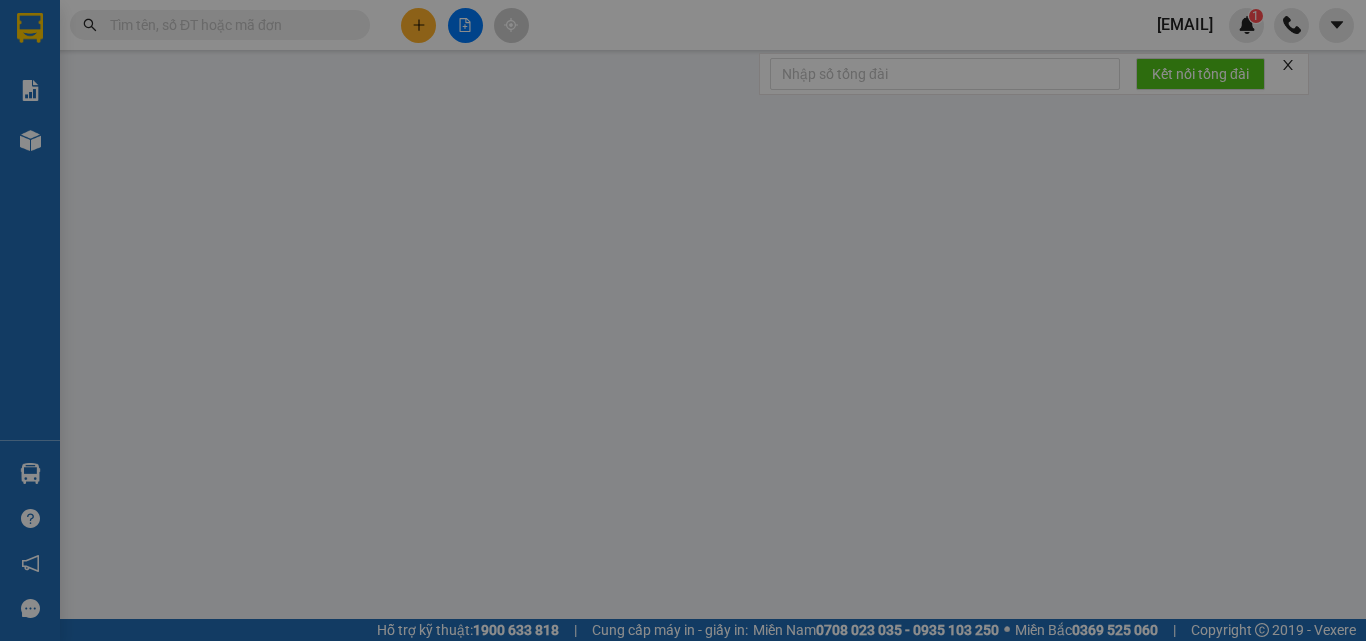 scroll, scrollTop: 0, scrollLeft: 0, axis: both 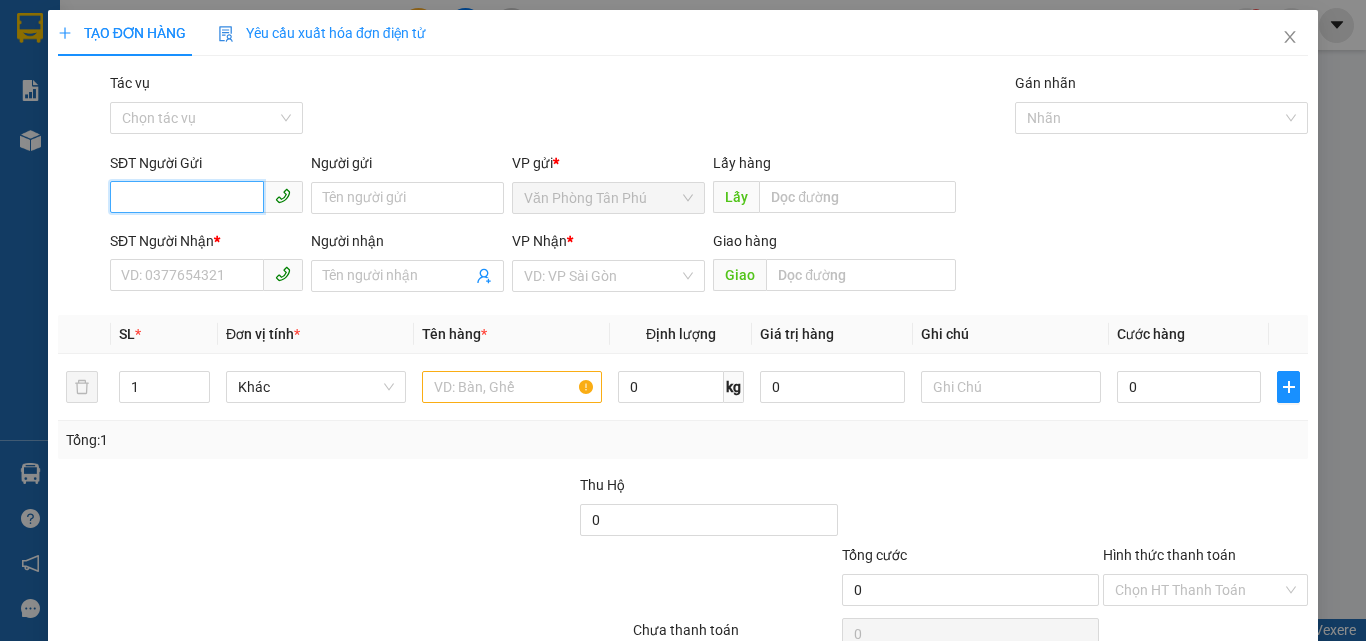 click on "SĐT Người Gửi" at bounding box center (187, 197) 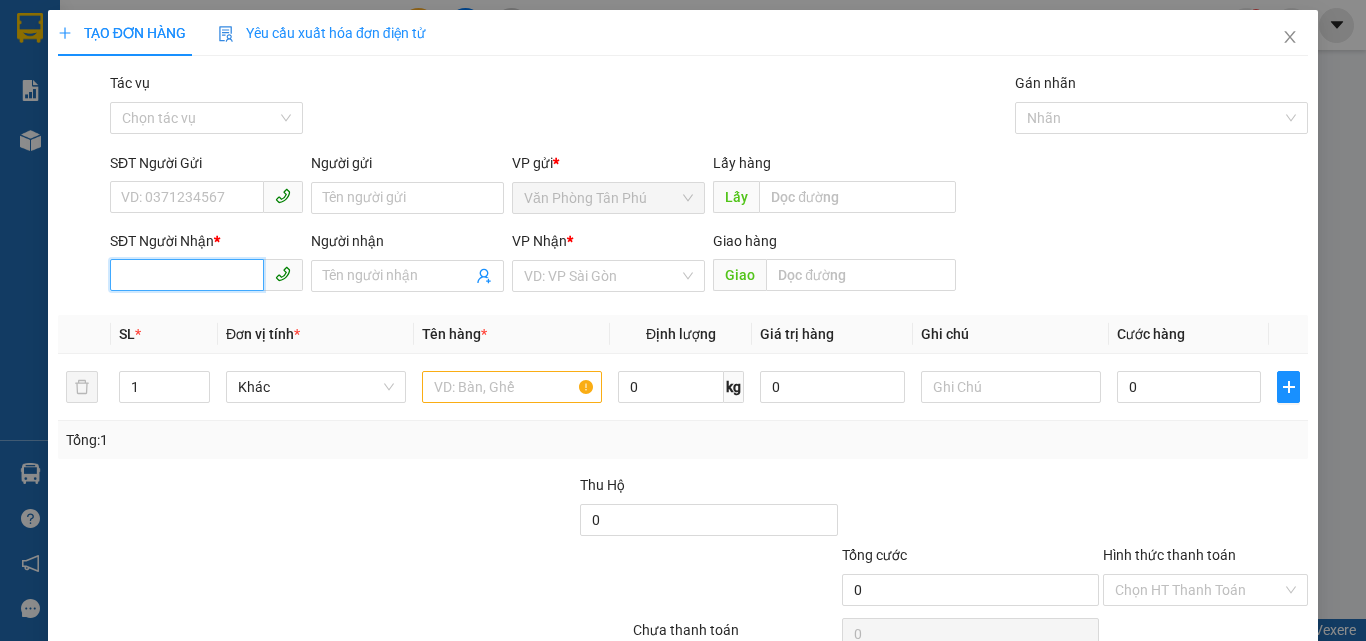 click on "SĐT Người Nhận  *" at bounding box center (187, 275) 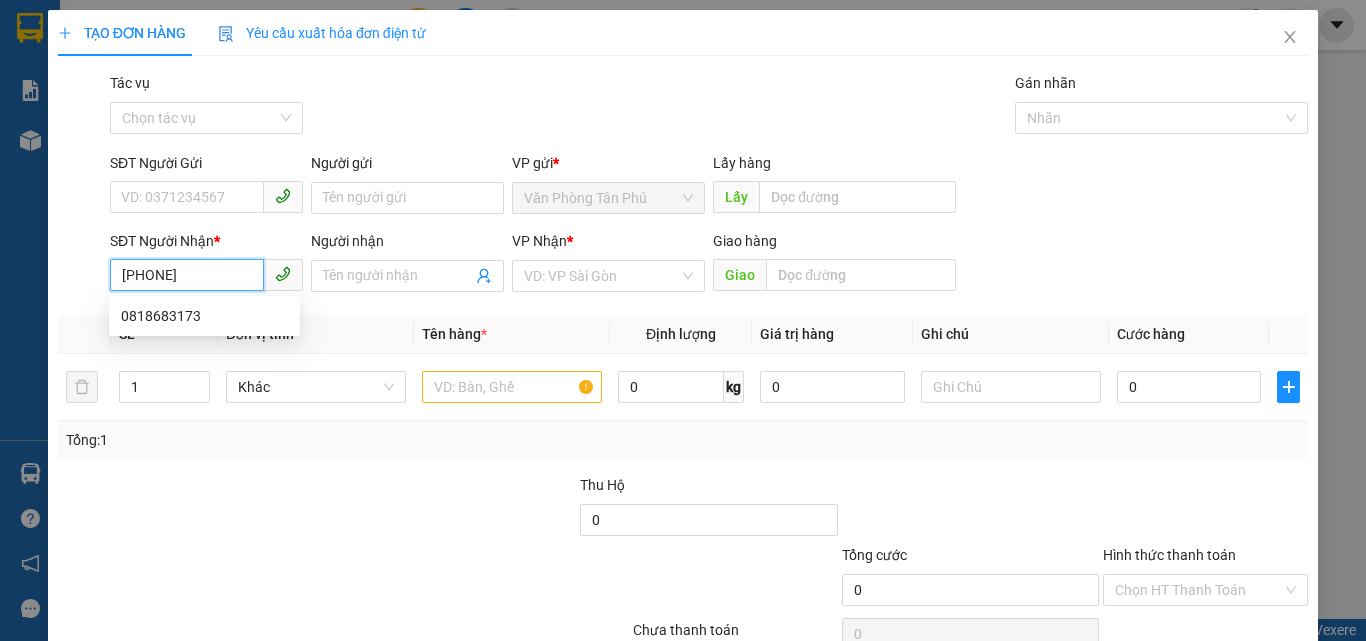 type on "0818683173" 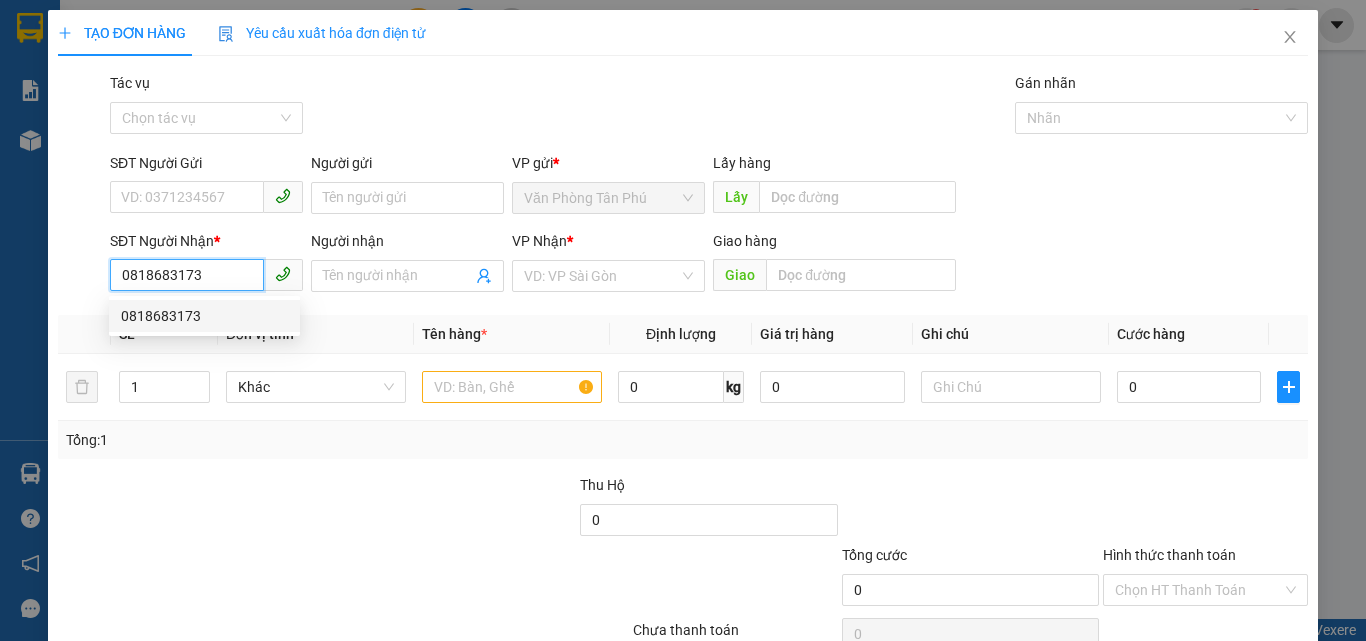 click on "0818683173" at bounding box center (204, 316) 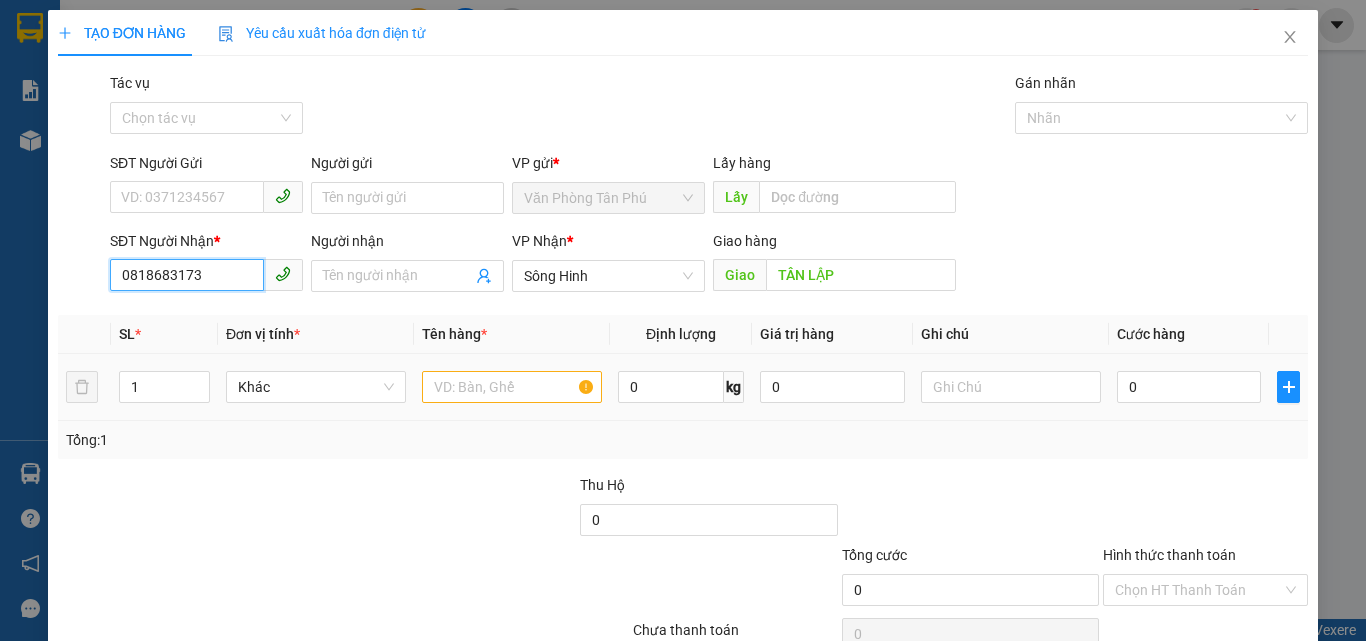 type on "0818683173" 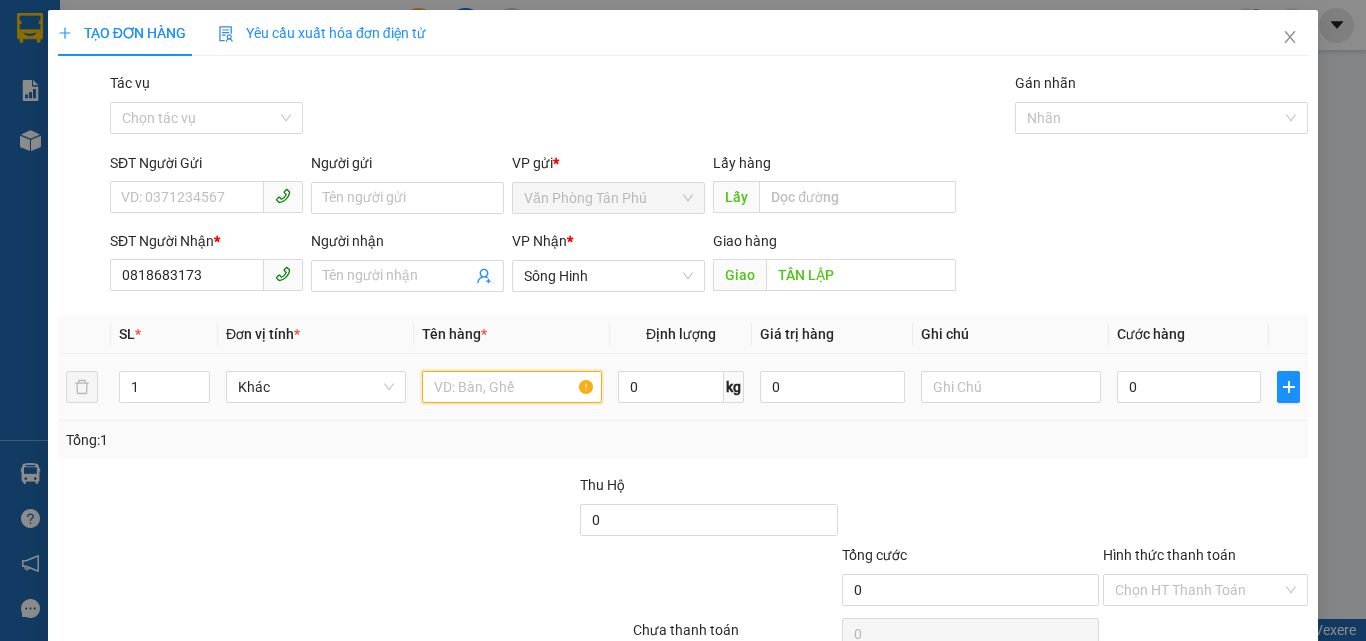 click at bounding box center (512, 387) 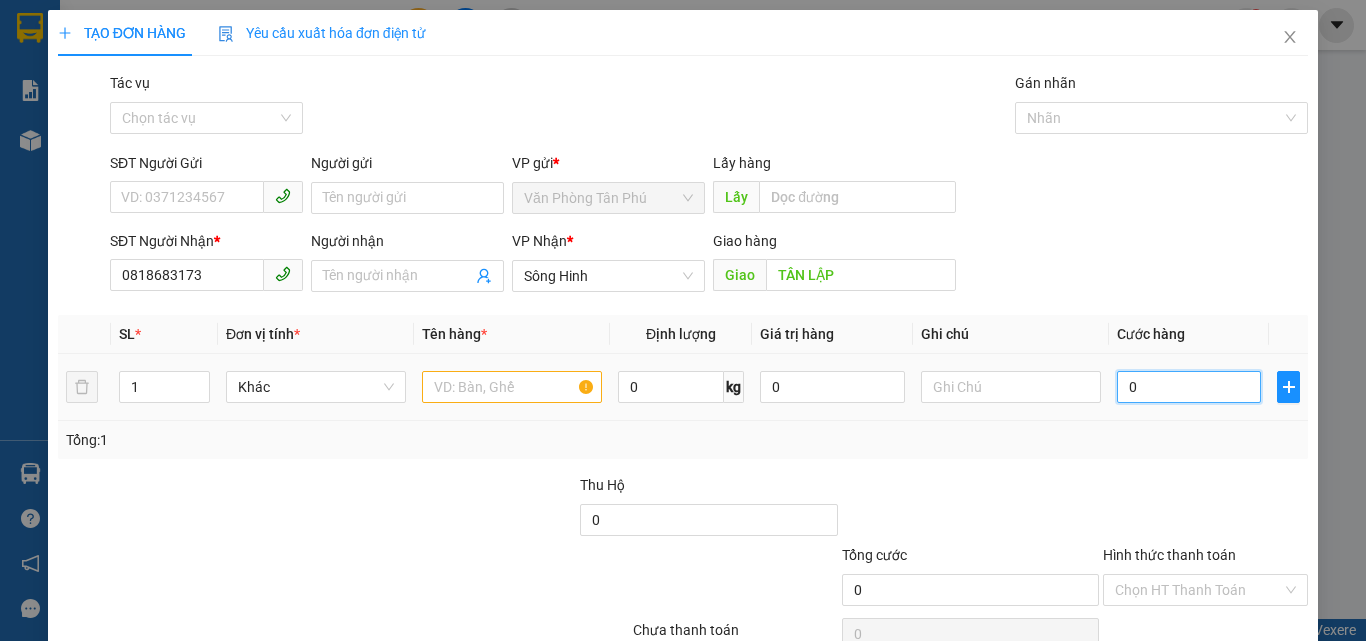 click on "0" at bounding box center (1189, 387) 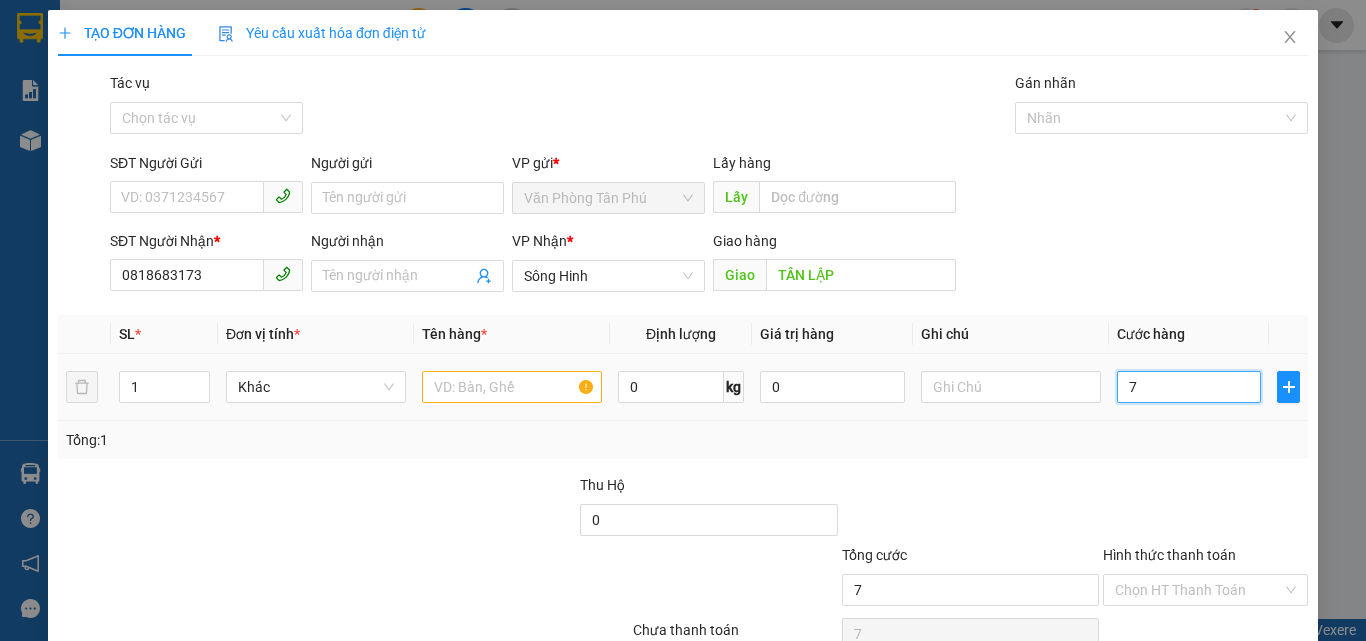 type on "70" 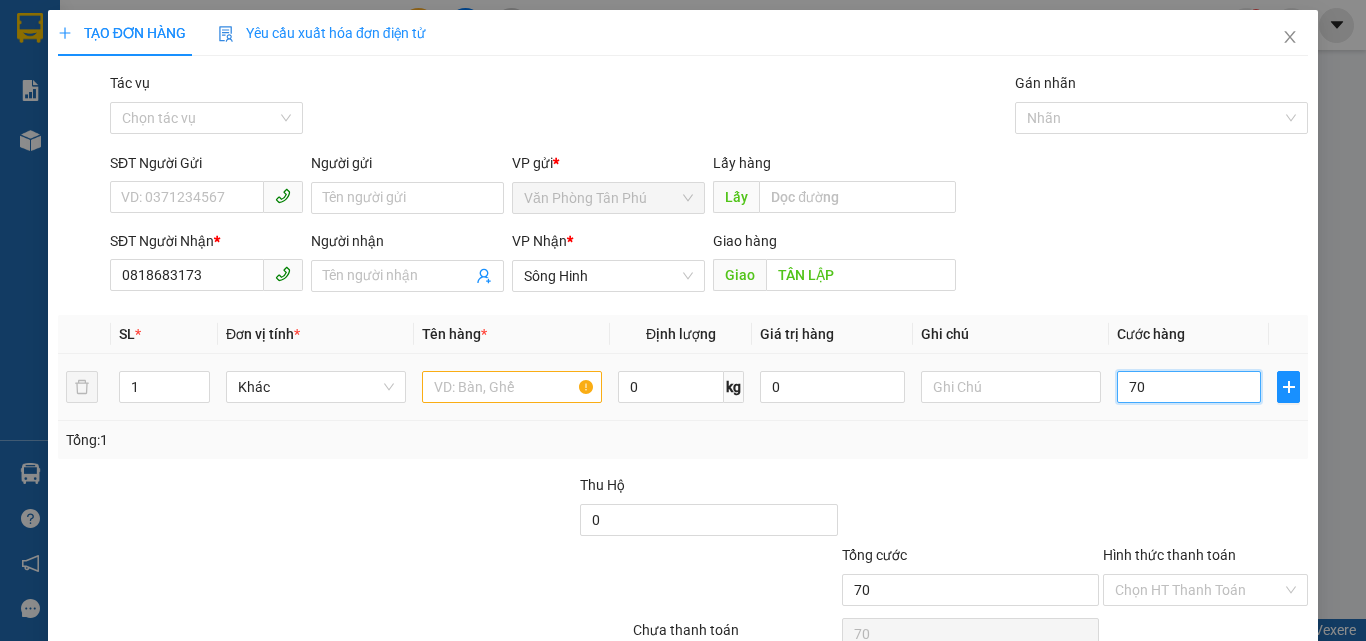 type on "700" 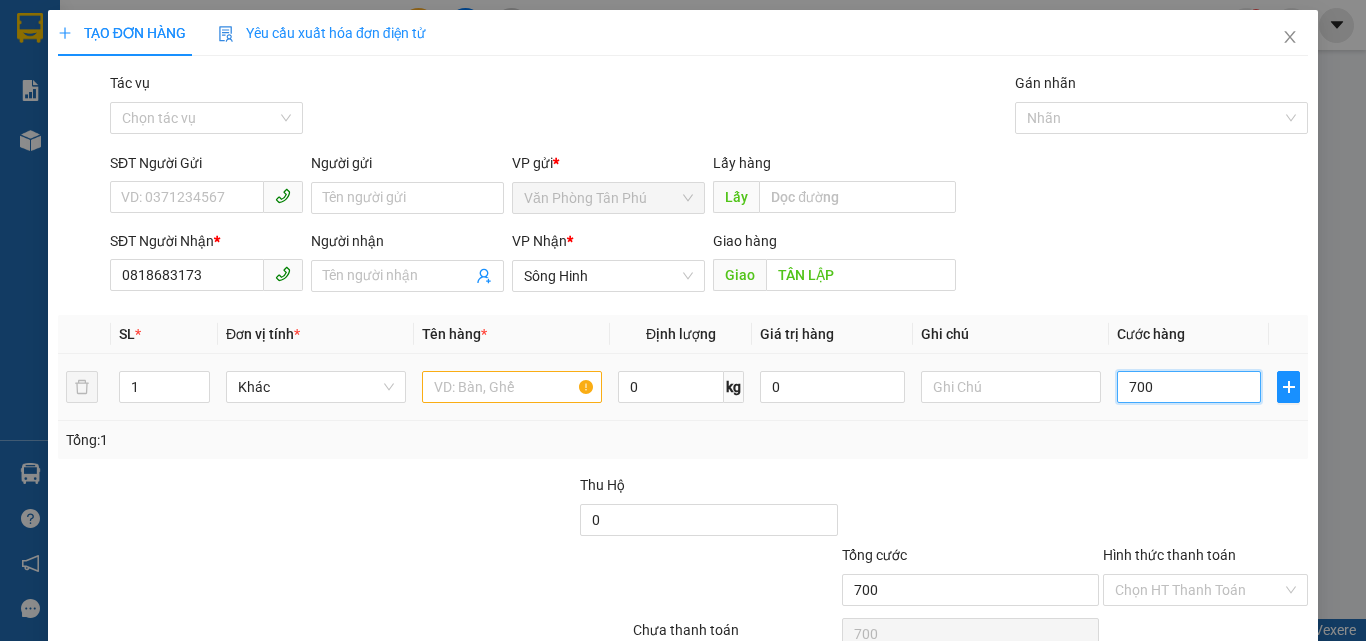 type on "7.000" 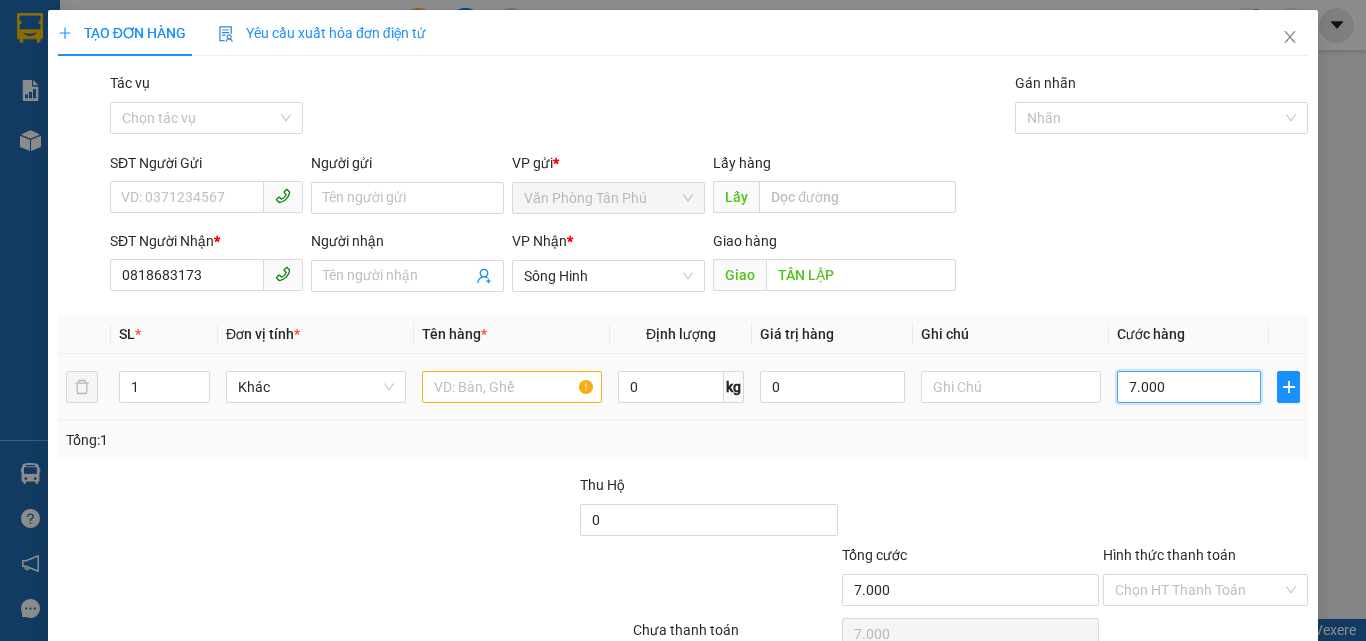 type on "70.000" 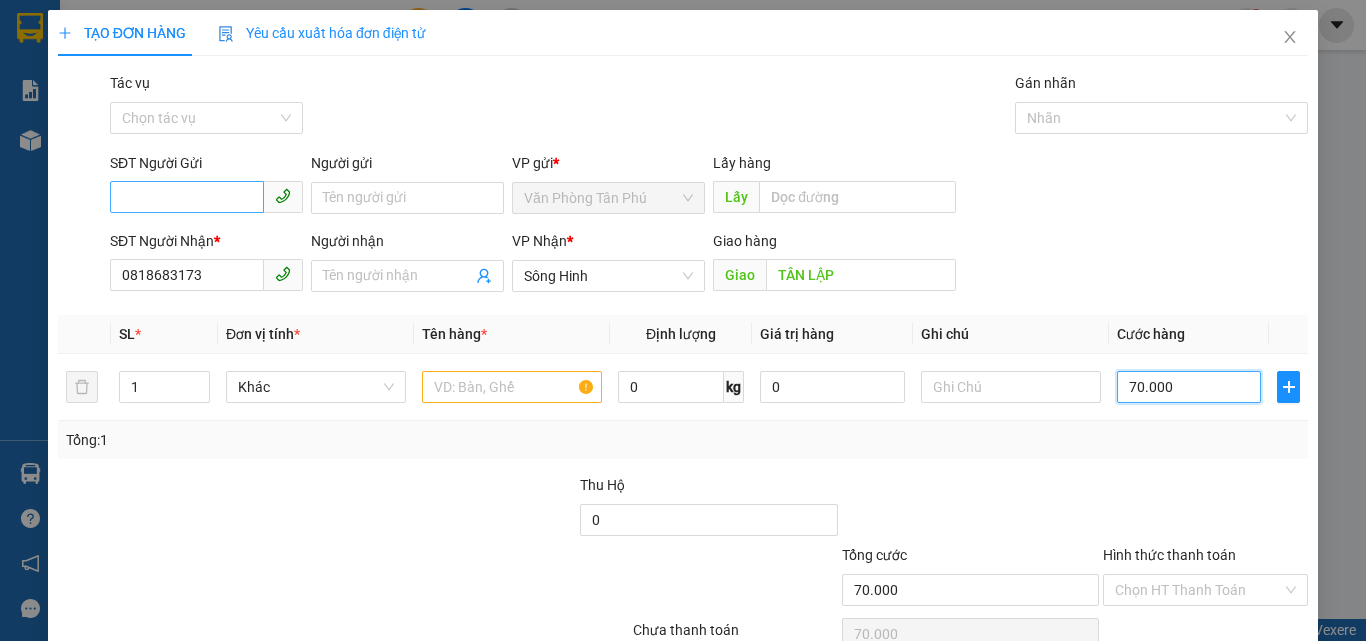 type on "70.000" 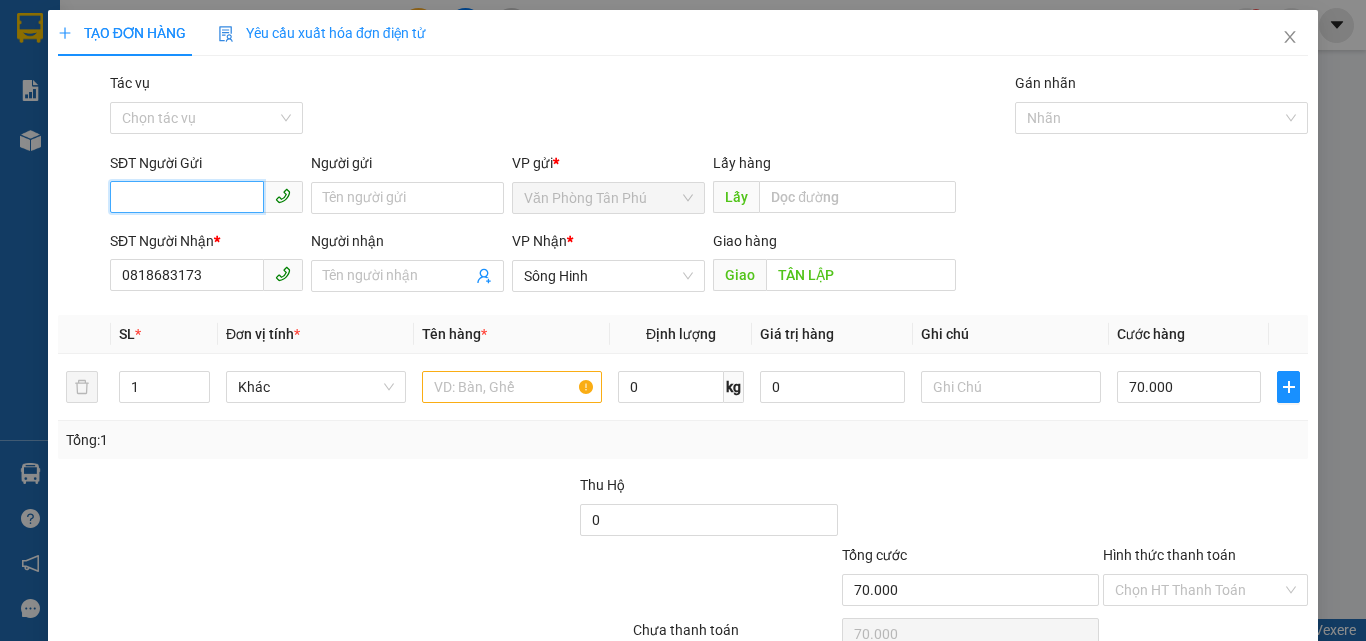 click on "SĐT Người Gửi" at bounding box center (187, 197) 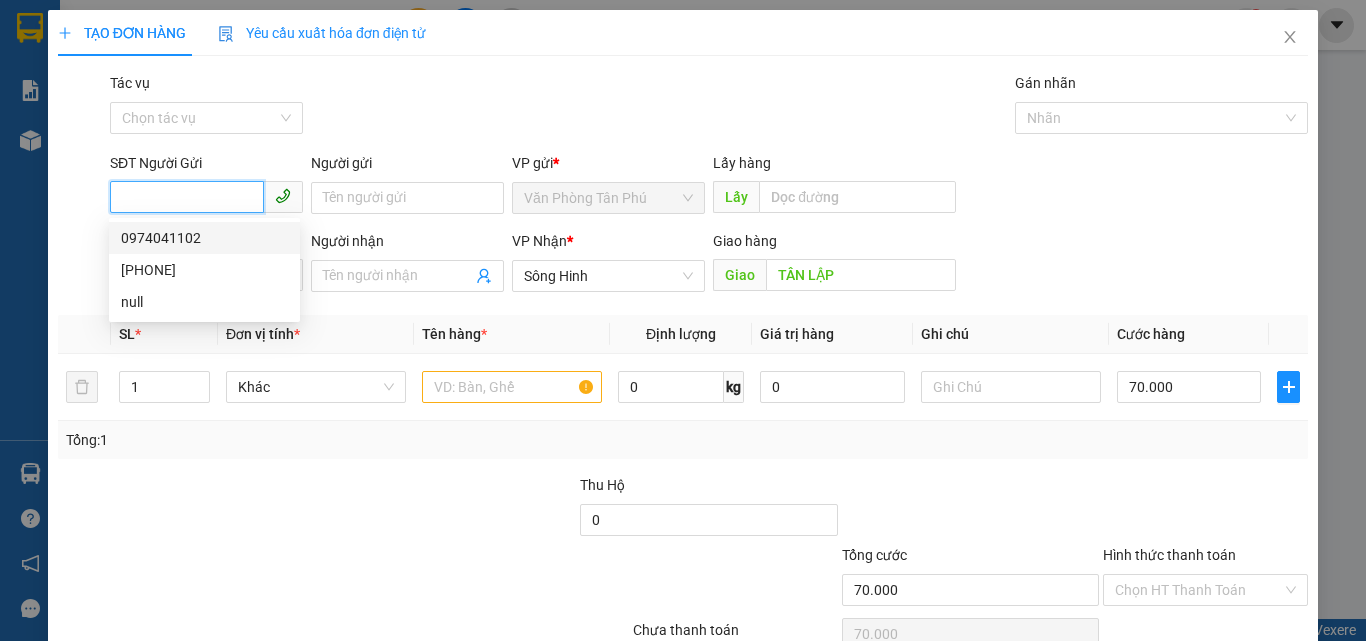 drag, startPoint x: 199, startPoint y: 234, endPoint x: 214, endPoint y: 231, distance: 15.297058 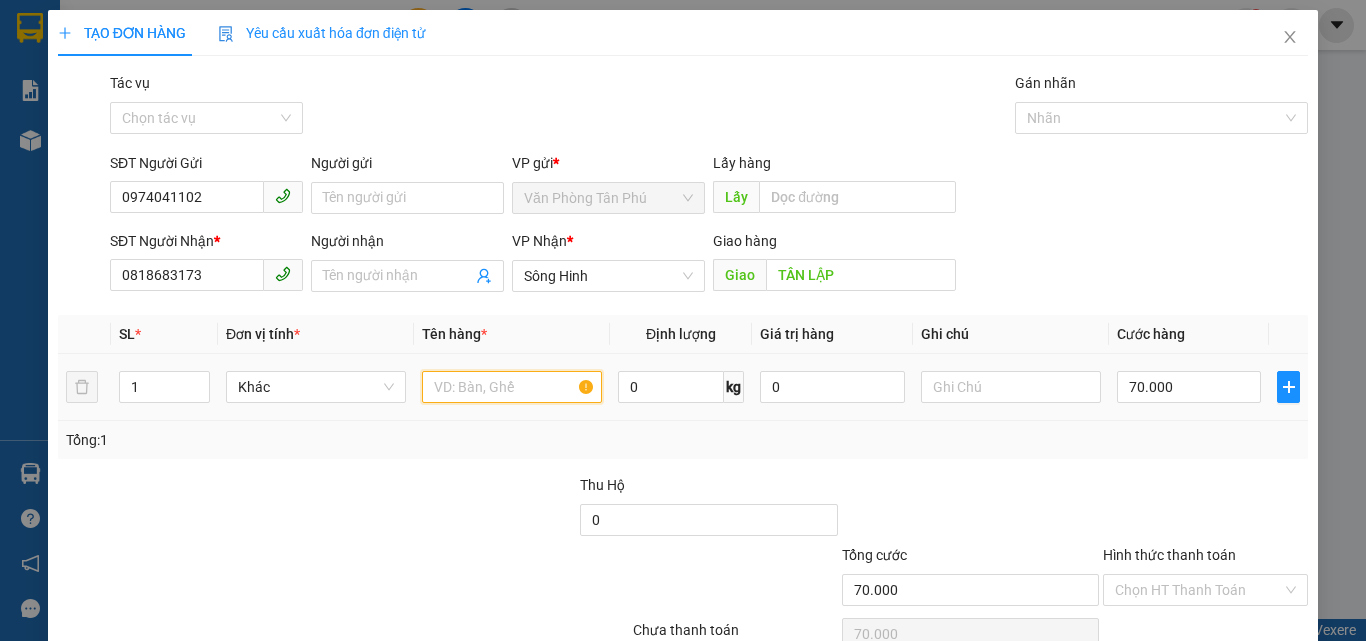 click at bounding box center (512, 387) 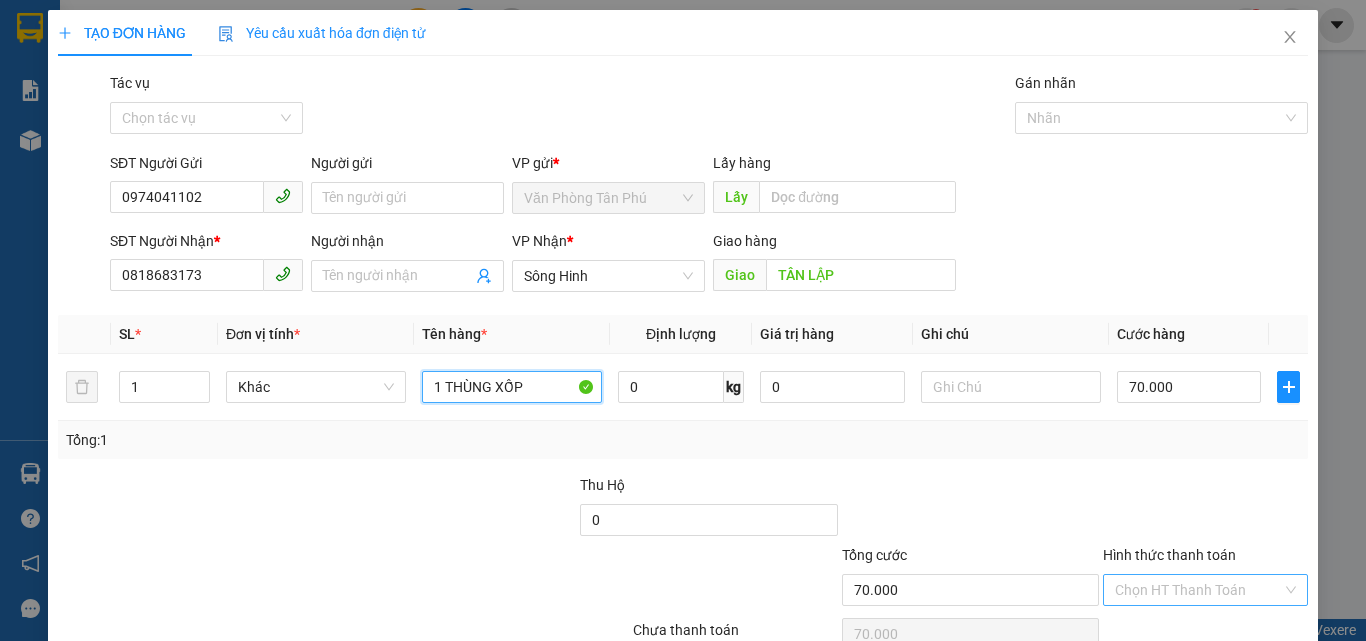 type on "1 THÙNG XỐP" 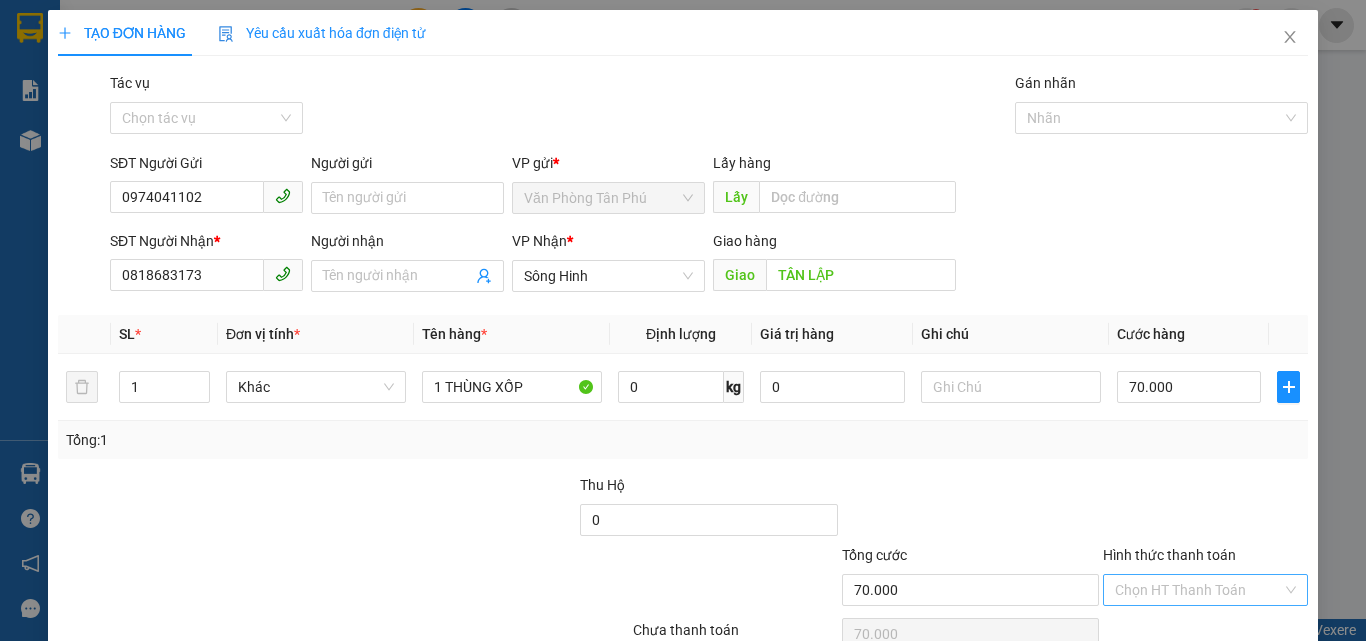 click on "Hình thức thanh toán" at bounding box center [1198, 590] 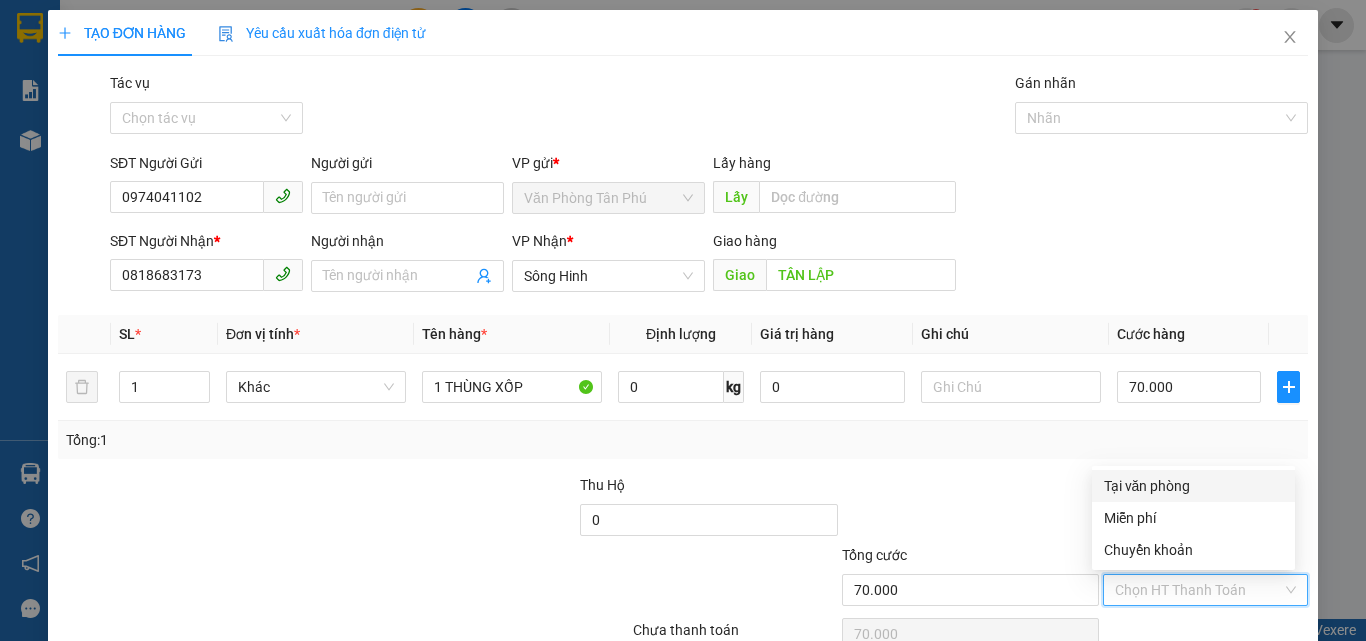 click on "Tại văn phòng" at bounding box center [1193, 486] 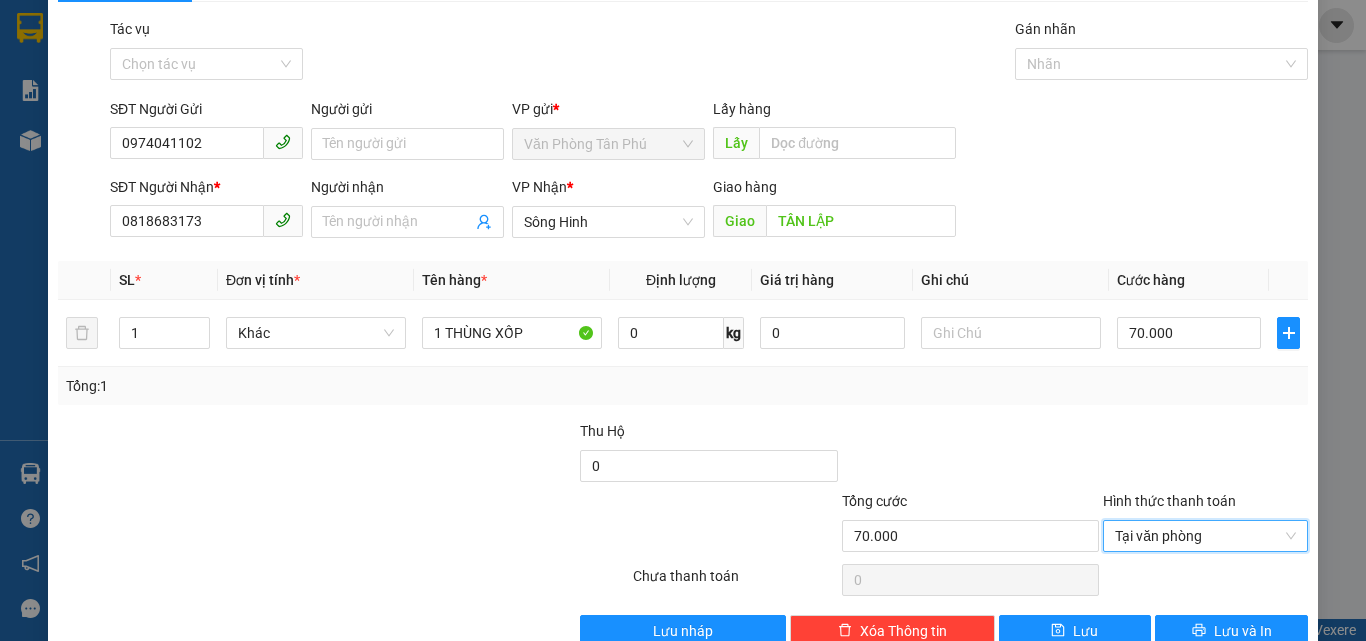scroll, scrollTop: 99, scrollLeft: 0, axis: vertical 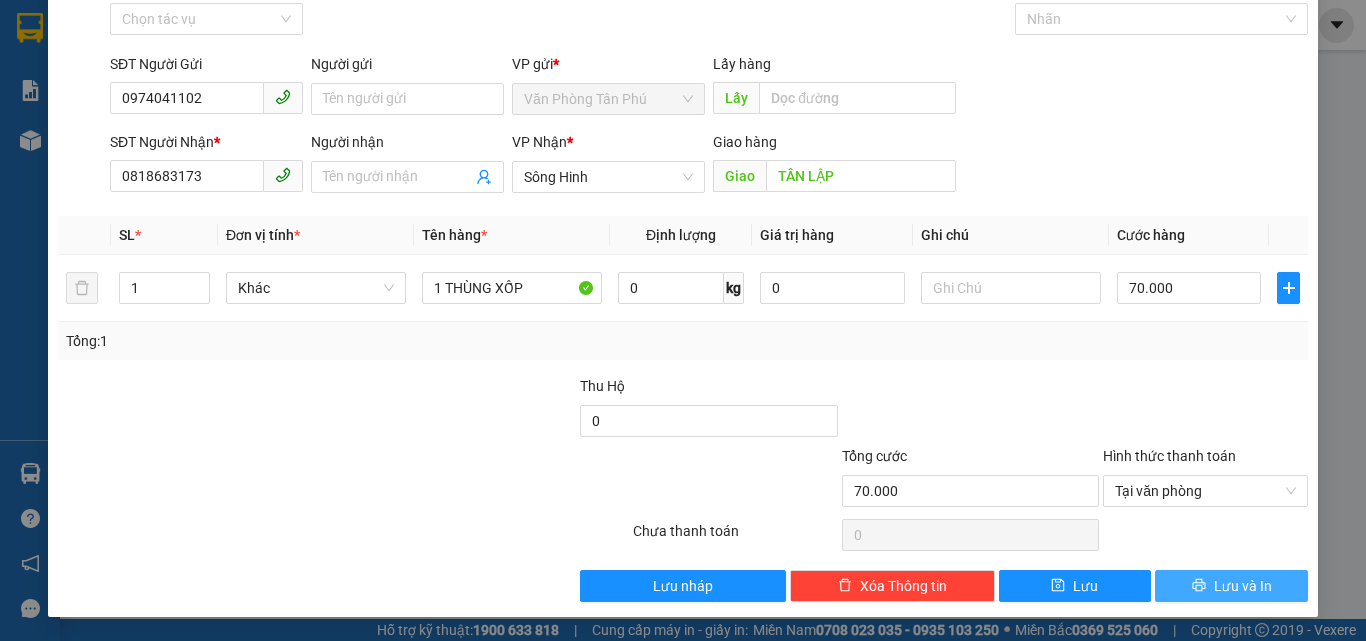 click on "Lưu và In" at bounding box center [1231, 586] 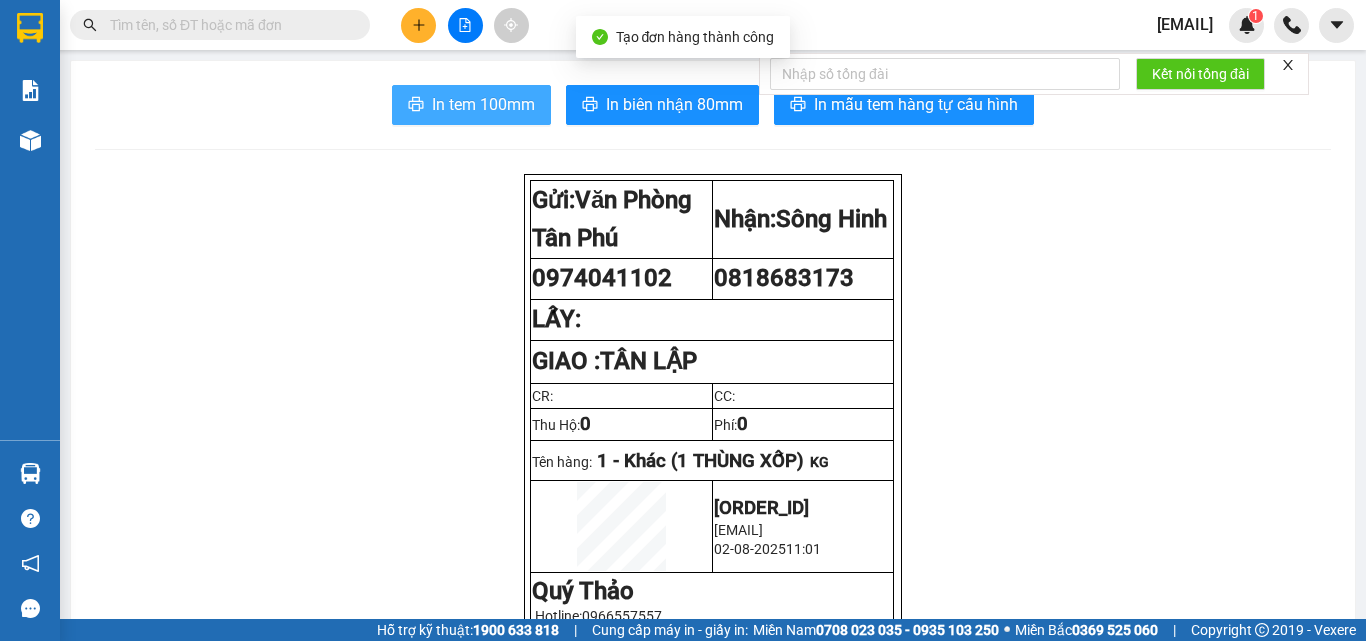 click on "In tem 100mm" at bounding box center [483, 104] 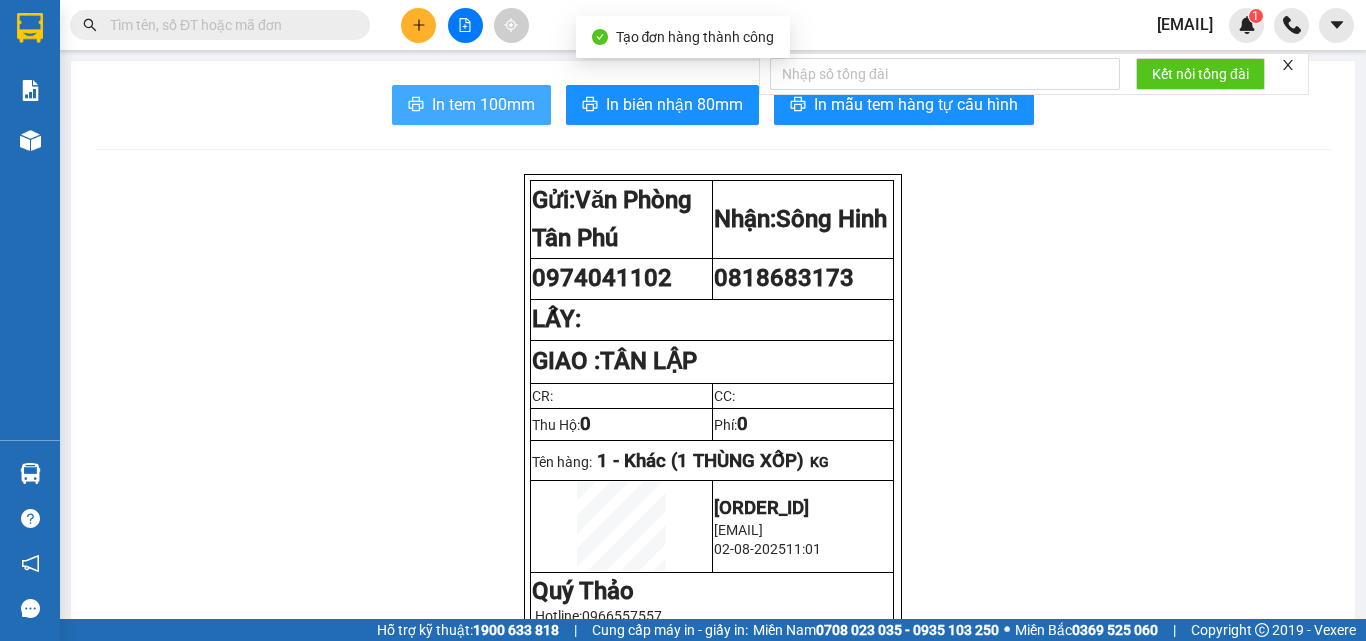 scroll, scrollTop: 0, scrollLeft: 0, axis: both 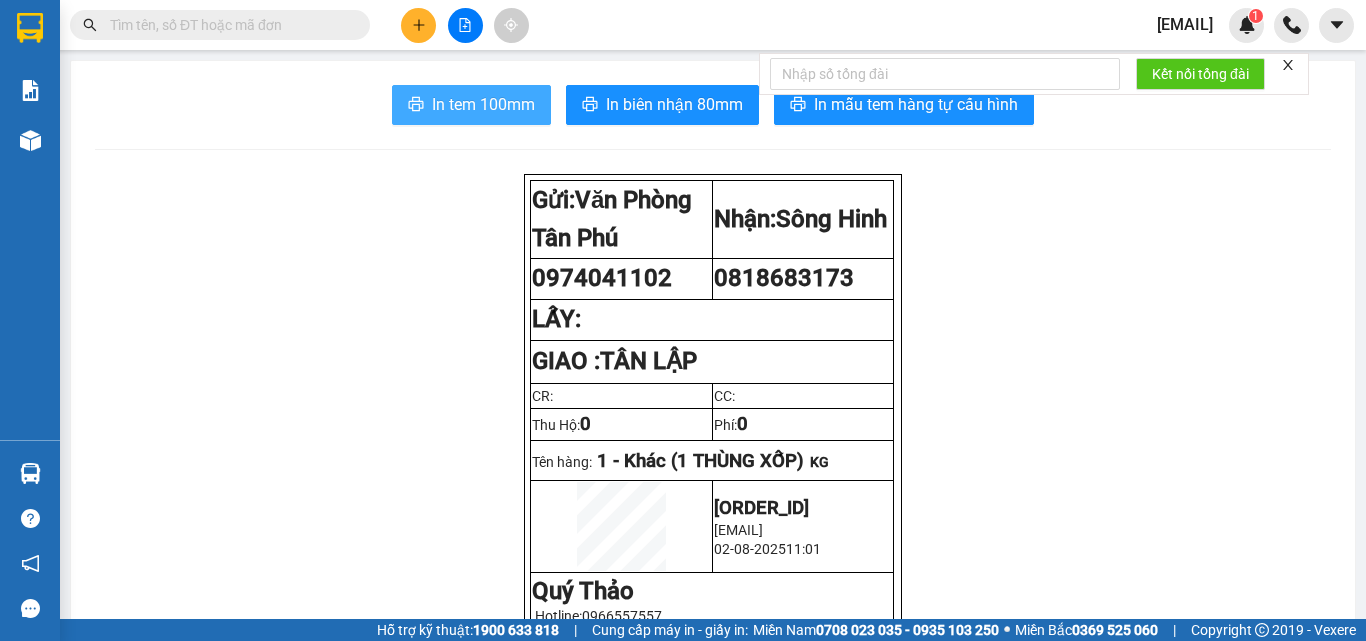 click on "In tem 100mm" at bounding box center [483, 104] 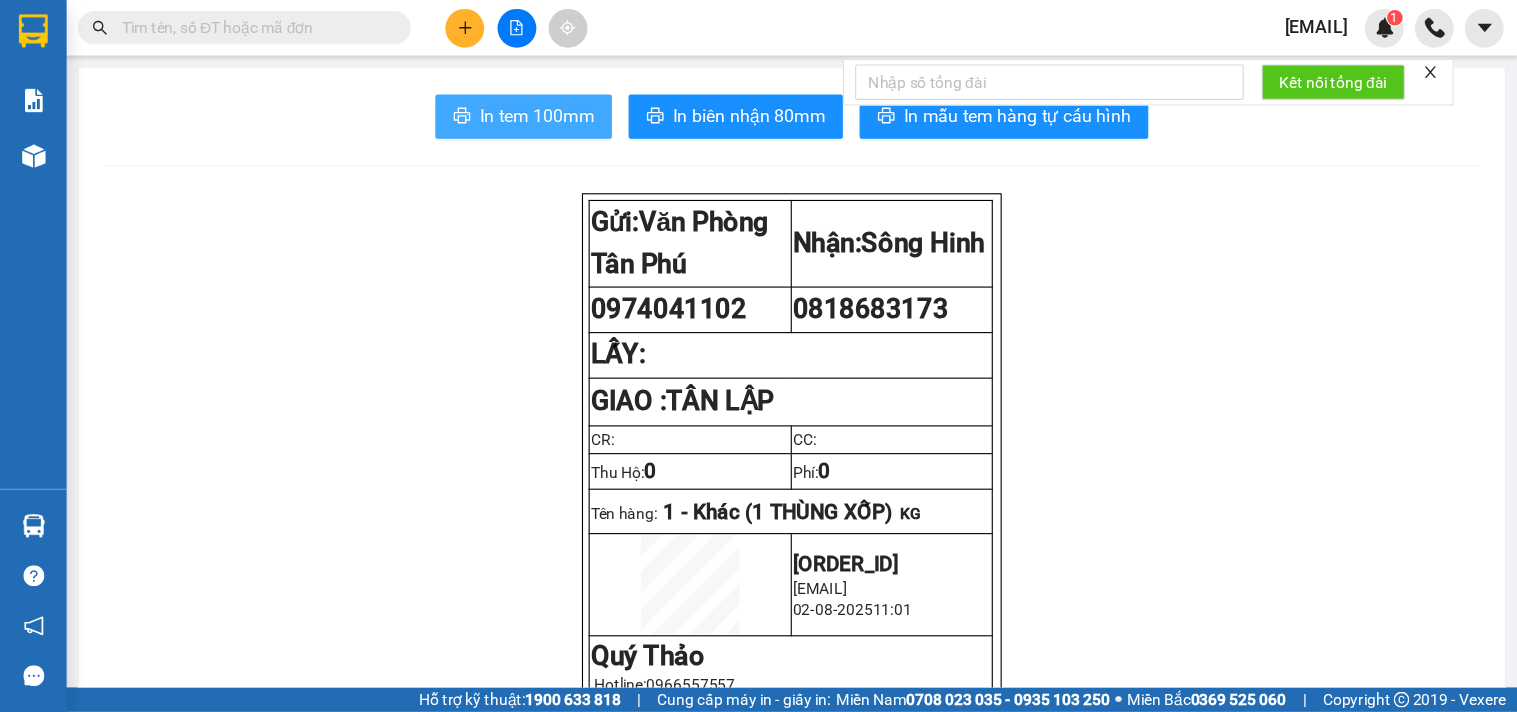 scroll, scrollTop: 0, scrollLeft: 0, axis: both 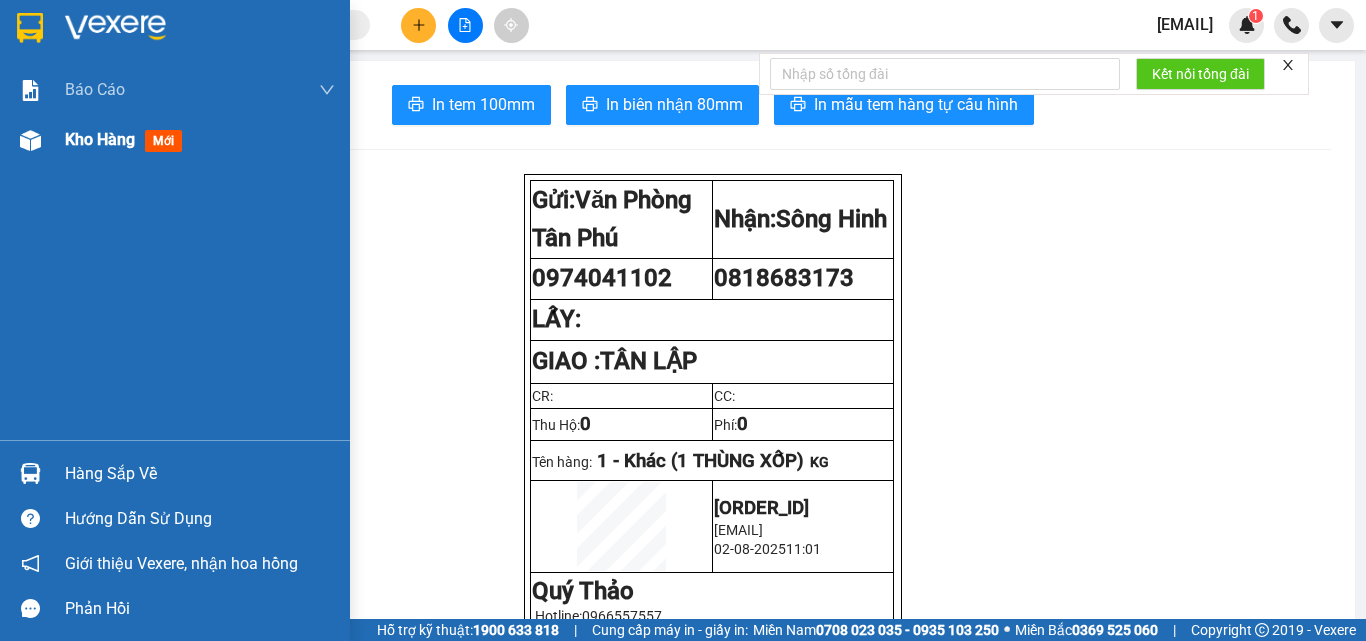 click at bounding box center (30, 140) 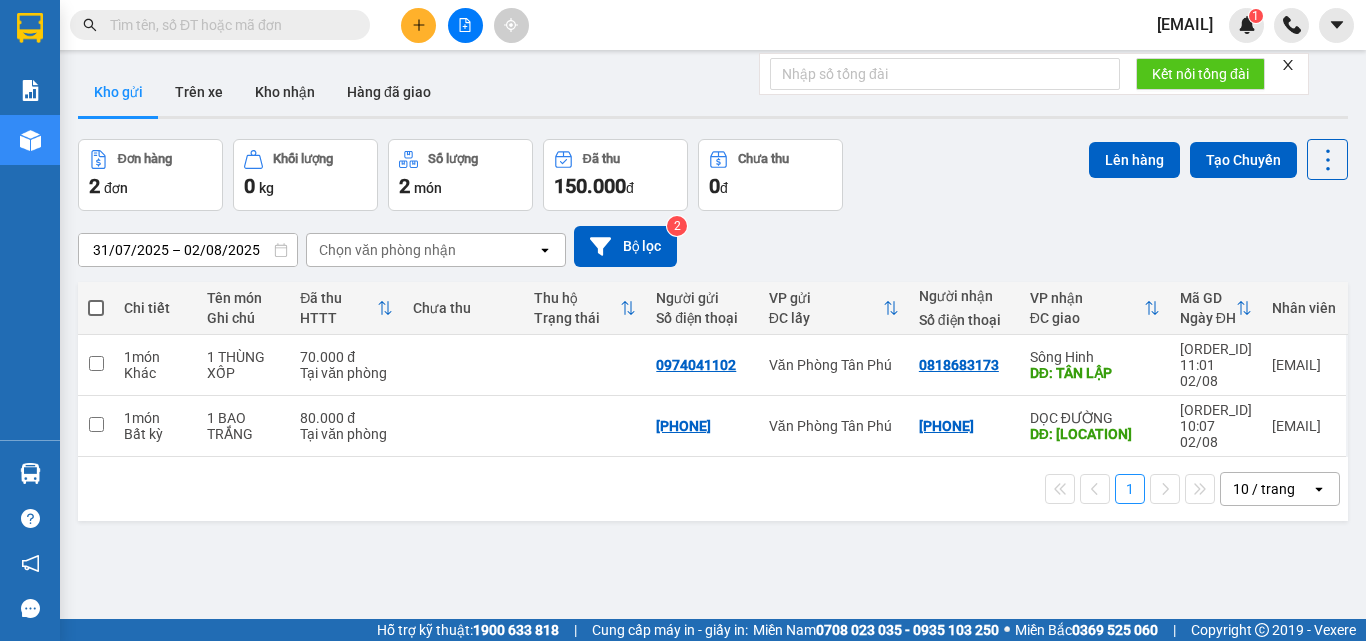drag, startPoint x: 1361, startPoint y: 452, endPoint x: 907, endPoint y: 185, distance: 526.6925 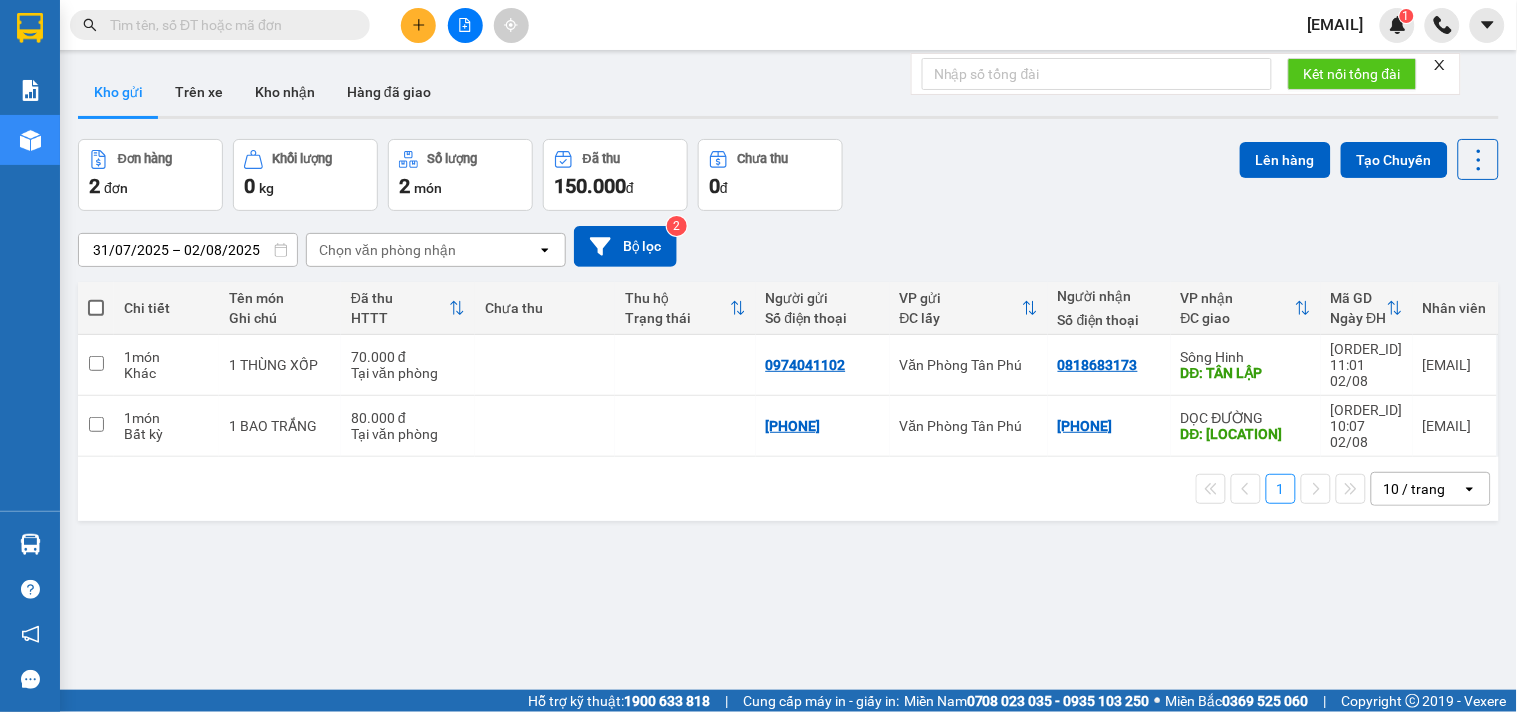 drag, startPoint x: 1348, startPoint y: 0, endPoint x: 980, endPoint y: 586, distance: 691.9682 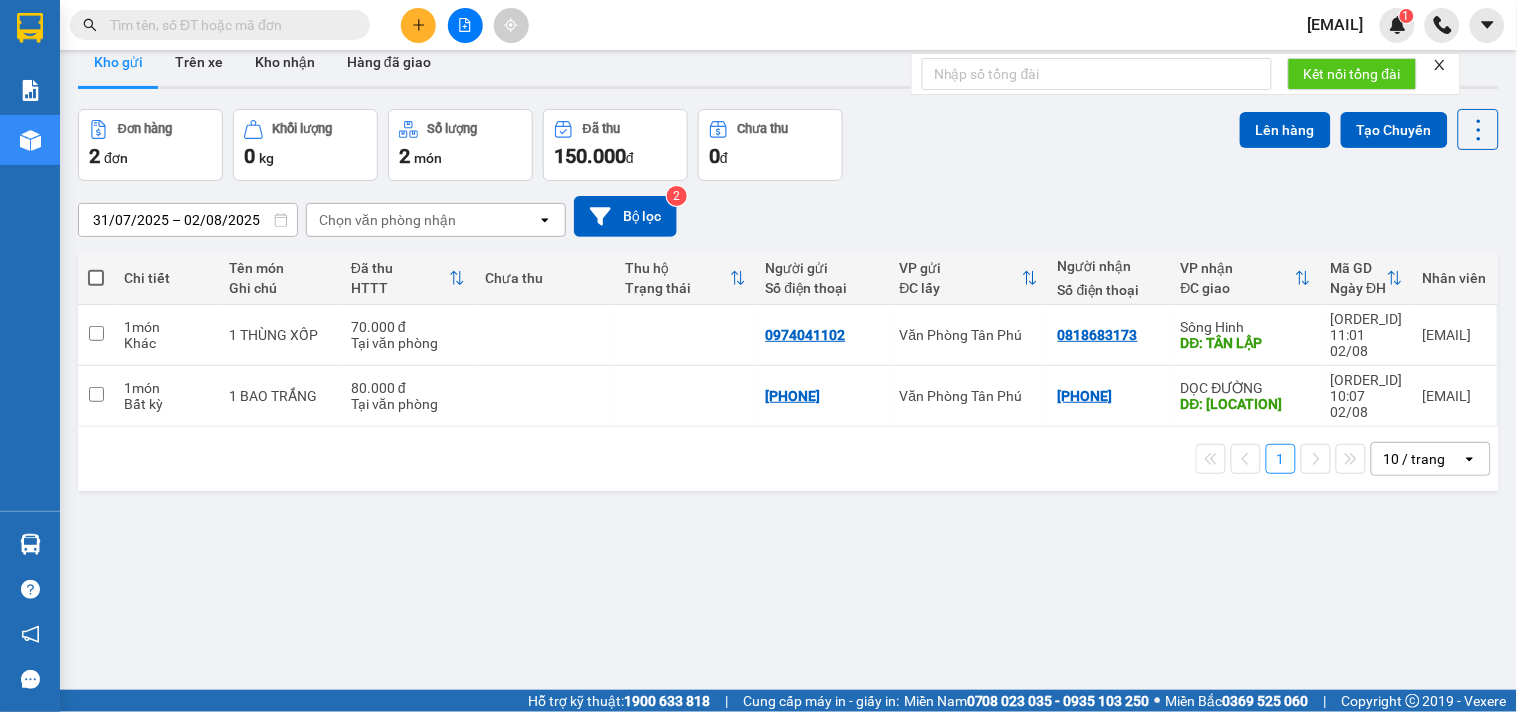 scroll, scrollTop: 0, scrollLeft: 0, axis: both 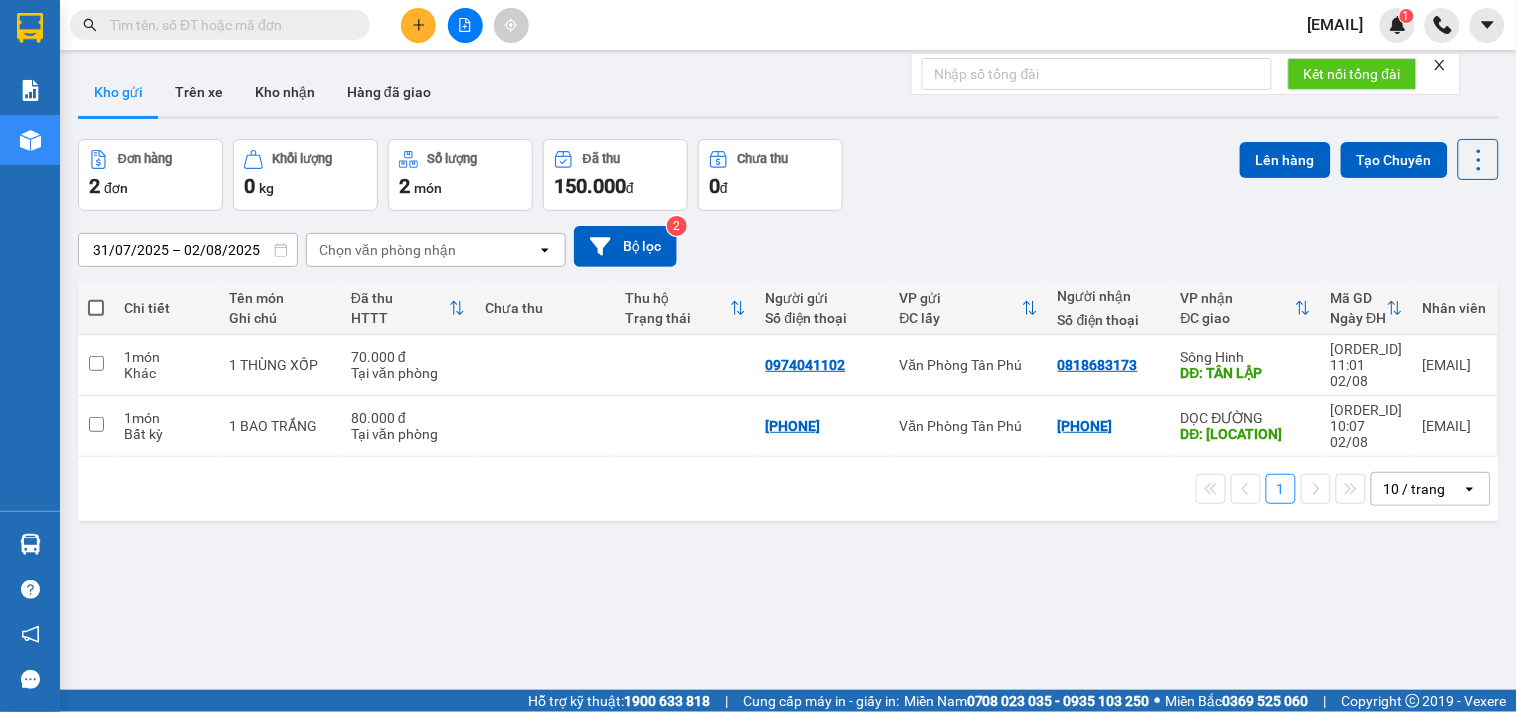 click 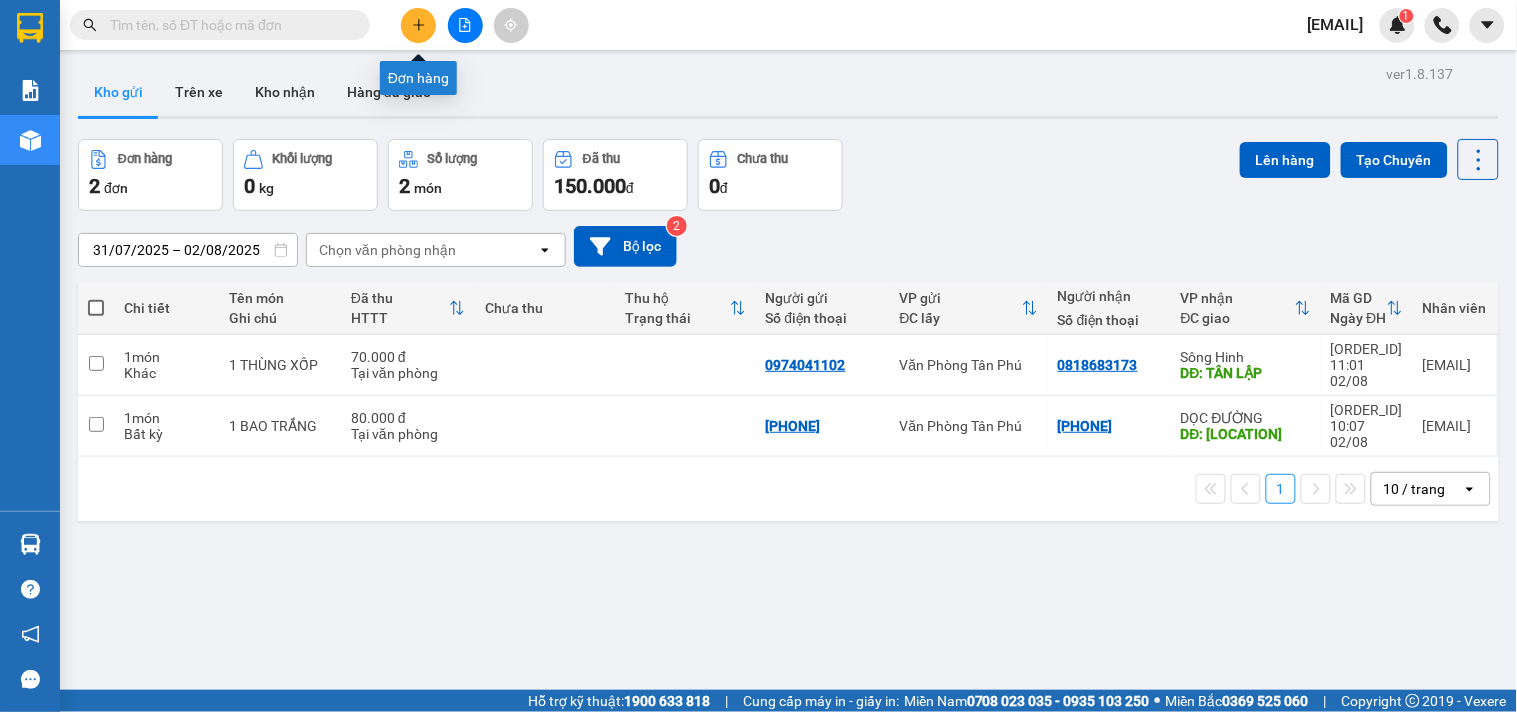 click at bounding box center [418, 25] 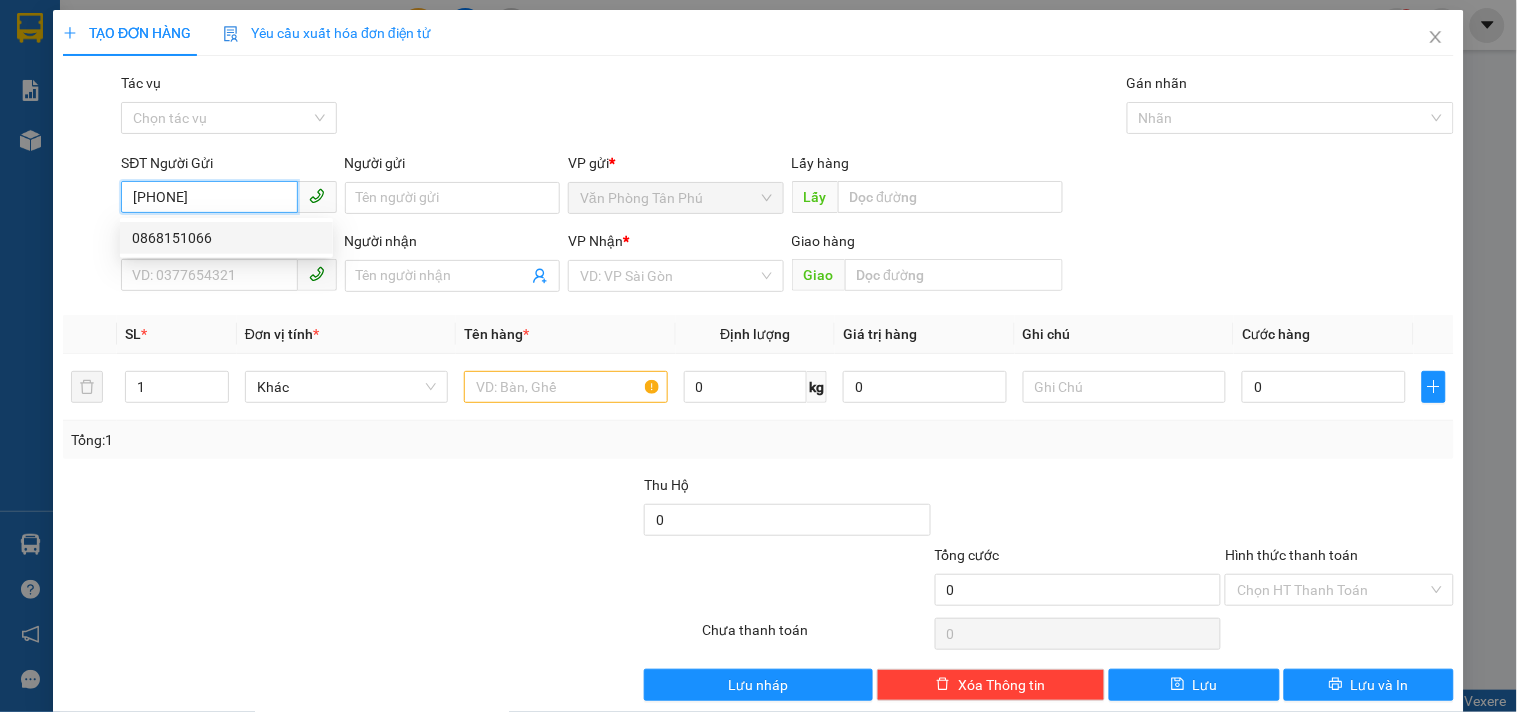 click on "0868151066" at bounding box center (226, 238) 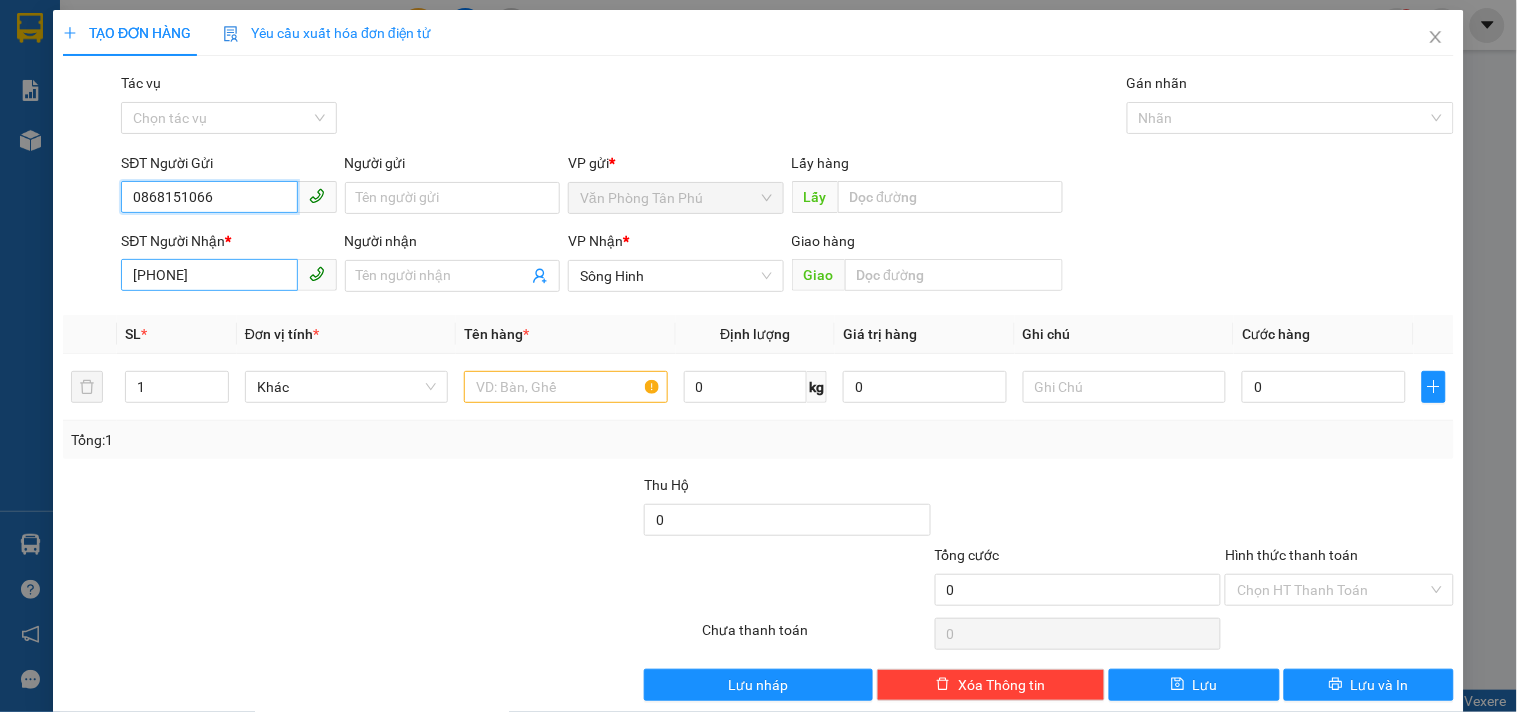 type on "0868151066" 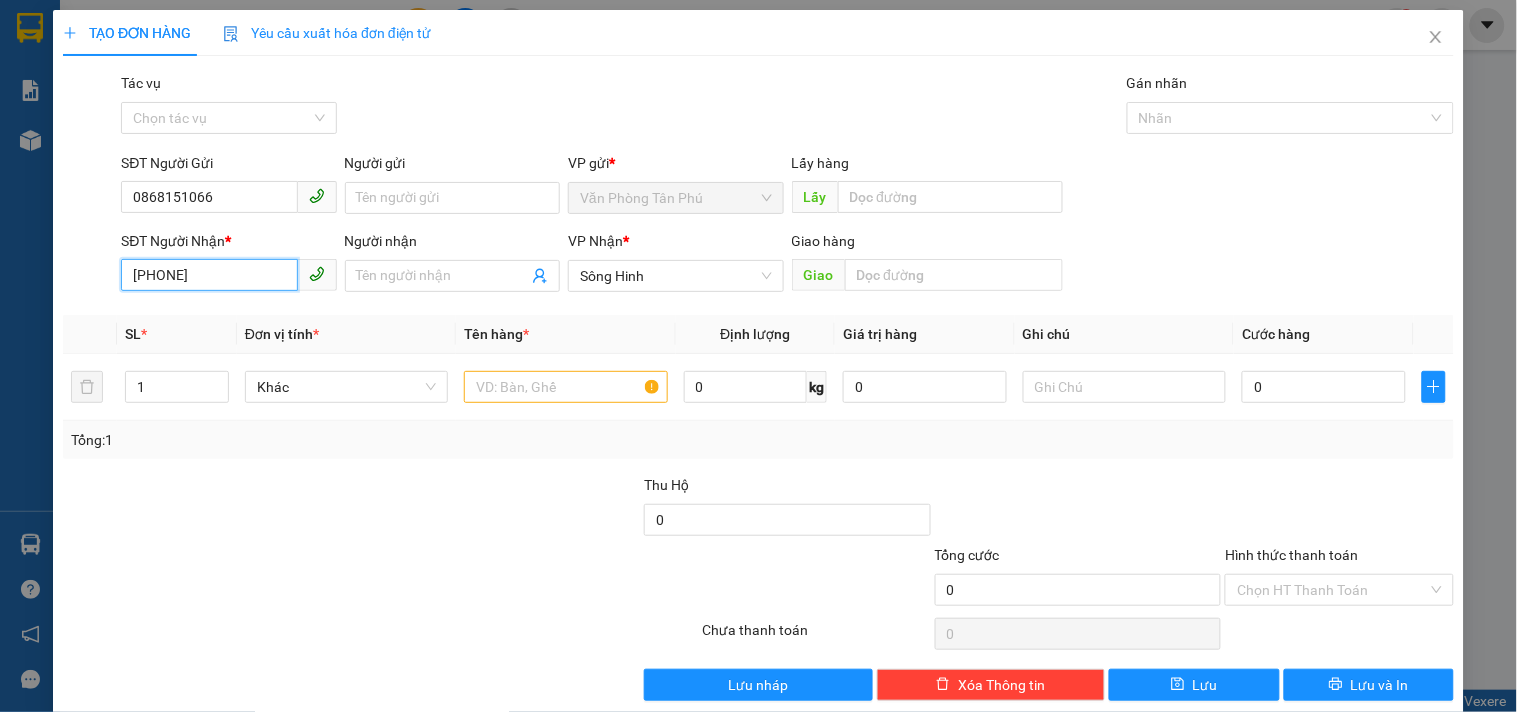 drag, startPoint x: 228, startPoint y: 271, endPoint x: 0, endPoint y: 283, distance: 228.31557 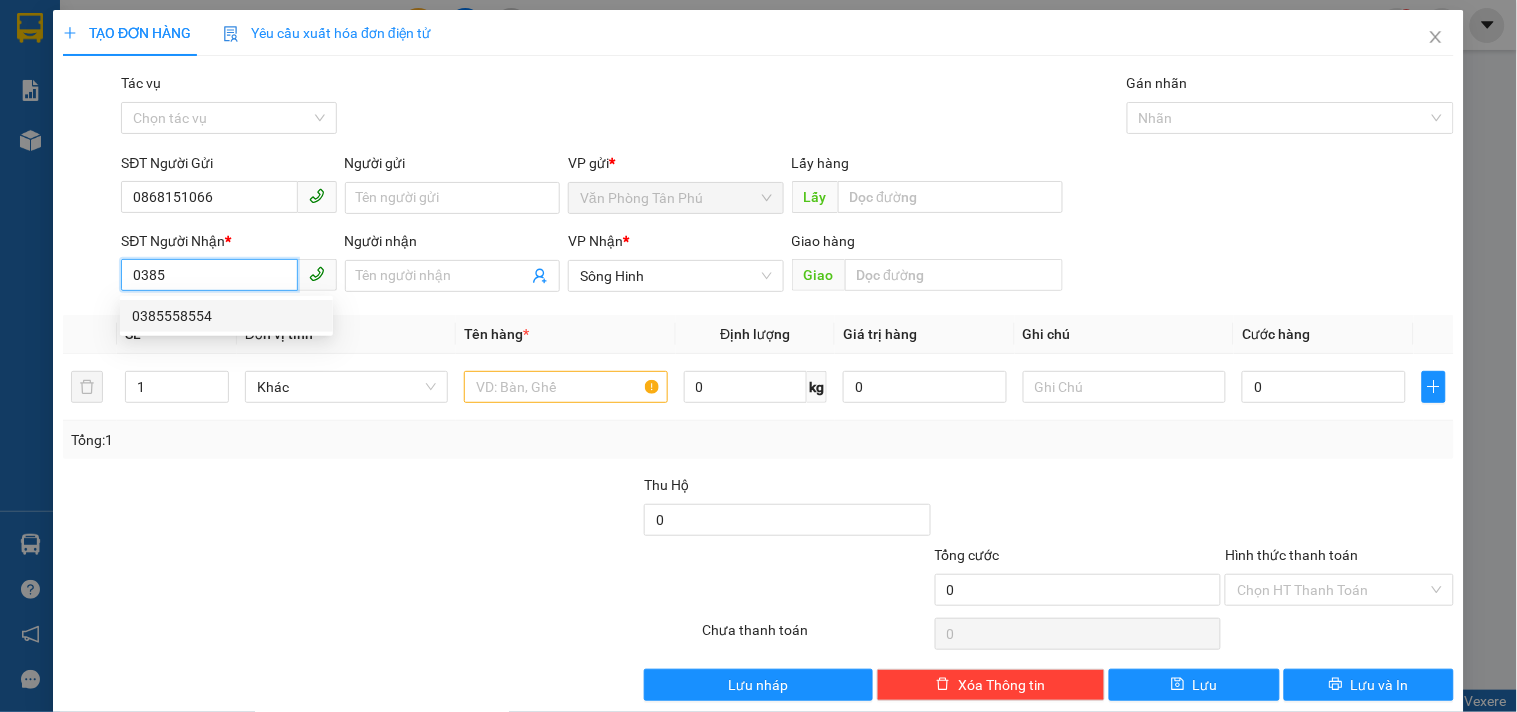 drag, startPoint x: 213, startPoint y: 318, endPoint x: 277, endPoint y: 316, distance: 64.03124 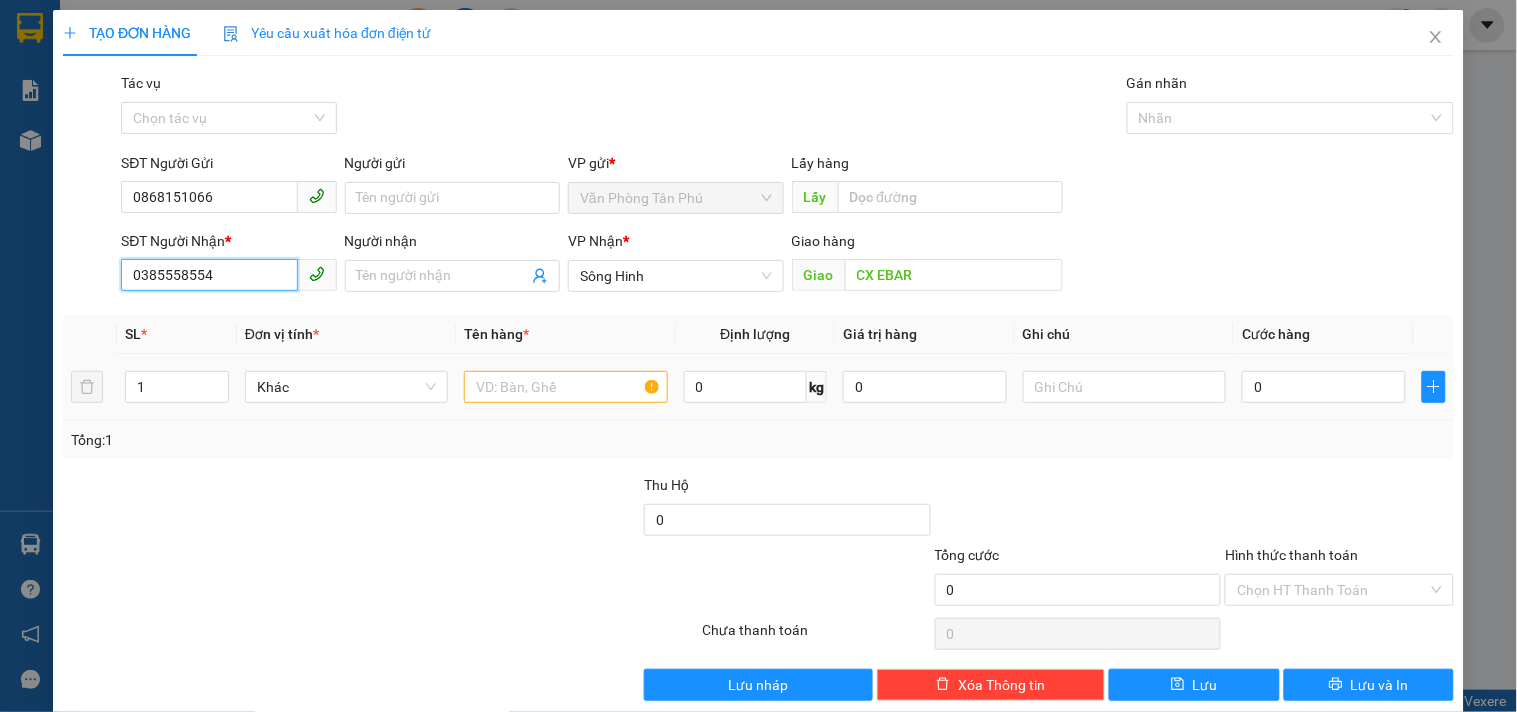 type on "0385558554" 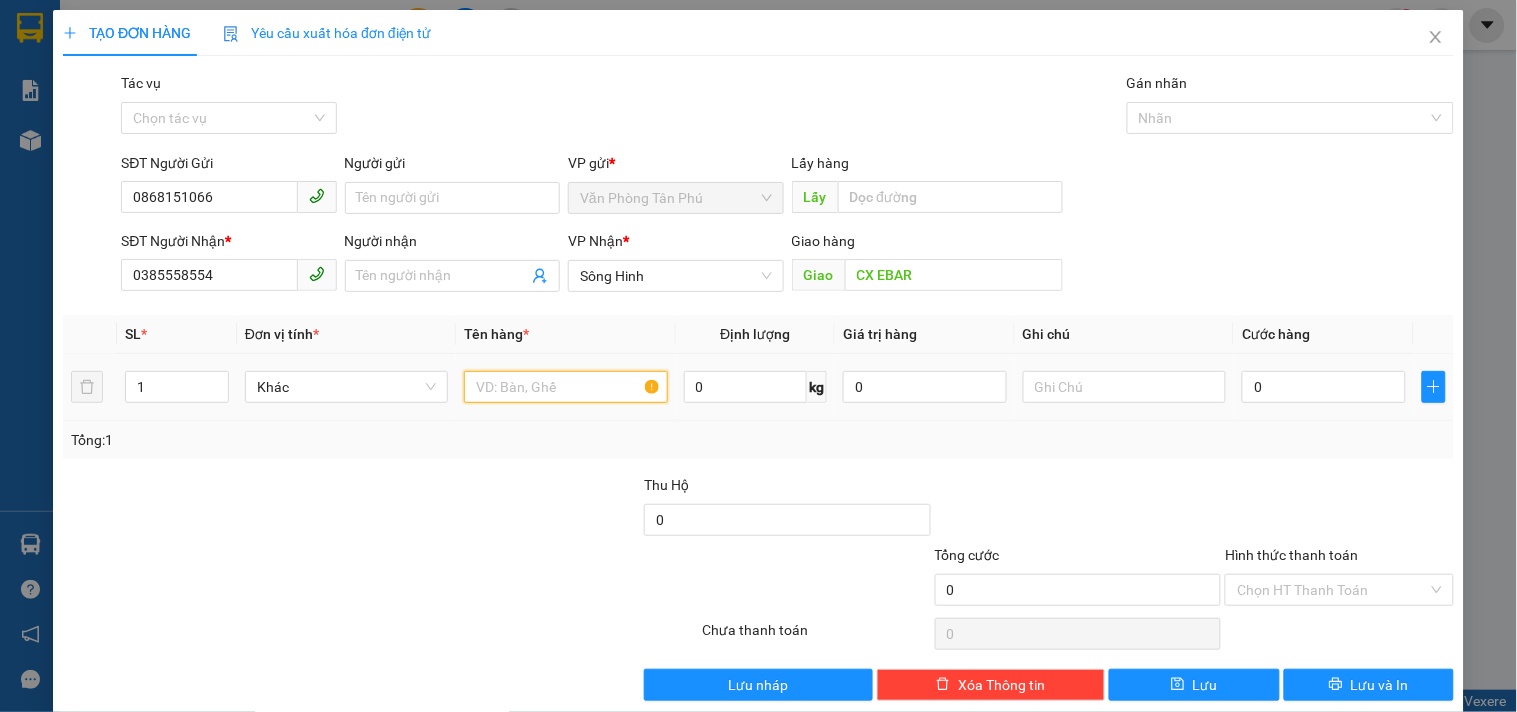 click at bounding box center [565, 387] 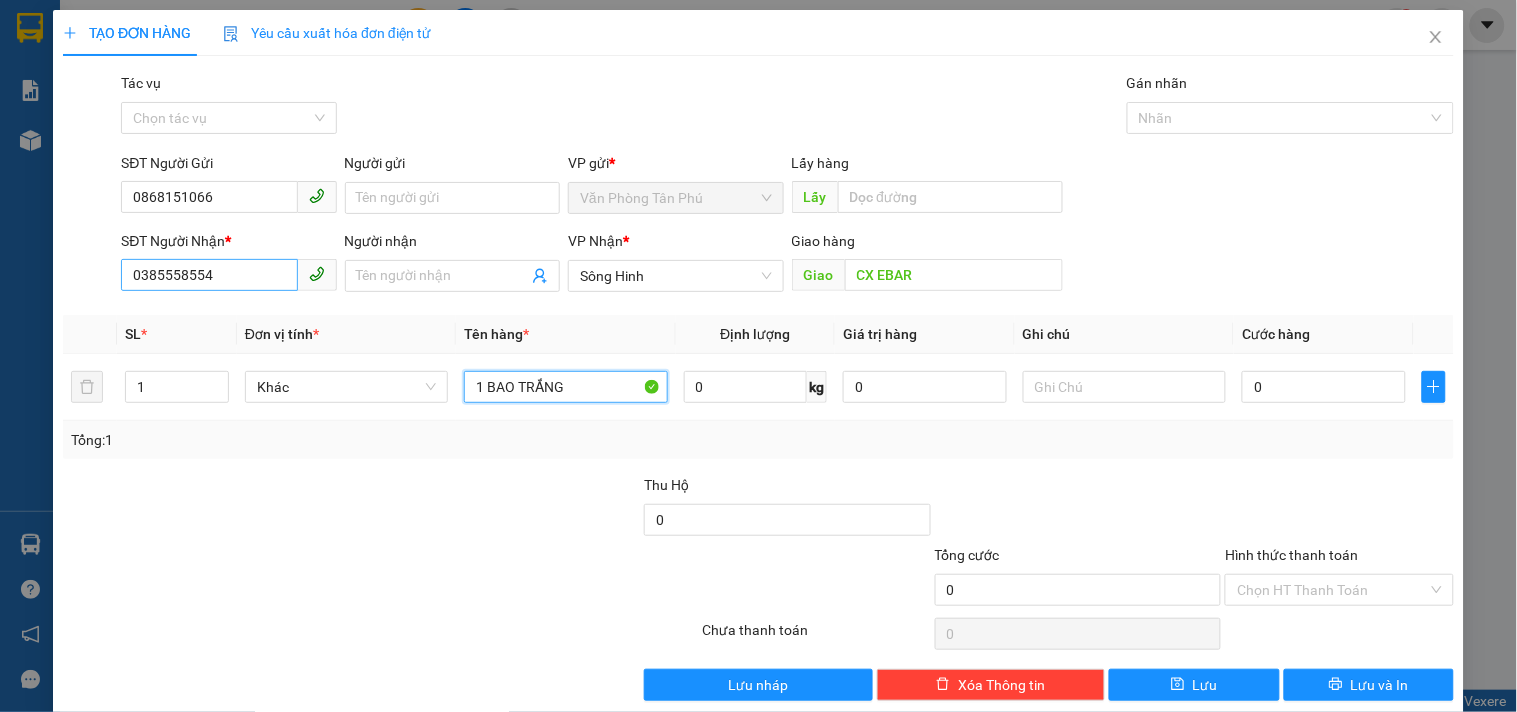type on "1 BAO TRẮNG" 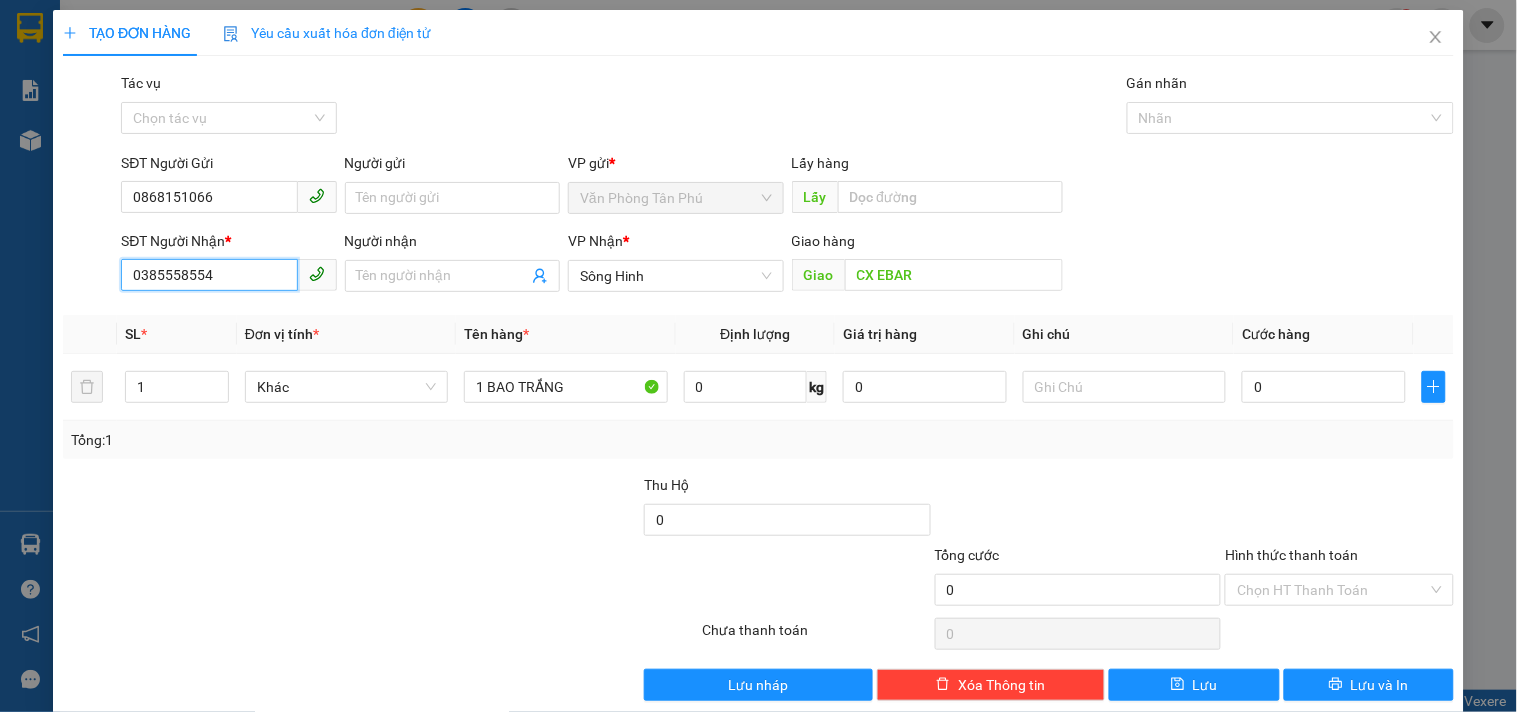 drag, startPoint x: 122, startPoint y: 268, endPoint x: 0, endPoint y: 268, distance: 122 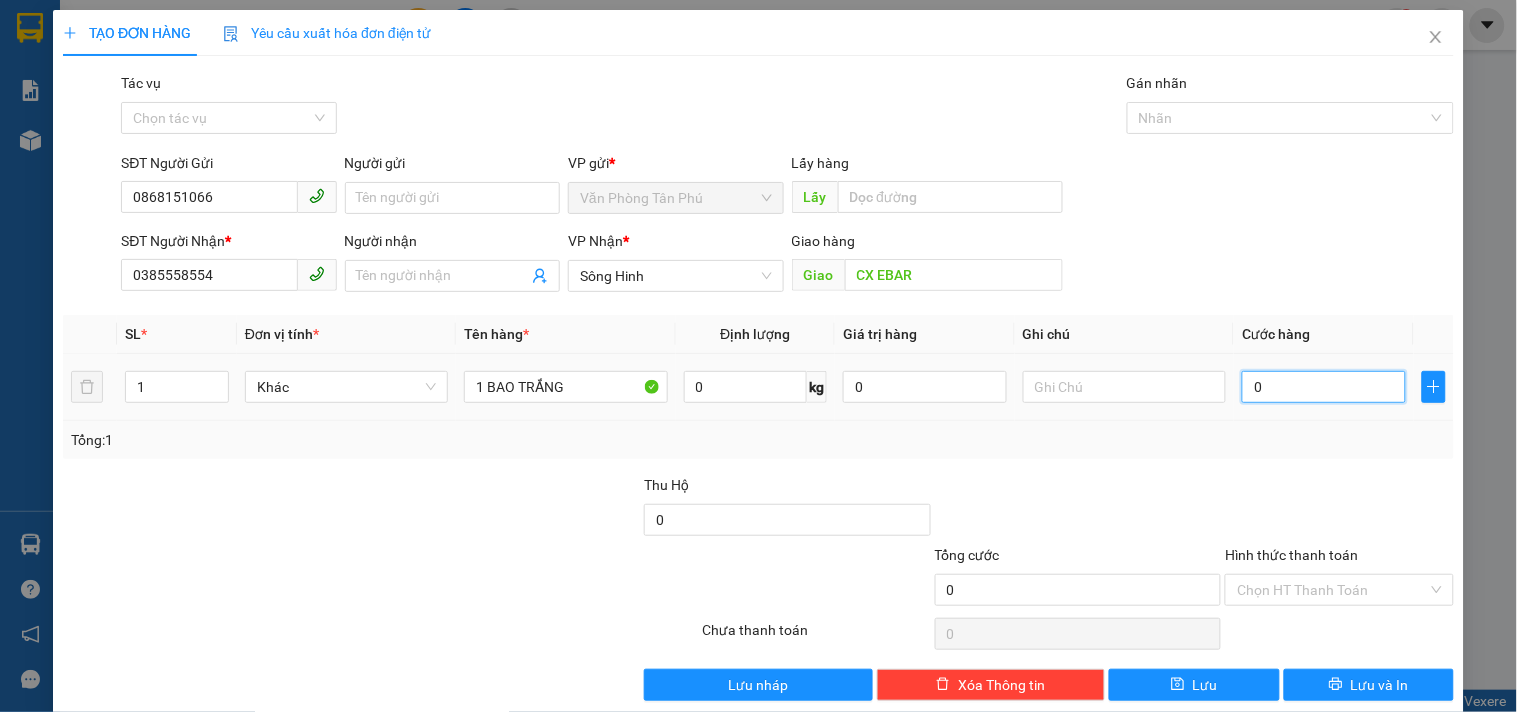 click on "0" at bounding box center [1324, 387] 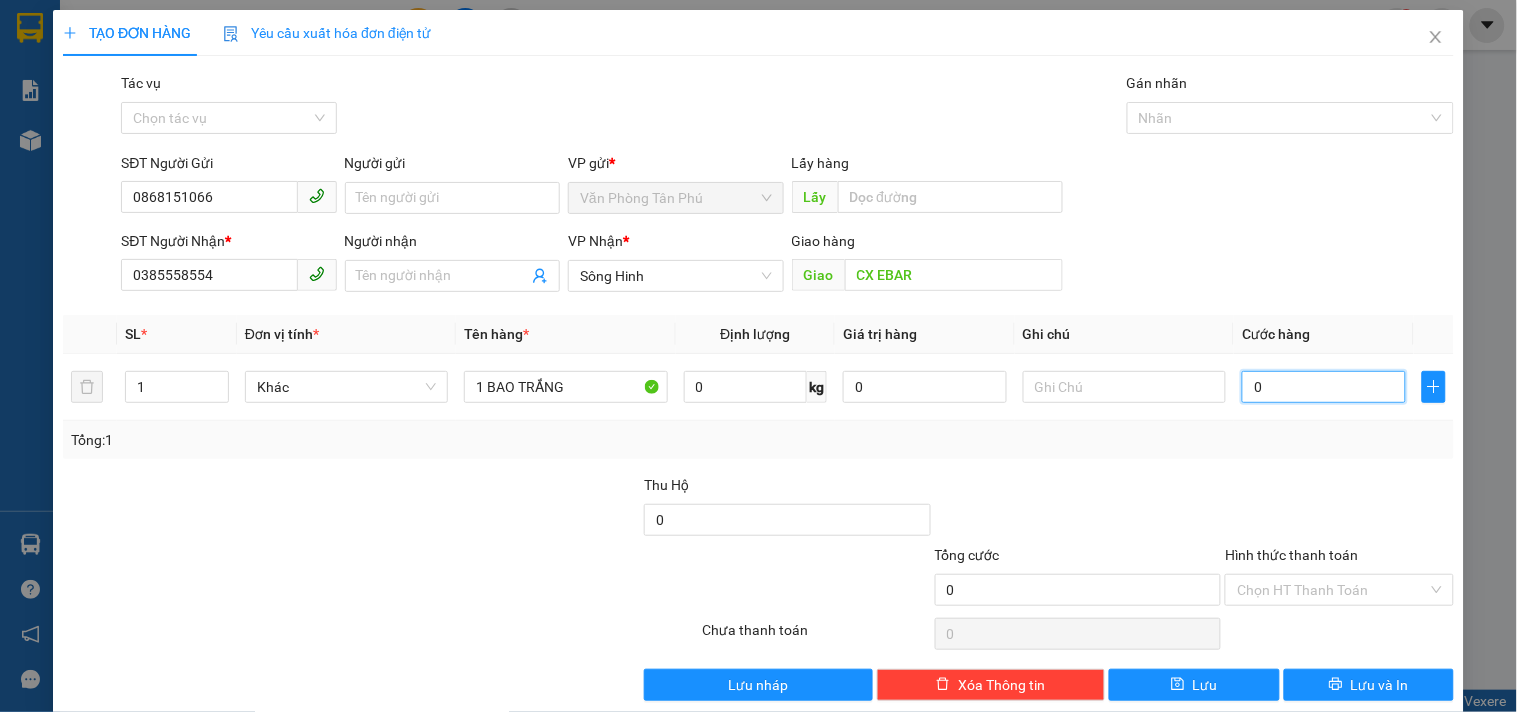 type on "6" 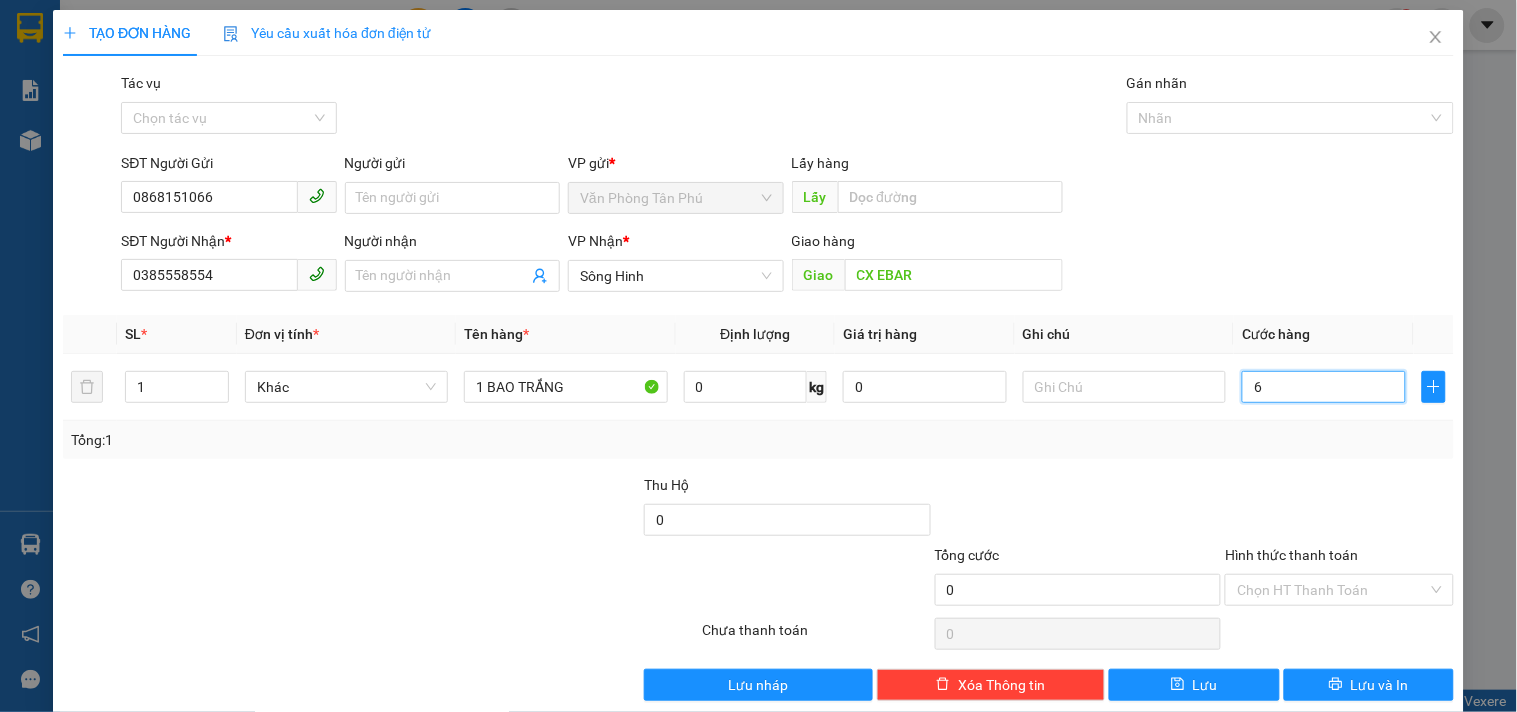 type on "6" 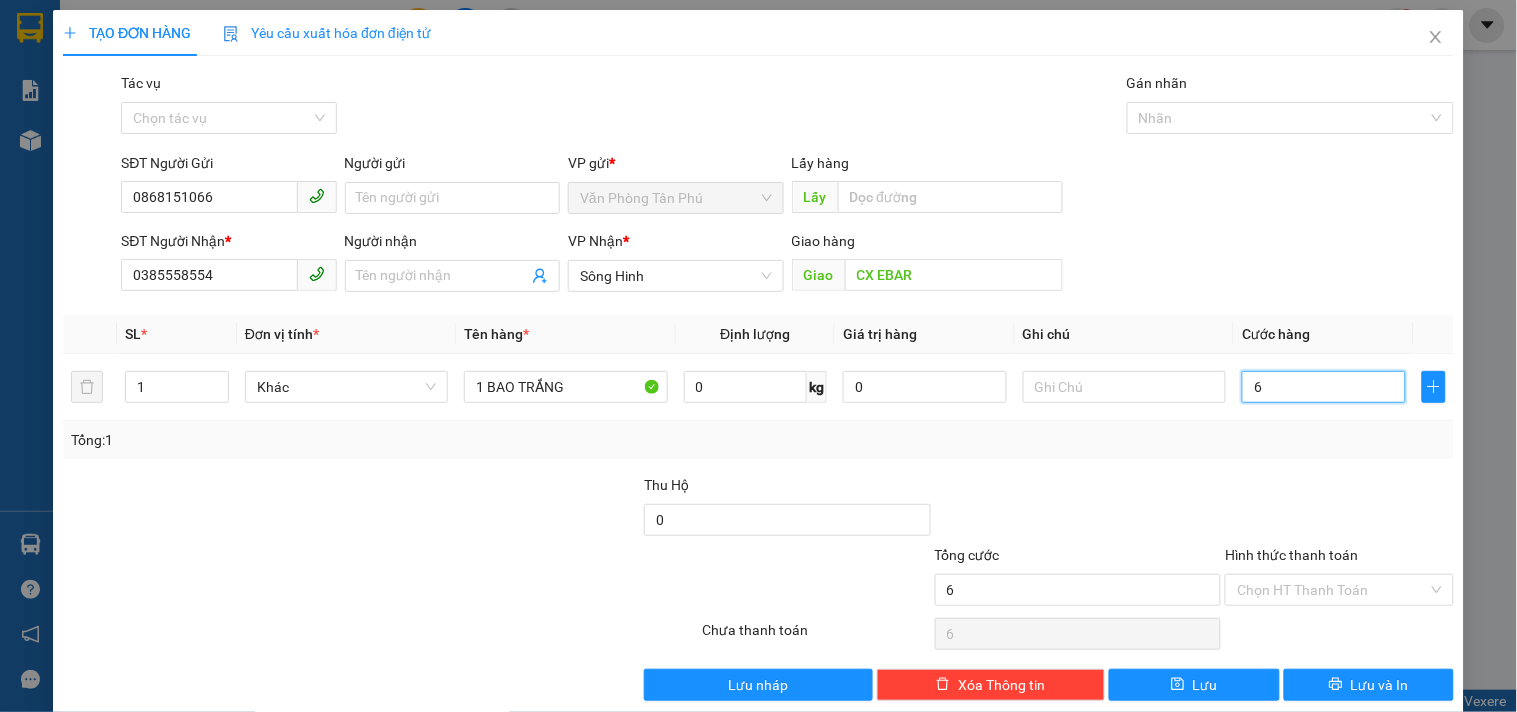 type on "60" 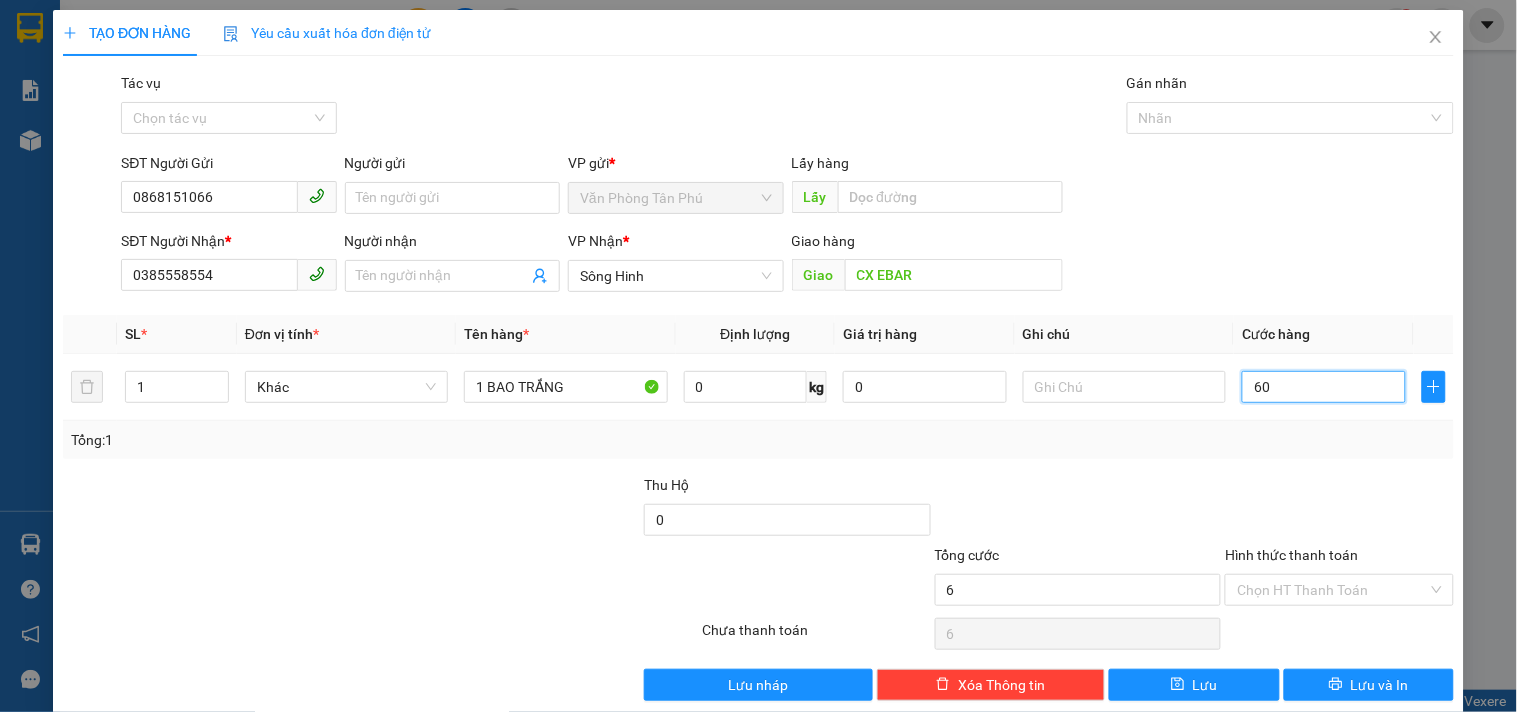 type on "60" 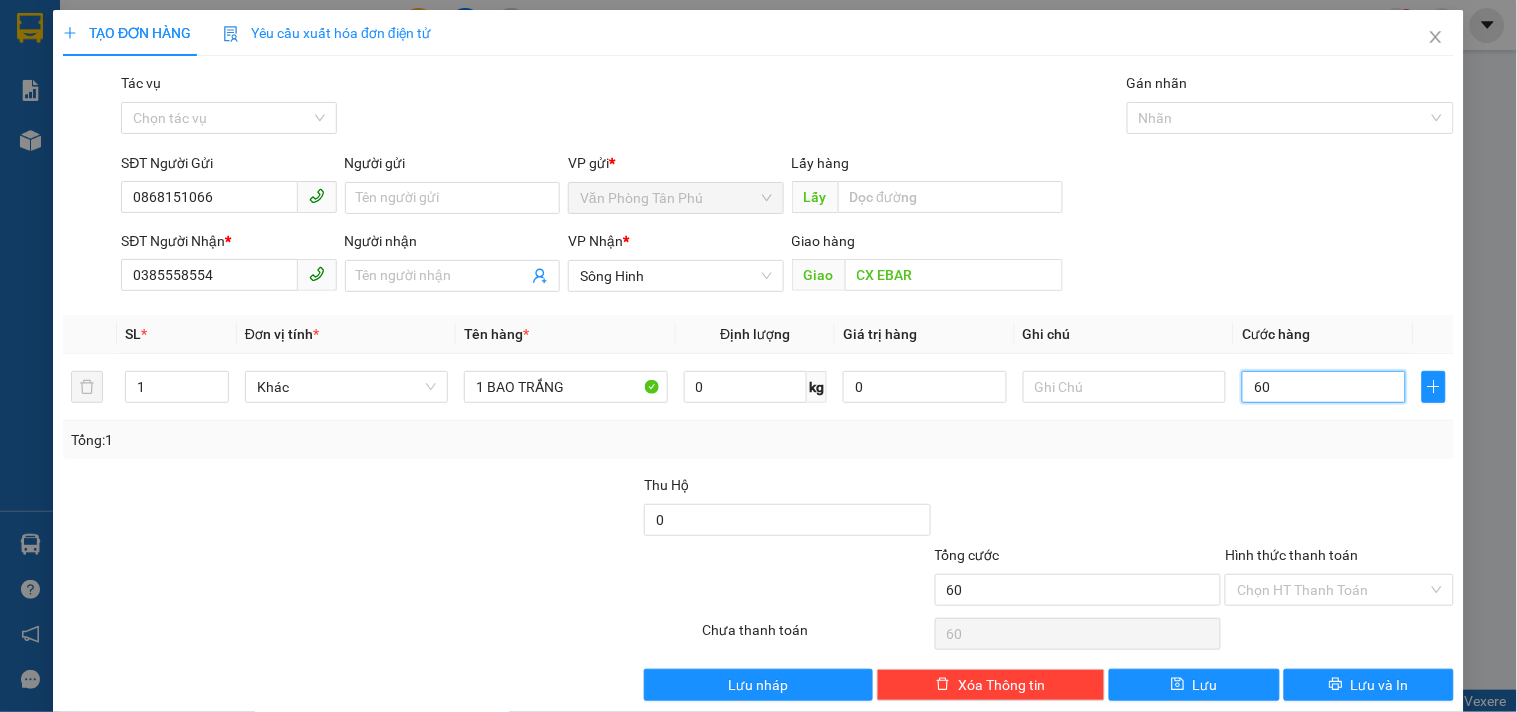 type on "600" 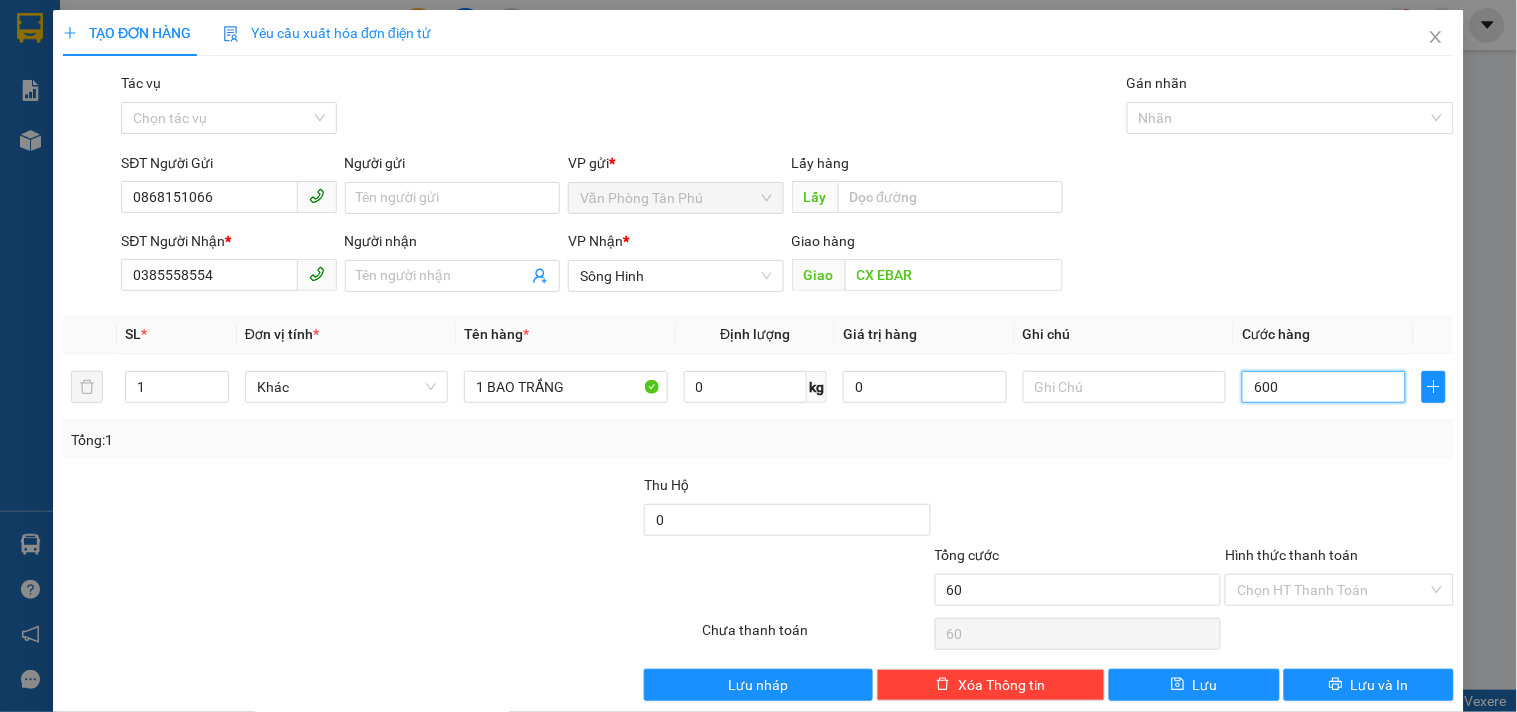 type on "600" 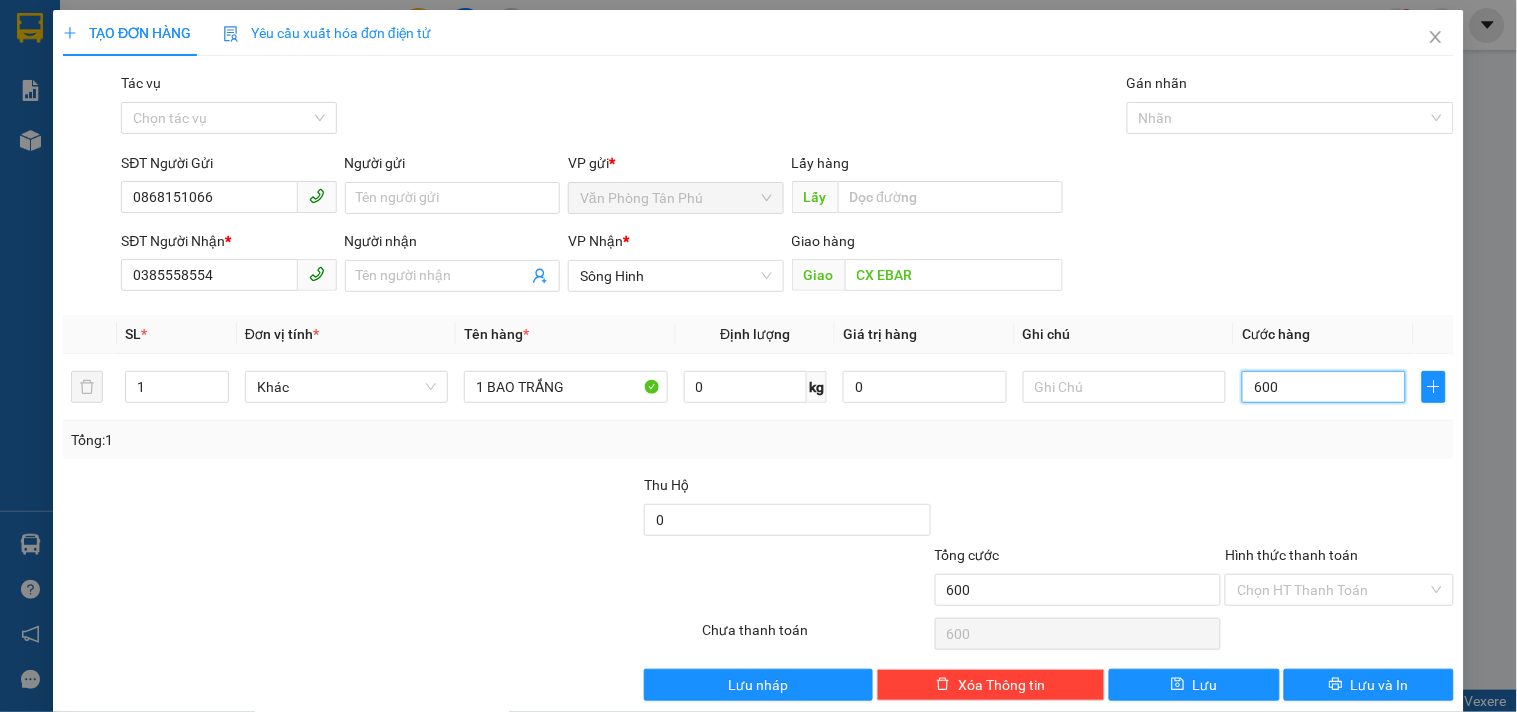 type on "6.000" 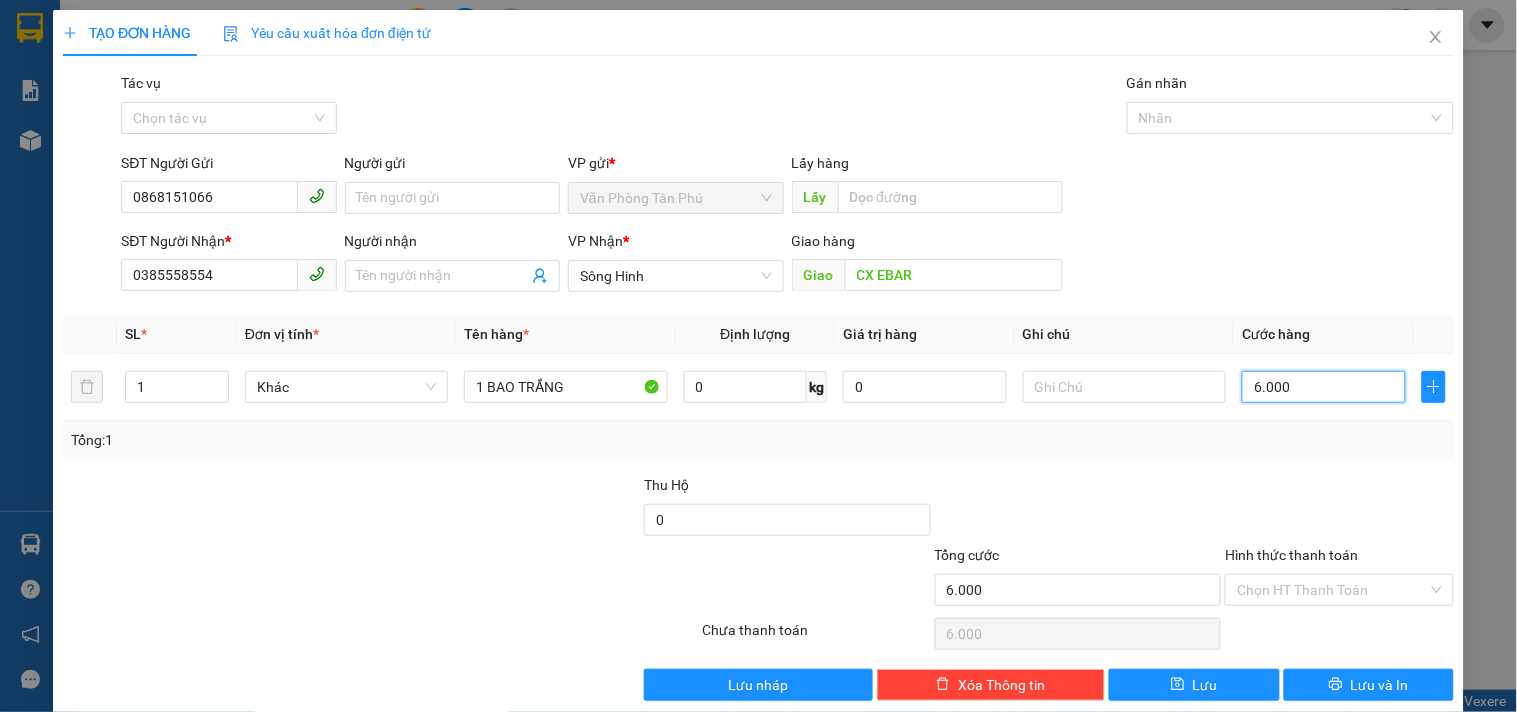 type on "60.000" 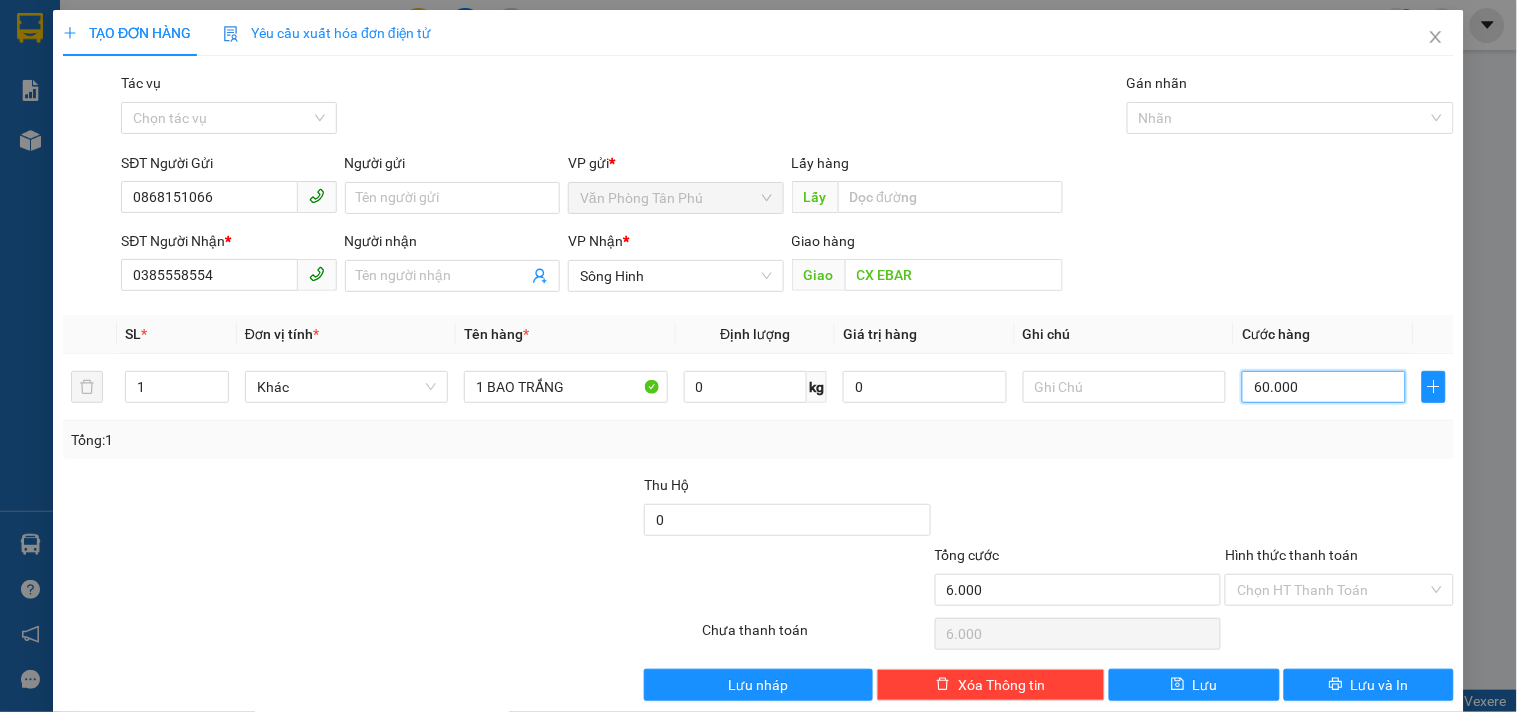 type on "60.000" 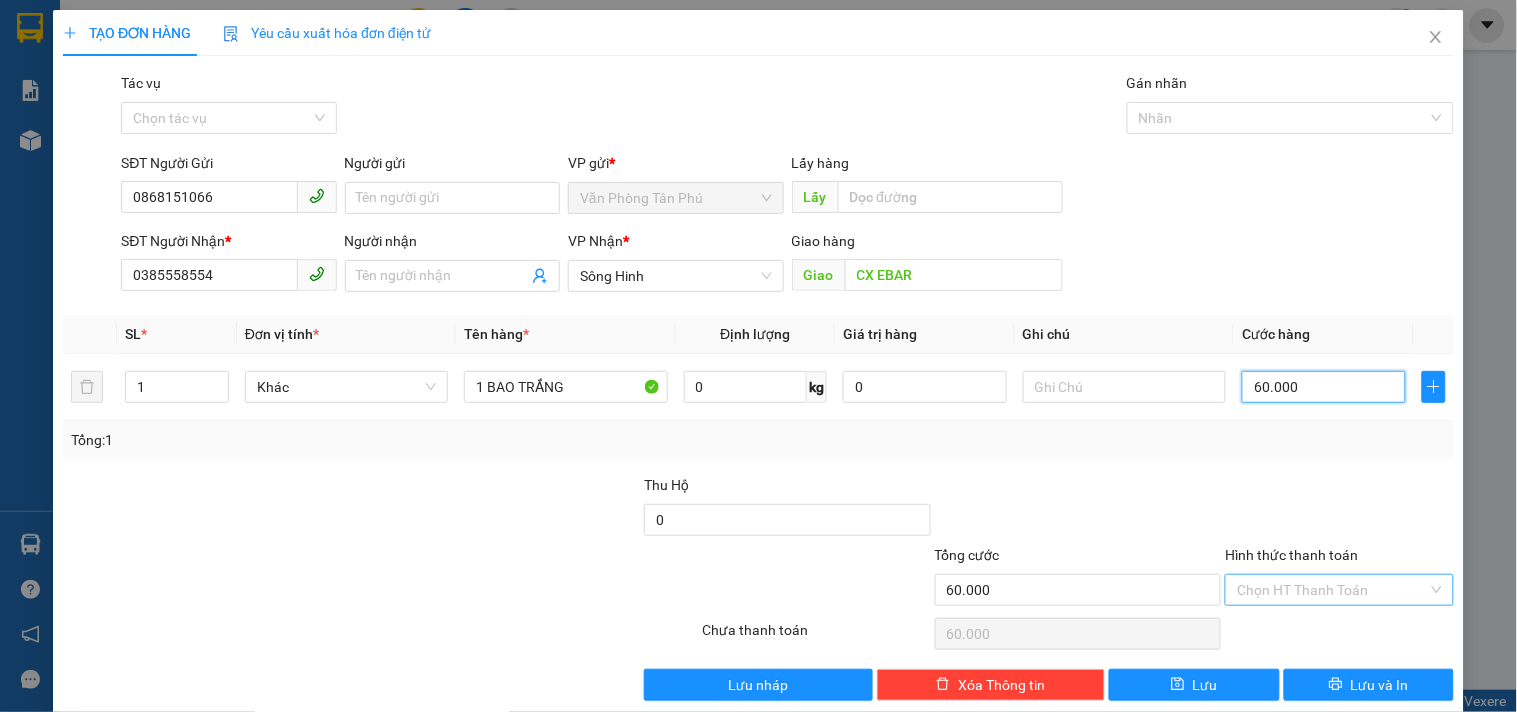 type on "60.000" 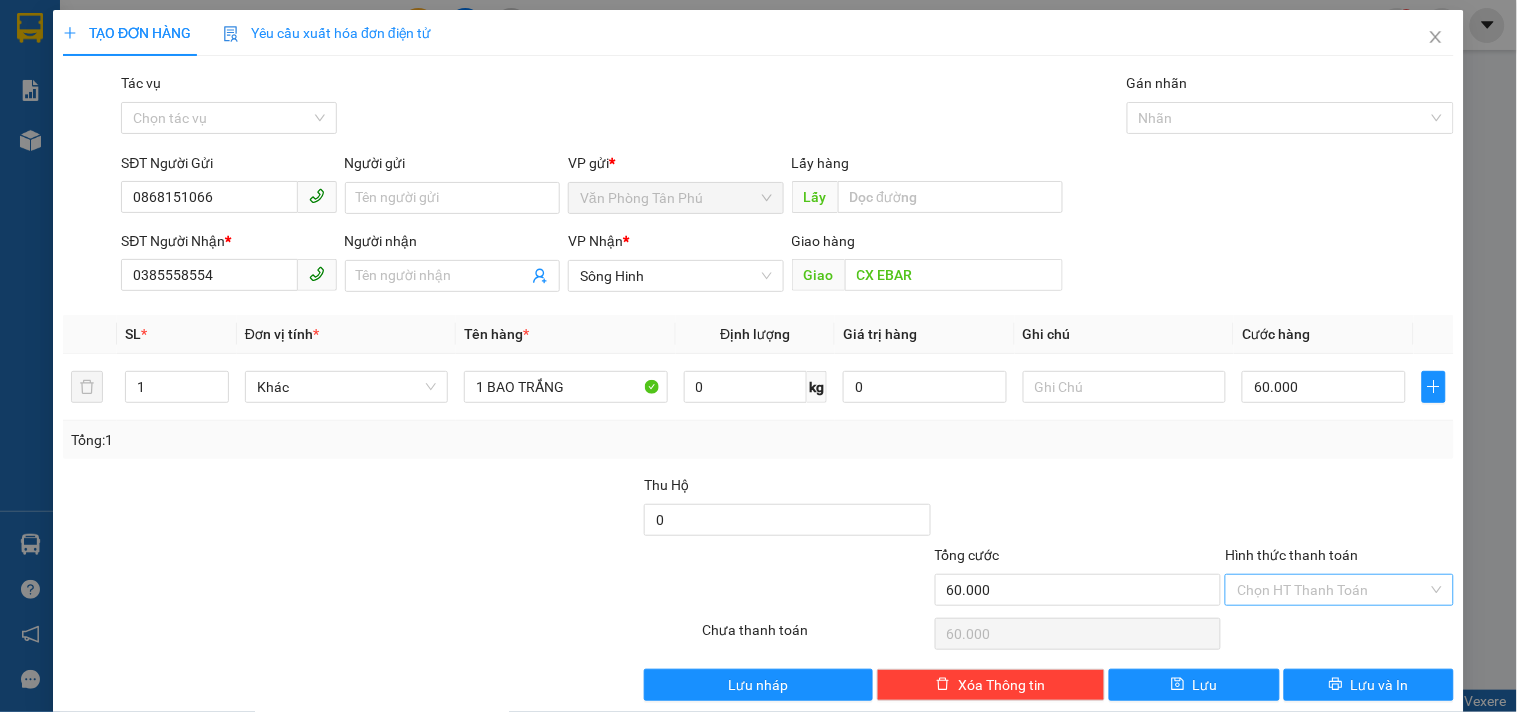 click on "Hình thức thanh toán" at bounding box center [1332, 590] 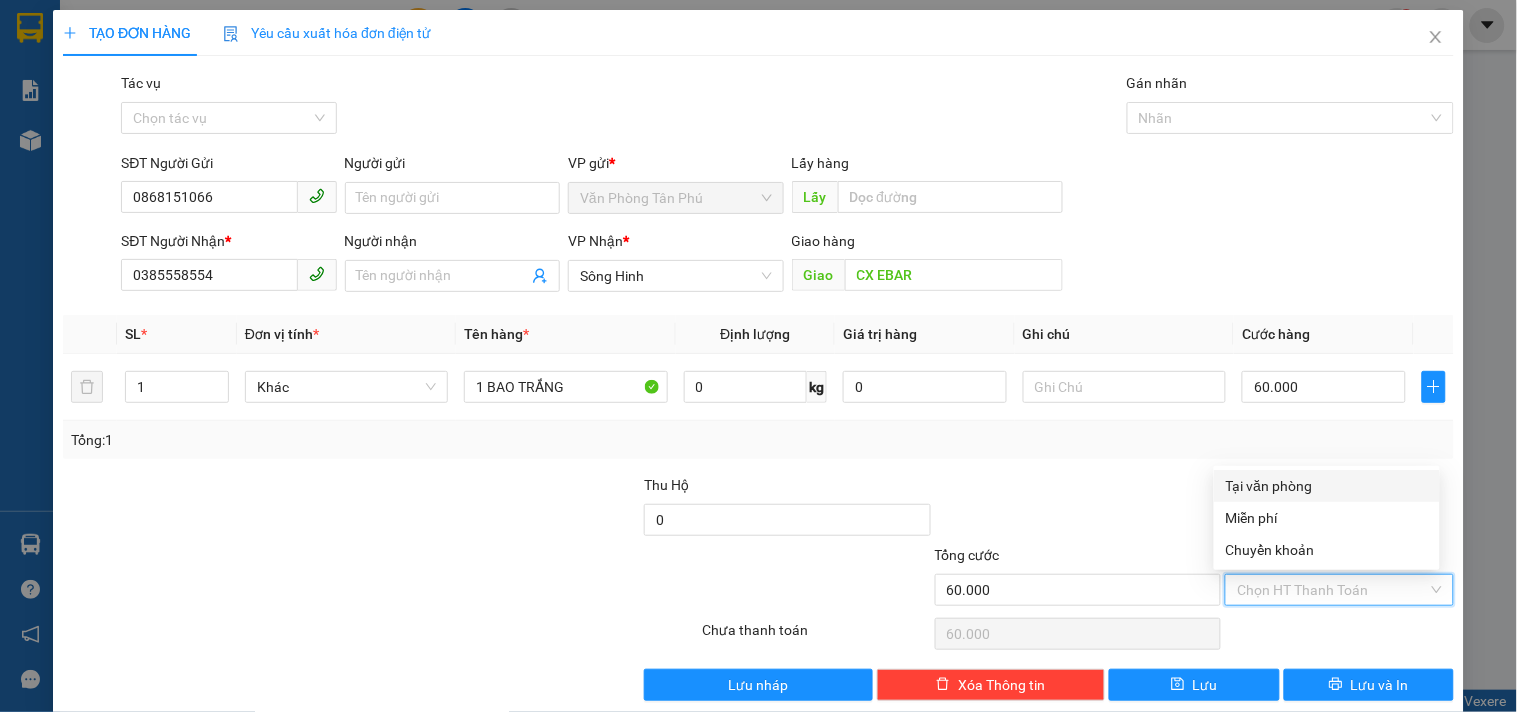 drag, startPoint x: 1283, startPoint y: 484, endPoint x: 1288, endPoint y: 494, distance: 11.18034 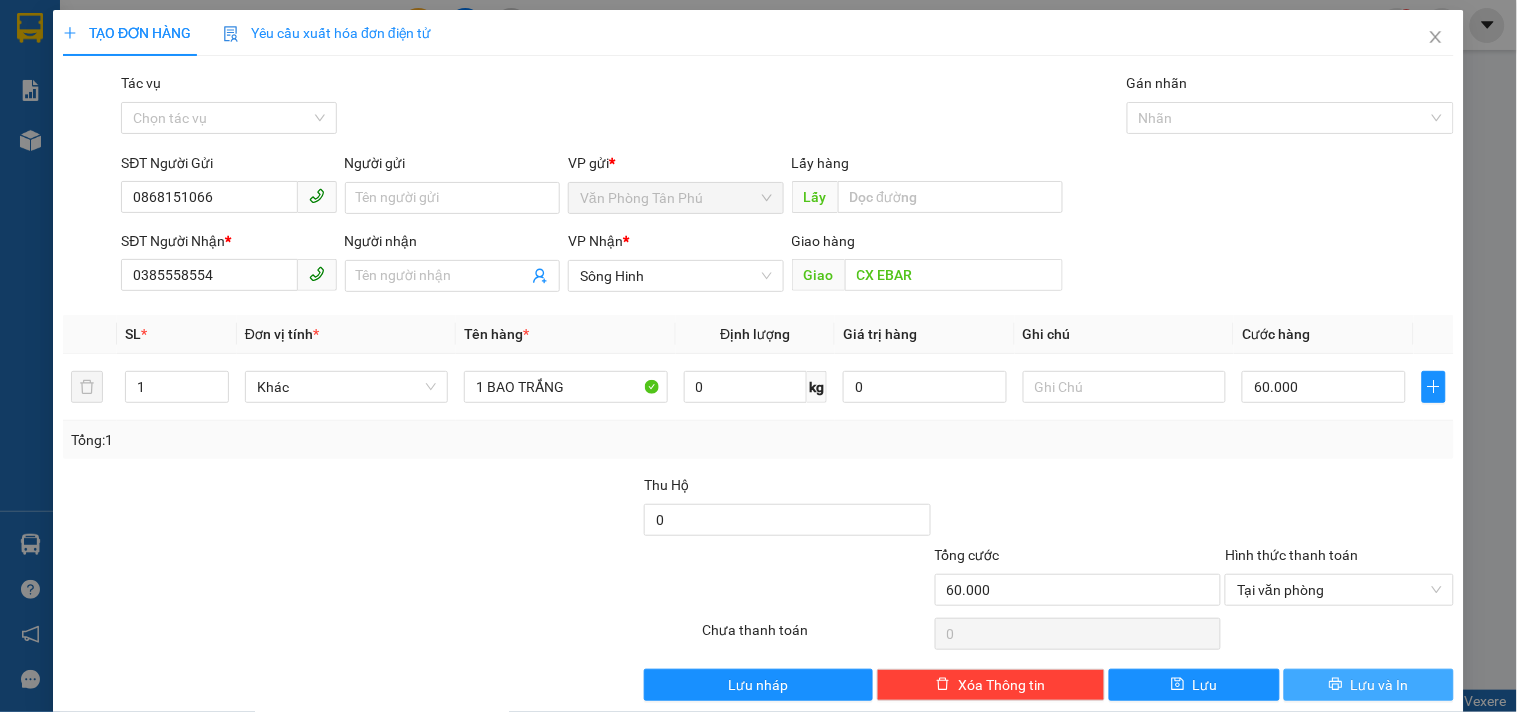 drag, startPoint x: 1333, startPoint y: 681, endPoint x: 1243, endPoint y: 630, distance: 103.44564 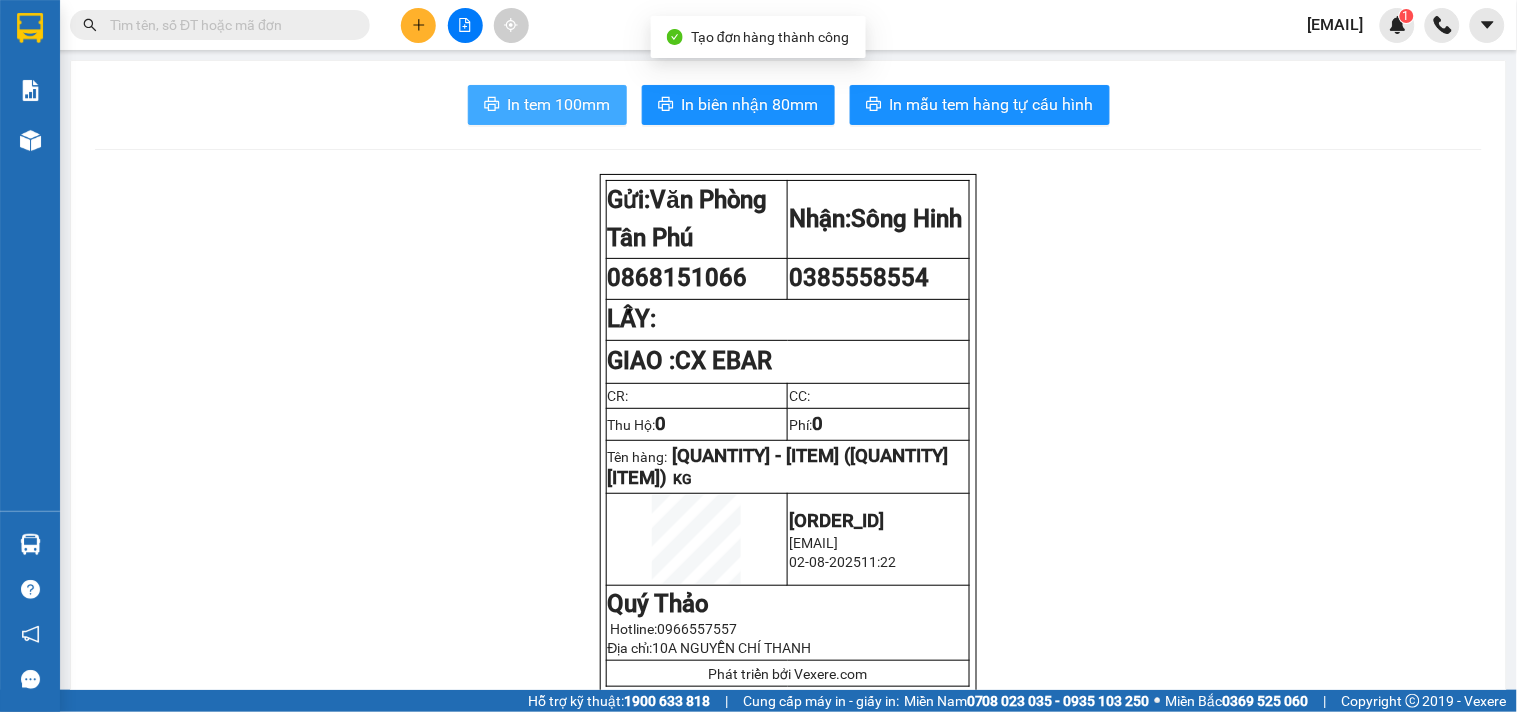 click on "In tem 100mm" at bounding box center (559, 104) 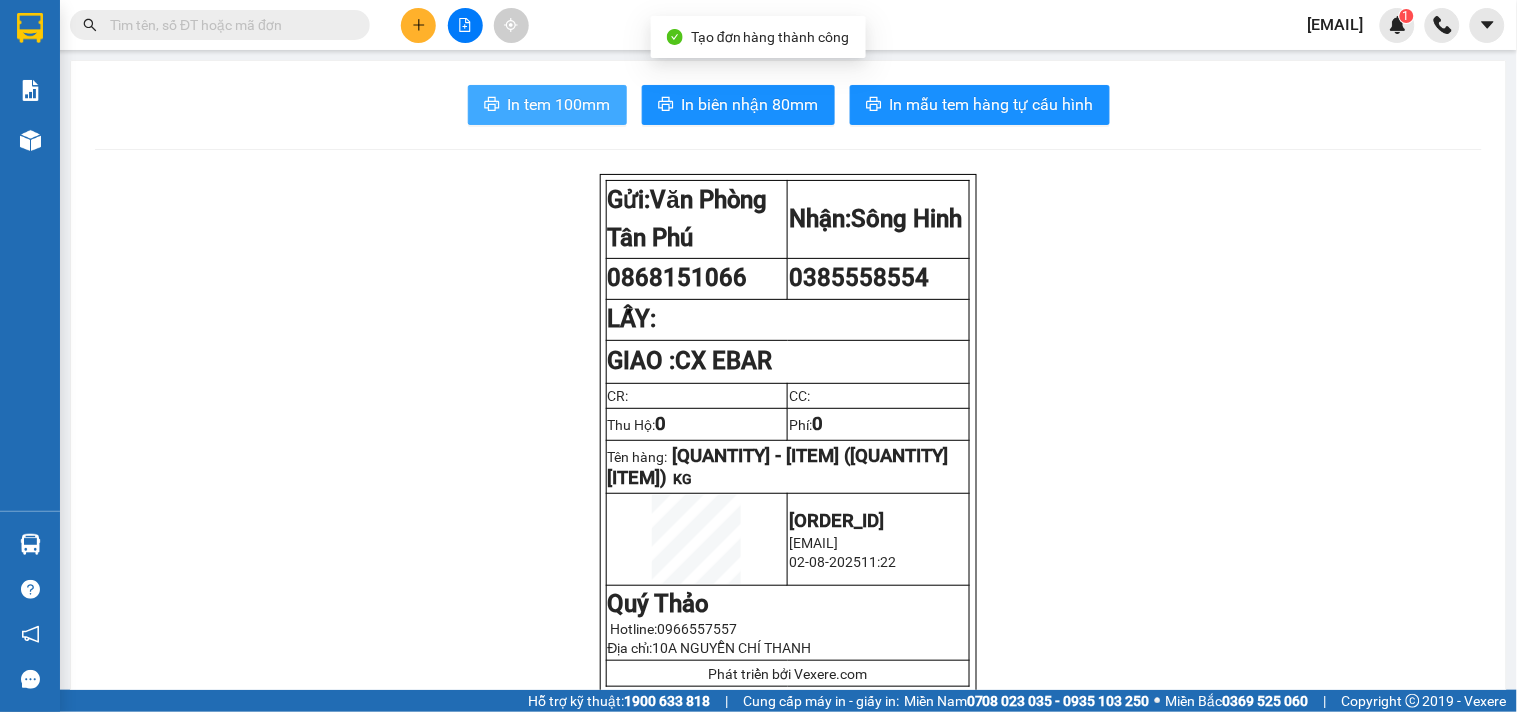 scroll, scrollTop: 0, scrollLeft: 0, axis: both 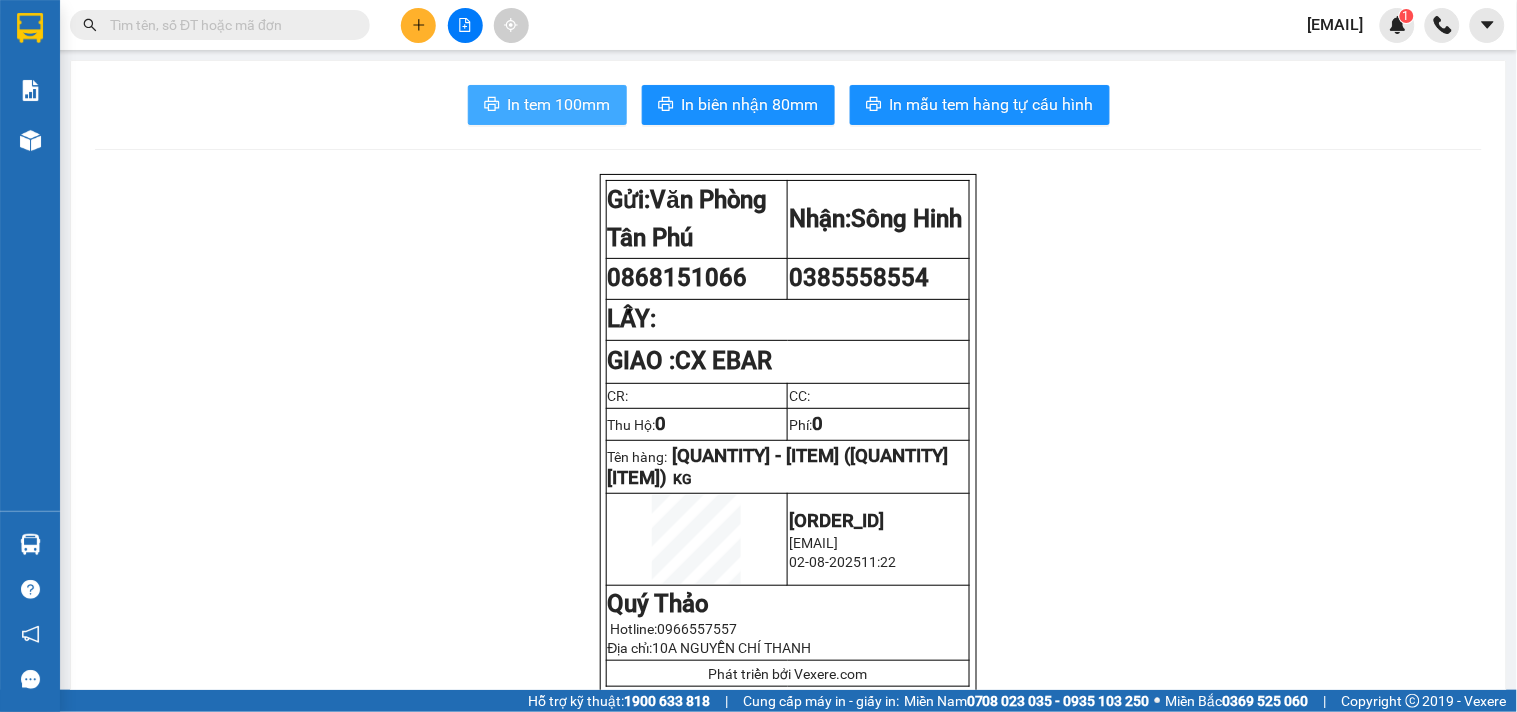 click on "In tem 100mm" at bounding box center [559, 104] 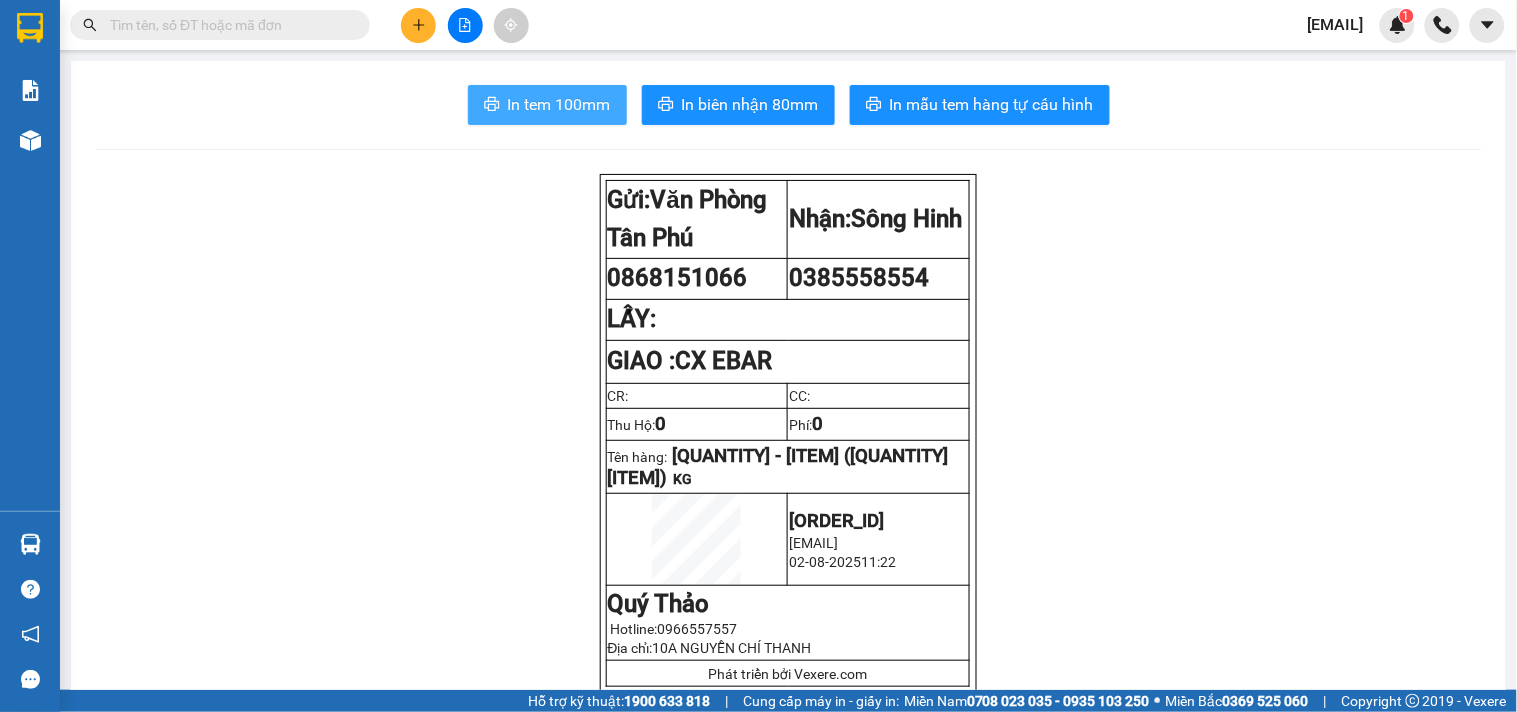 scroll, scrollTop: 0, scrollLeft: 0, axis: both 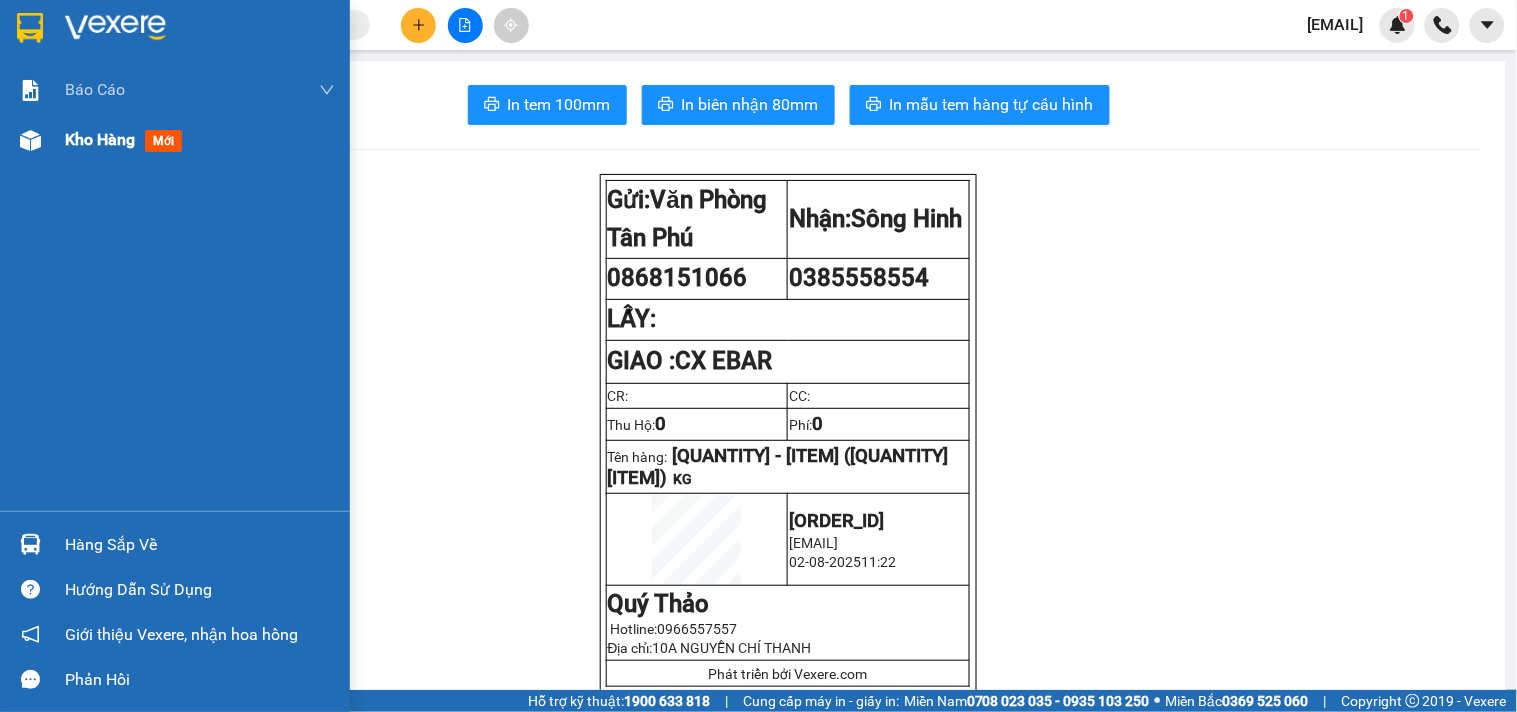 click on "Kho hàng" at bounding box center (100, 139) 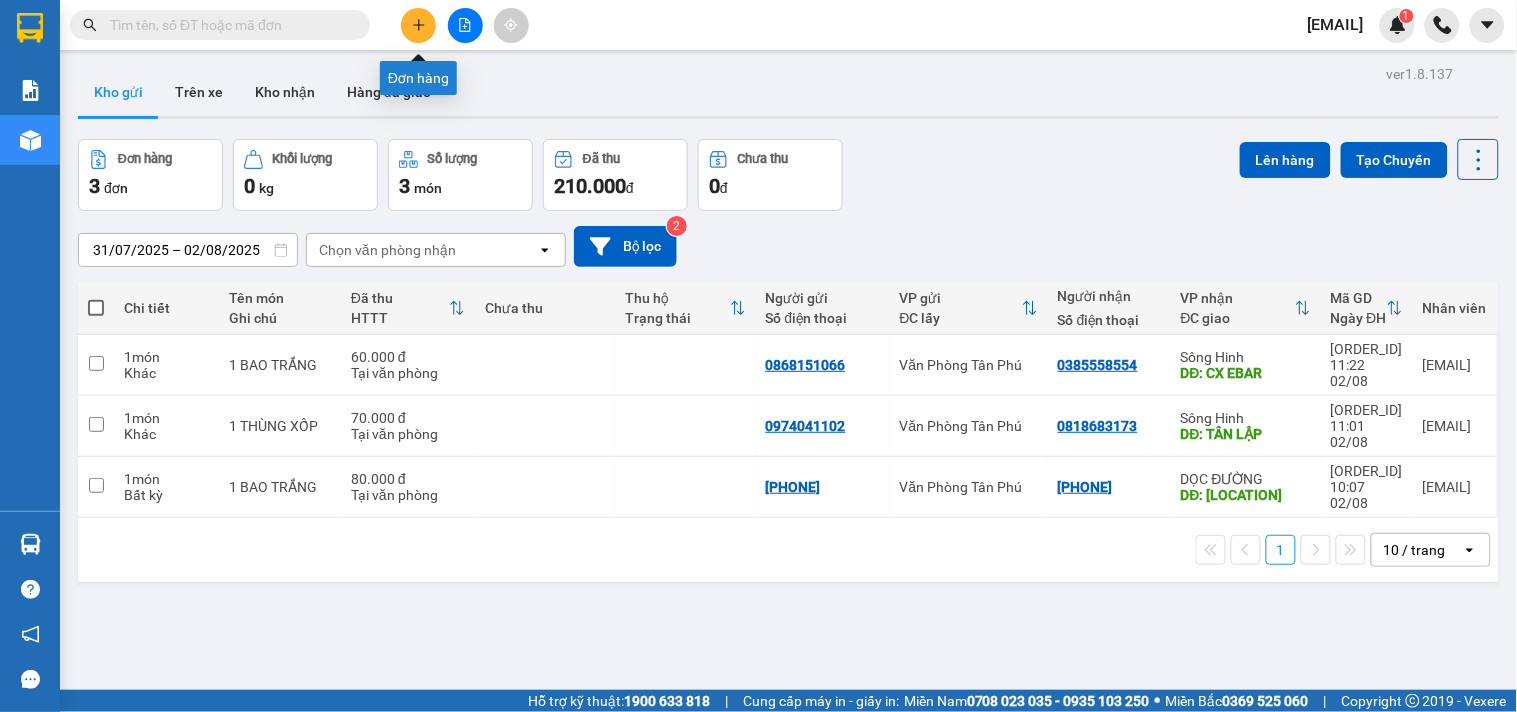 click 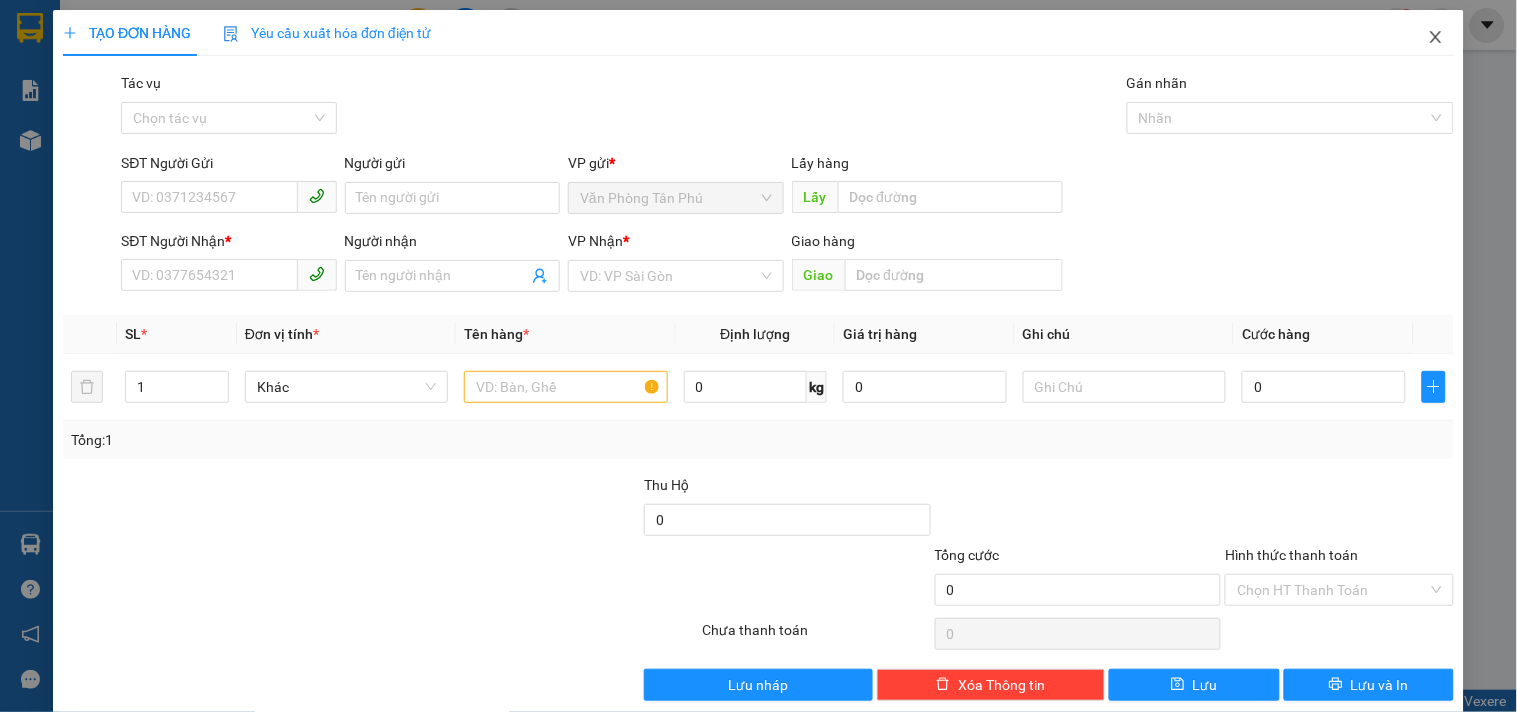 click 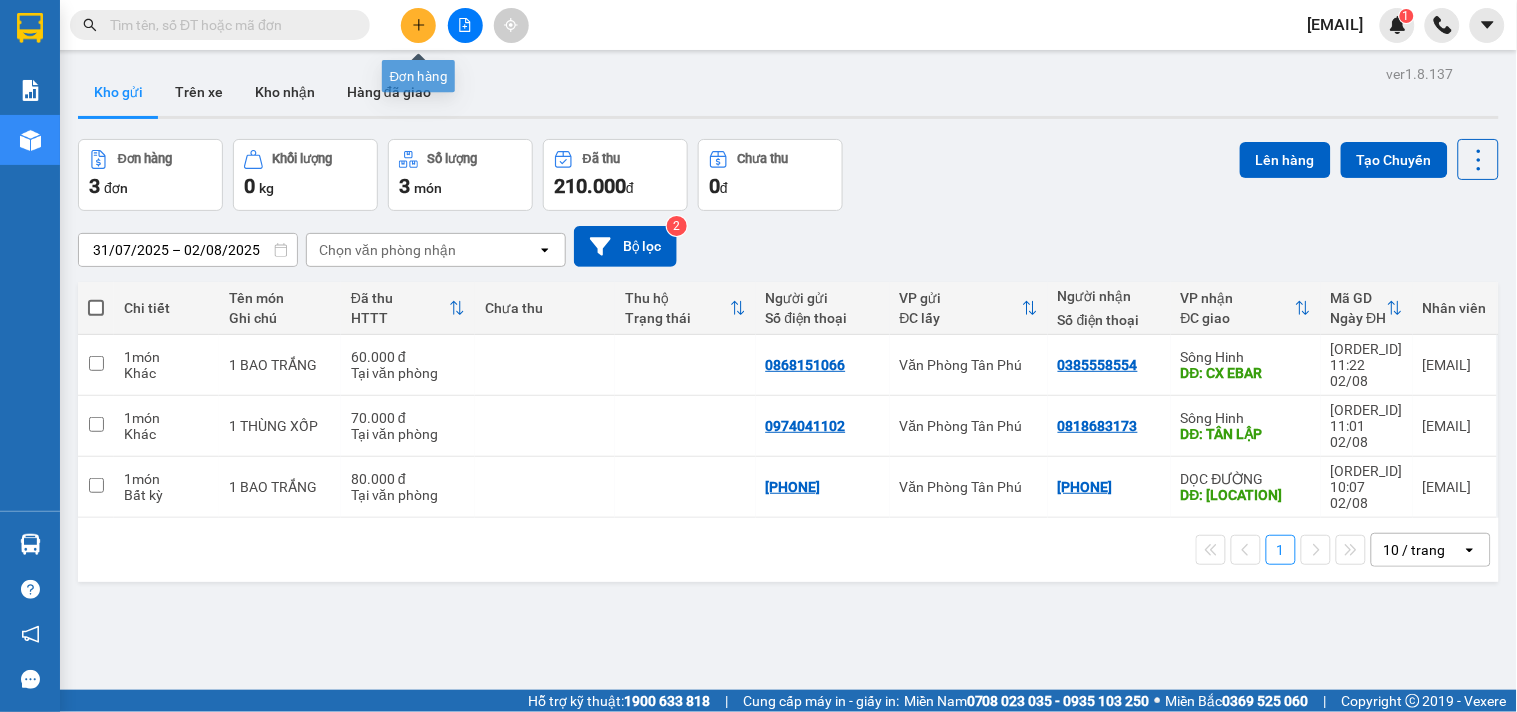 click at bounding box center (418, 25) 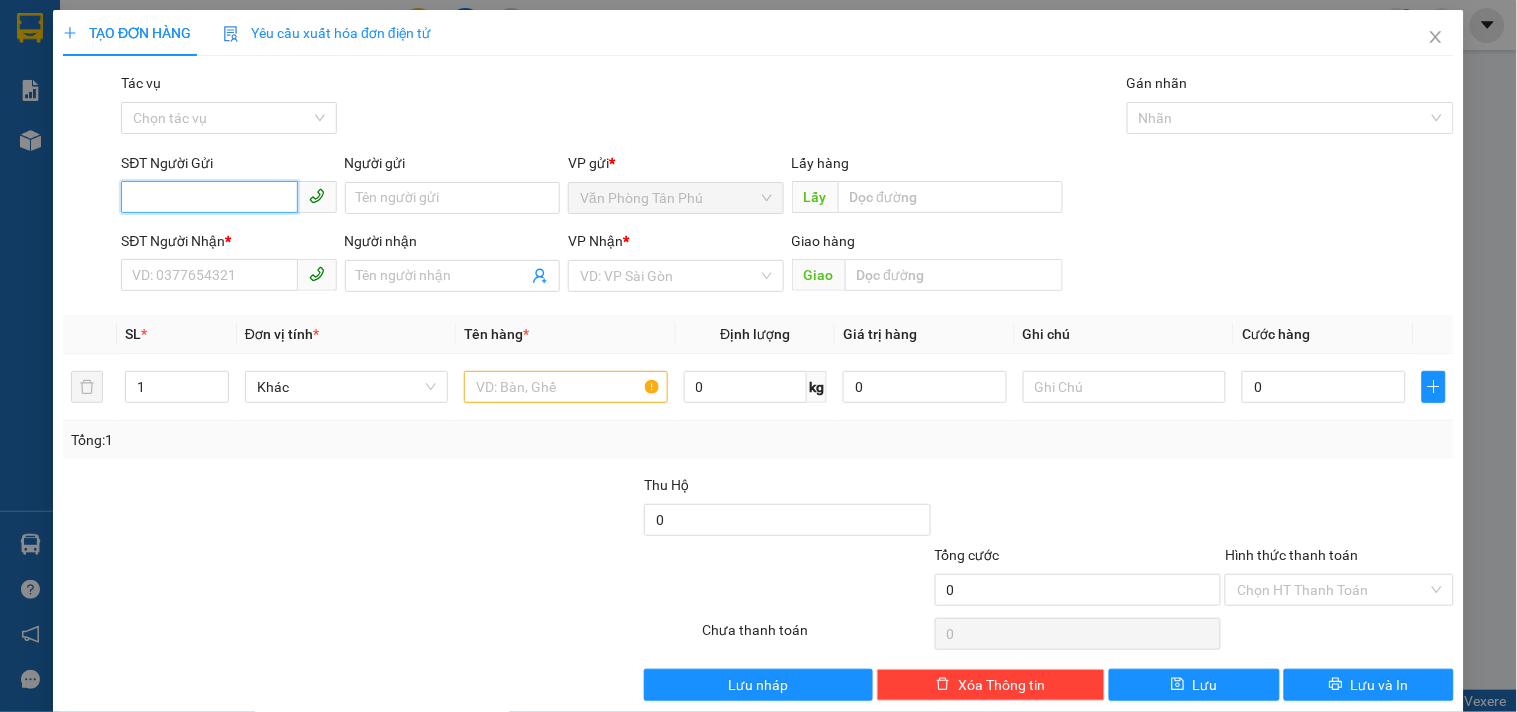 click on "SĐT Người Gửi" at bounding box center (209, 197) 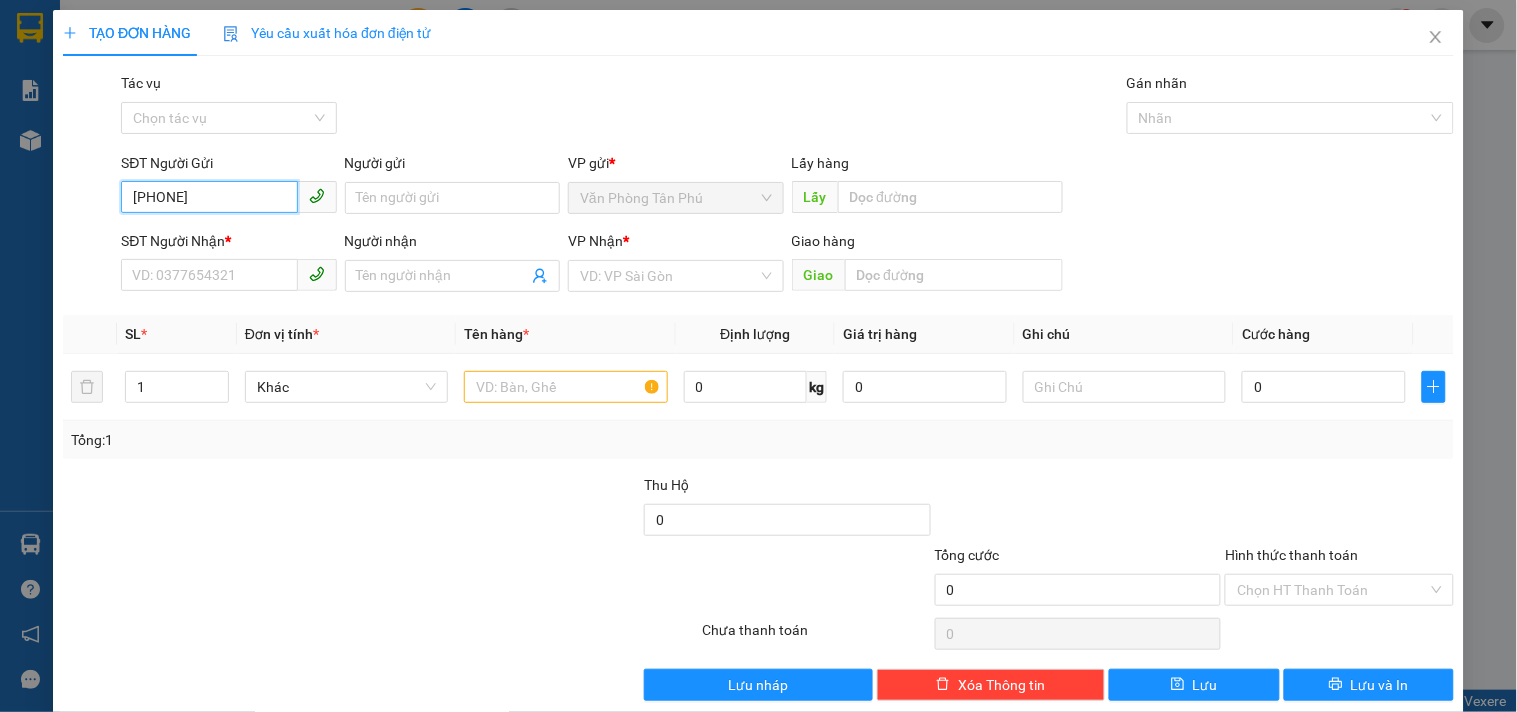 click on "[PHONE]" at bounding box center [209, 197] 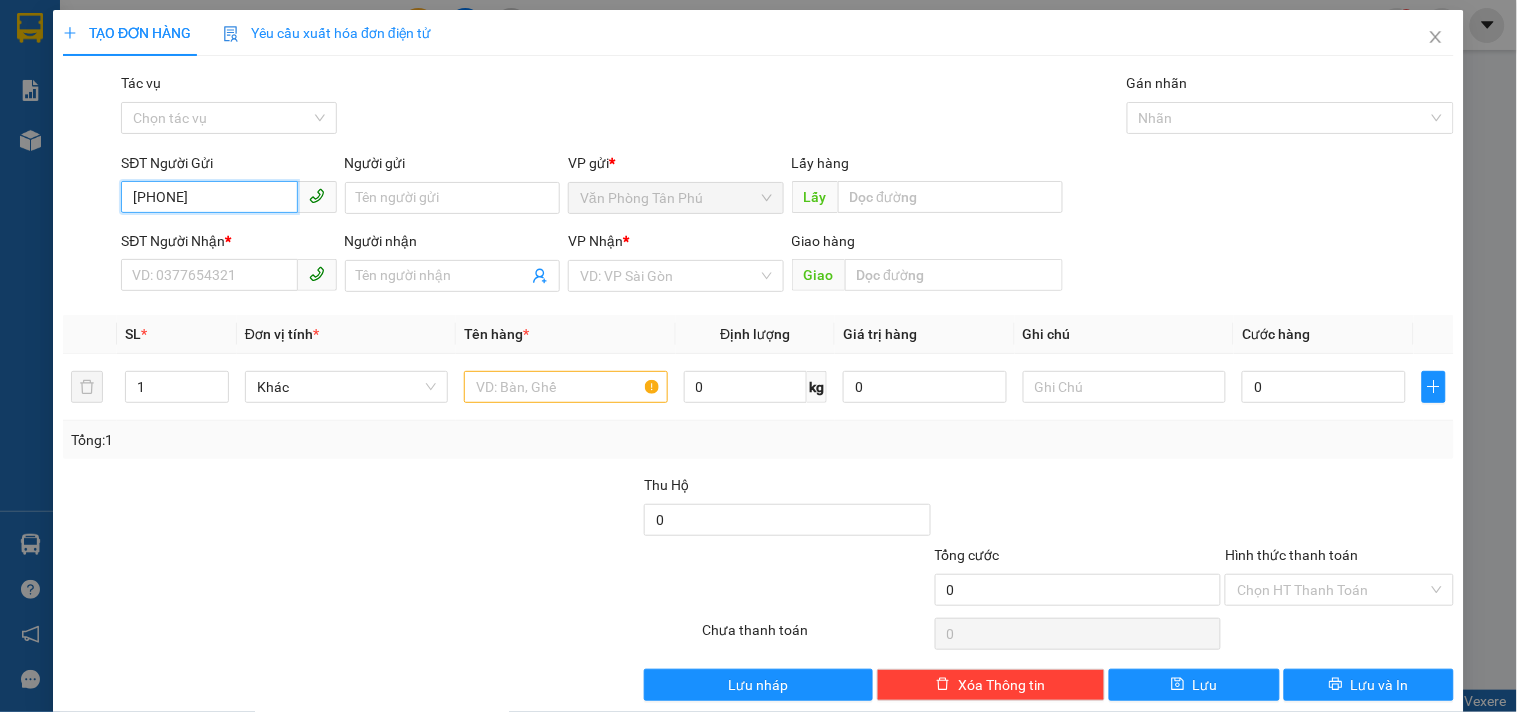 type on "[PHONE]" 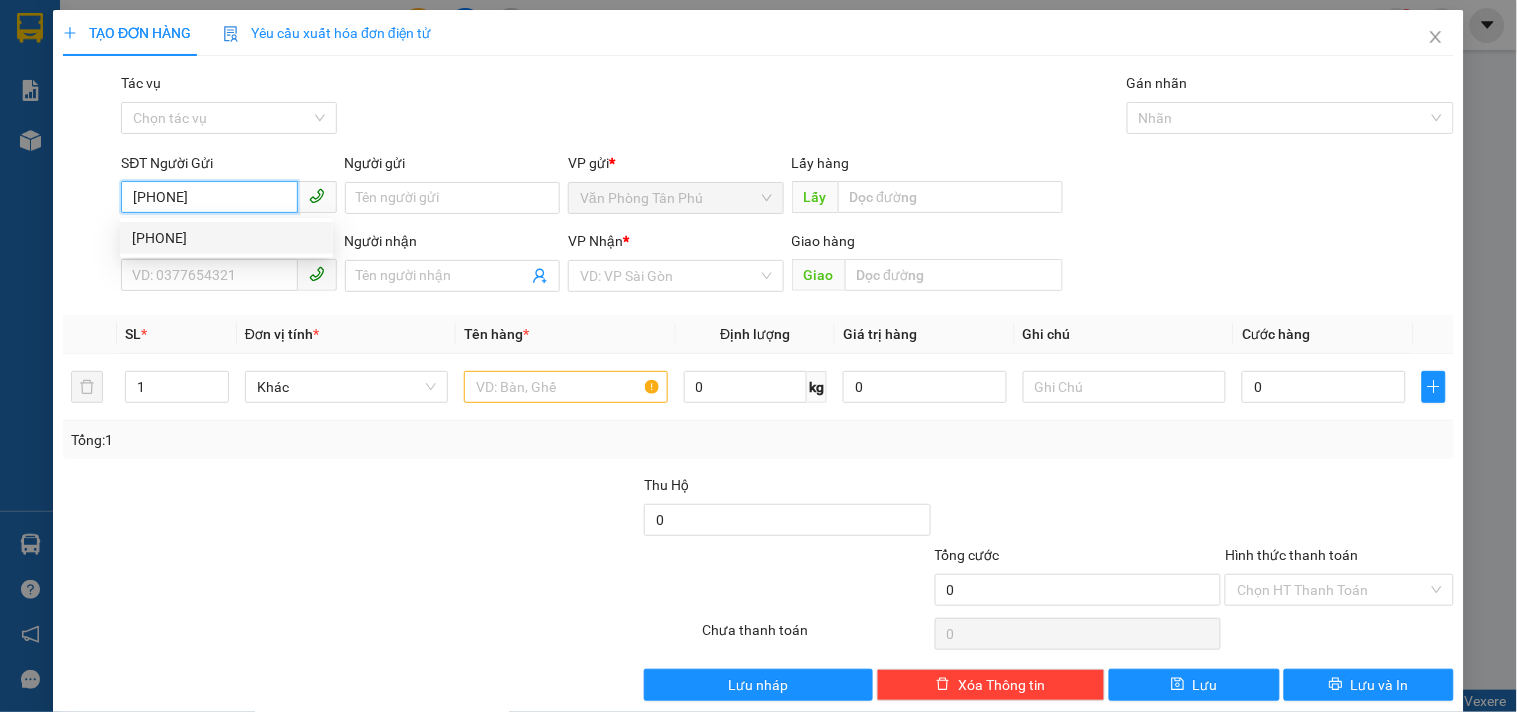 click on "[PHONE]" at bounding box center (226, 238) 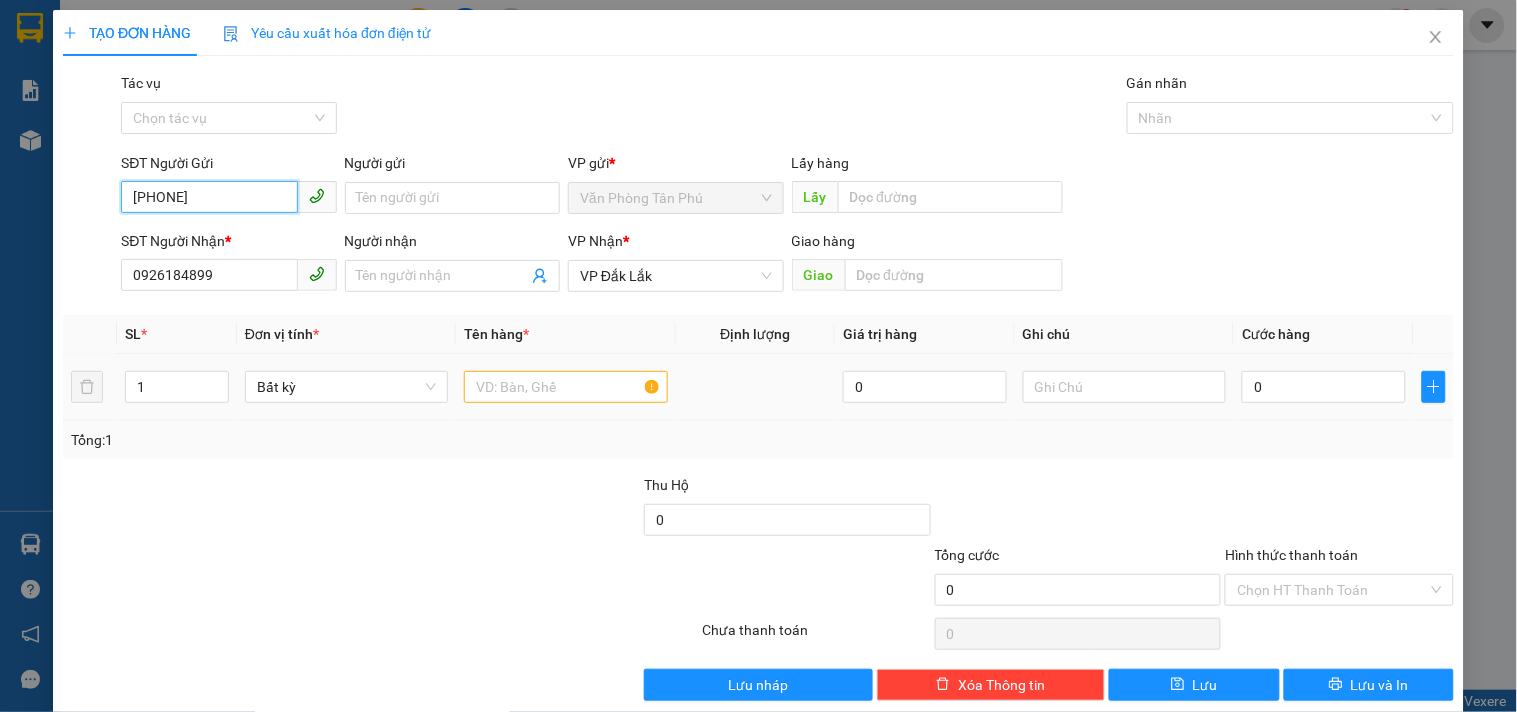 type on "[PHONE]" 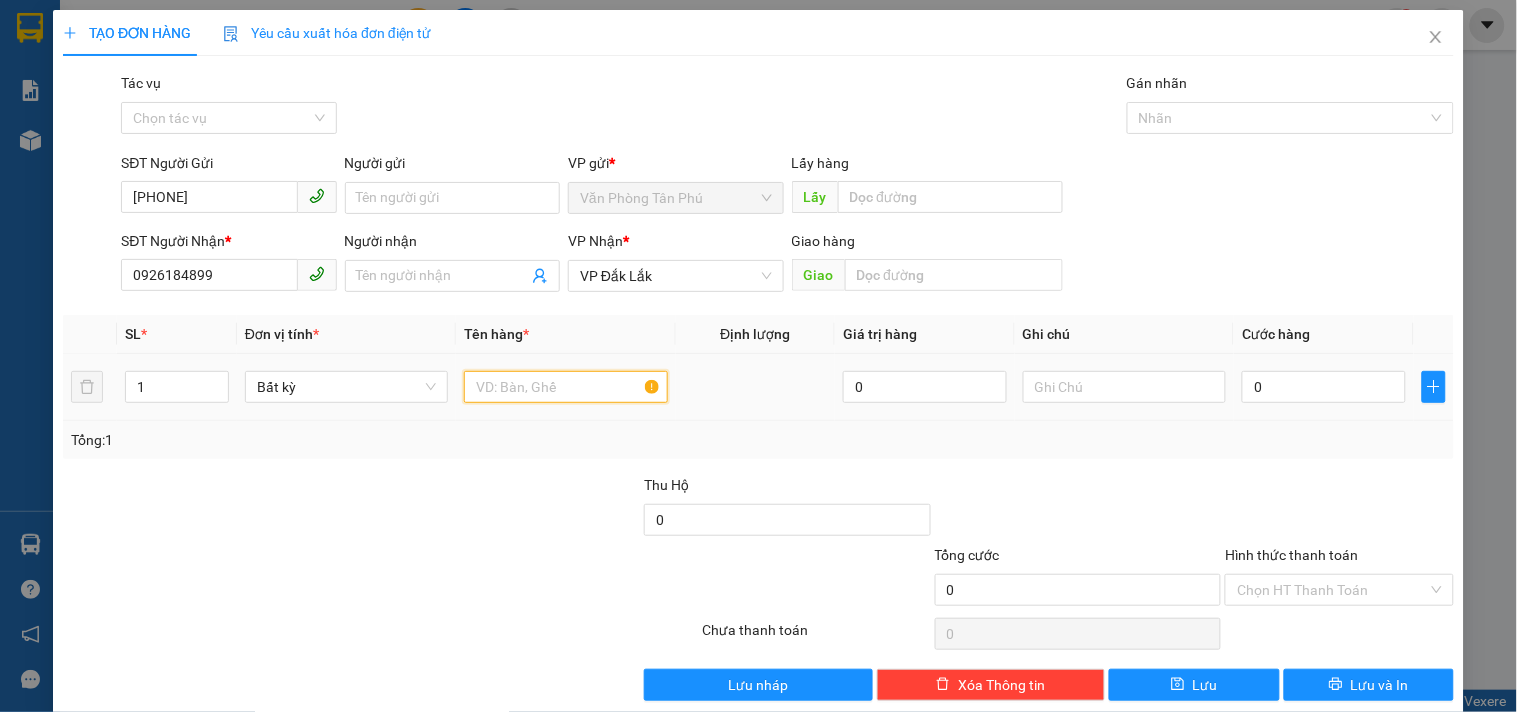 click at bounding box center [565, 387] 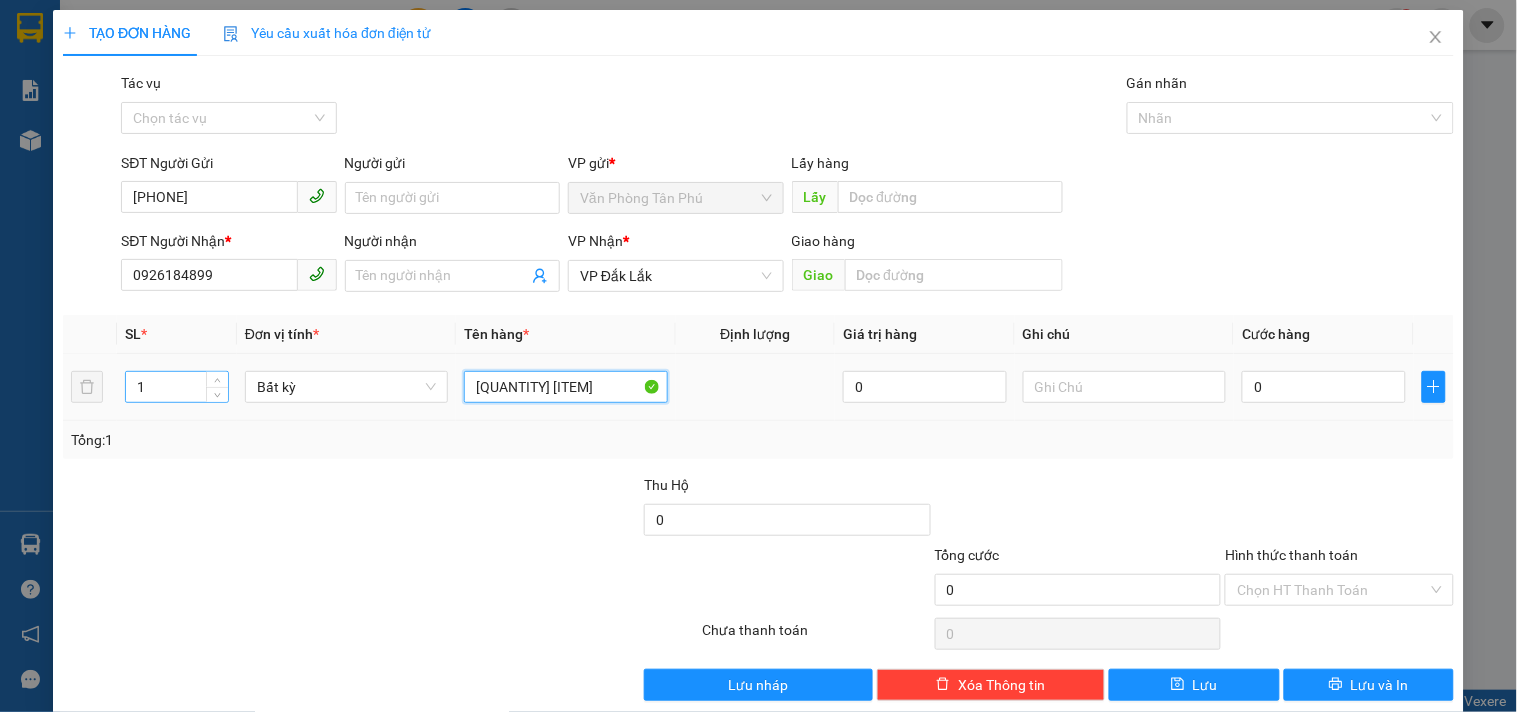 type on "[QUANTITY] [ITEM]" 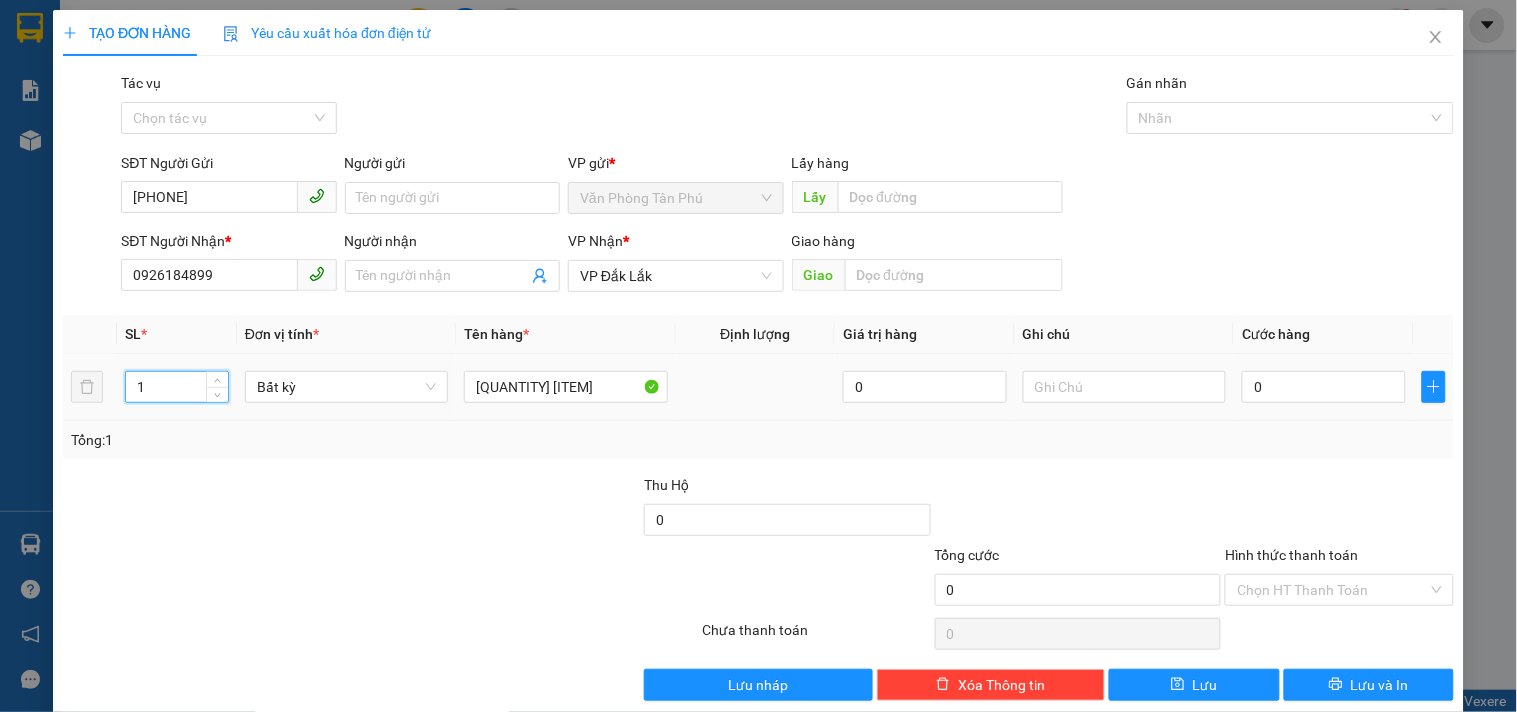 click on "1" at bounding box center (177, 387) 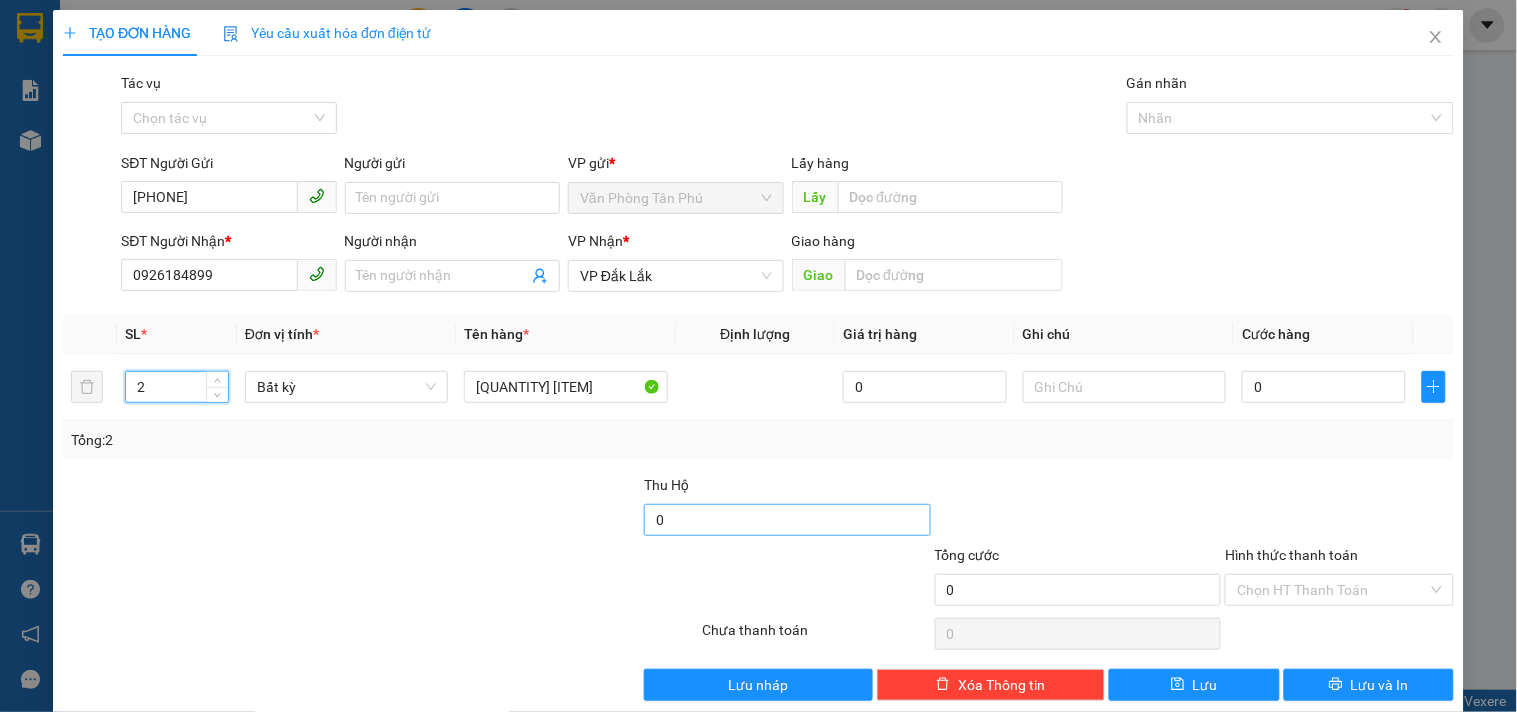 type on "2" 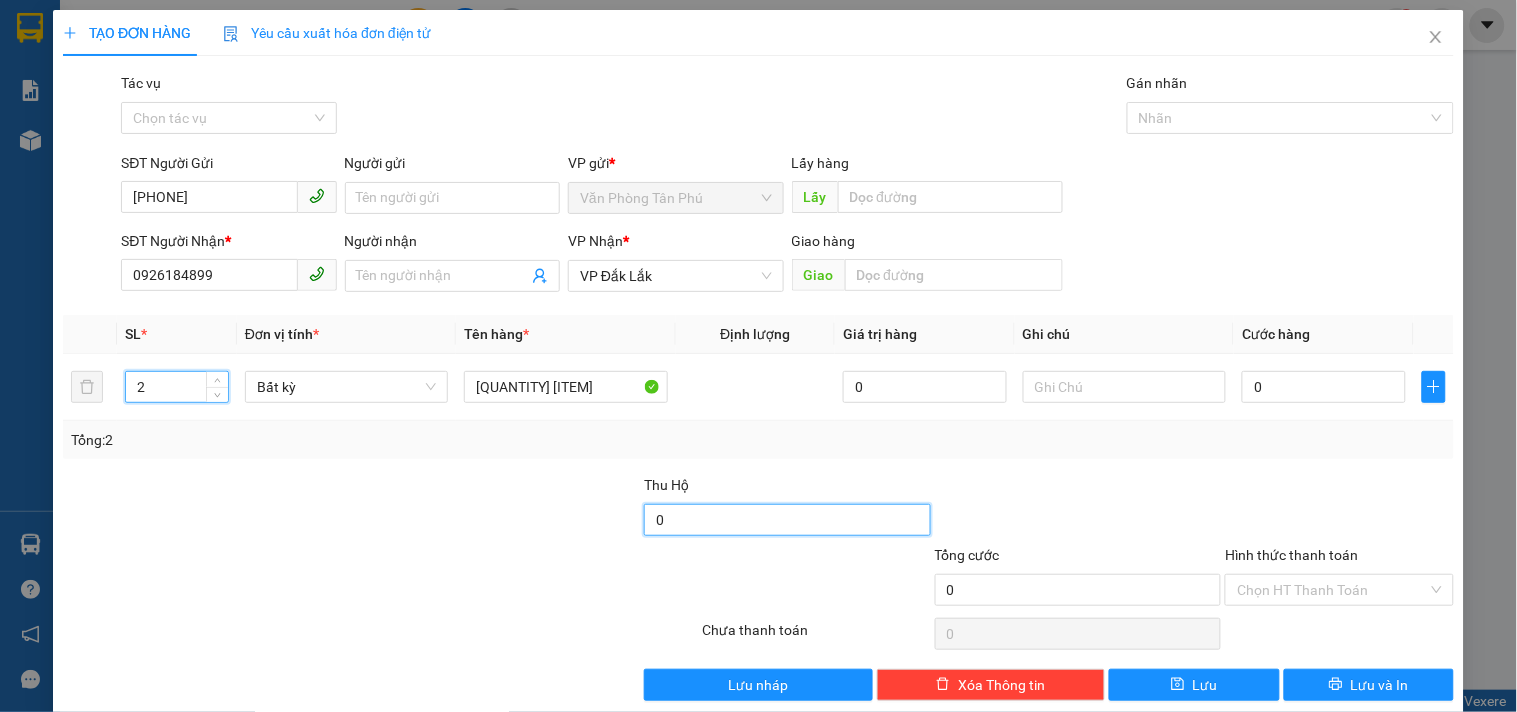 click on "0" at bounding box center [787, 520] 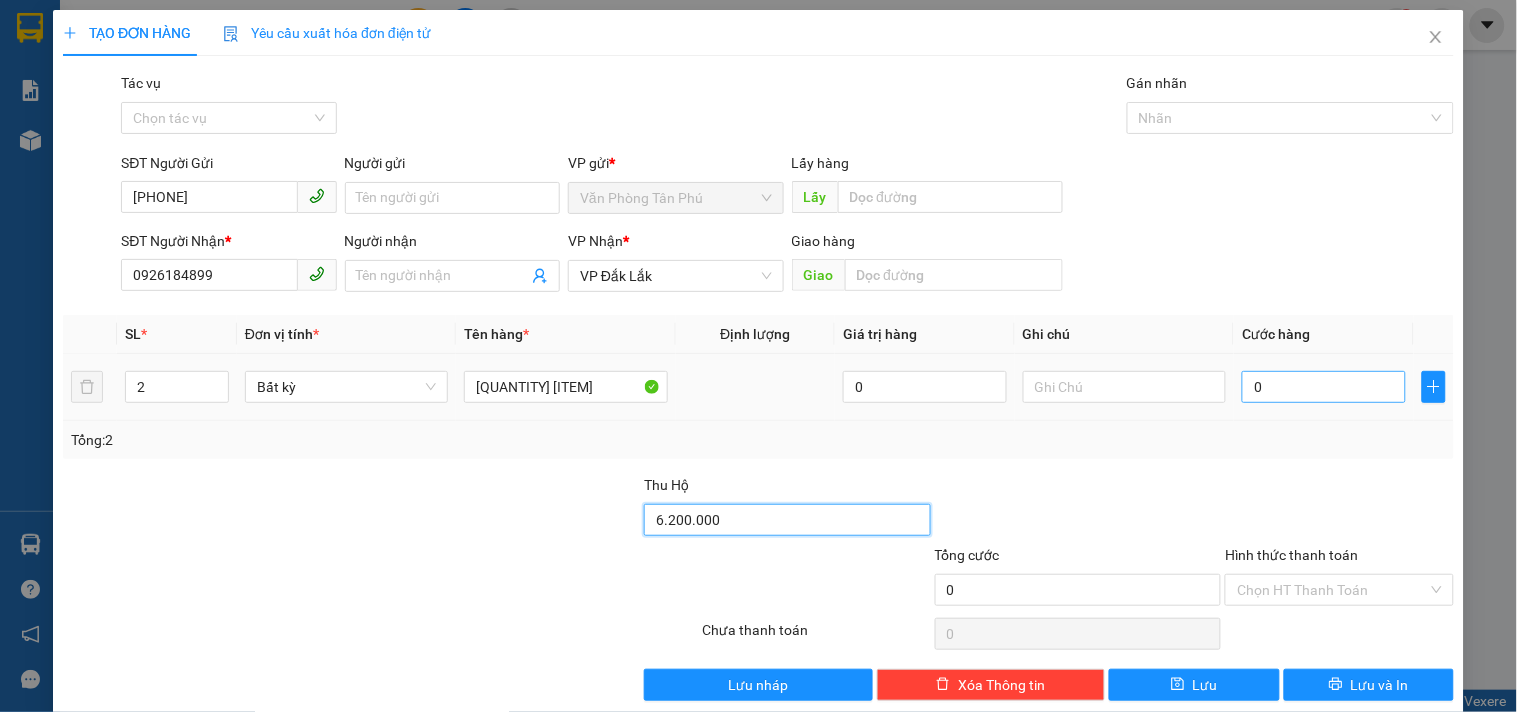 type on "6.200.000" 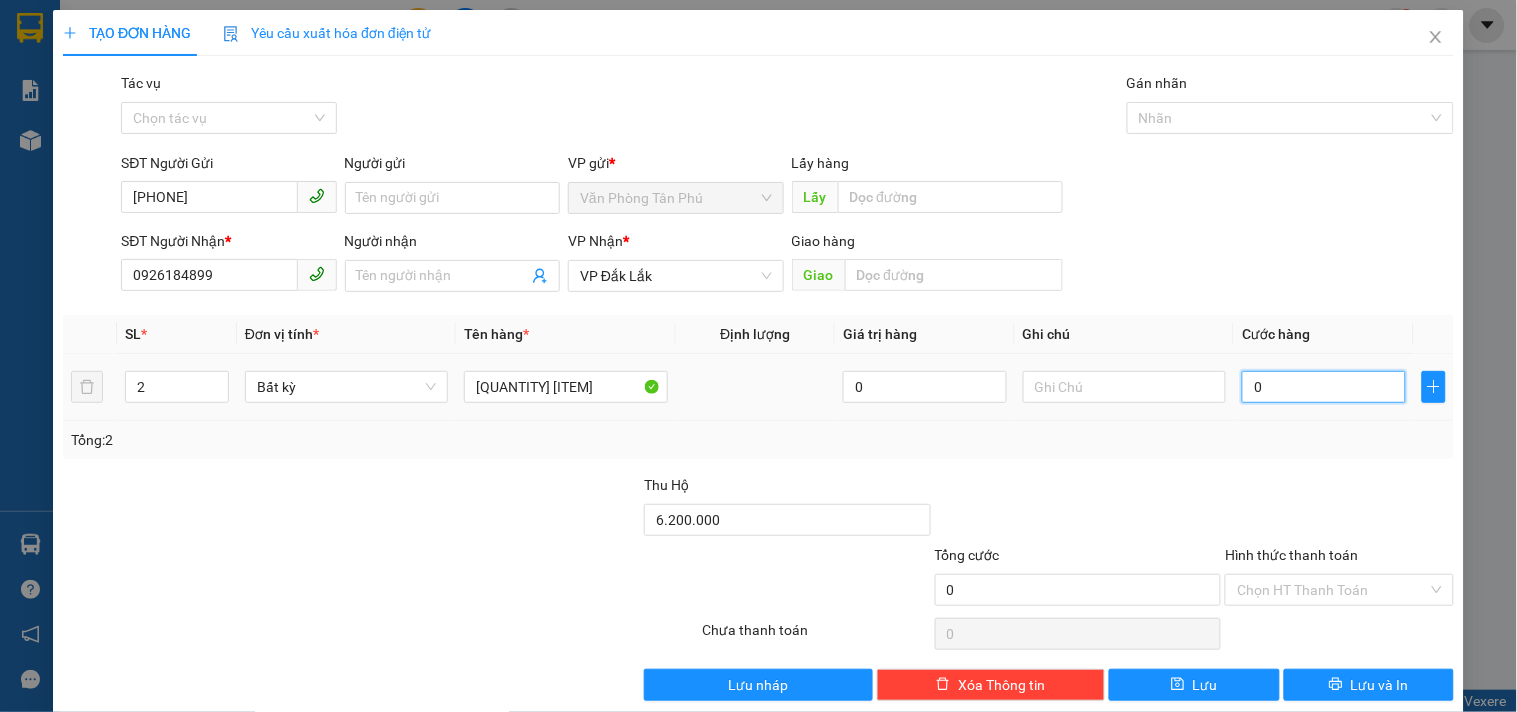 click on "0" at bounding box center [1324, 387] 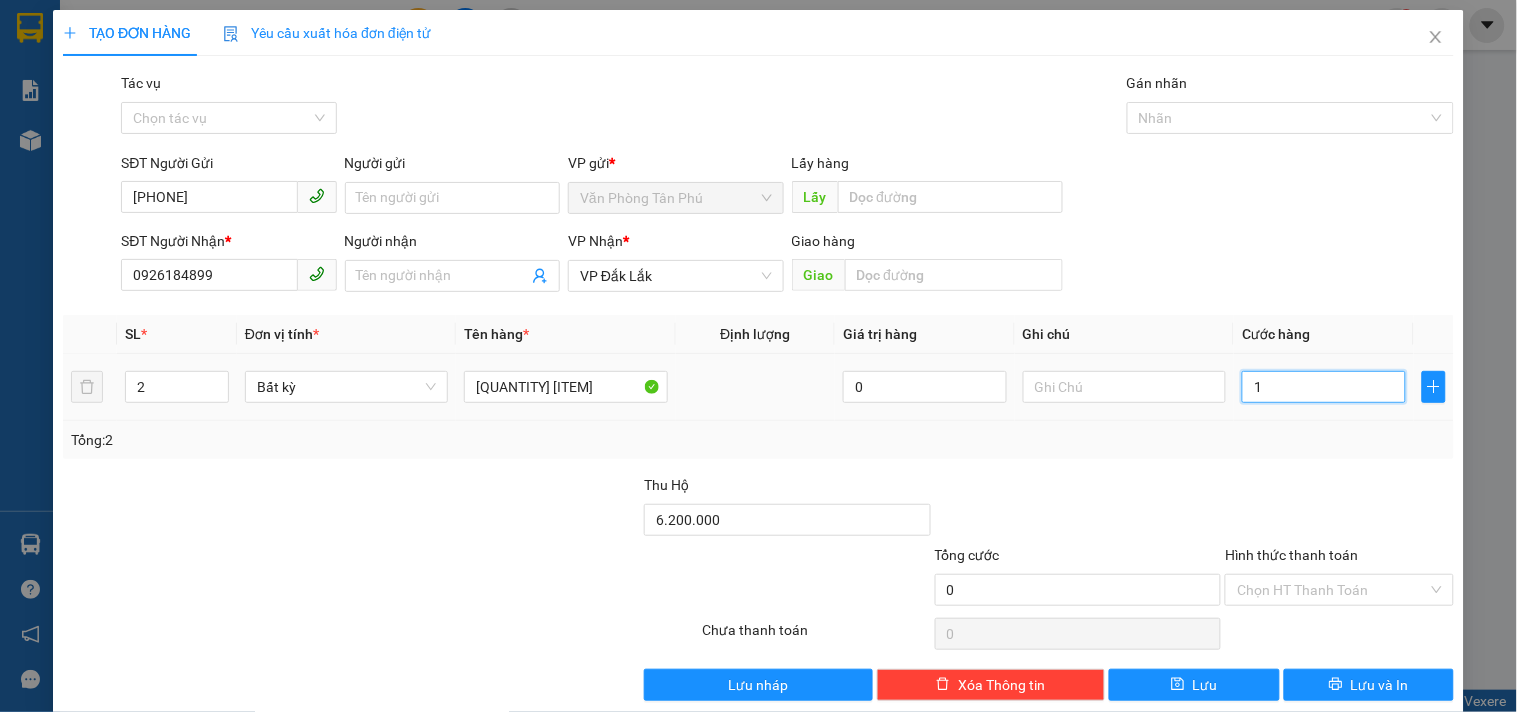 type on "1" 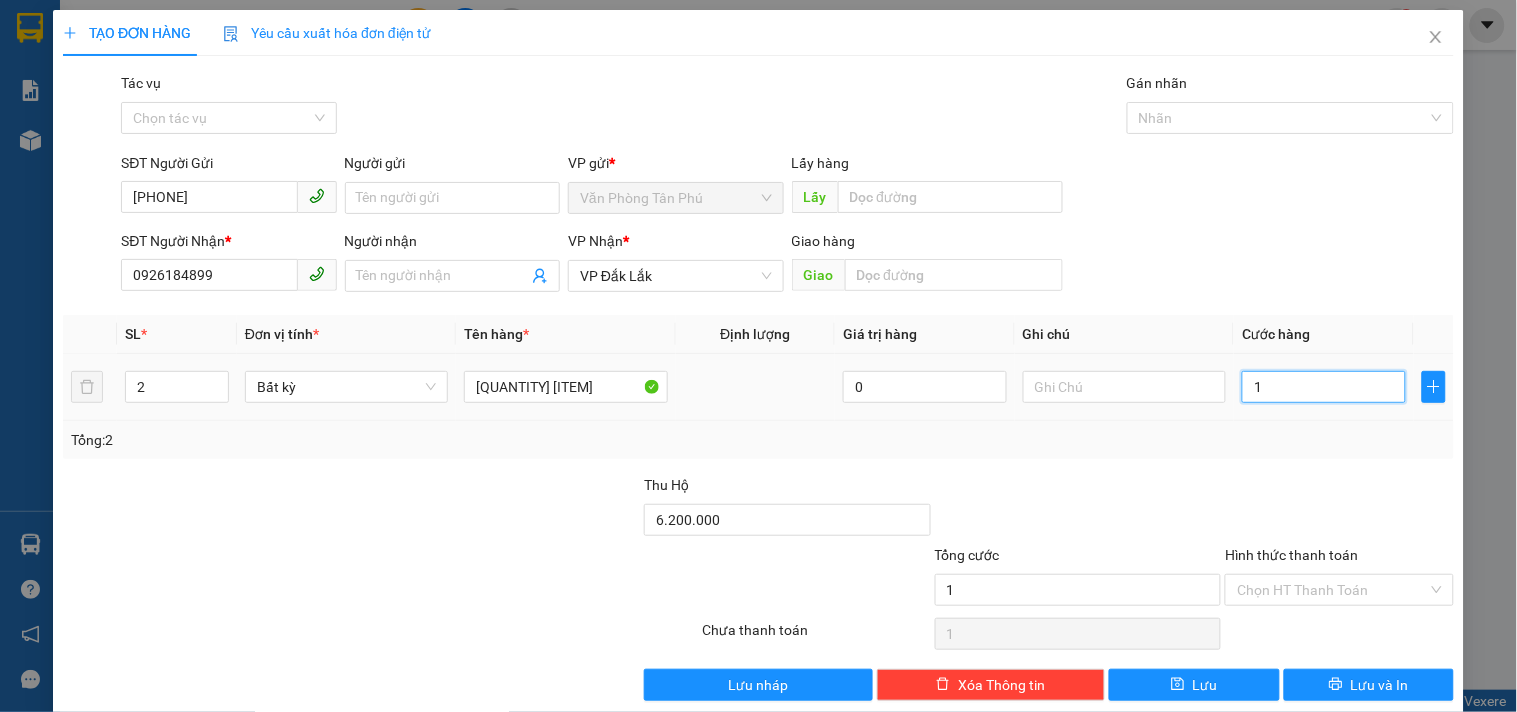 type on "14" 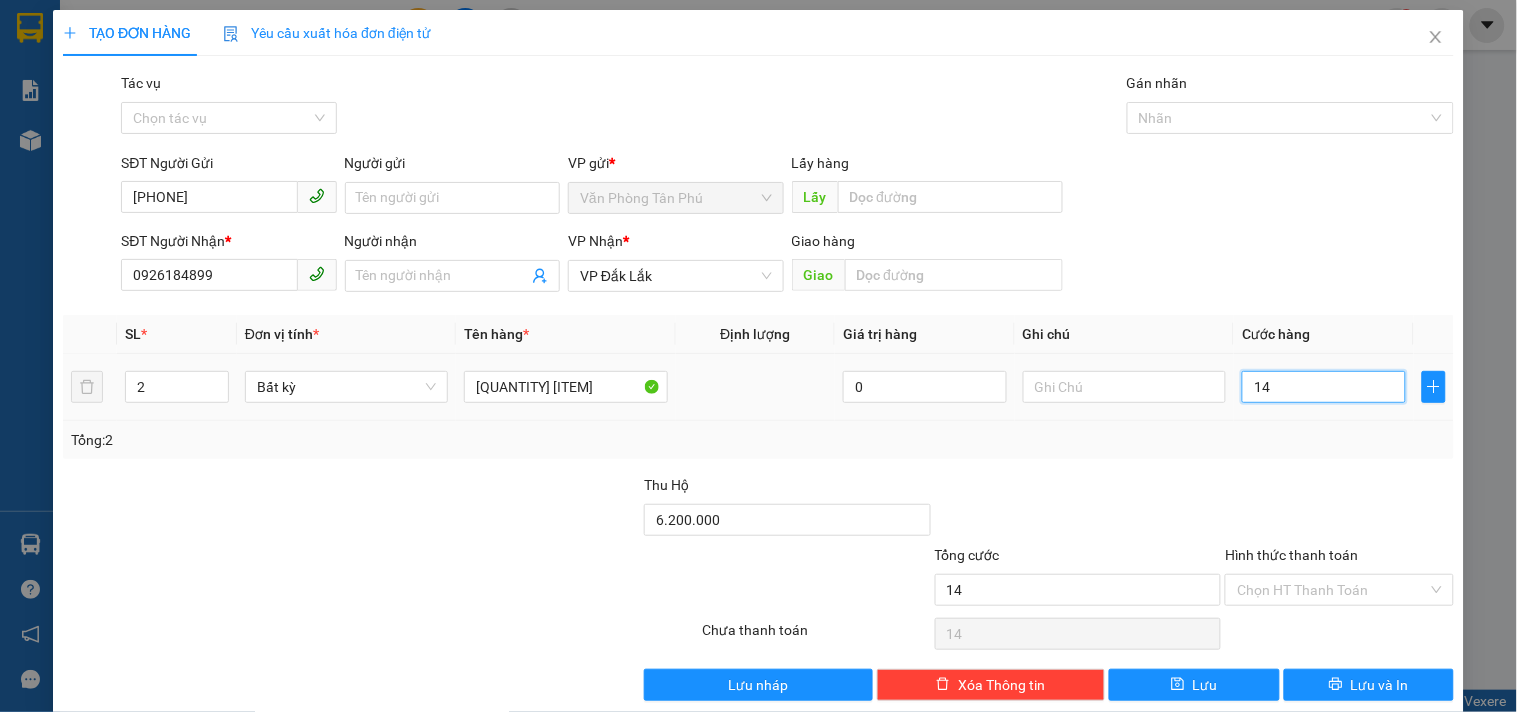 type on "140" 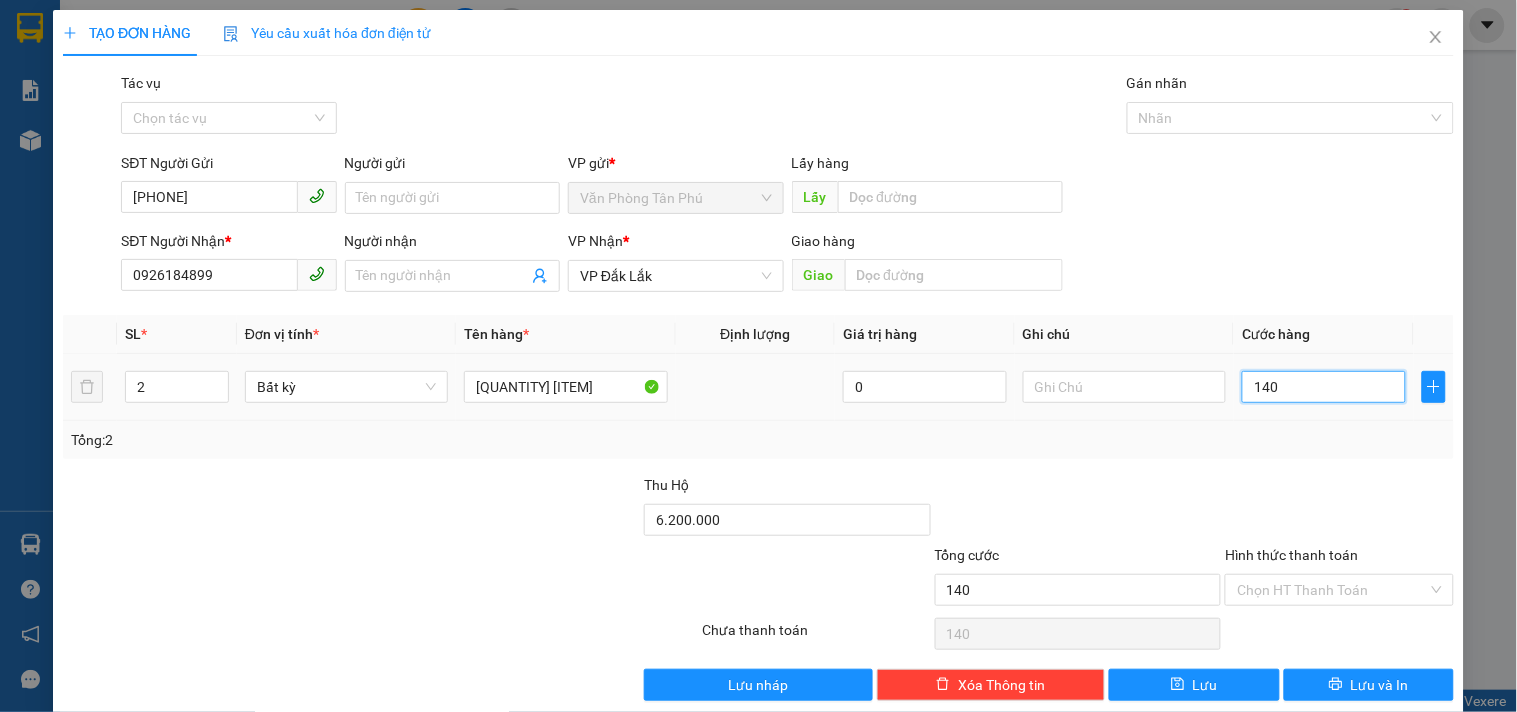 type on "1.400" 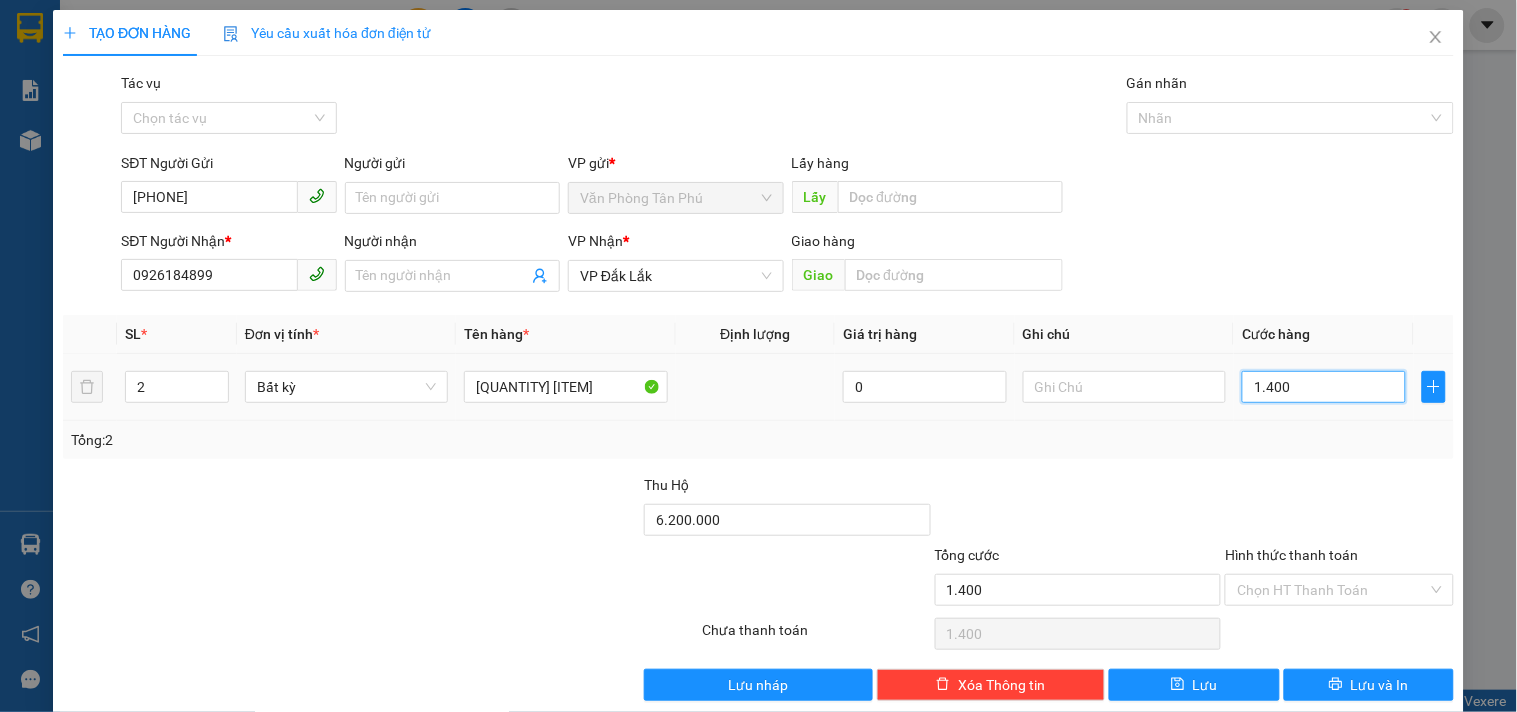 type on "14.000" 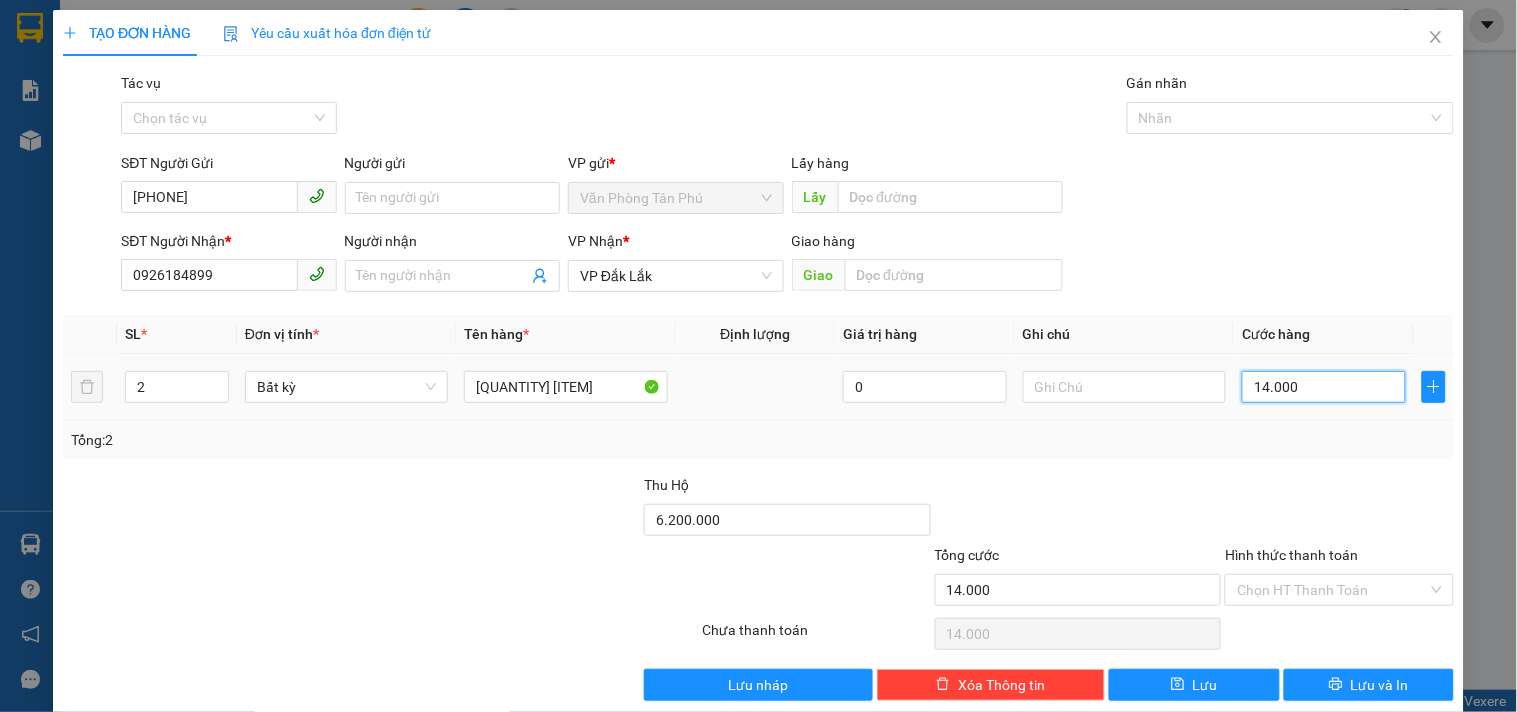 type on "140.000" 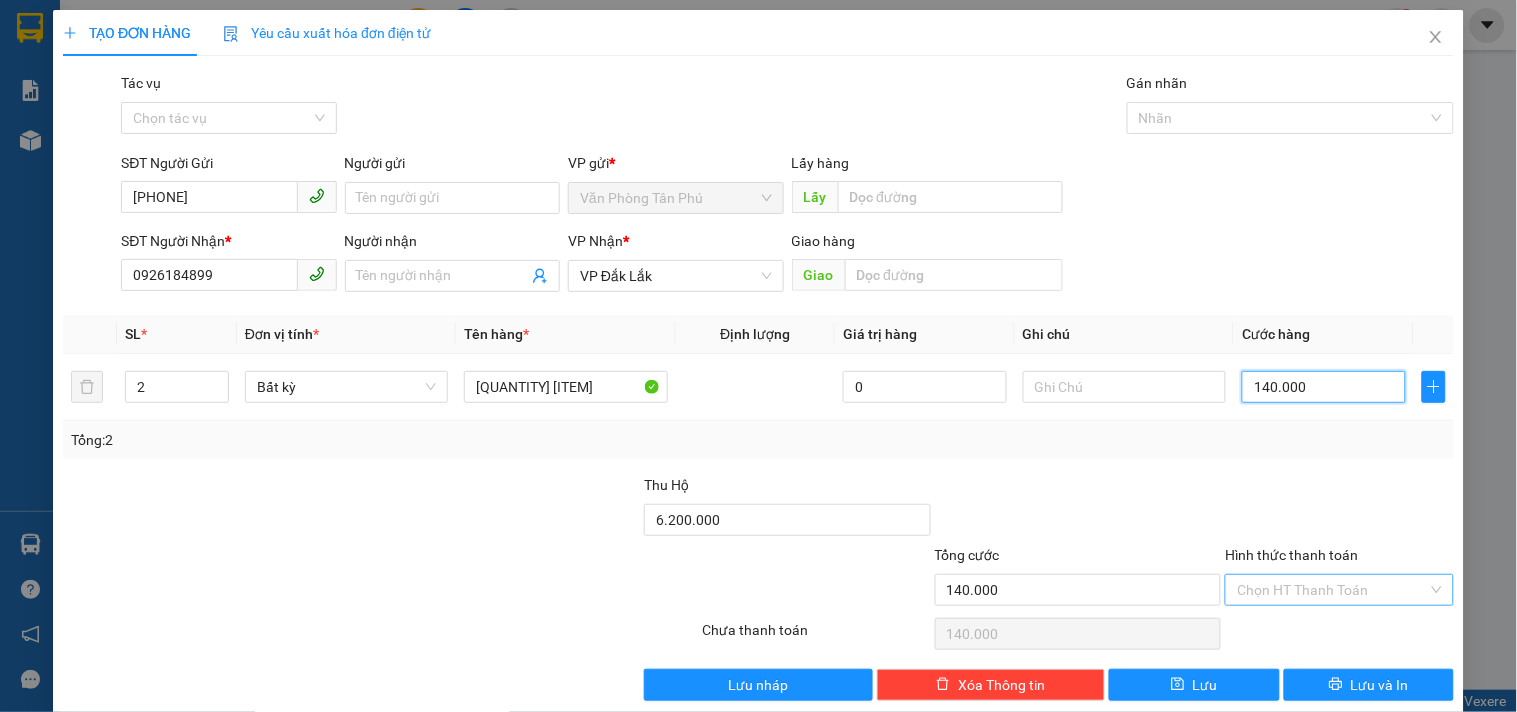 type on "140.000" 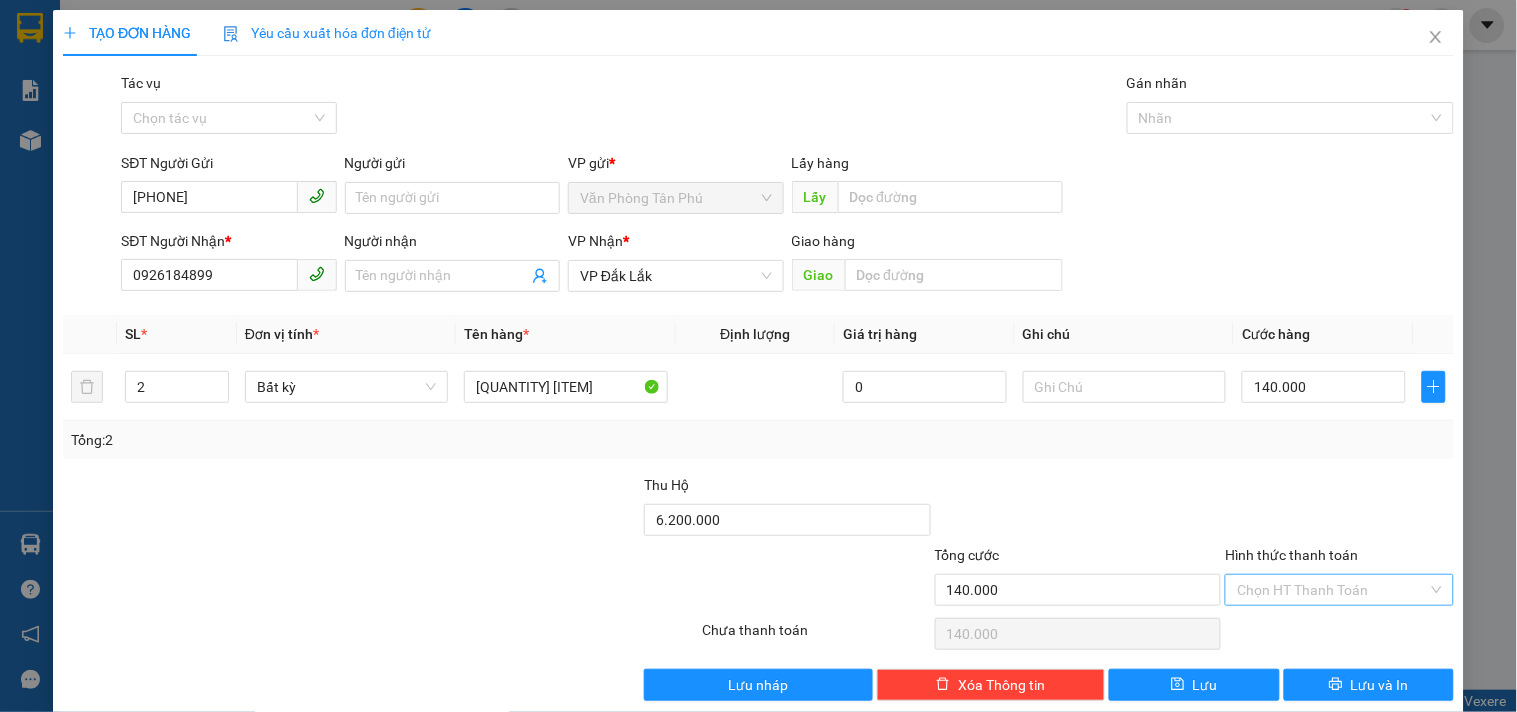 click on "Hình thức thanh toán" at bounding box center [1332, 590] 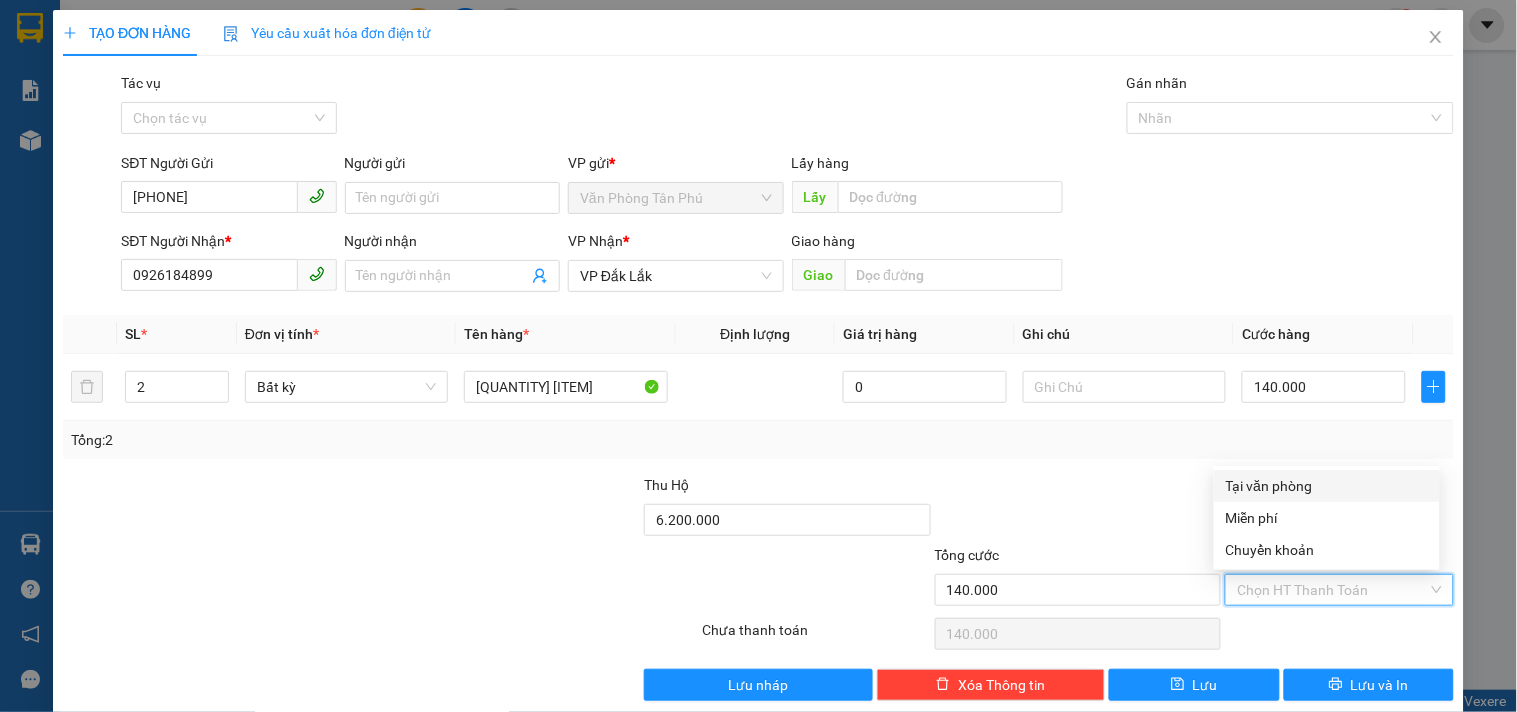 click on "Tại văn phòng" at bounding box center [1327, 486] 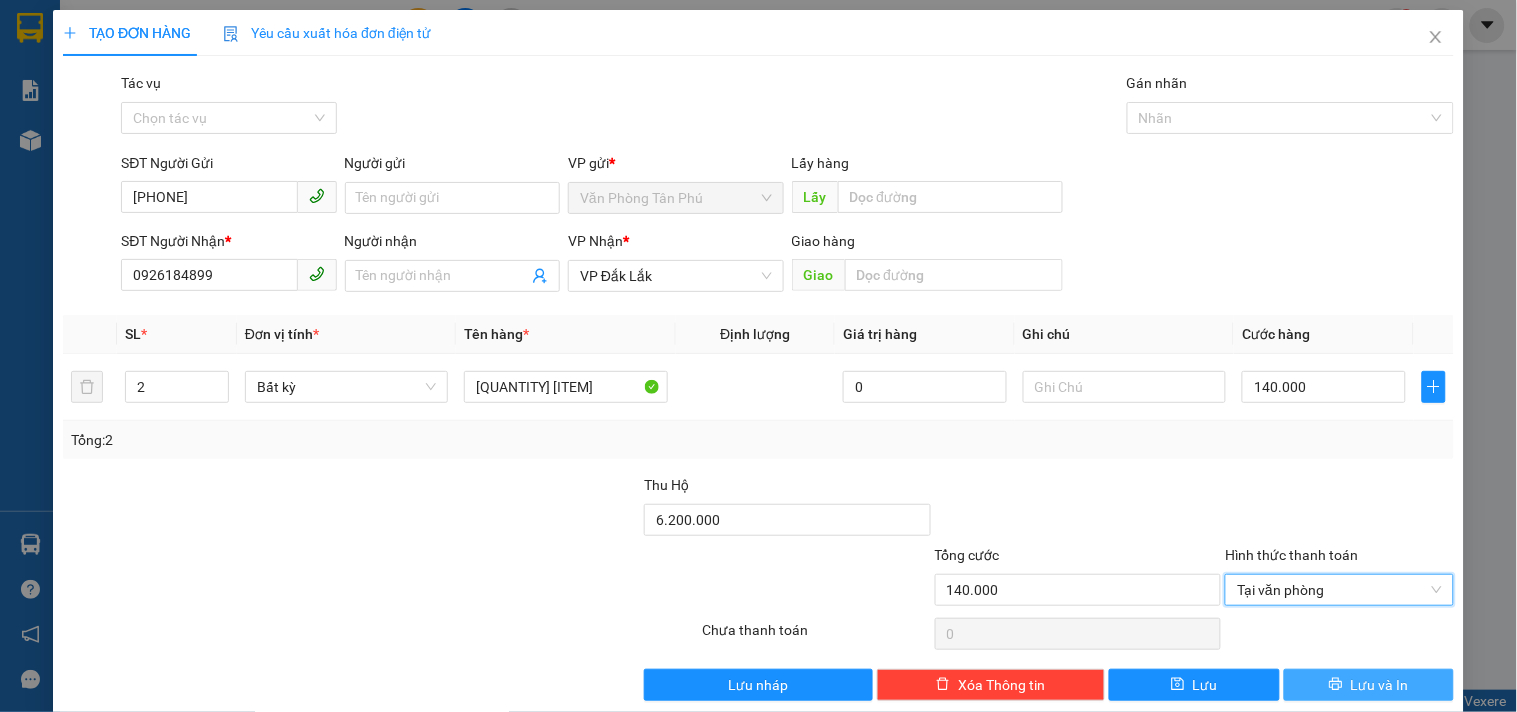click on "Lưu và In" at bounding box center (1380, 685) 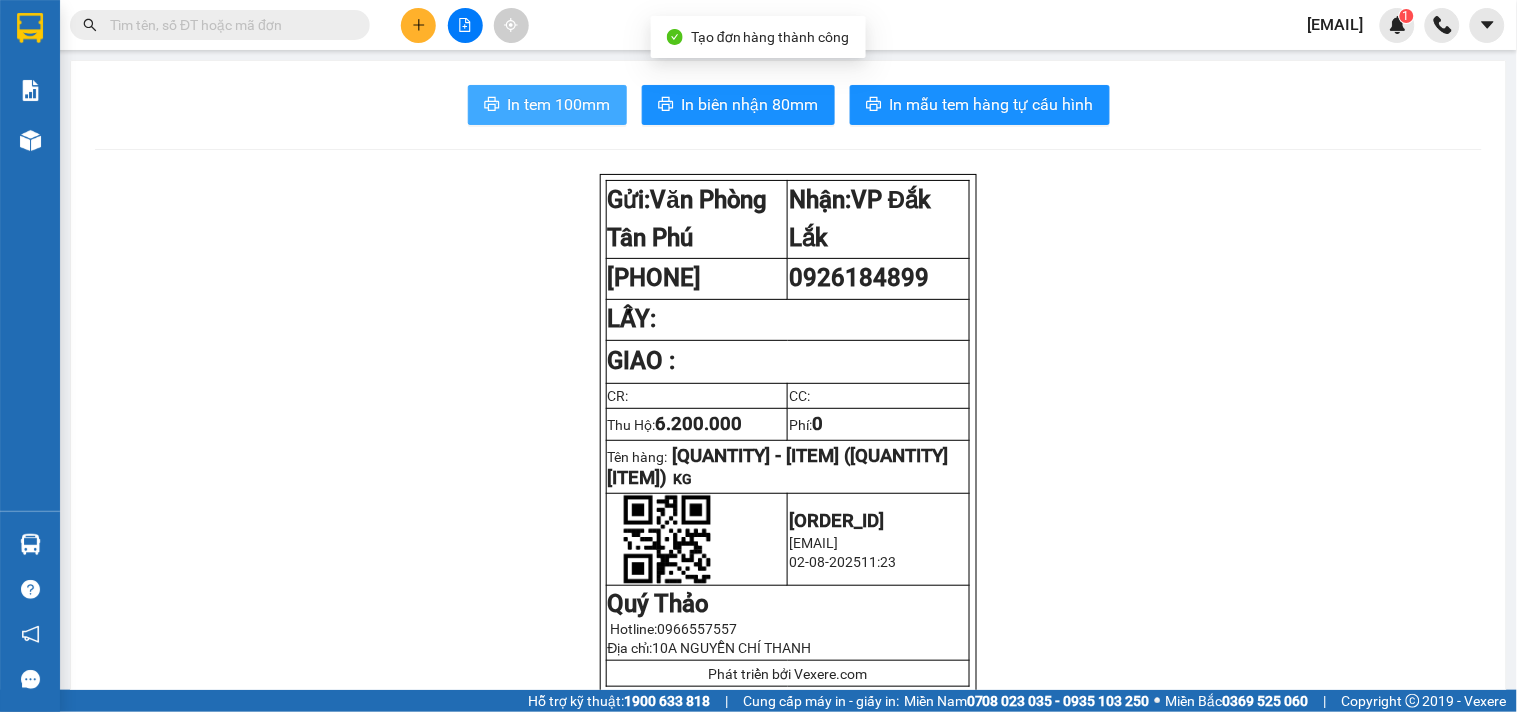 click on "In tem 100mm" at bounding box center (559, 104) 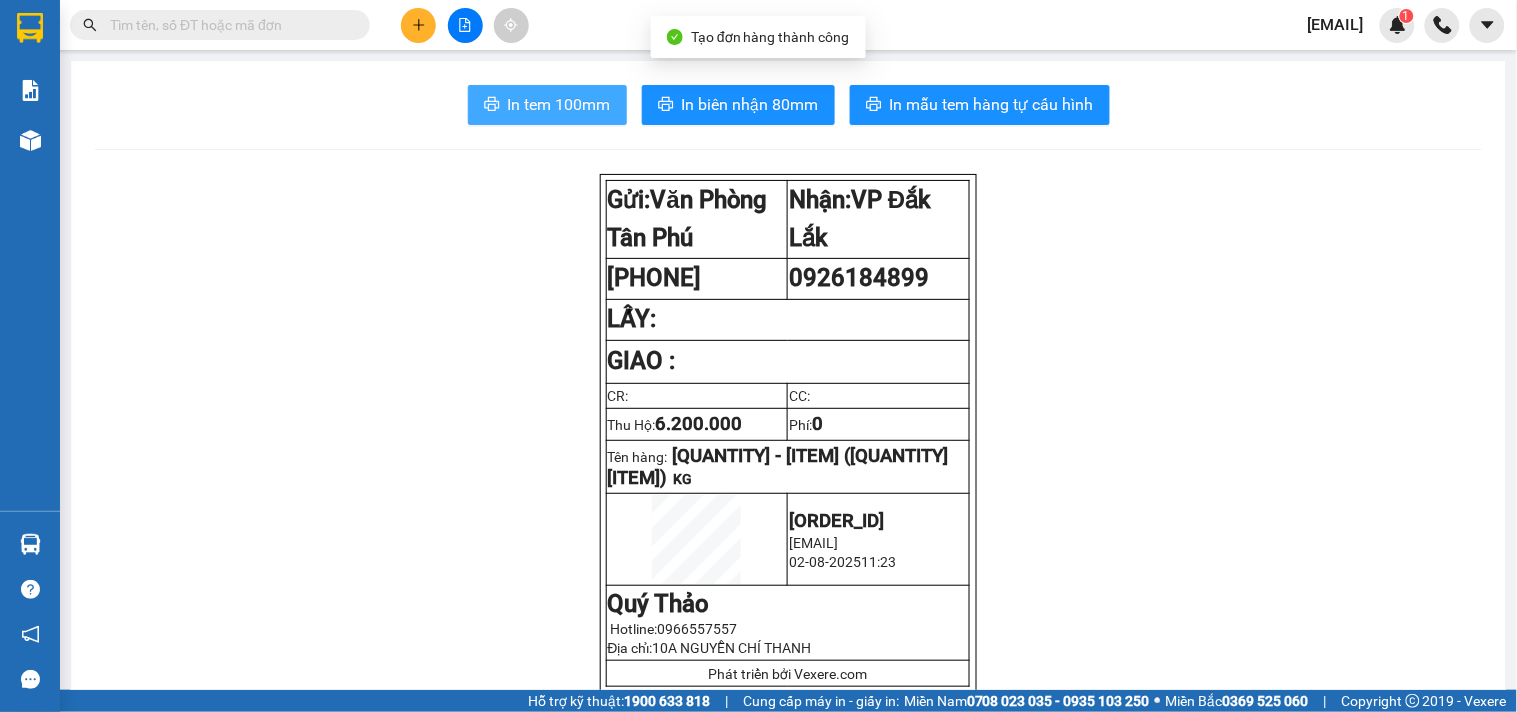 scroll, scrollTop: 0, scrollLeft: 0, axis: both 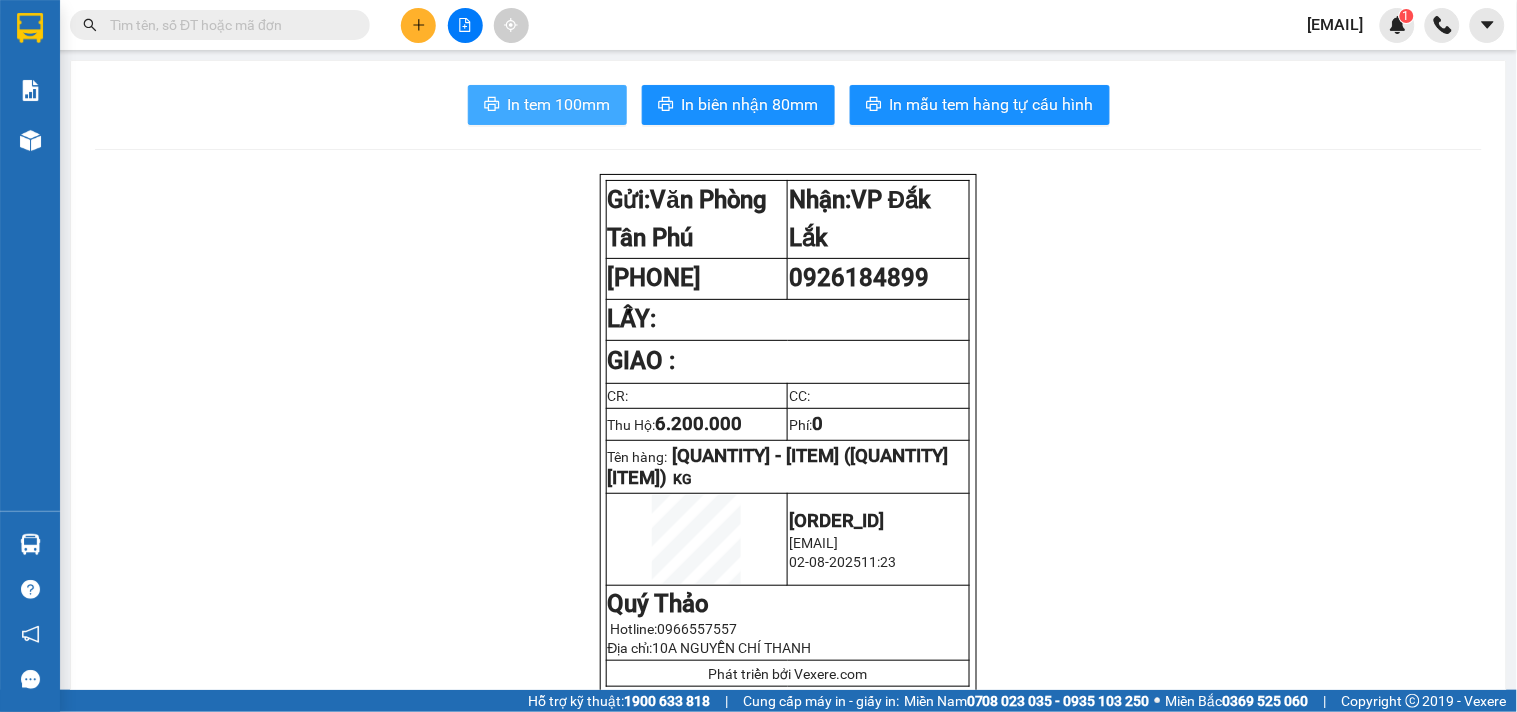 click on "In tem 100mm" at bounding box center (547, 105) 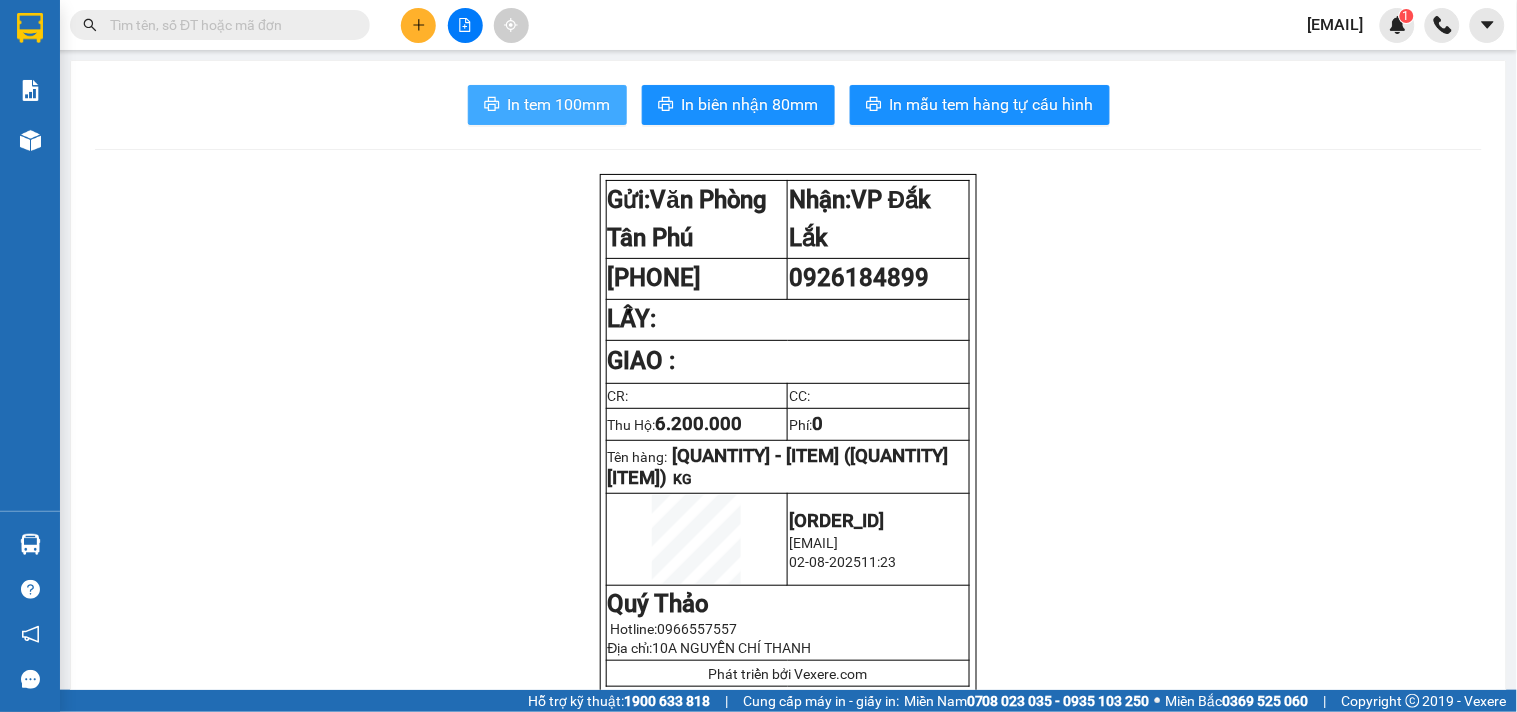 scroll, scrollTop: 0, scrollLeft: 0, axis: both 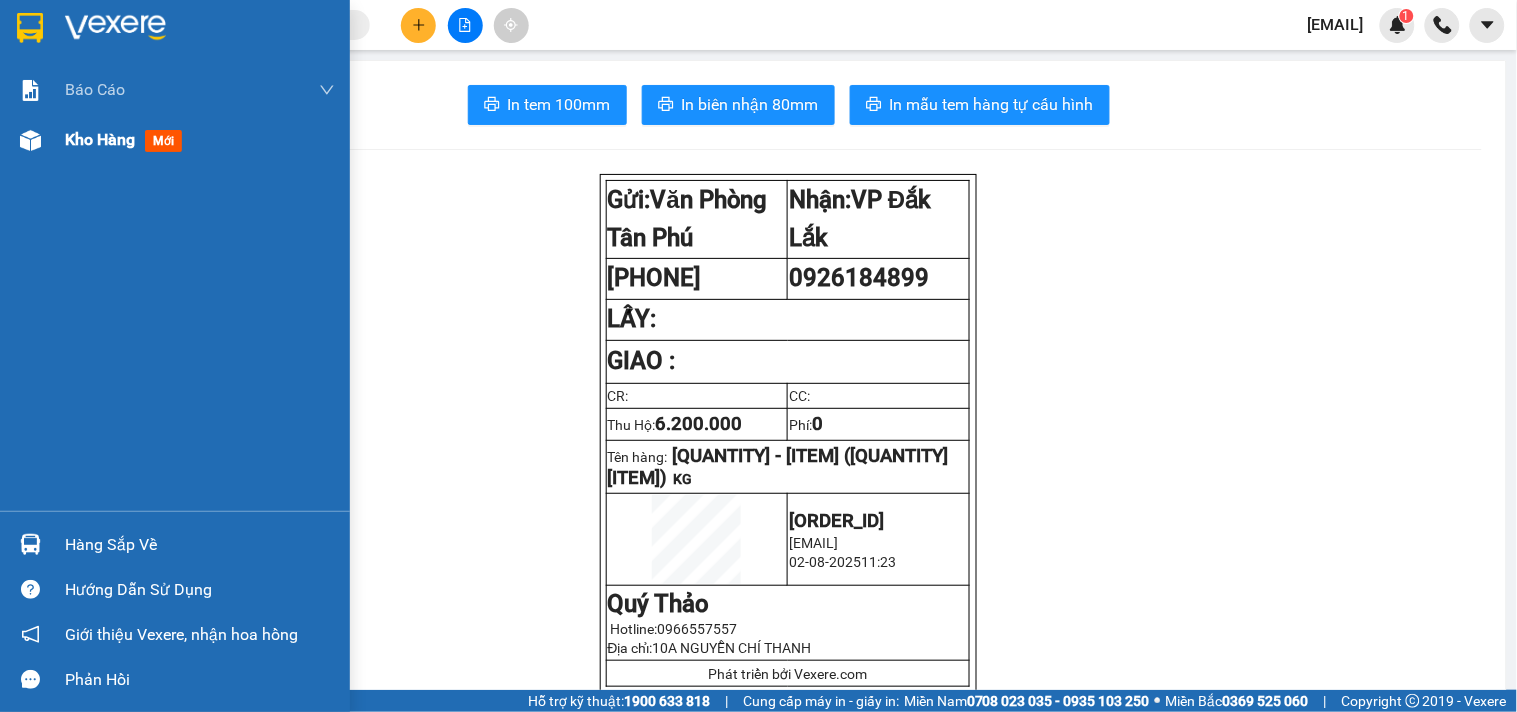 click at bounding box center [30, 140] 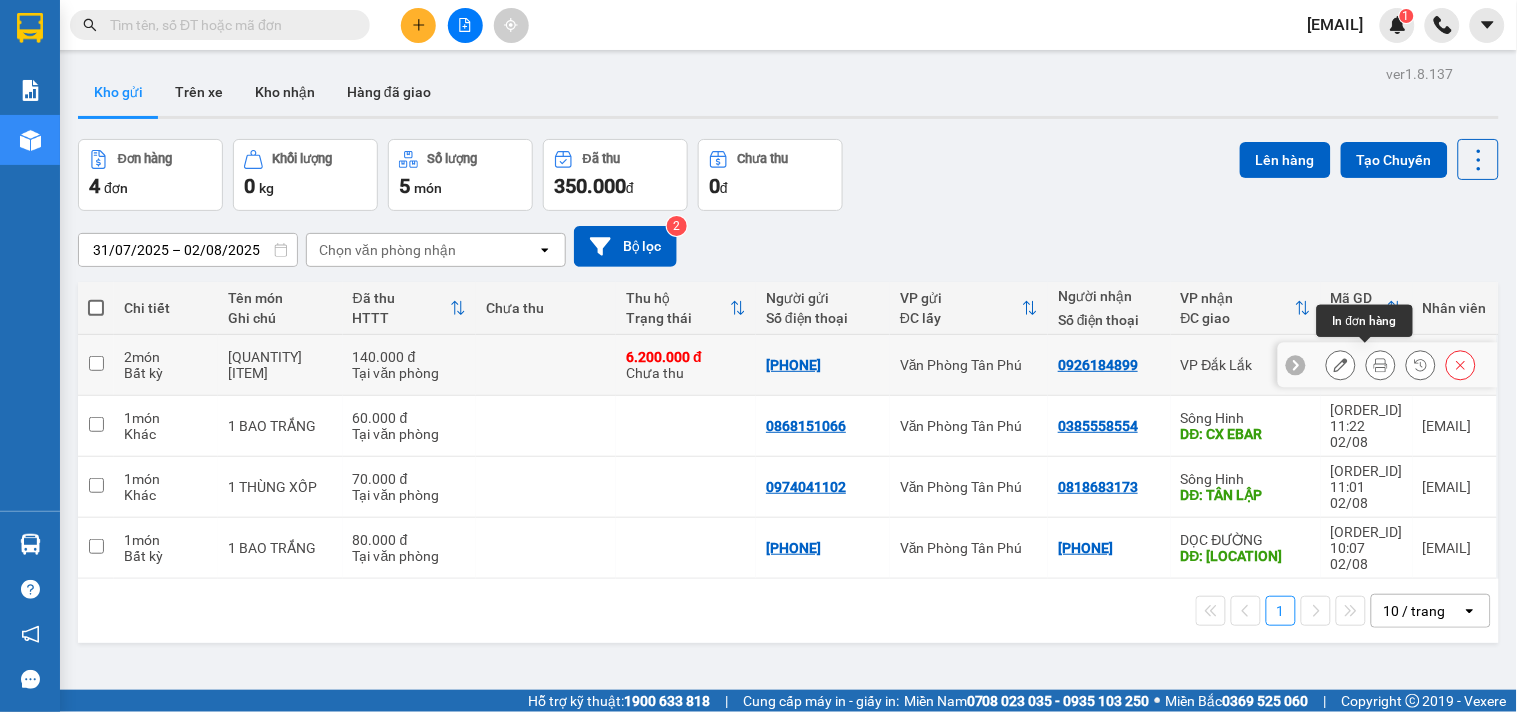 click 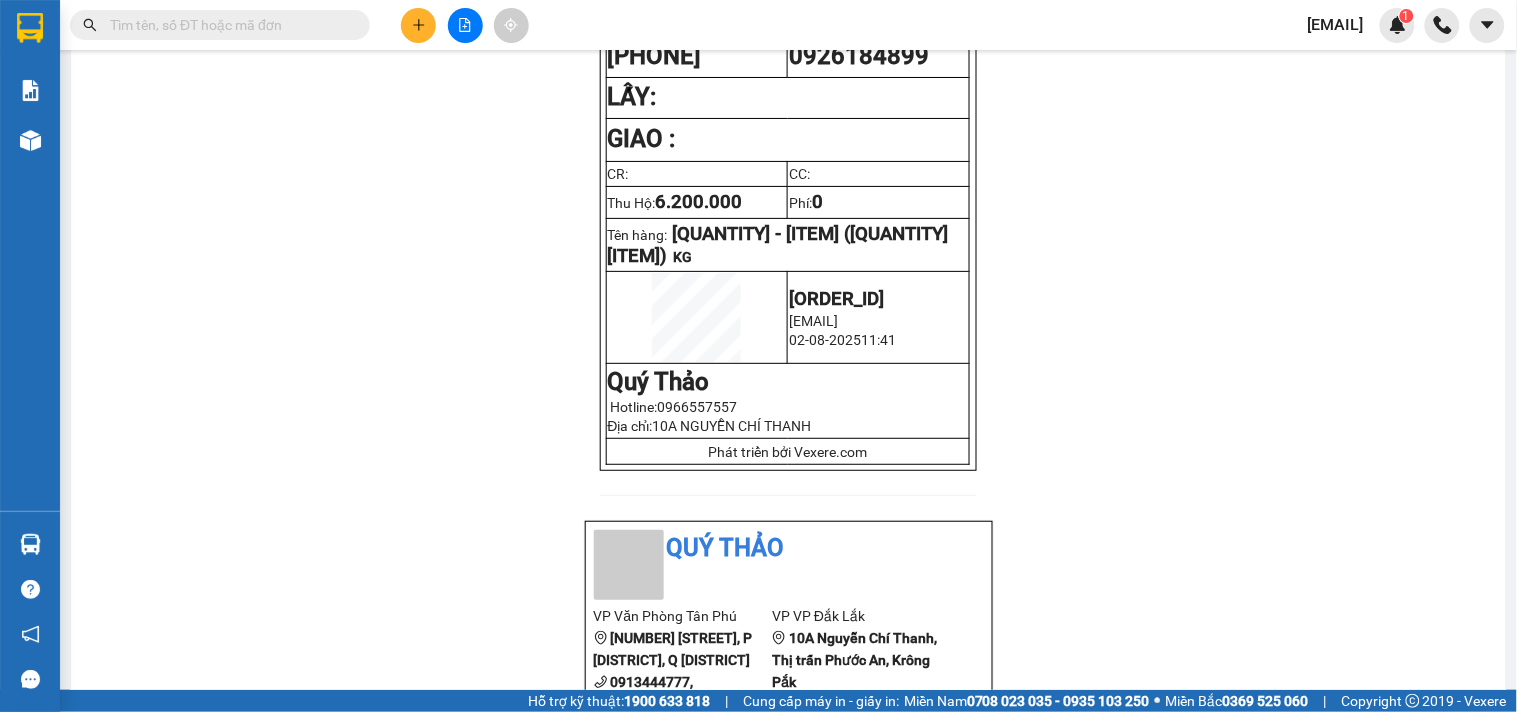 scroll, scrollTop: 0, scrollLeft: 0, axis: both 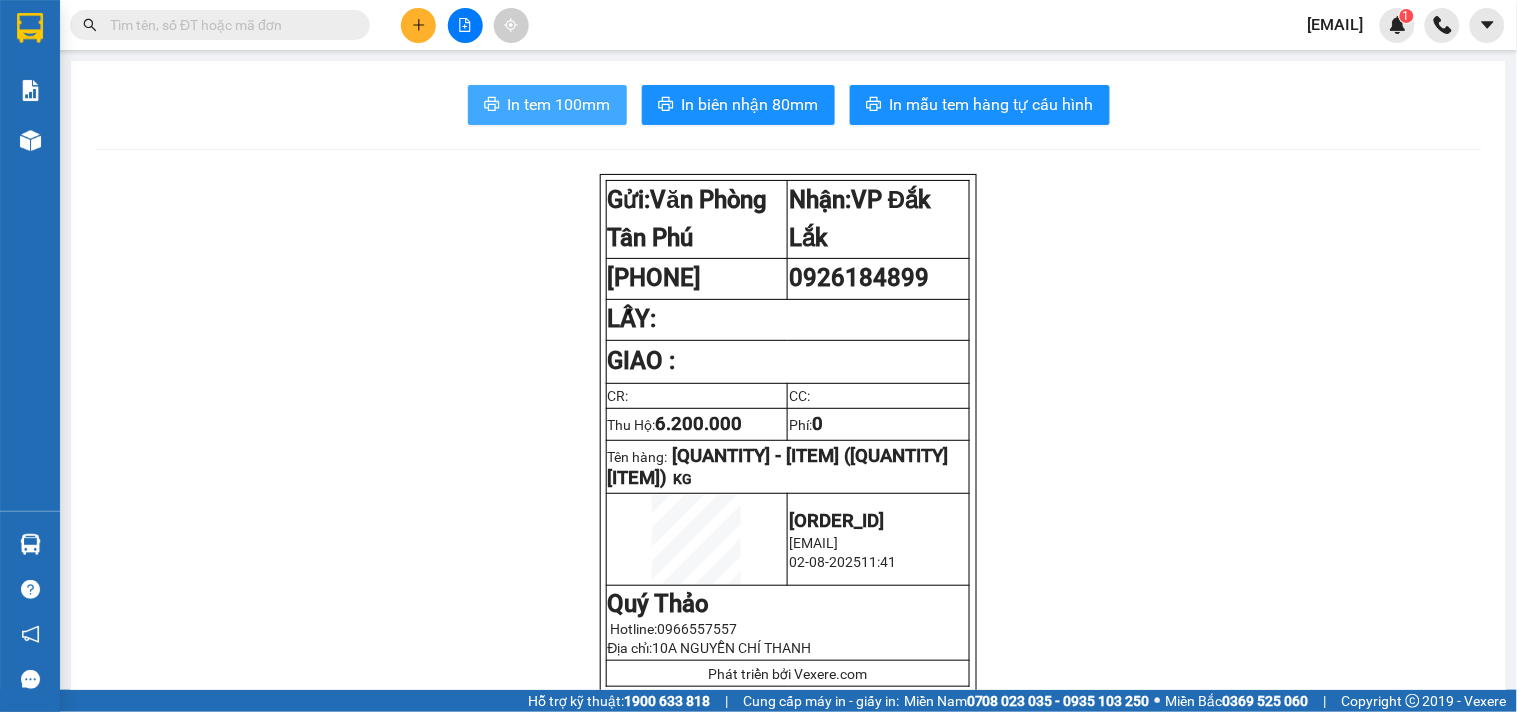 click on "In tem 100mm" at bounding box center (559, 104) 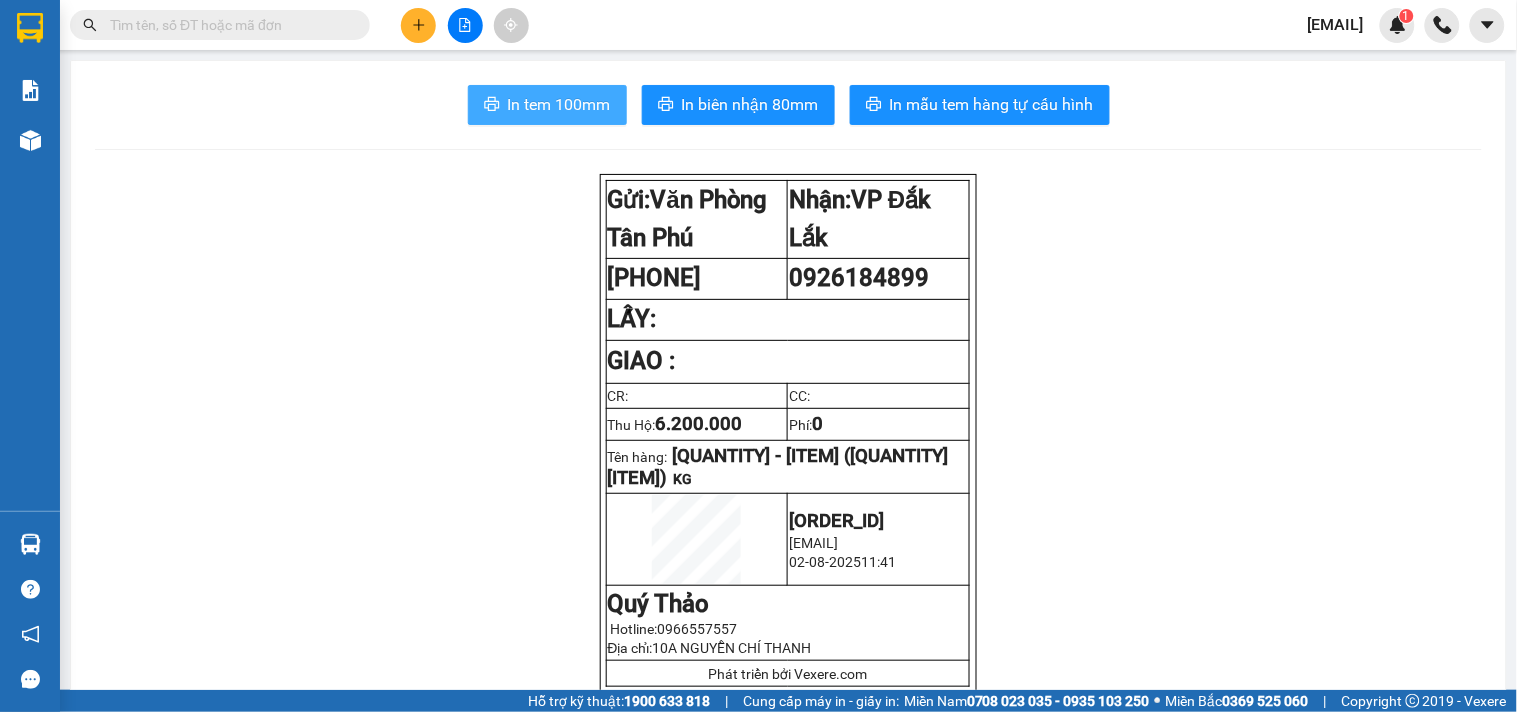 scroll, scrollTop: 0, scrollLeft: 0, axis: both 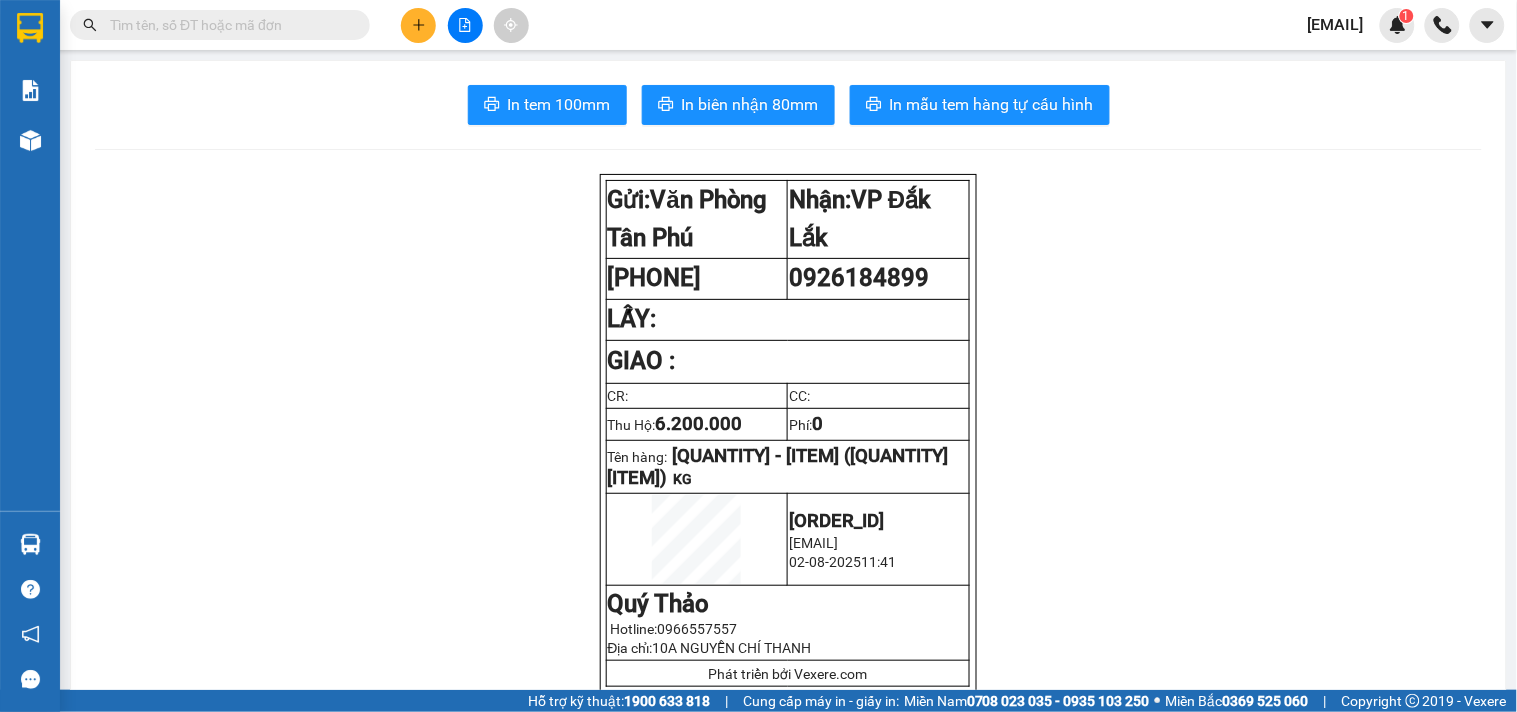 click 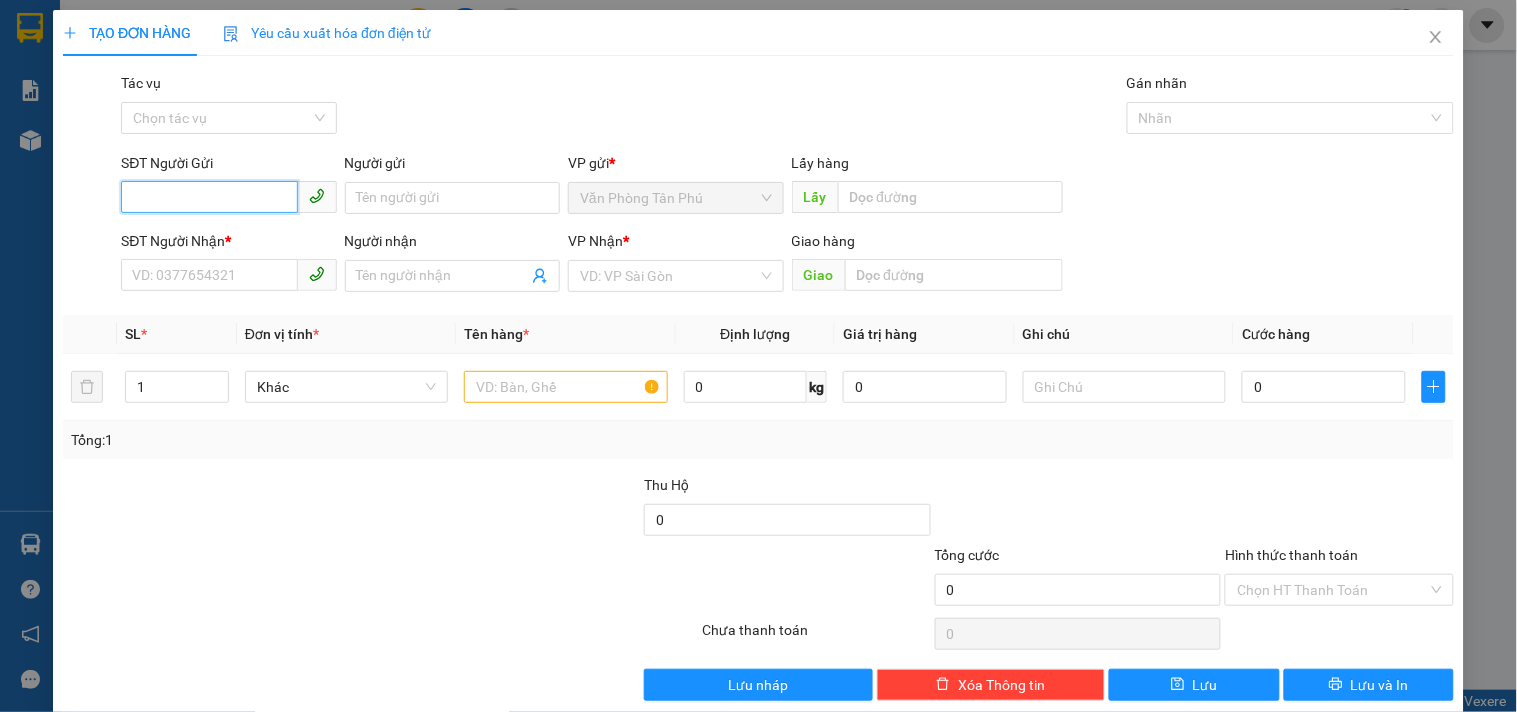 click on "SĐT Người Gửi" at bounding box center [209, 197] 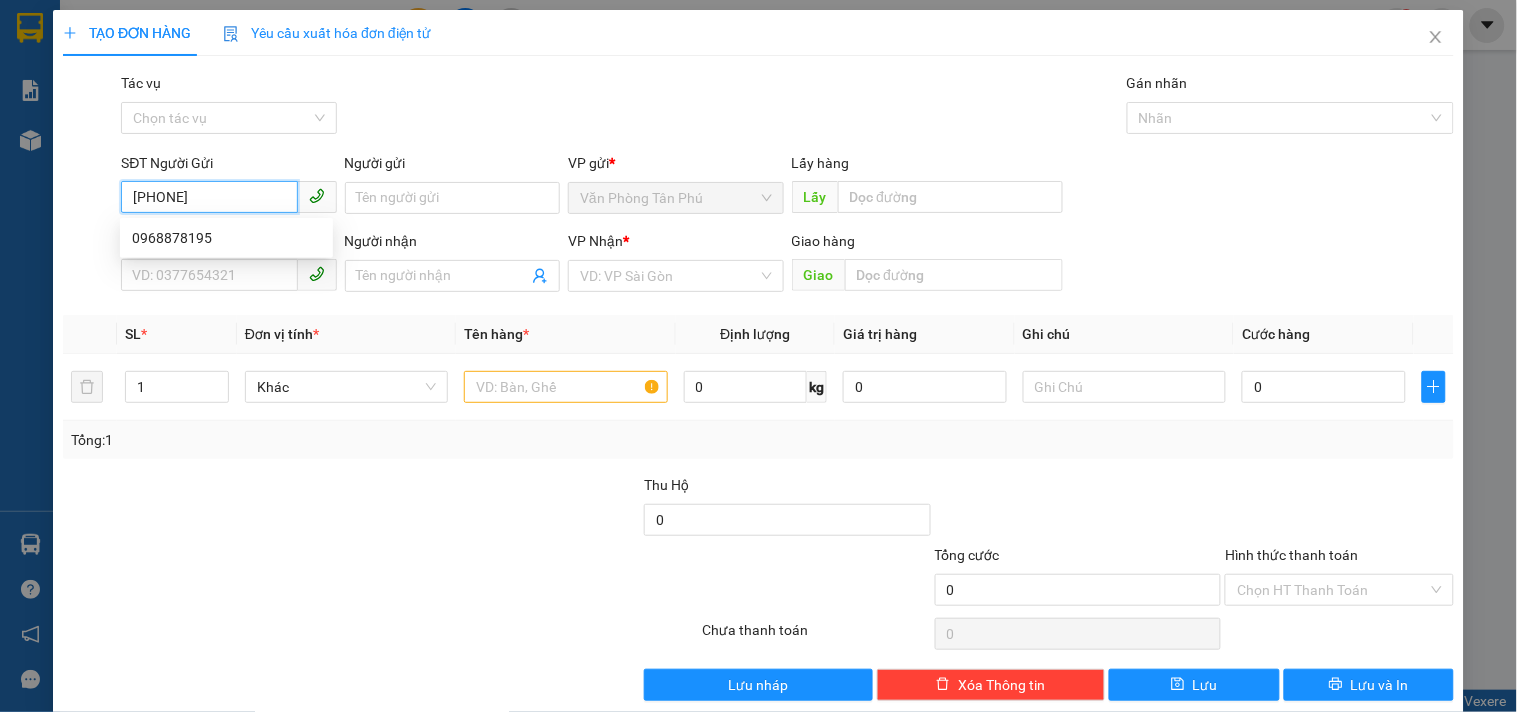 type on "0968878195" 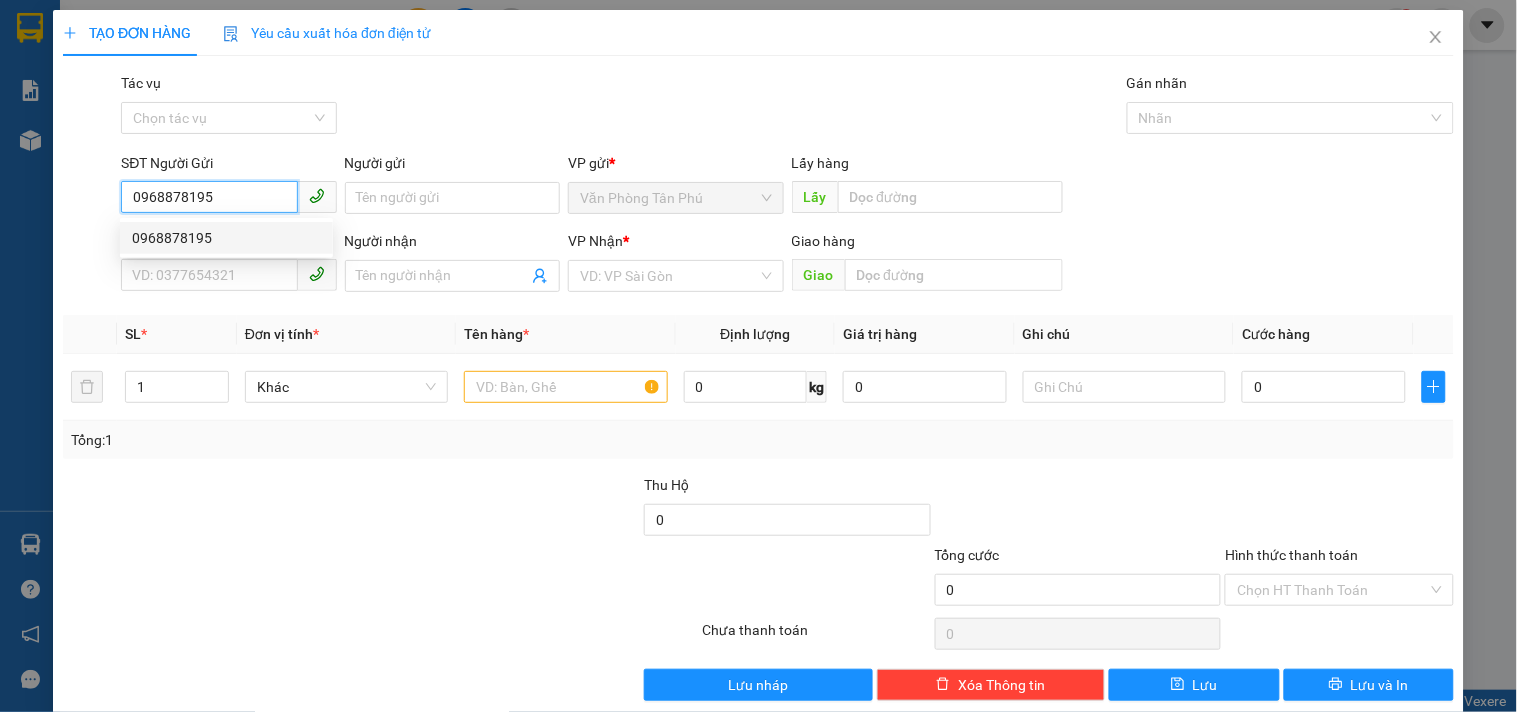 click on "0968878195" at bounding box center (226, 238) 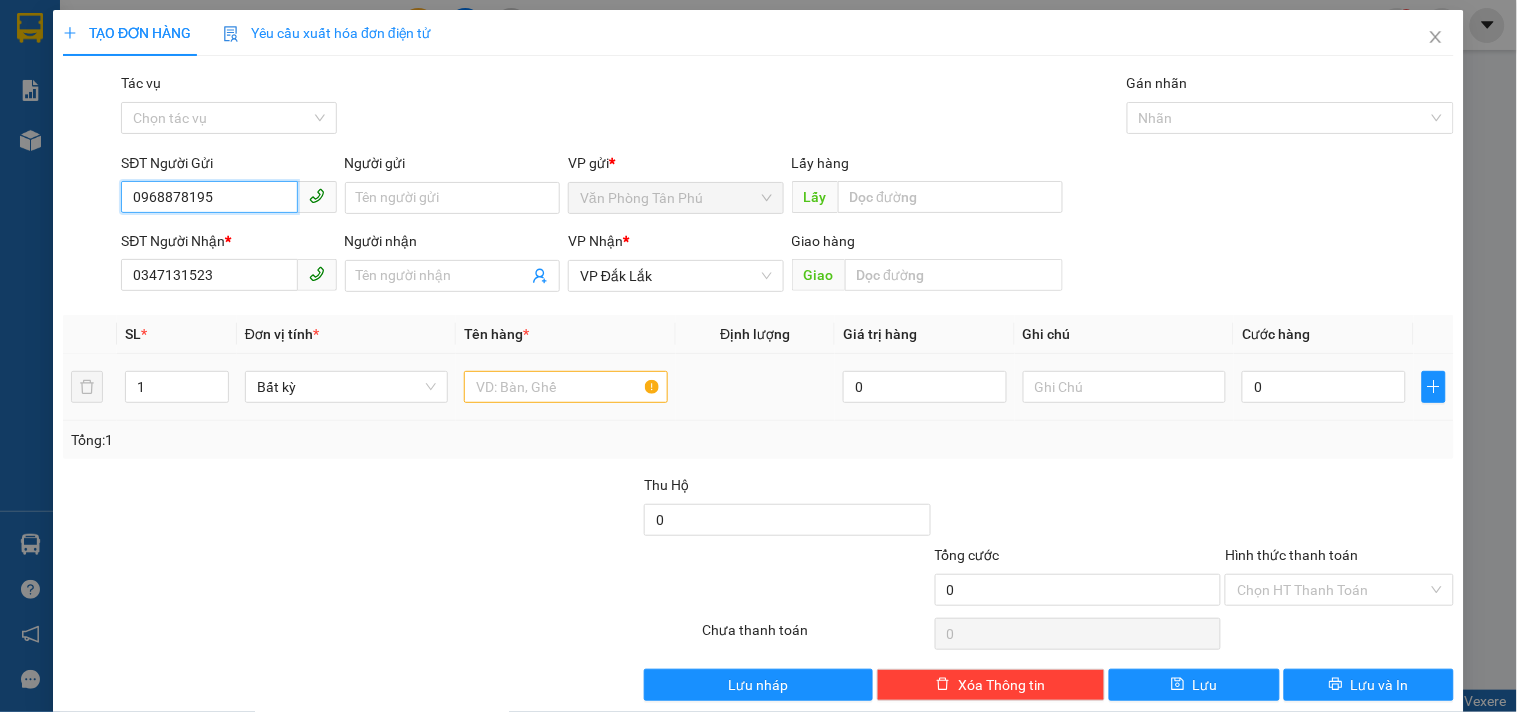 type on "0968878195" 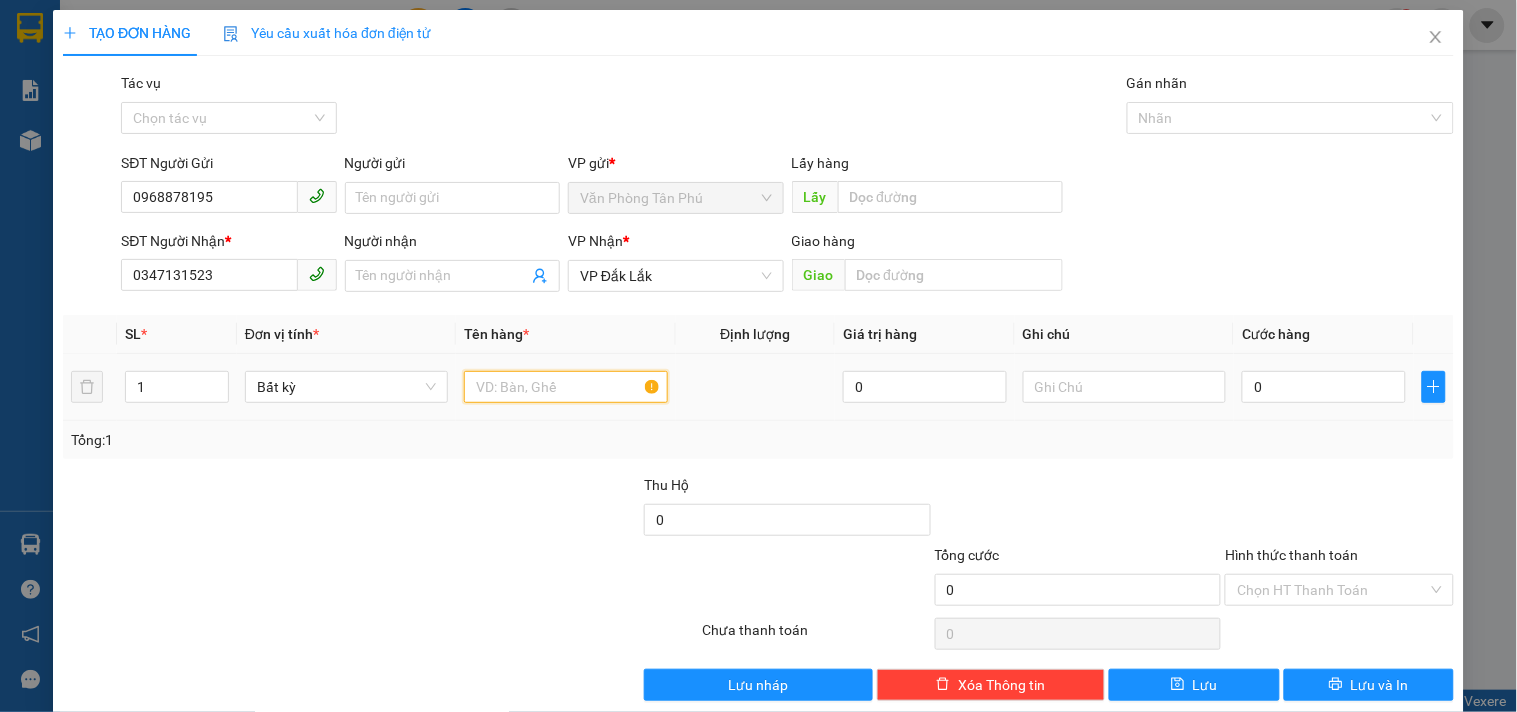 click at bounding box center (565, 387) 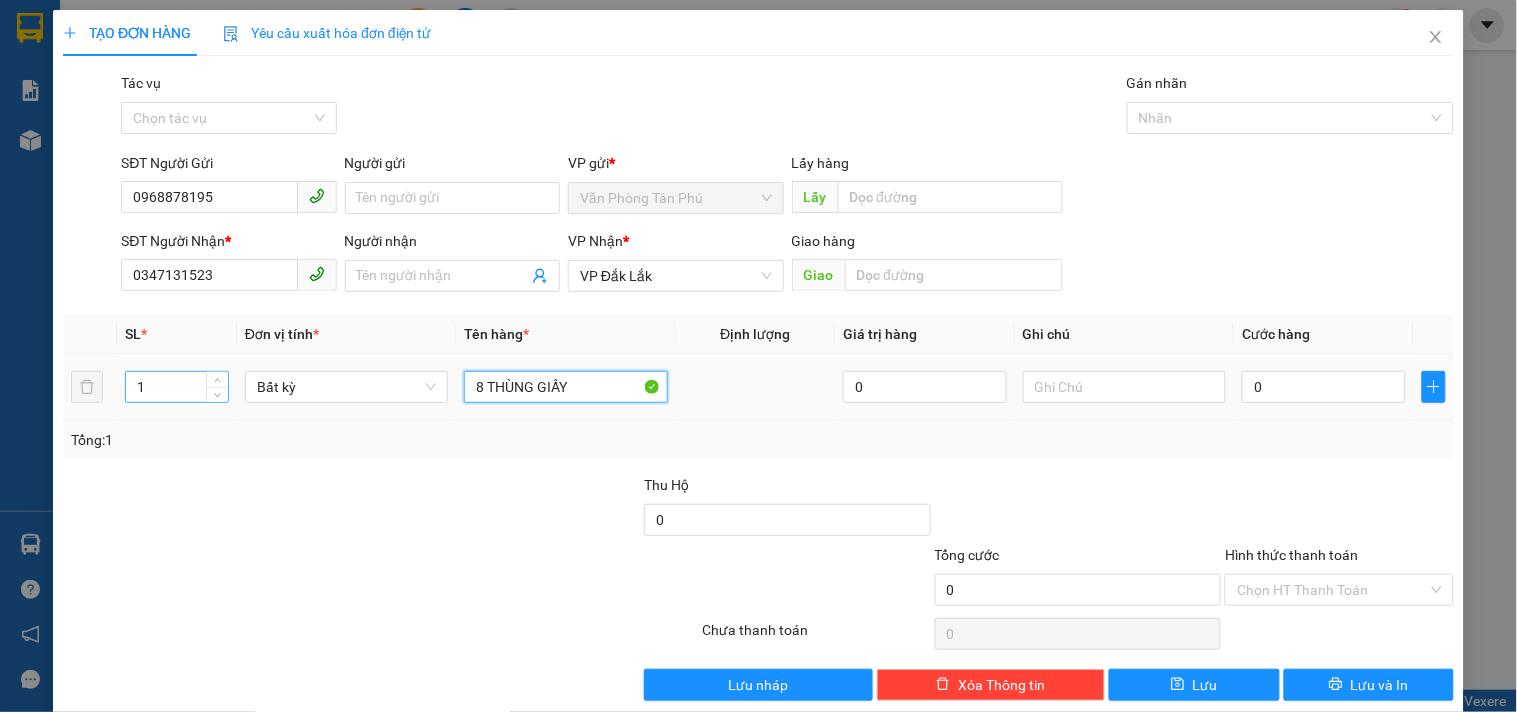 type on "8 THÙNG GIẤY" 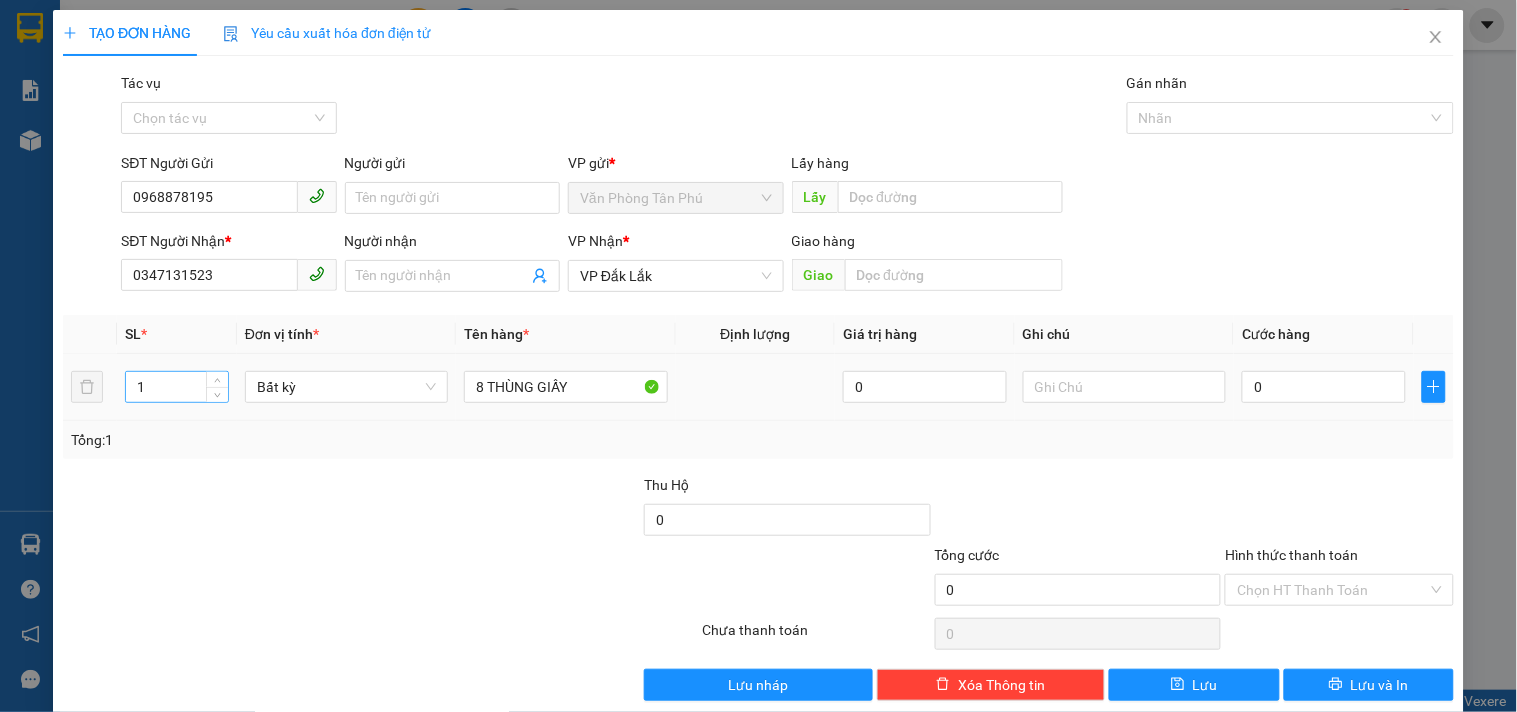 click on "1" at bounding box center [177, 387] 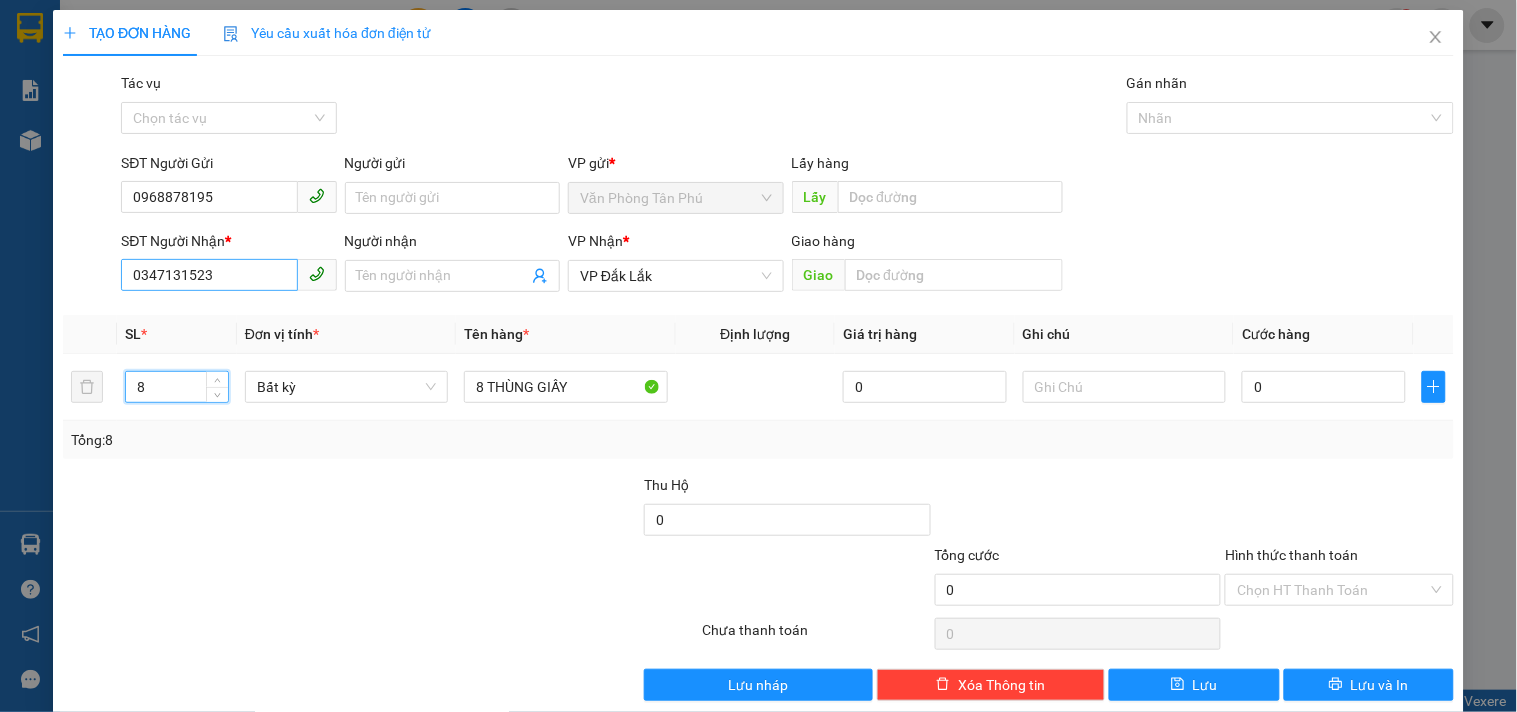 type on "8" 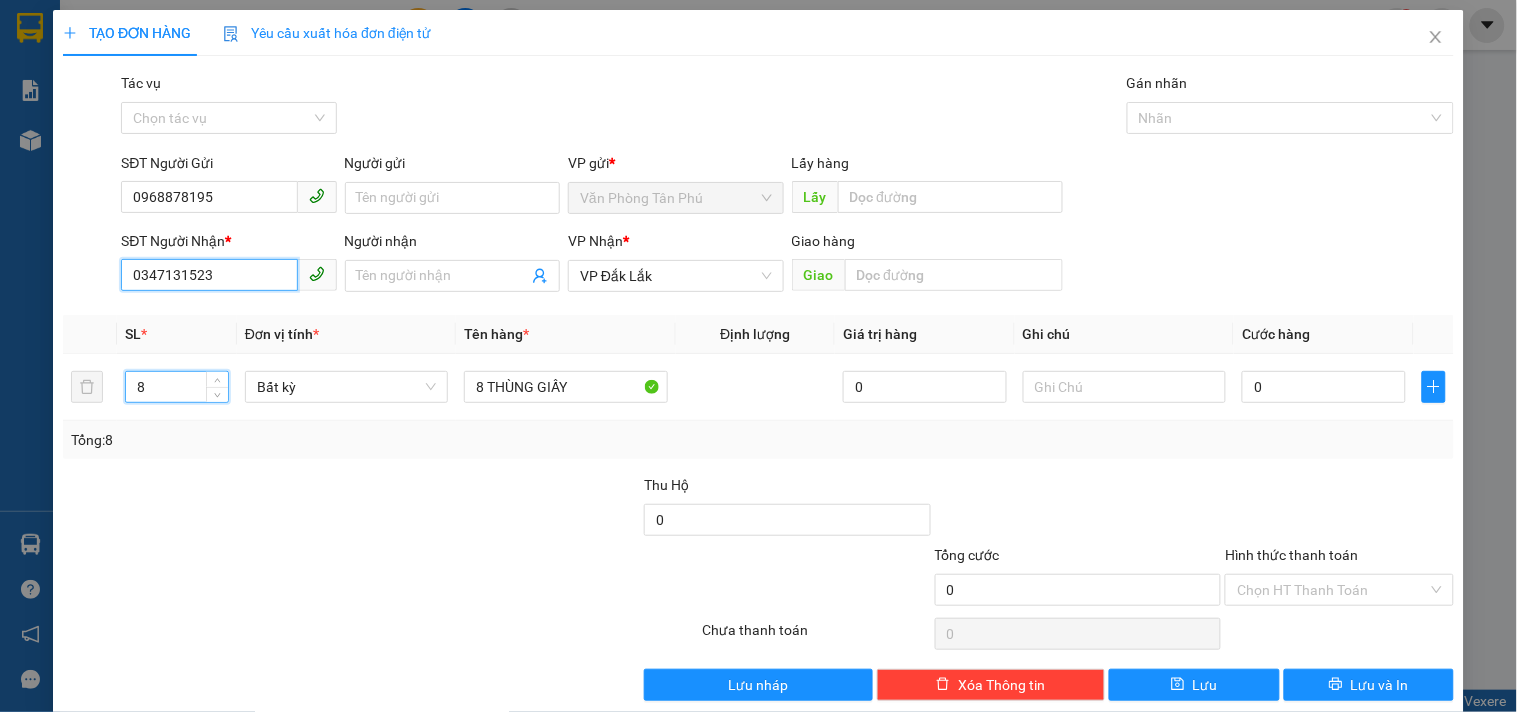 drag, startPoint x: 275, startPoint y: 275, endPoint x: 0, endPoint y: 305, distance: 276.63153 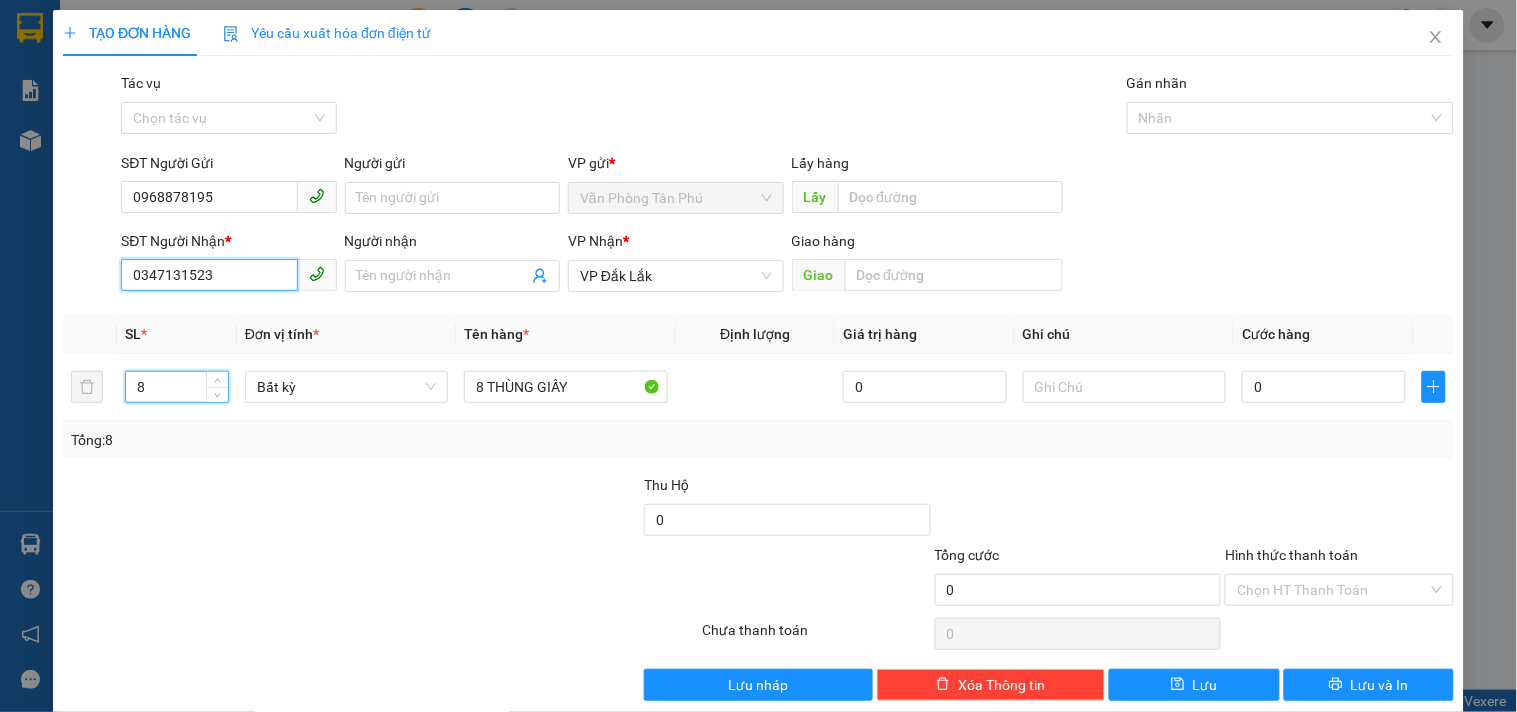 click on "TẠO ĐƠN HÀNG Yêu cầu xuất hóa đơn điện tử Transit Pickup Surcharge Ids Transit Deliver Surcharge Ids Transit Deliver Surcharge Transit Deliver Surcharge Gói vận chuyển  * Tiêu chuẩn Tác vụ Chọn tác vụ Gán nhãn   Nhãn SĐT Người Gửi [PHONE] Người gửi Tên người gửi VP gửi  * Văn Phòng Tân Phú Lấy hàng Lấy SĐT Người Nhận  * [PHONE] Người nhận Tên người nhận VP Nhận  * VP Đắk Lắk Giao hàng Giao SL  * Đơn vị tính  * Tên hàng  * Định lượng Giá trị hàng Ghi chú Cước hàng                   8 Bất kỳ 8 THÙNG GIẤY 0 0 Tổng:  8 Thu Hộ 0 Tổng cước 0 Hình thức thanh toán Chọn HT Thanh Toán Số tiền thu trước 0 Chưa thanh toán 0 Chọn HT Thanh Toán Lưu nháp Xóa Thông tin Lưu Lưu và In" at bounding box center [758, 356] 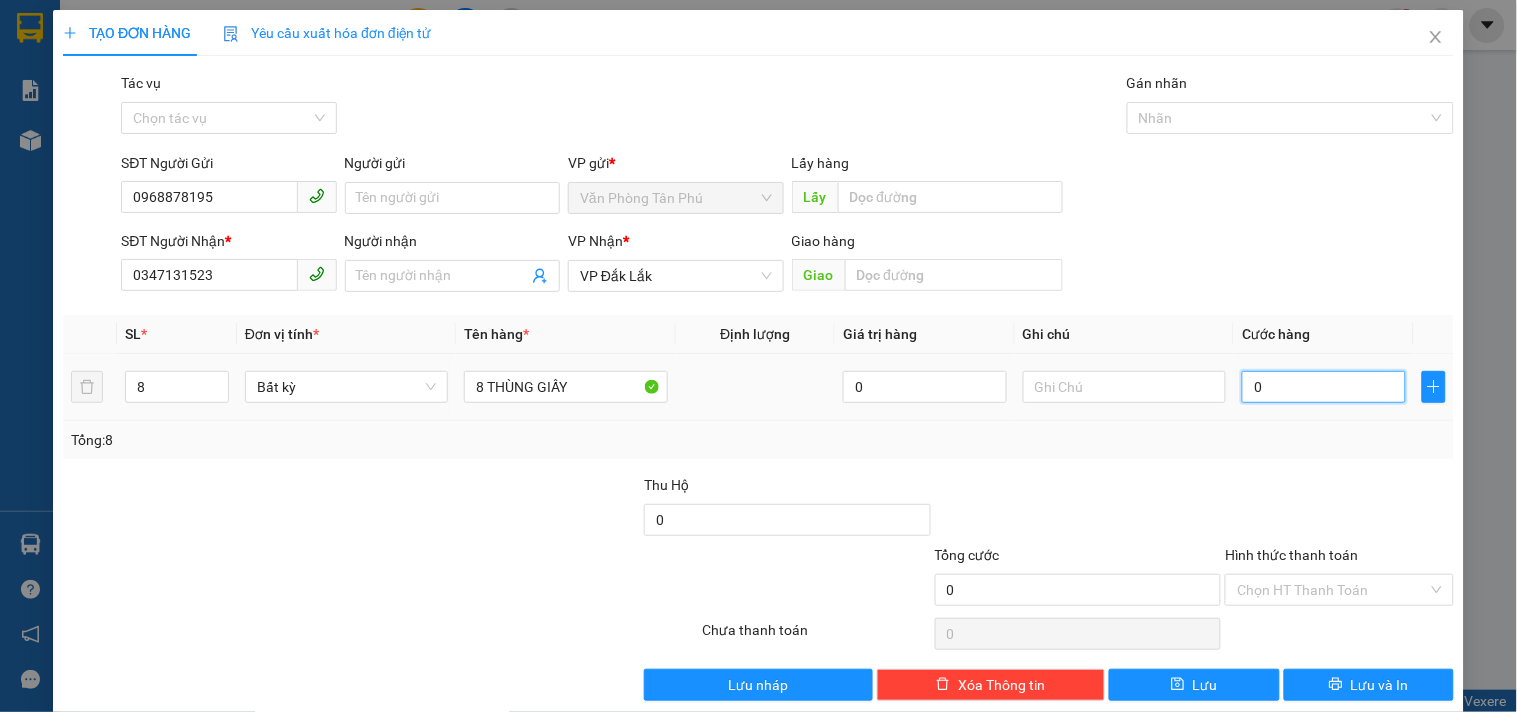 type on "4" 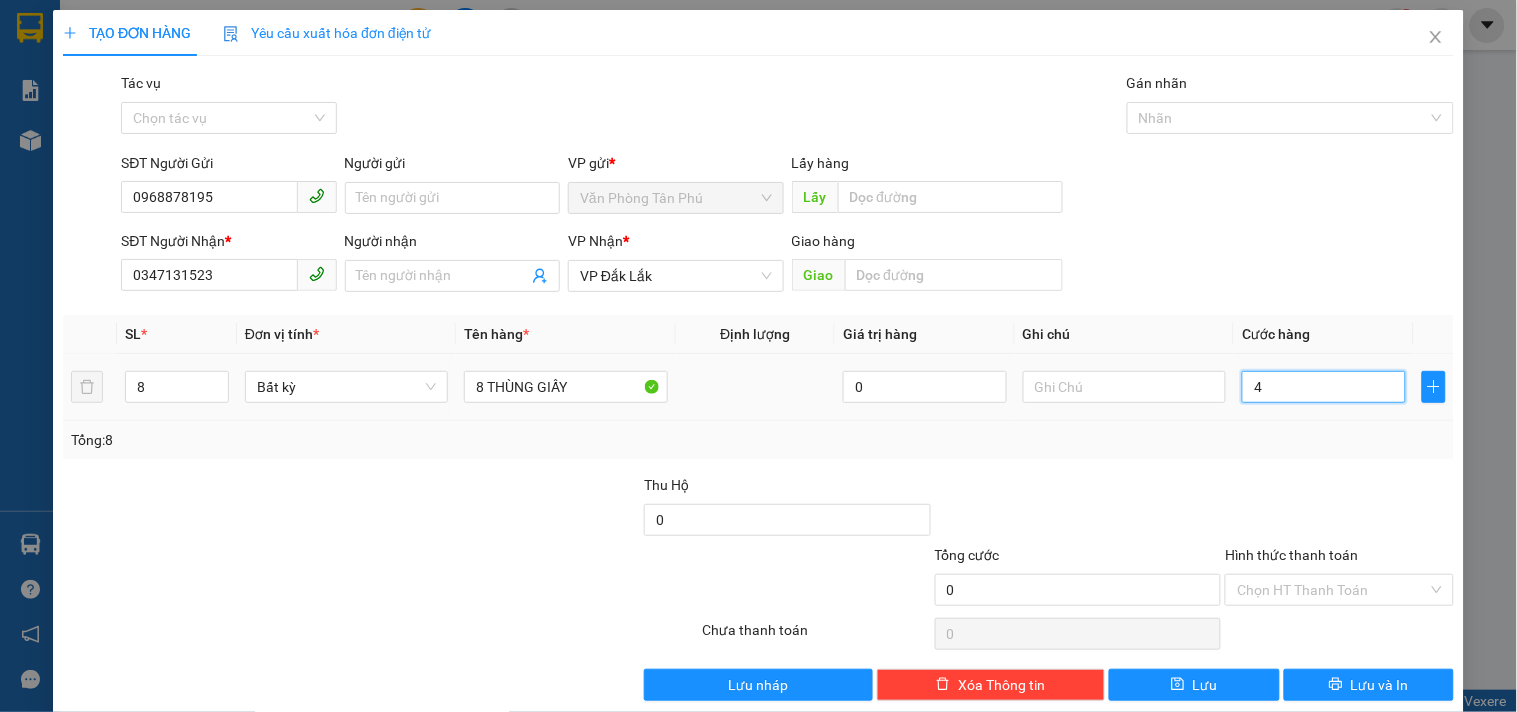 type on "4" 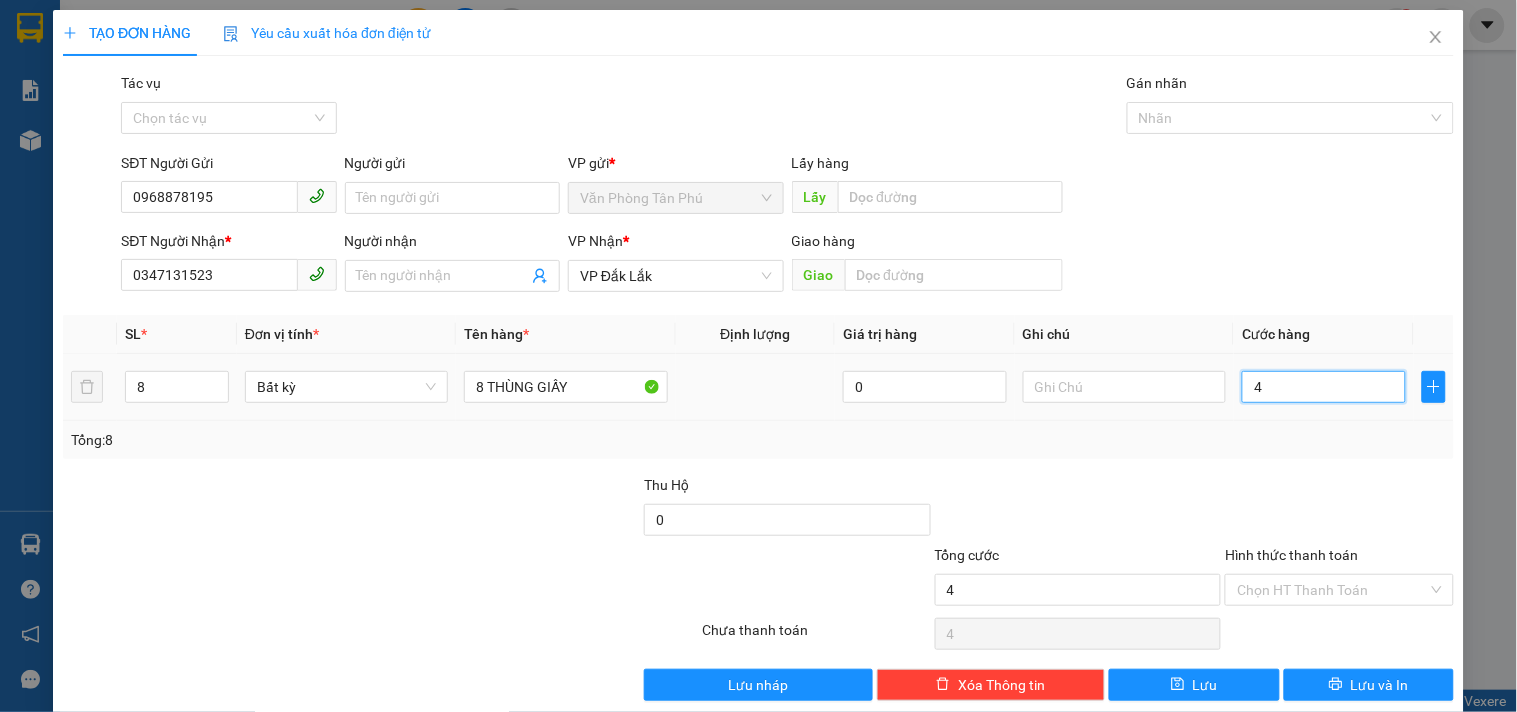 type on "40" 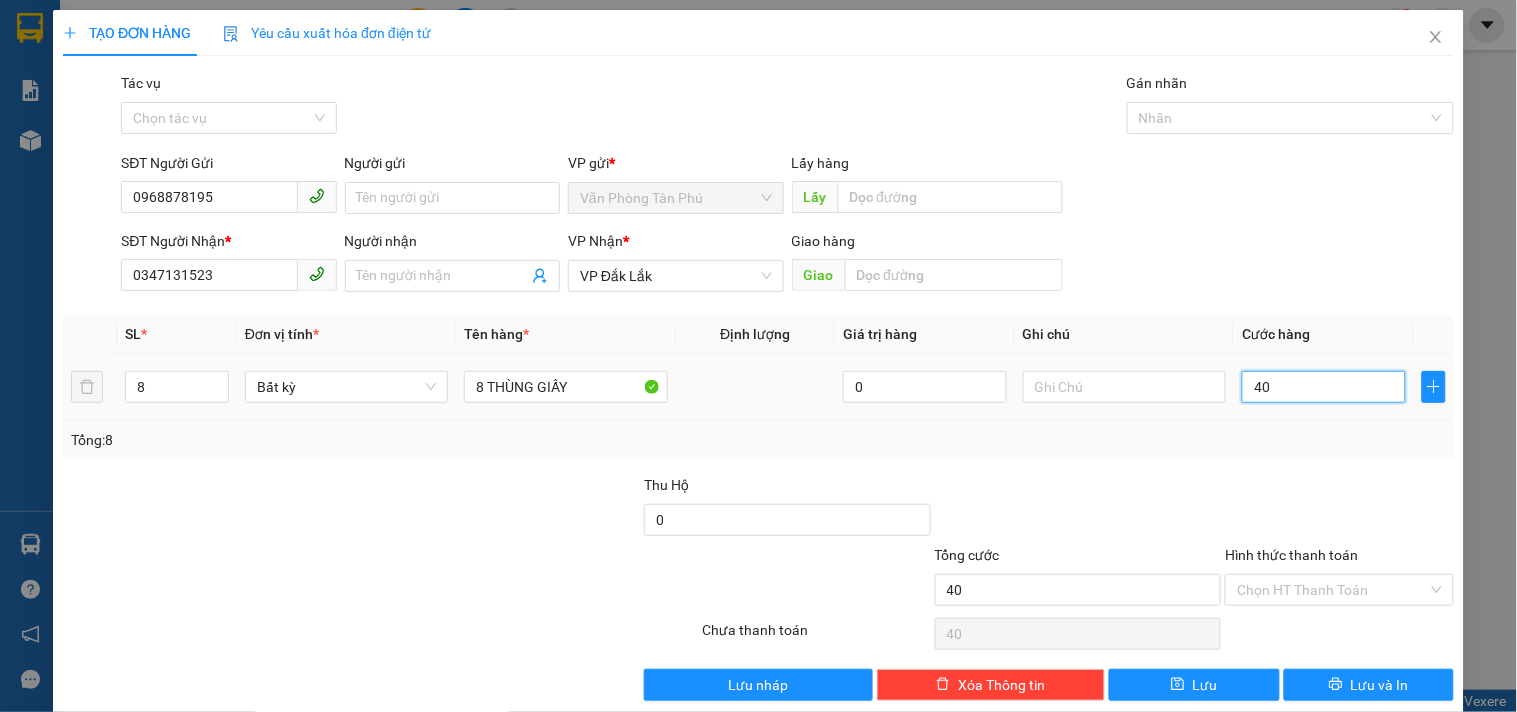 type on "400" 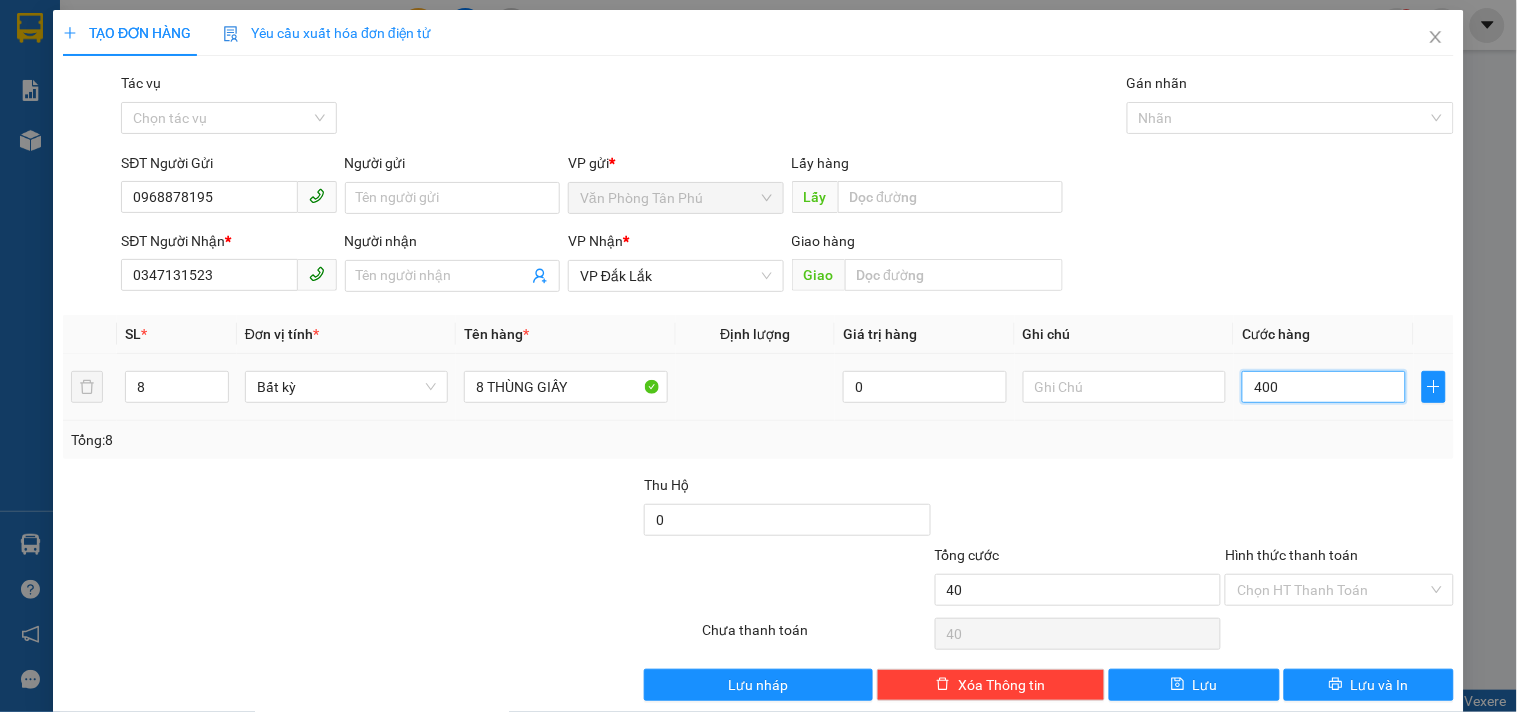 type on "400" 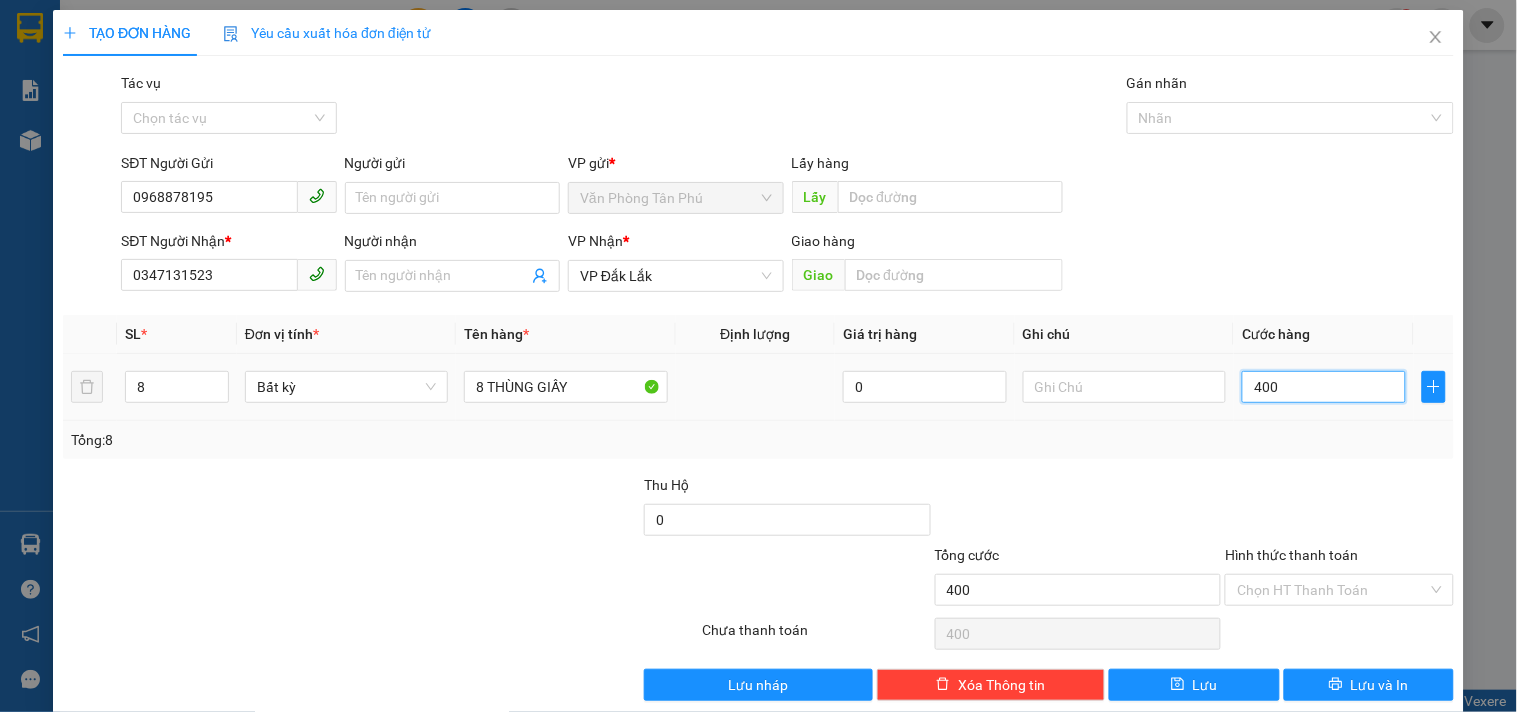 type on "4.000" 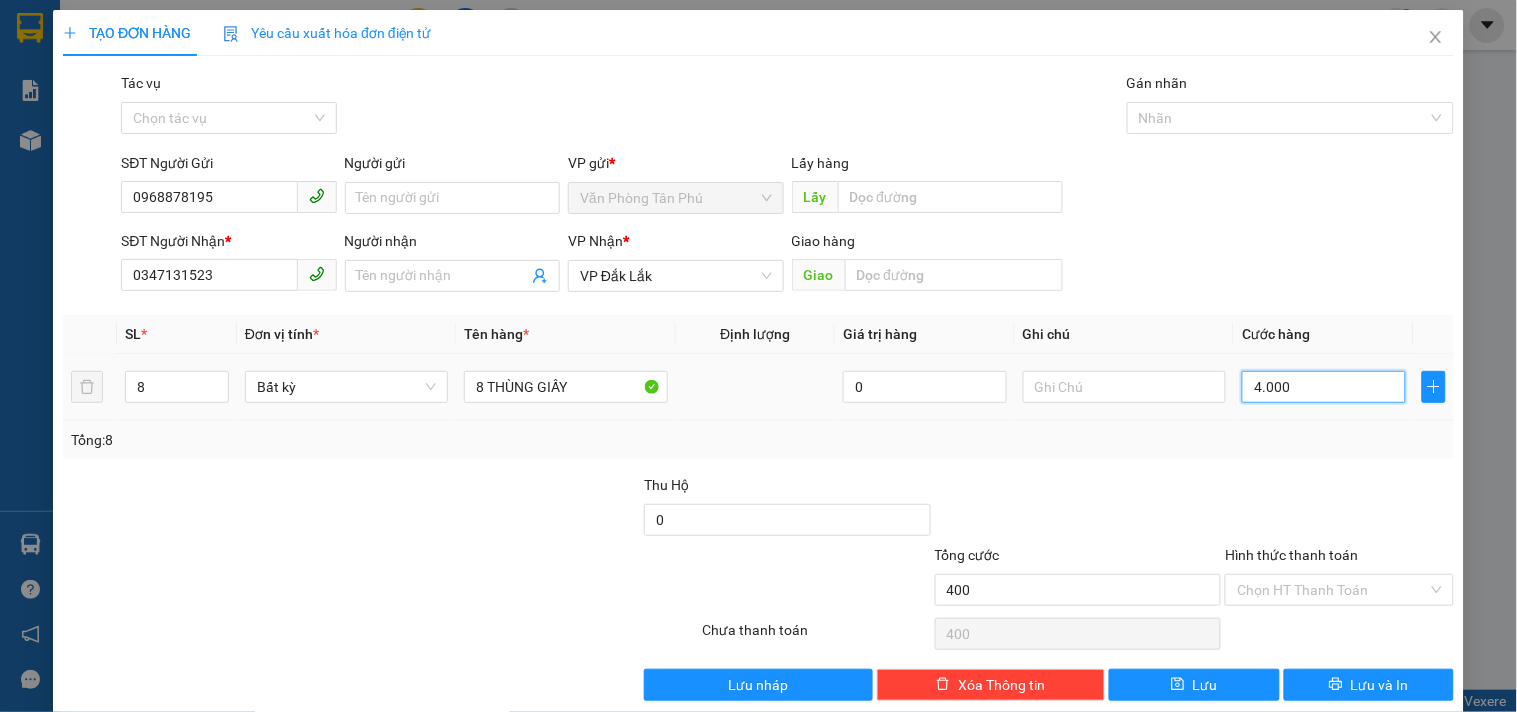 type on "4.000" 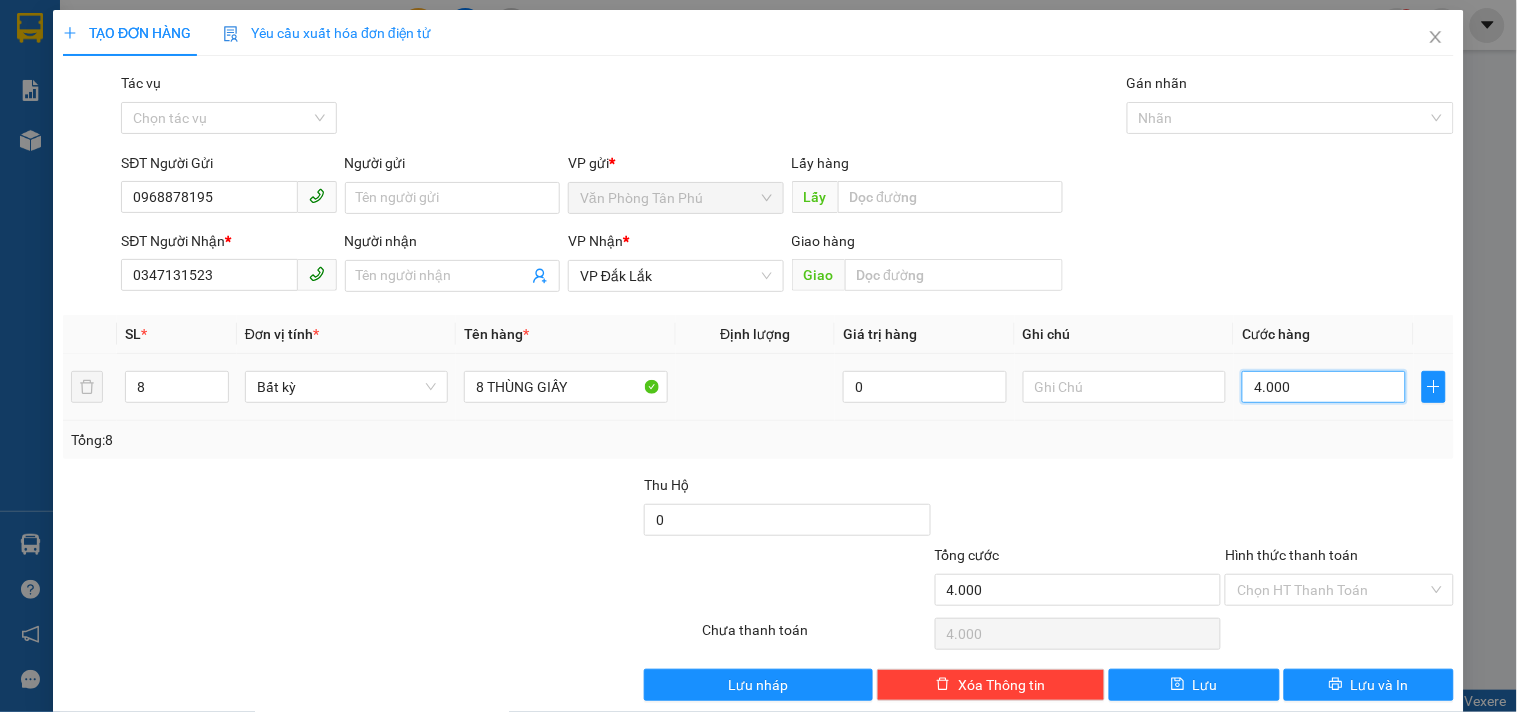 type on "40.000" 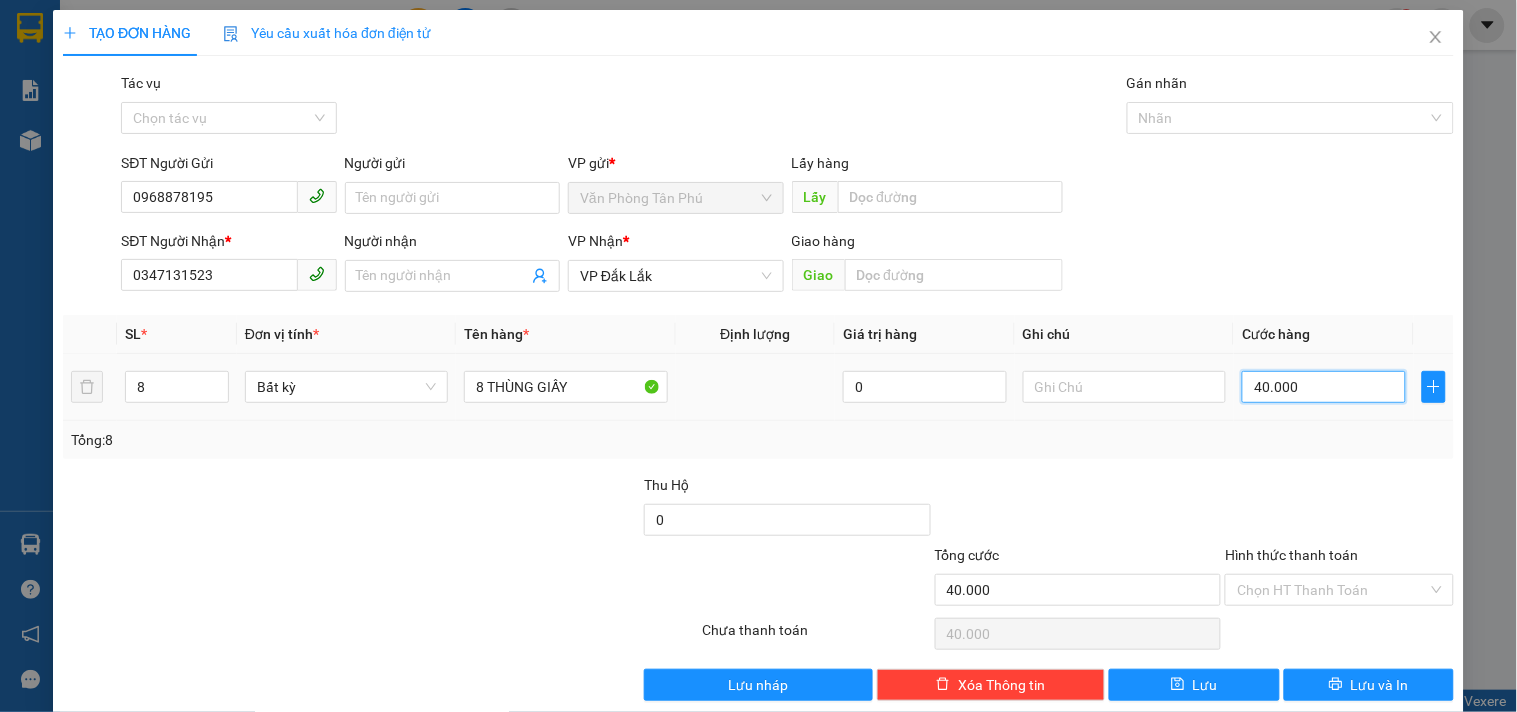 type on "400.000" 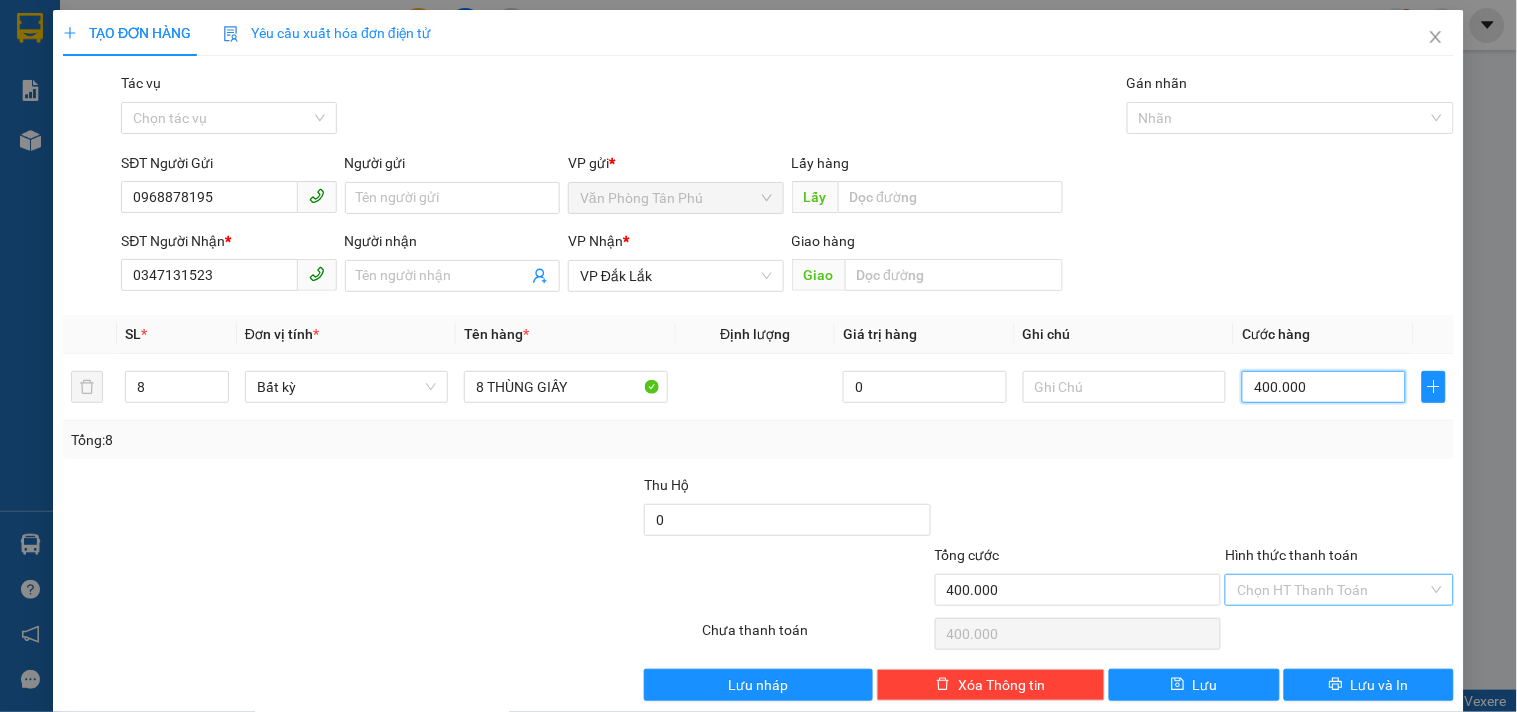 type on "400.000" 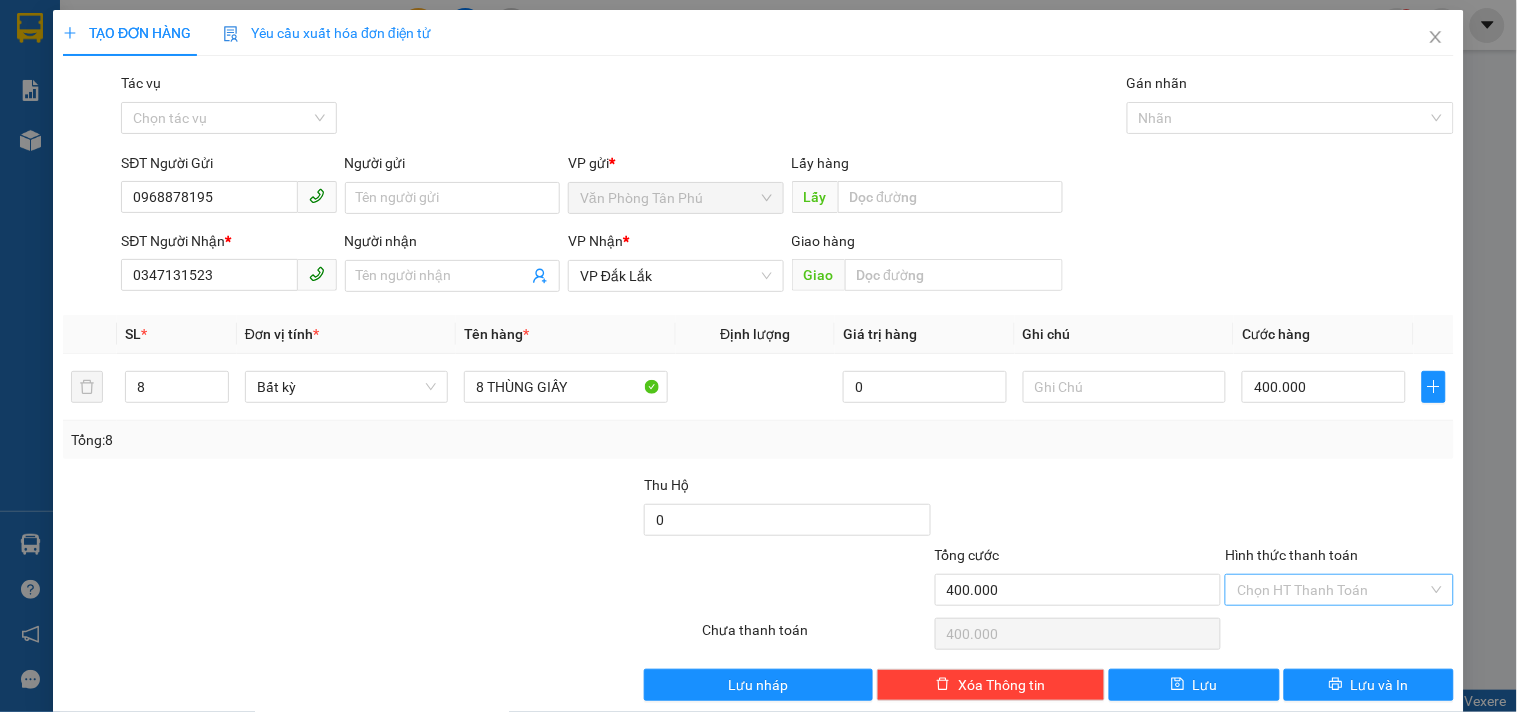 click on "Hình thức thanh toán" at bounding box center (1332, 590) 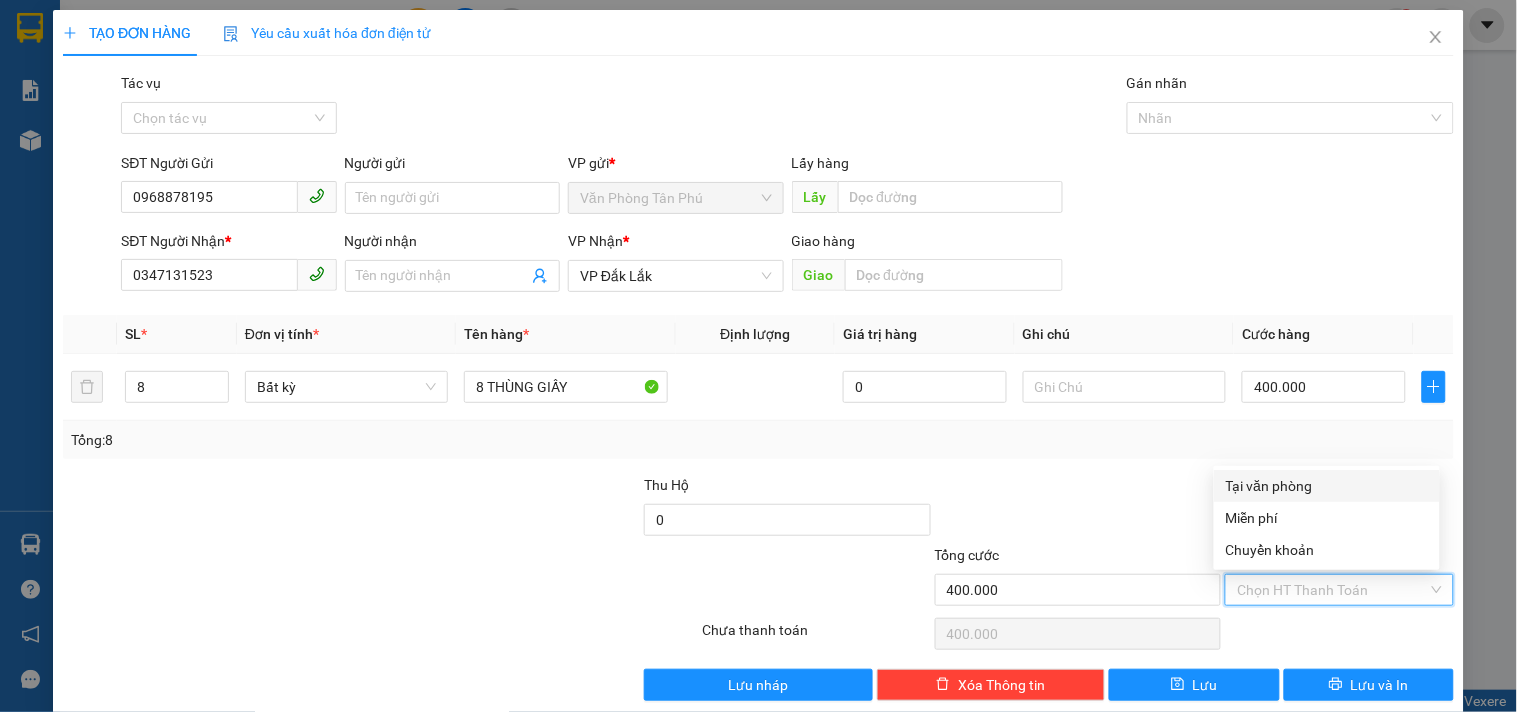 click on "Tại văn phòng" at bounding box center [1327, 486] 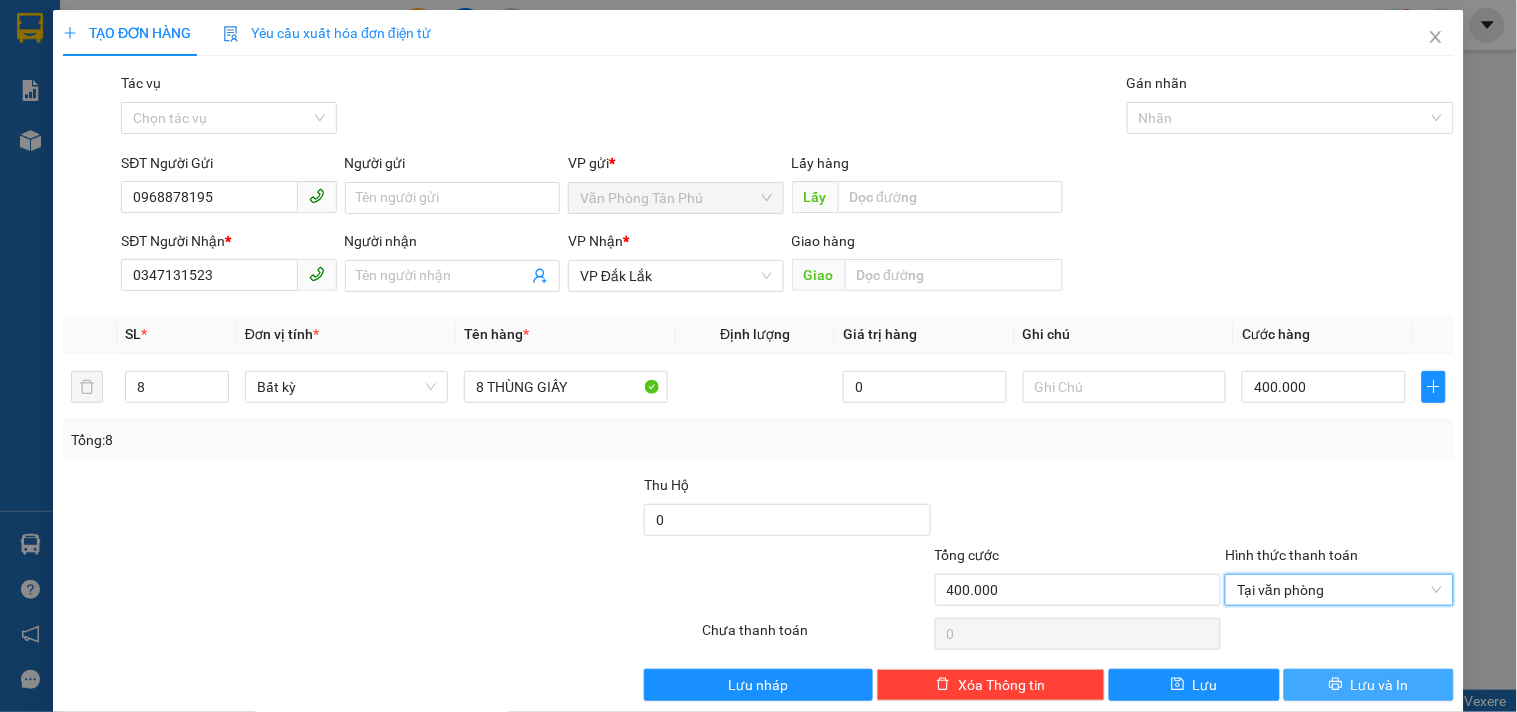 click 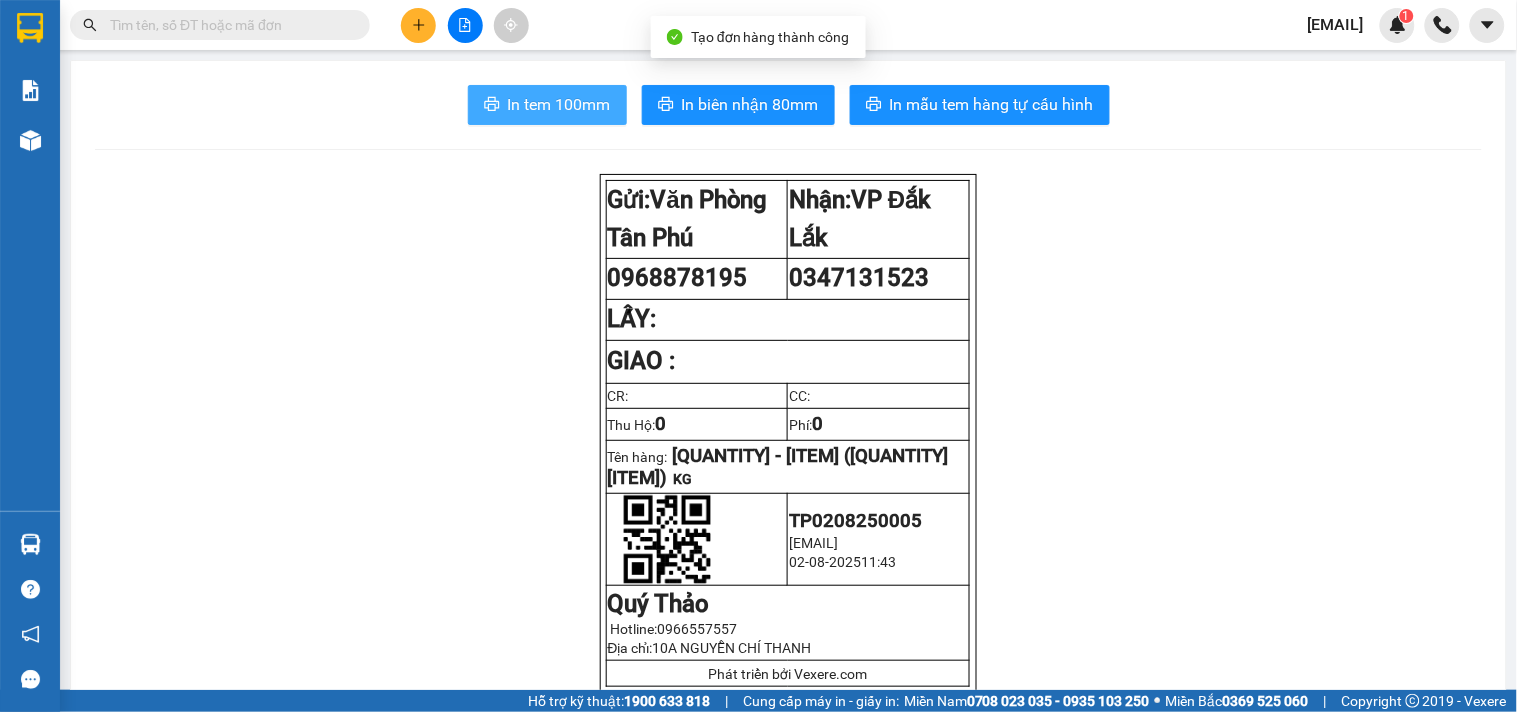 click on "In tem 100mm" at bounding box center [559, 104] 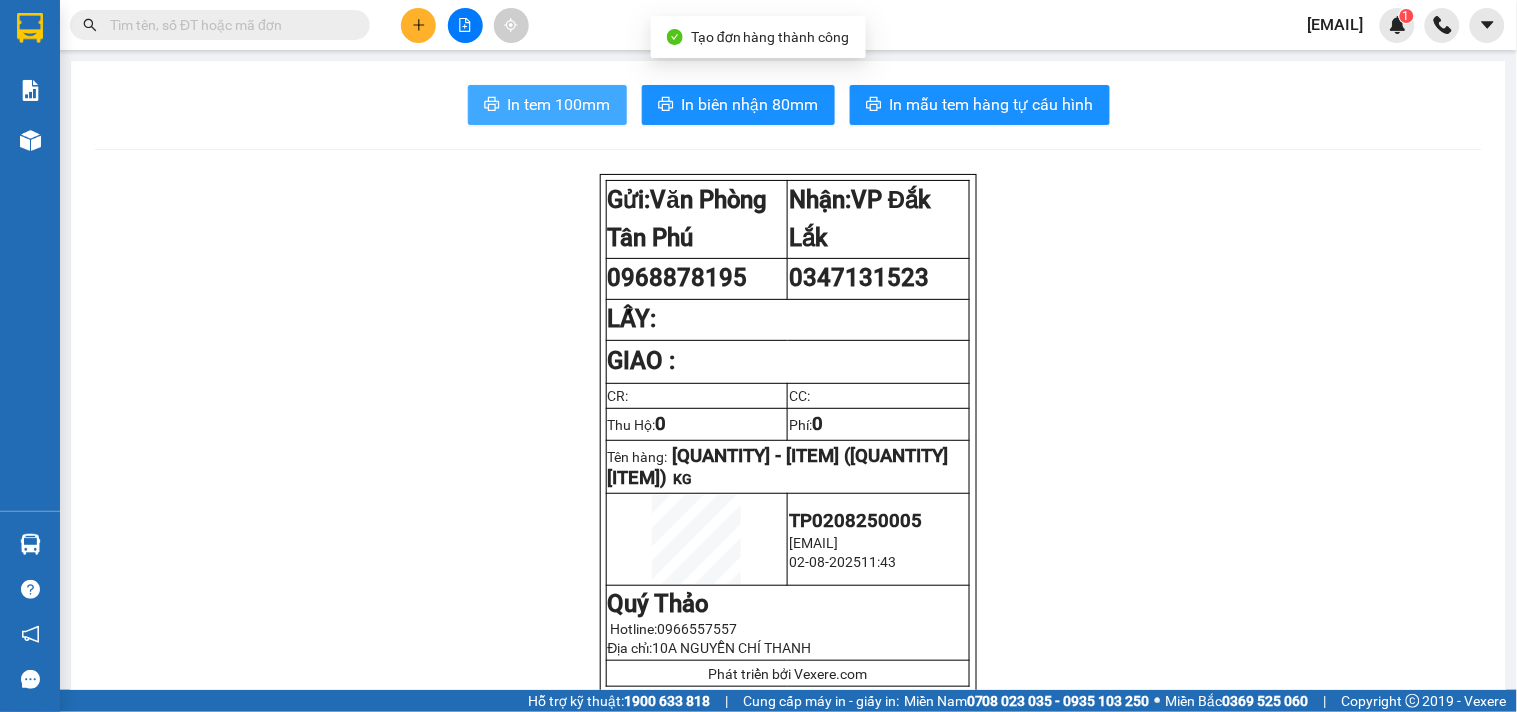 scroll, scrollTop: 0, scrollLeft: 0, axis: both 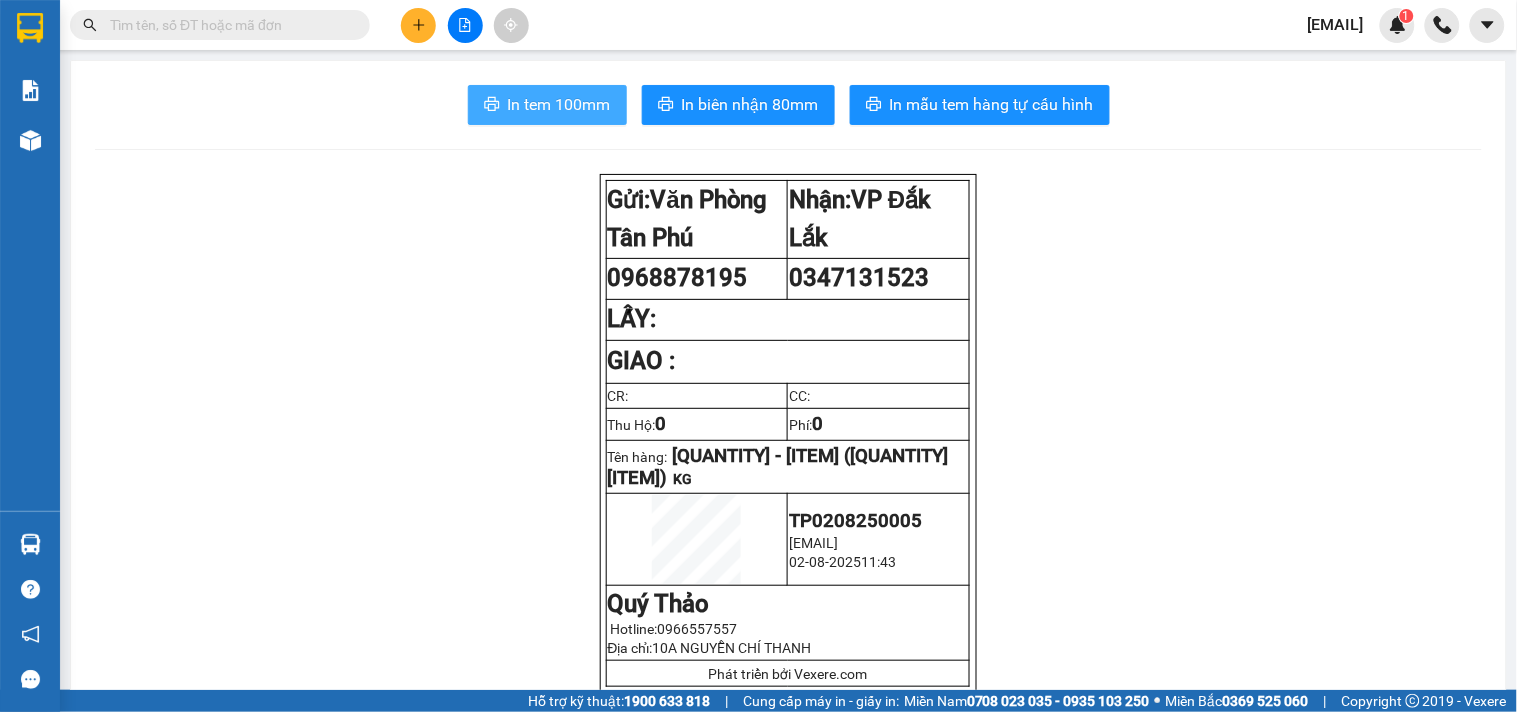 click on "In tem 100mm" at bounding box center [559, 104] 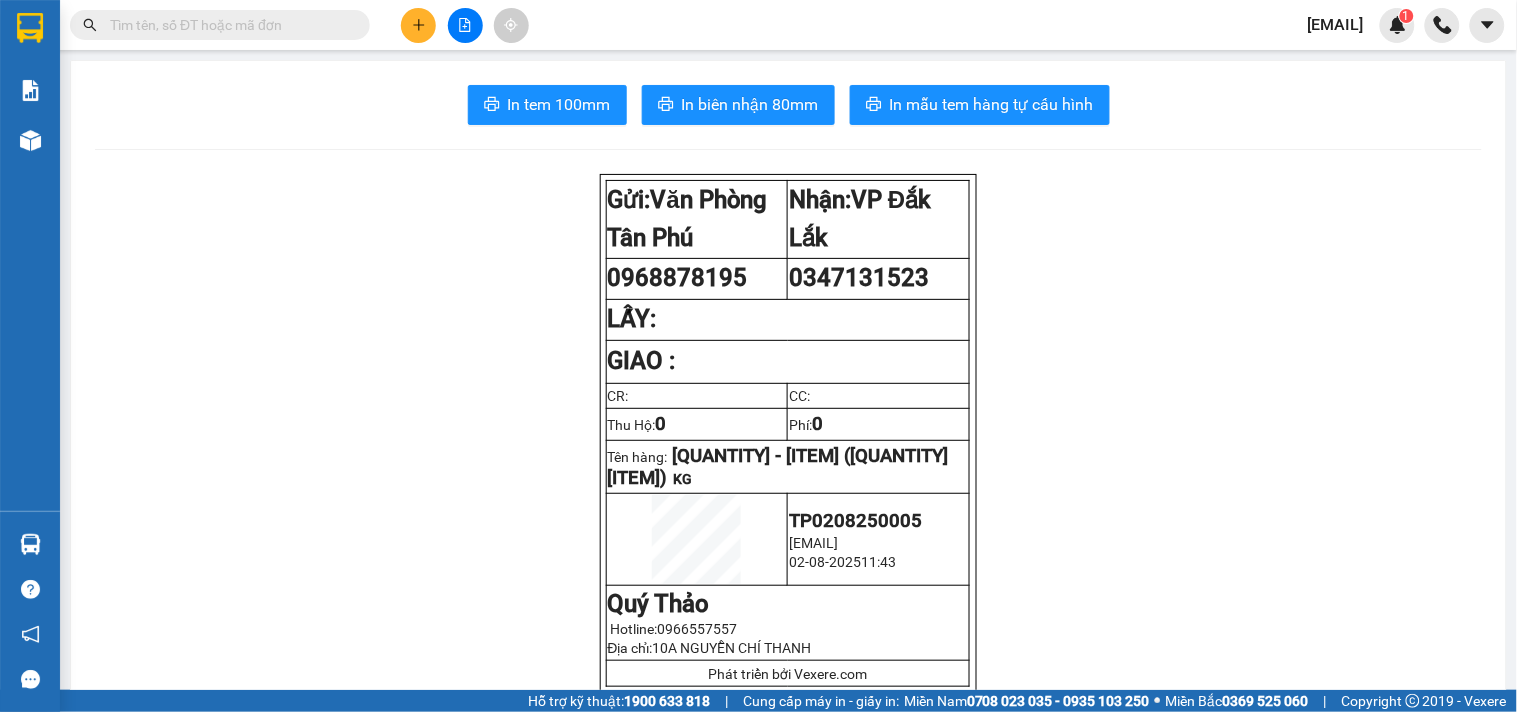 click 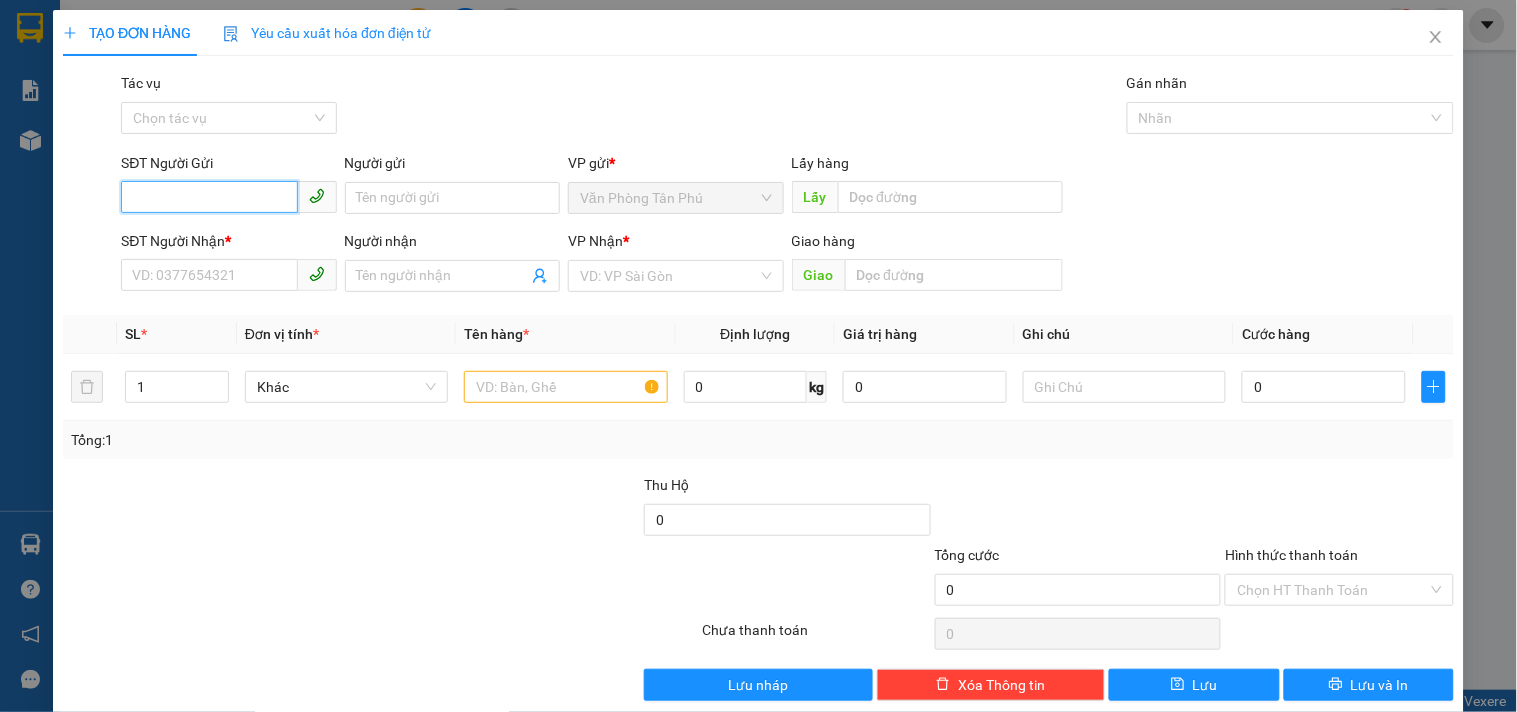 click on "SĐT Người Gửi" at bounding box center (209, 197) 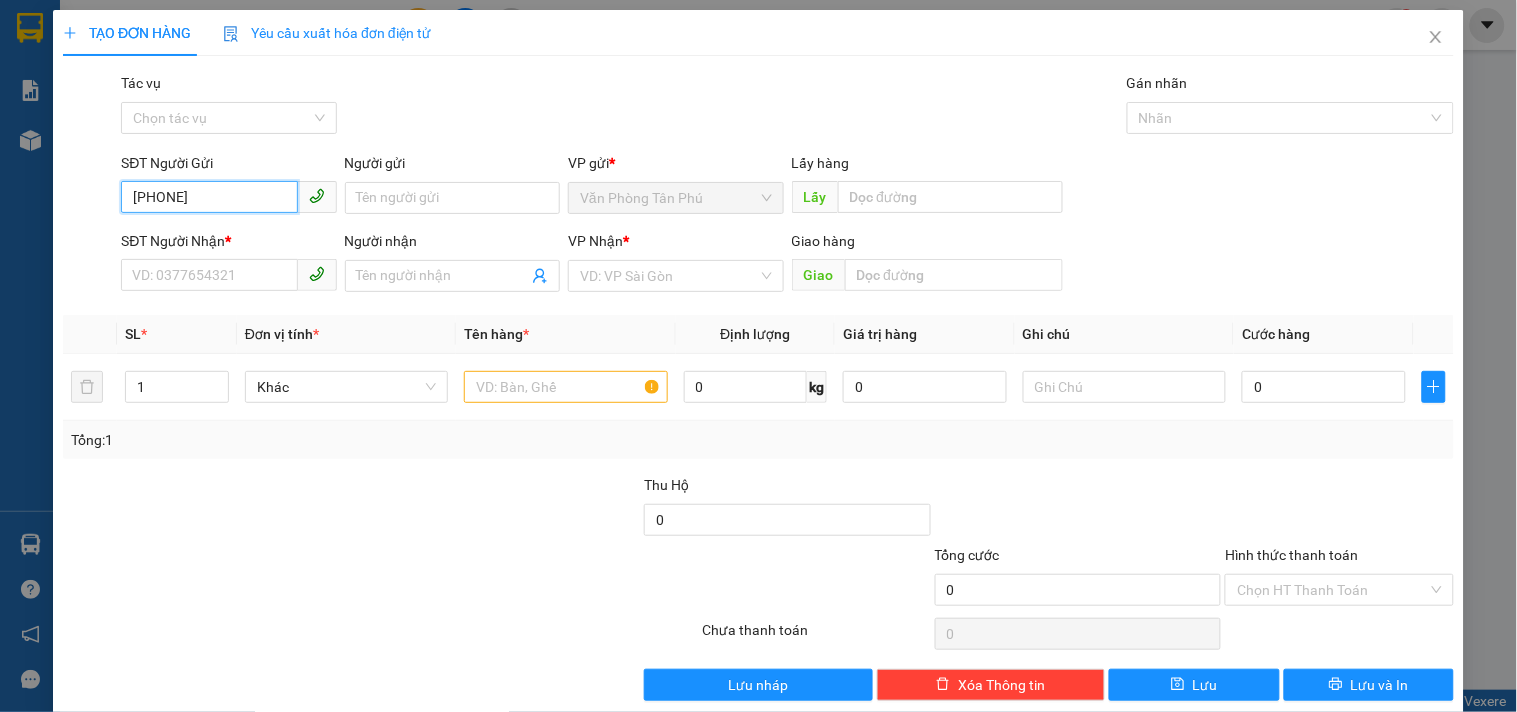 click on "[PHONE]" at bounding box center (209, 197) 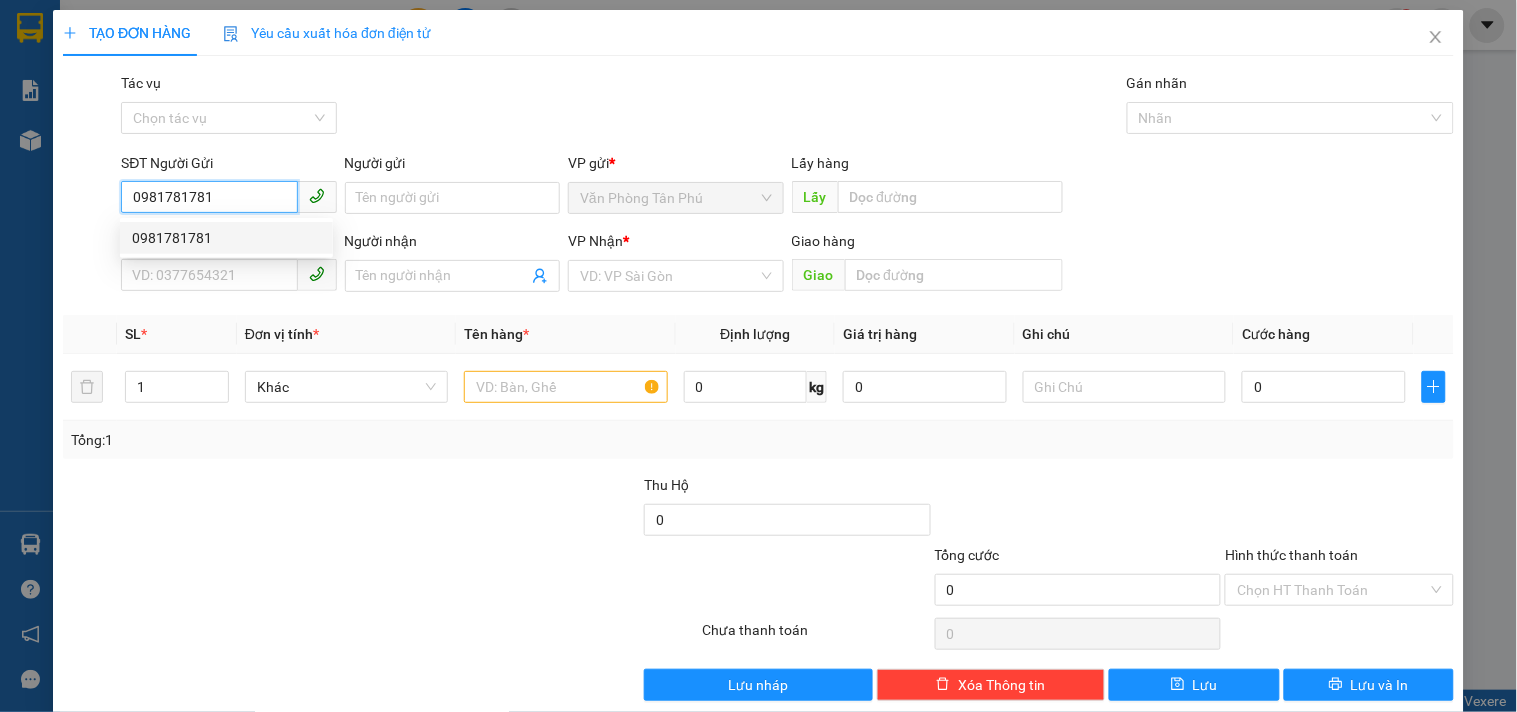 click on "0981781781" at bounding box center (226, 238) 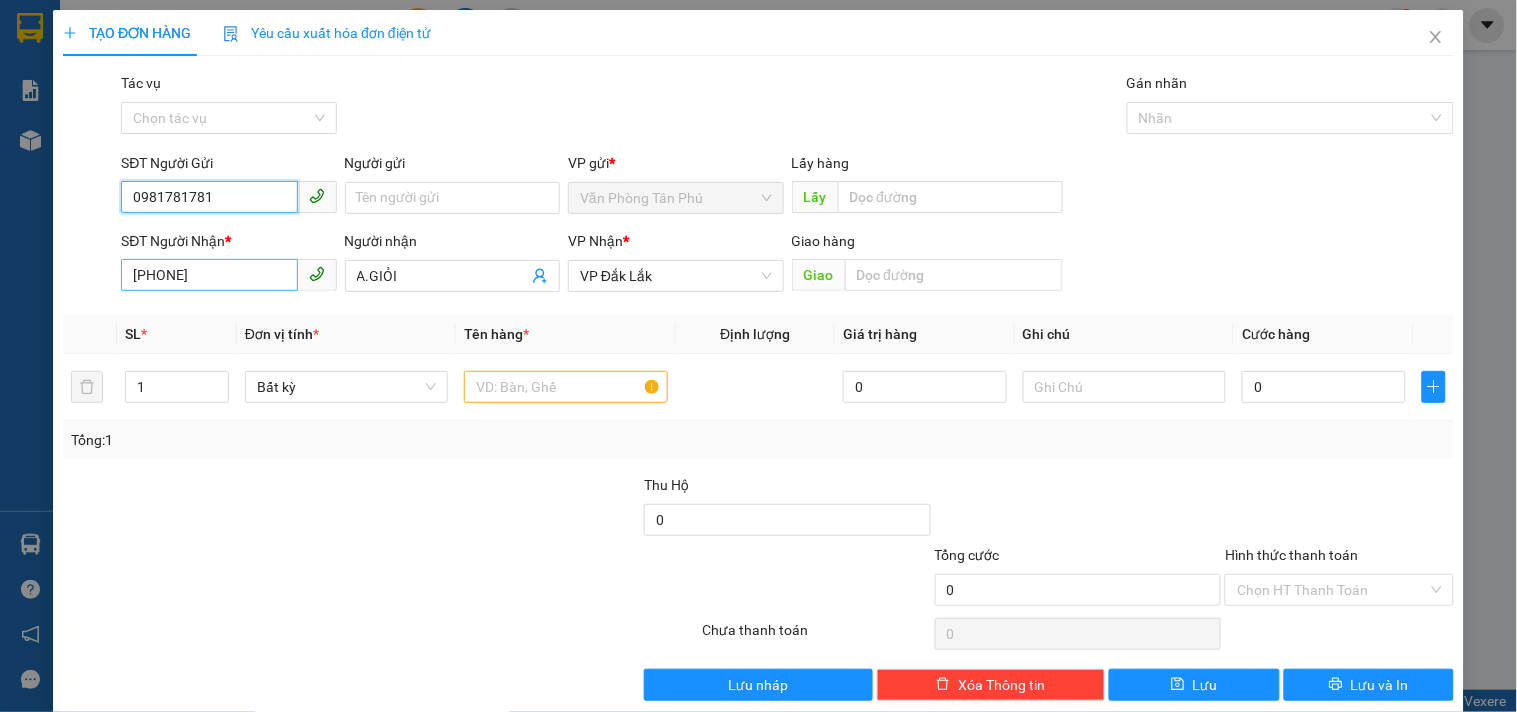 type on "0981781781" 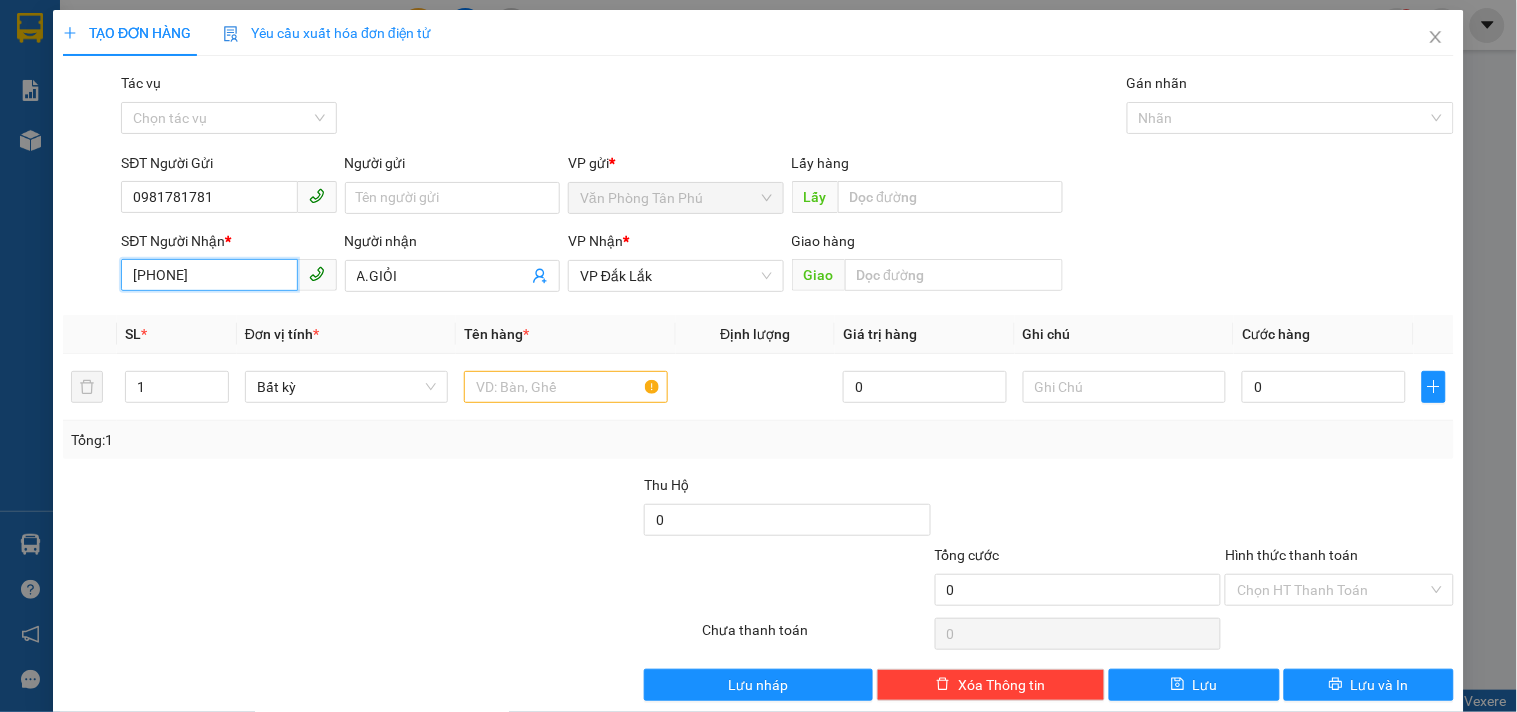 drag, startPoint x: 208, startPoint y: 272, endPoint x: 0, endPoint y: 268, distance: 208.03845 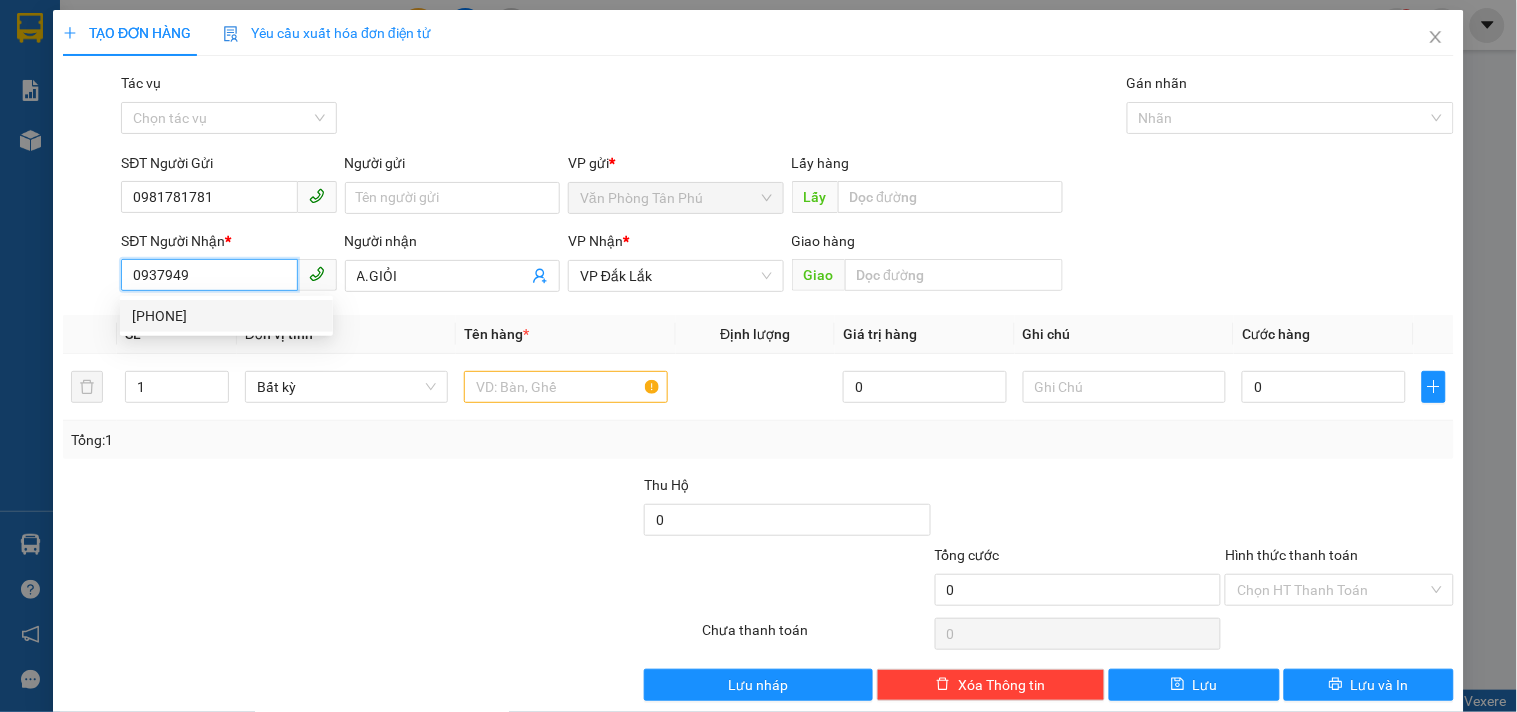 click on "[PHONE]" at bounding box center (226, 316) 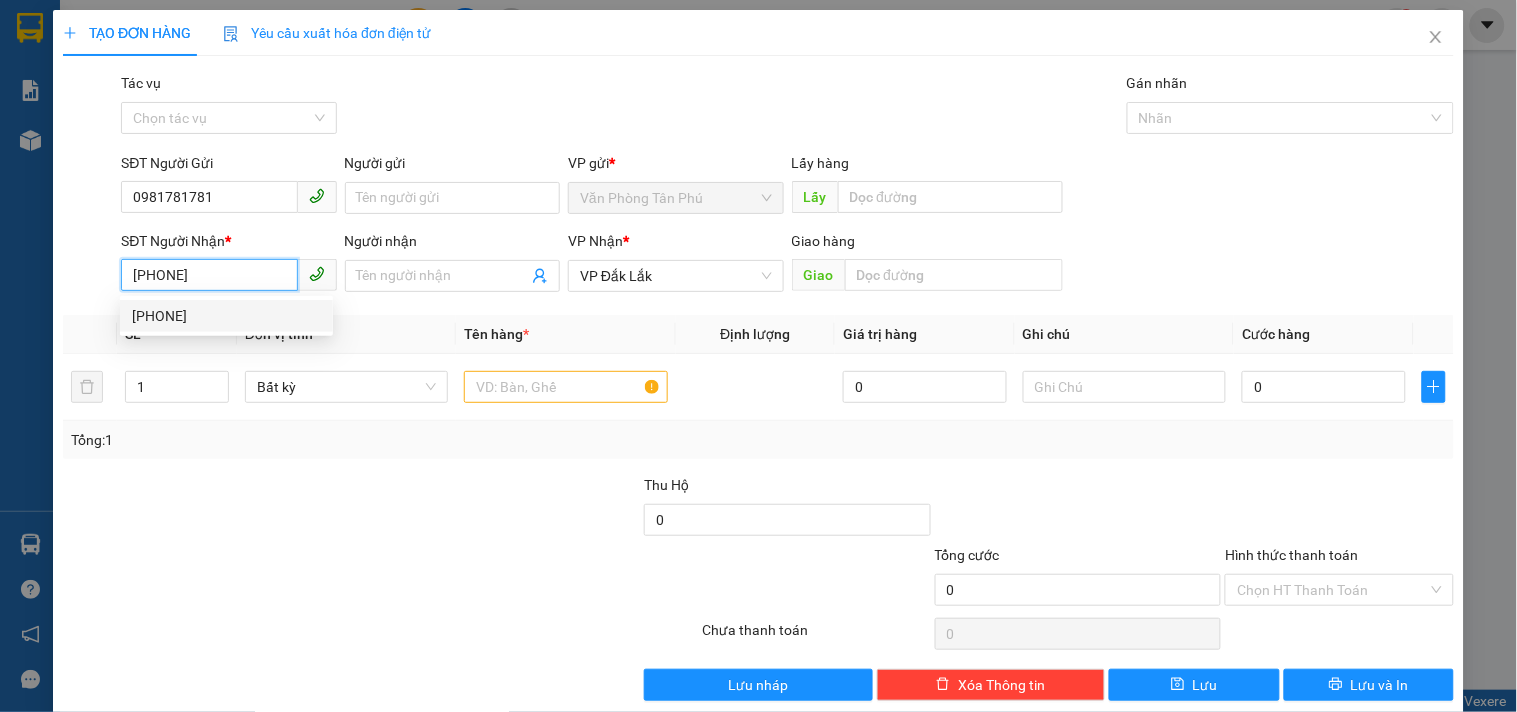 drag, startPoint x: 233, startPoint y: 270, endPoint x: 76, endPoint y: 278, distance: 157.20369 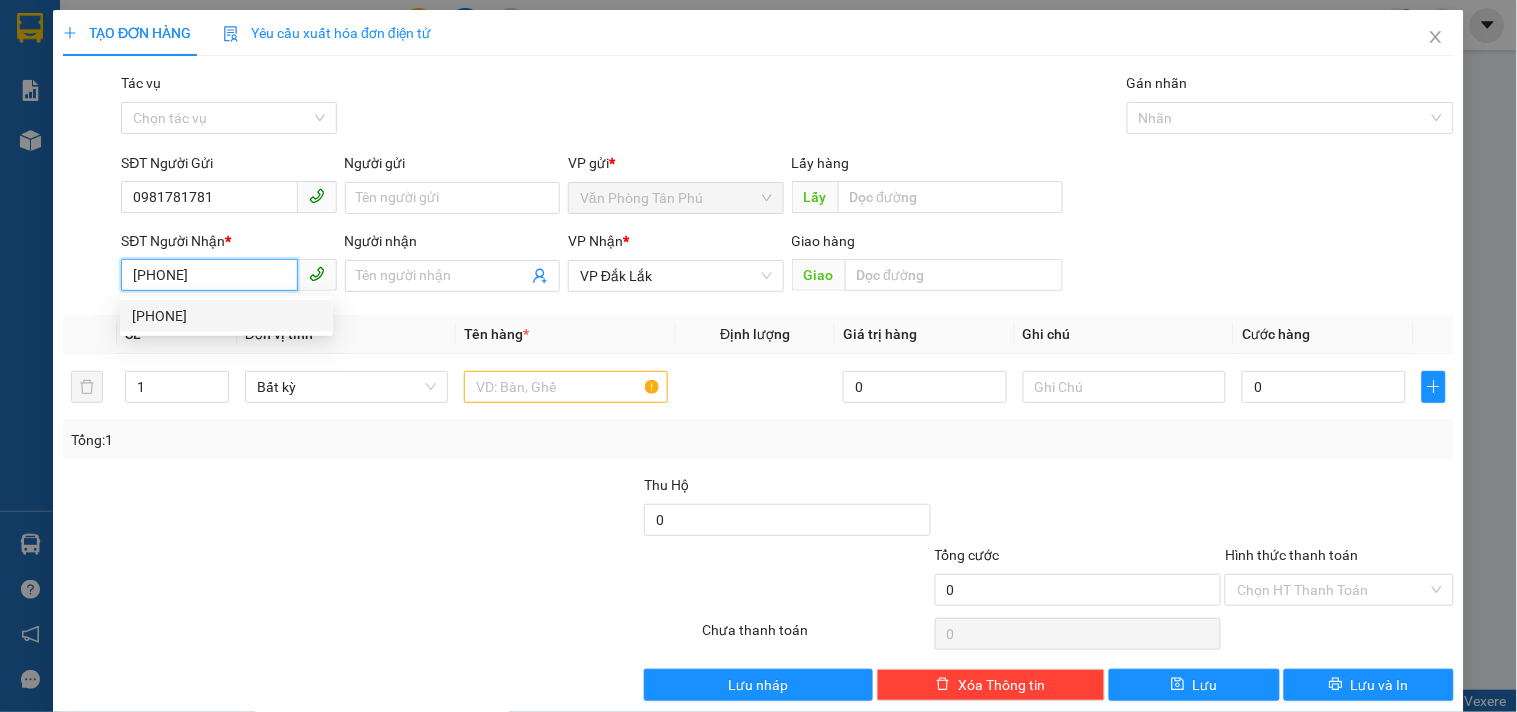 type on "[PHONE]" 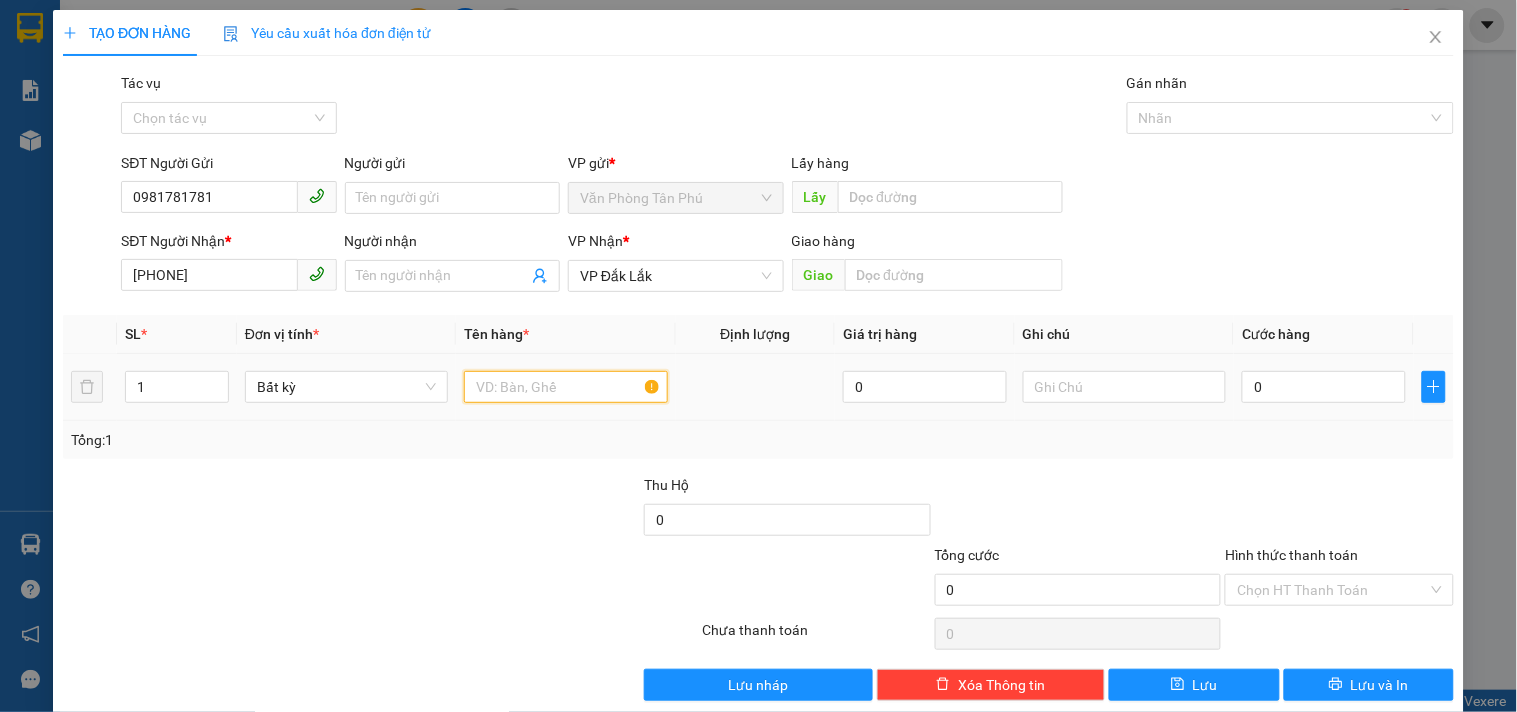 drag, startPoint x: 560, startPoint y: 400, endPoint x: 561, endPoint y: 385, distance: 15.033297 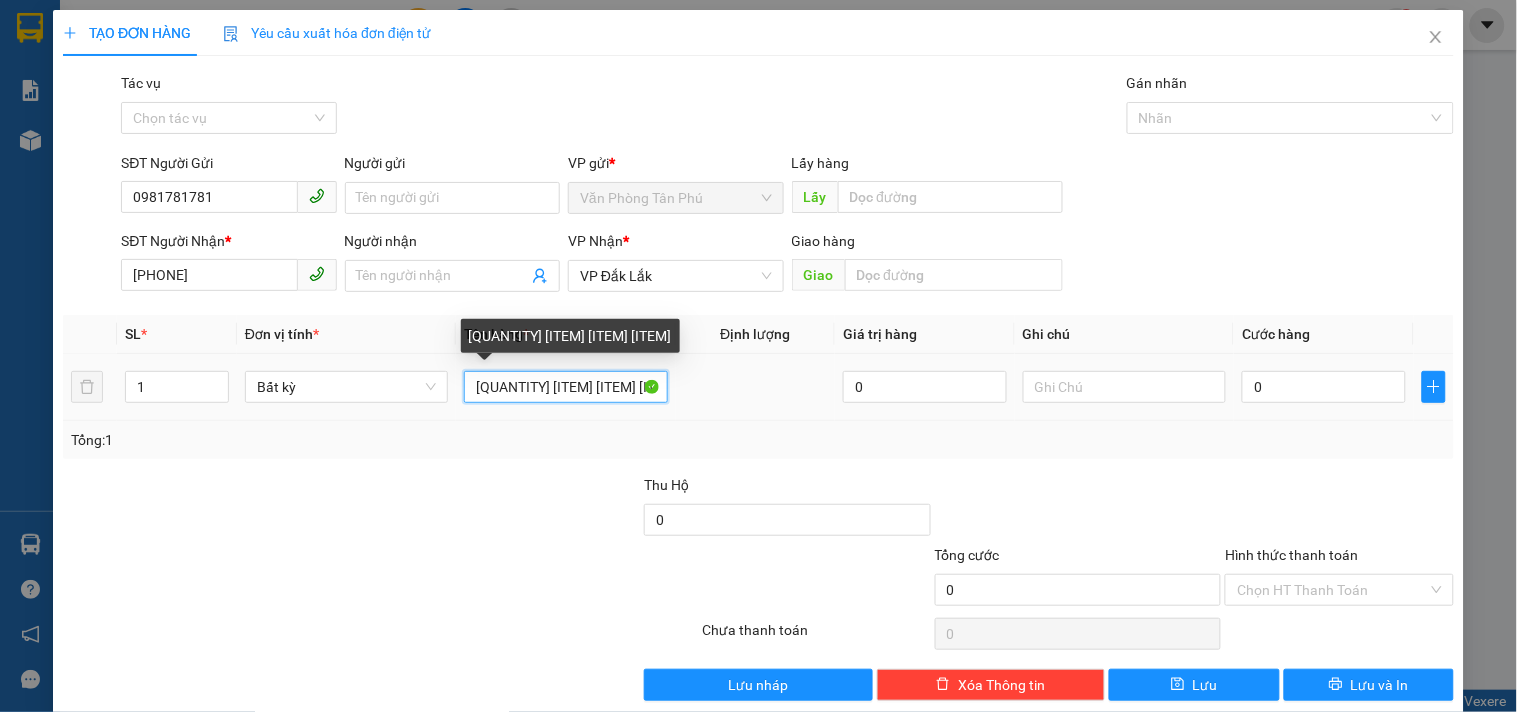 click on "[QUANTITY] [ITEM] [ITEM] [ITEM]" at bounding box center [565, 387] 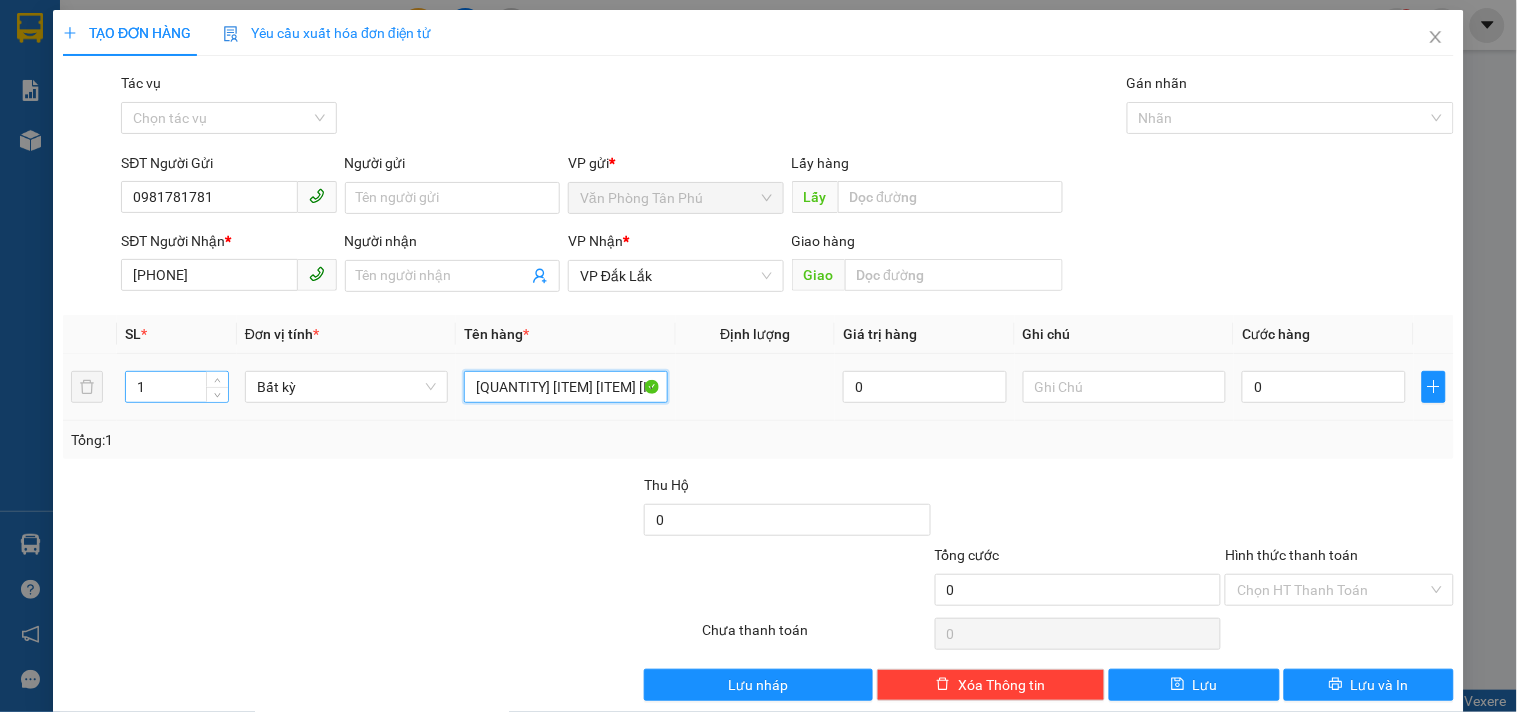 type on "[QUANTITY] [ITEM] [ITEM] [ITEM]" 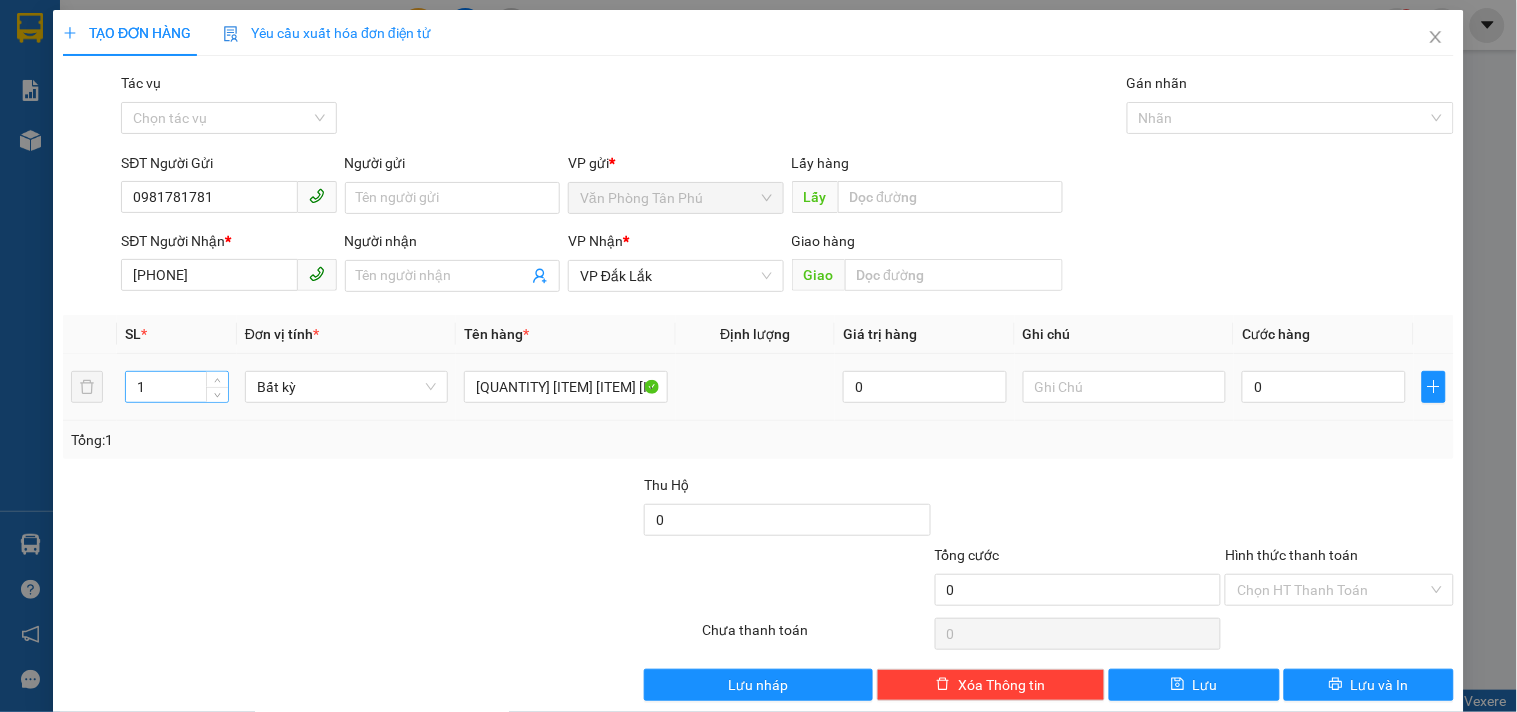 click on "1" at bounding box center [177, 387] 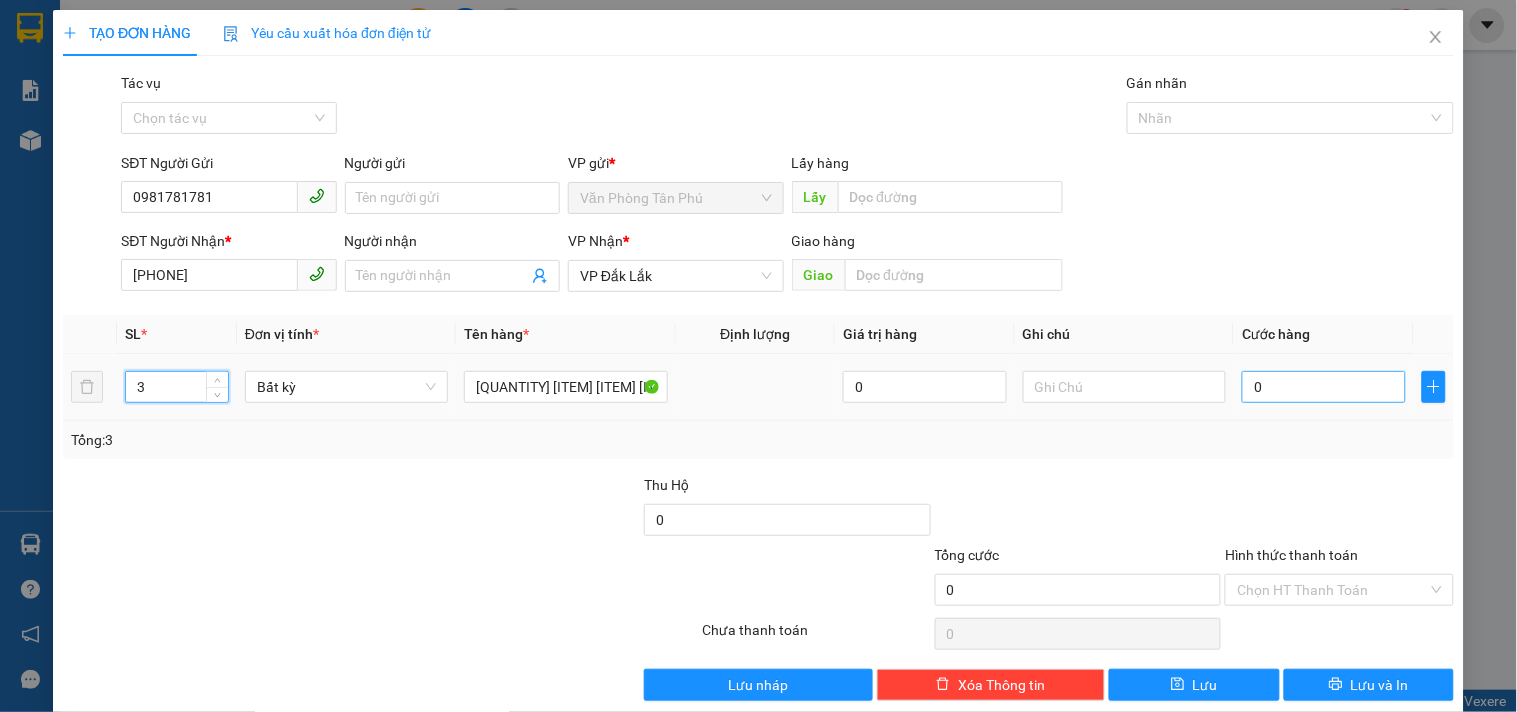 type on "3" 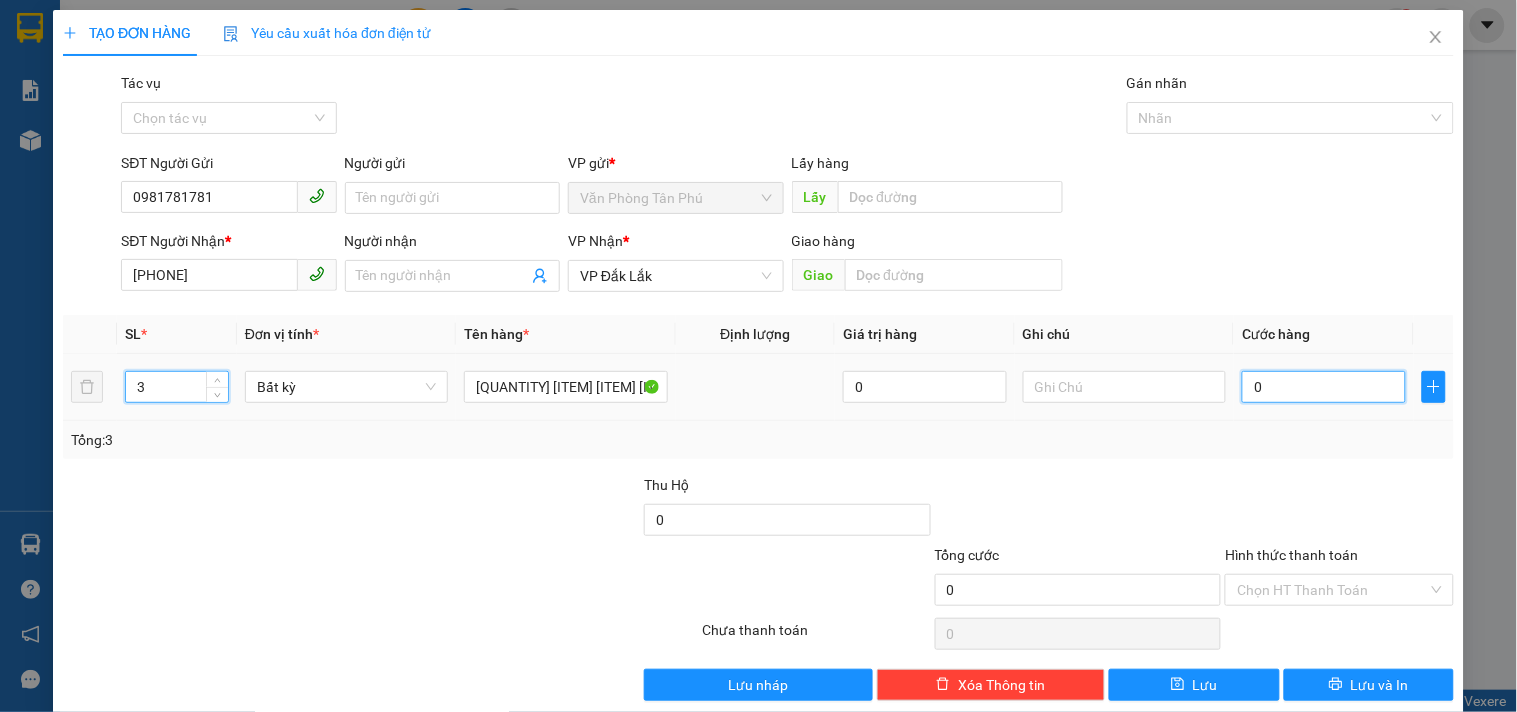 click on "0" at bounding box center [1324, 387] 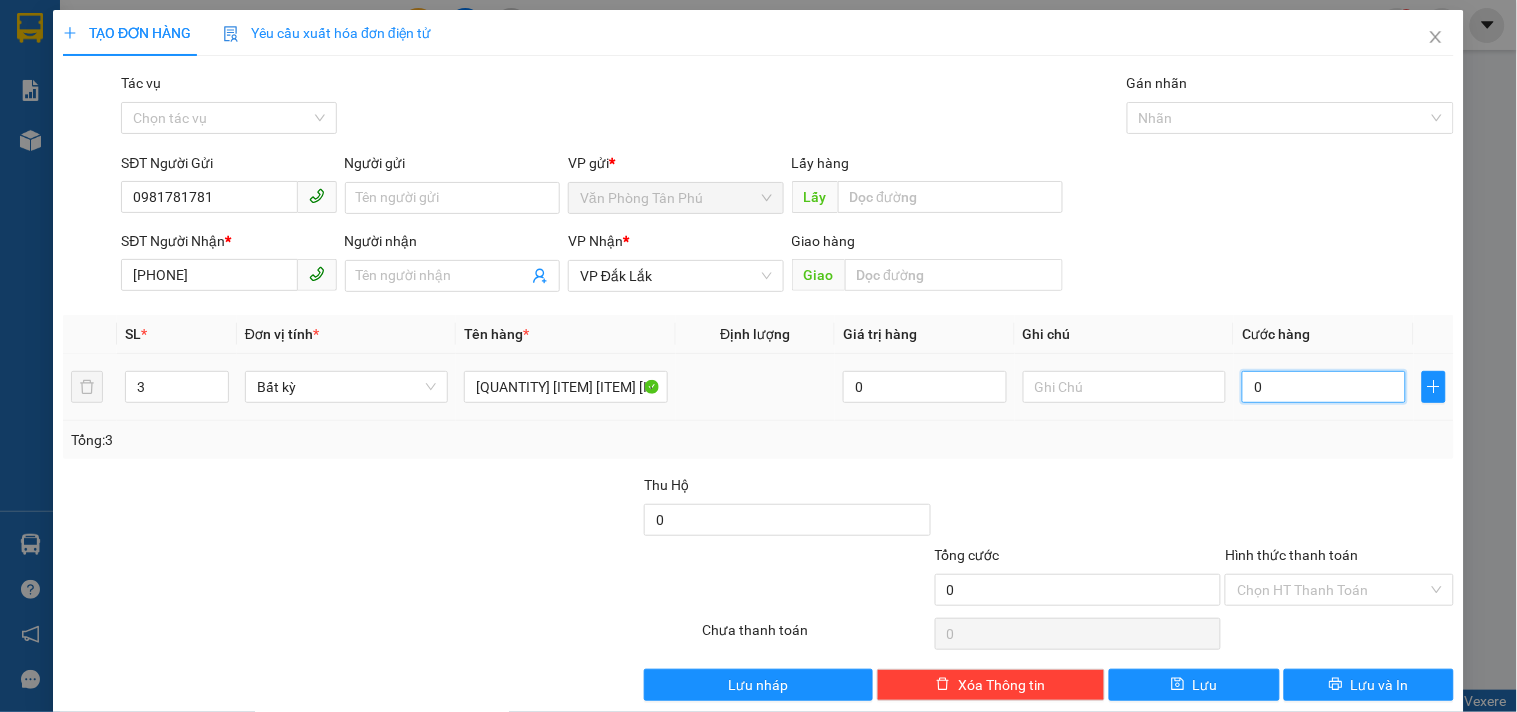 type on "1" 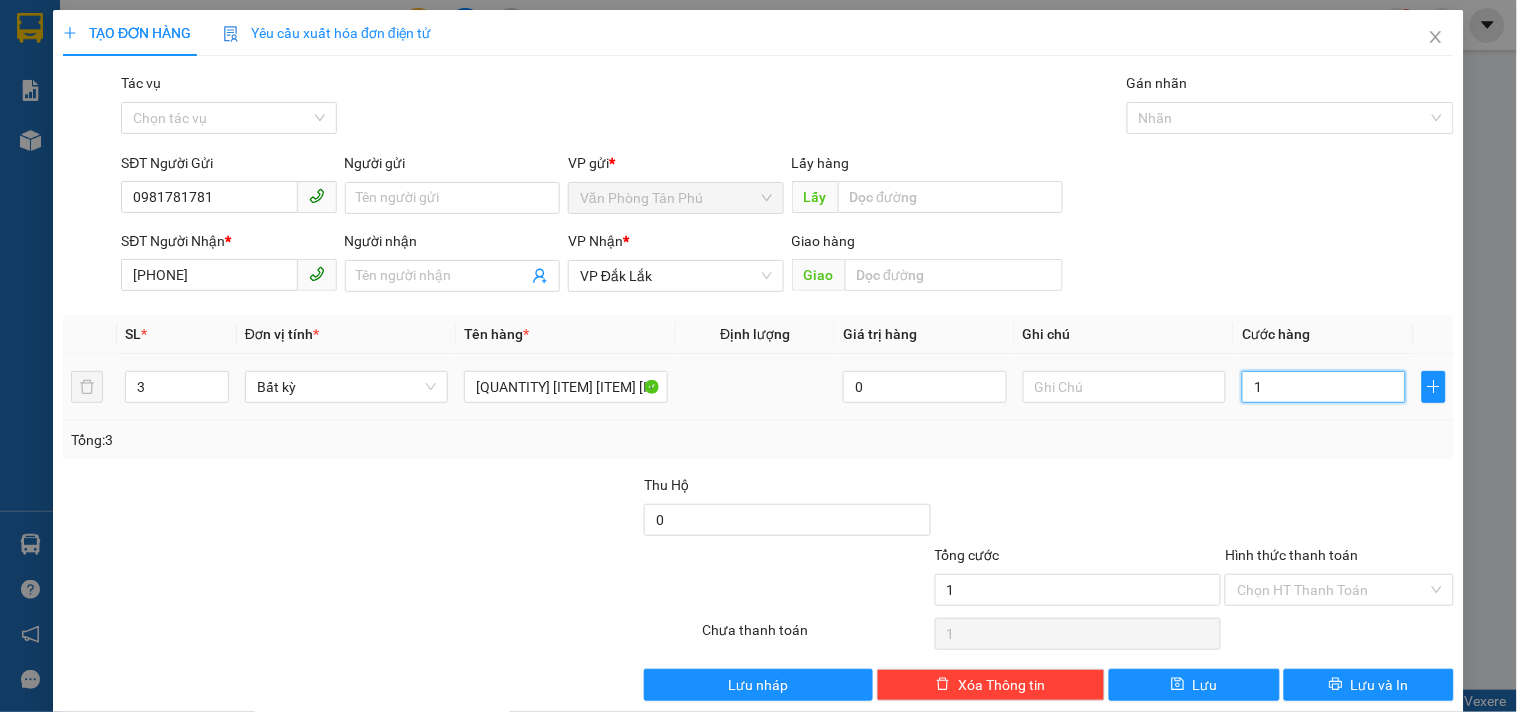 type on "13" 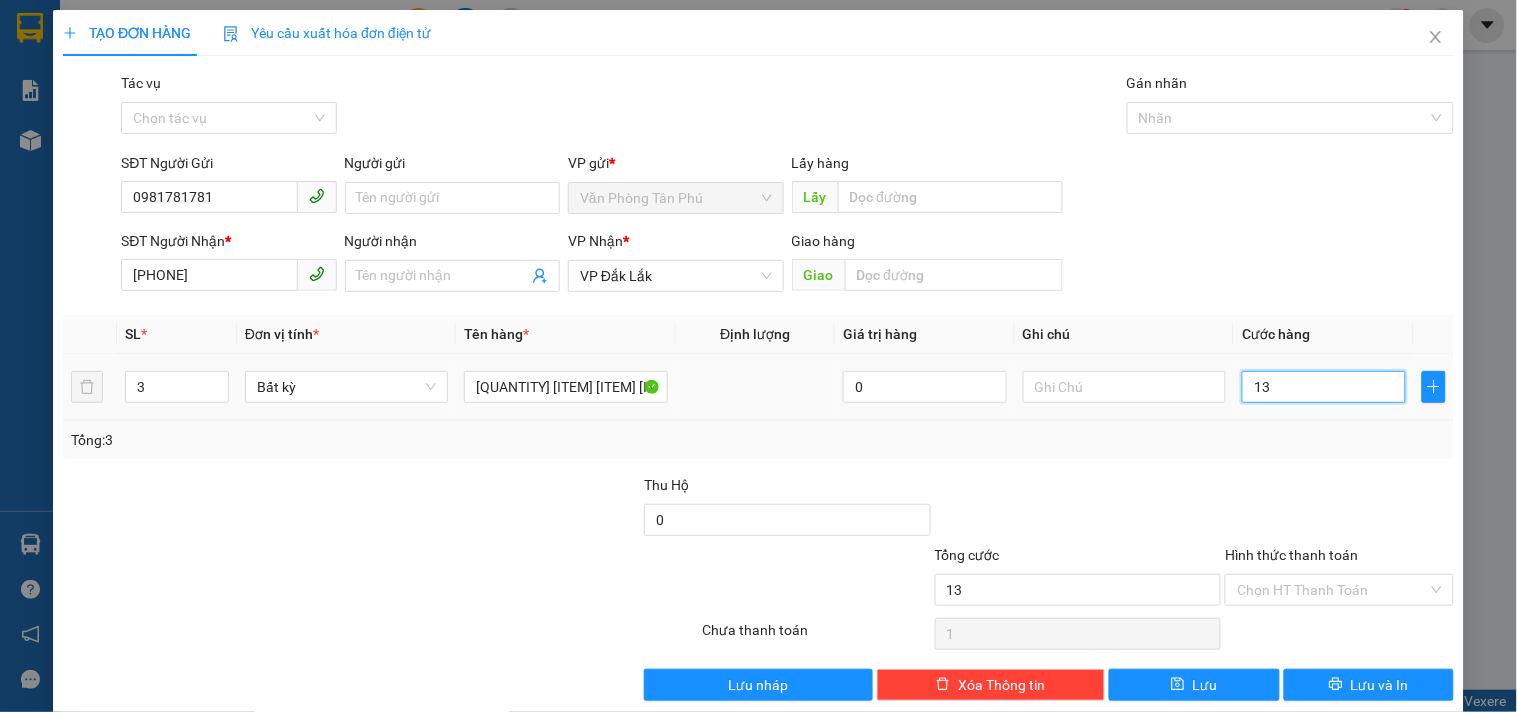 type on "13" 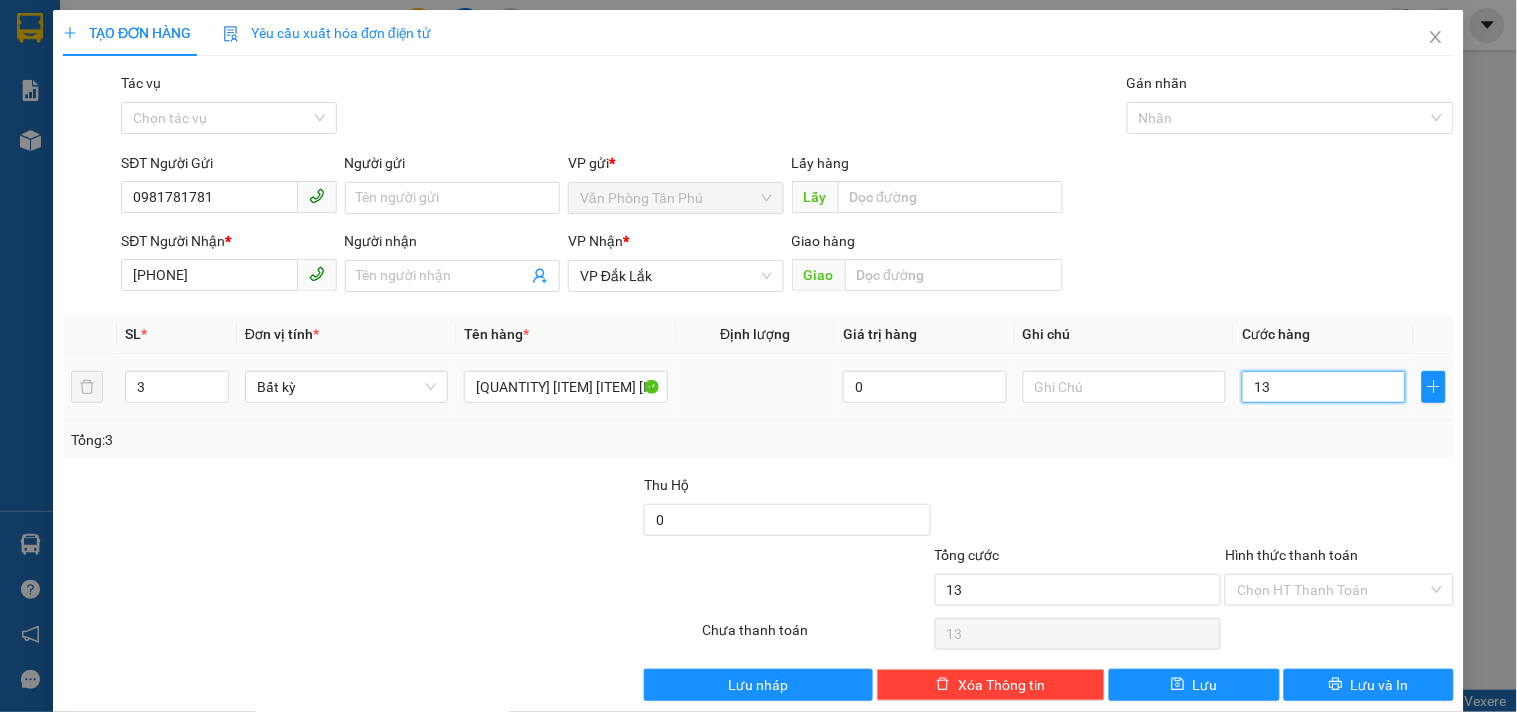 type on "130" 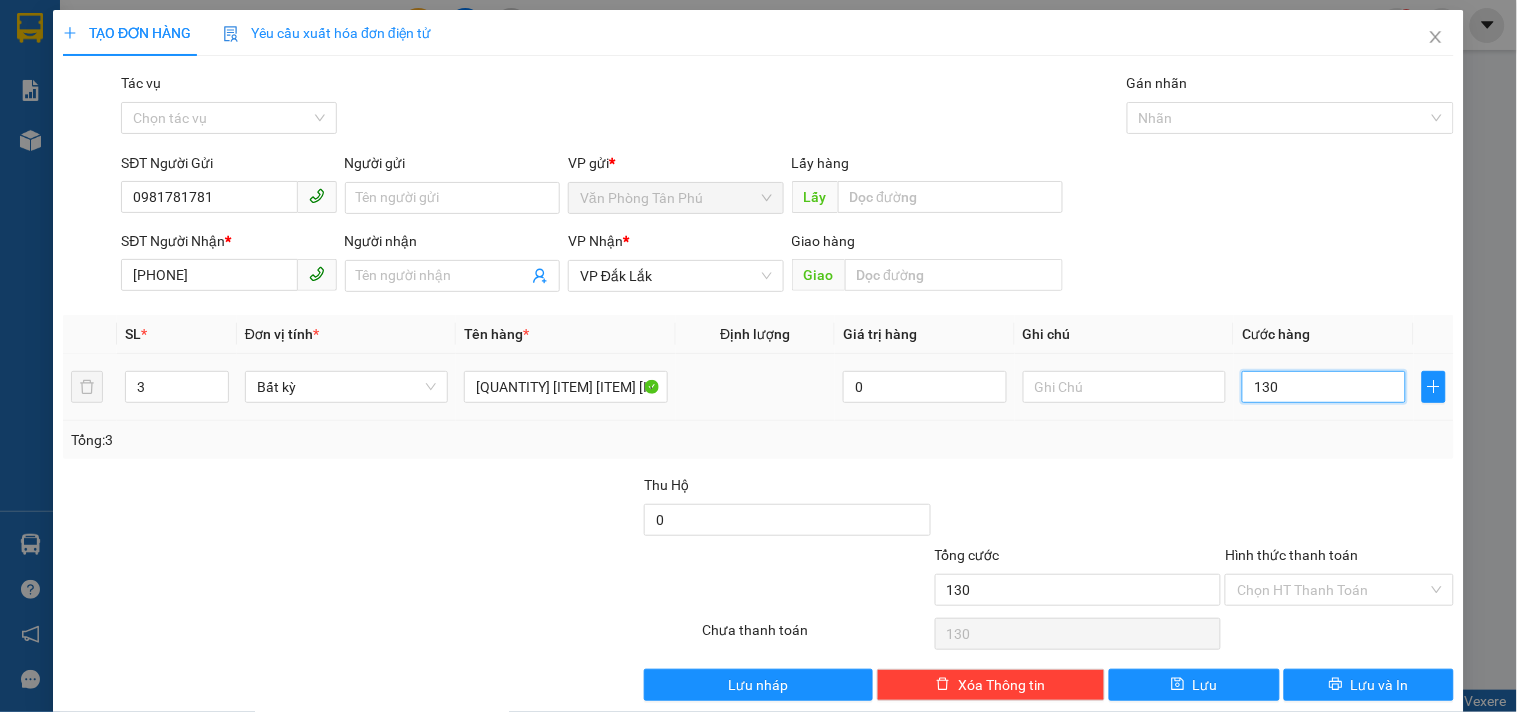 type on "1.300" 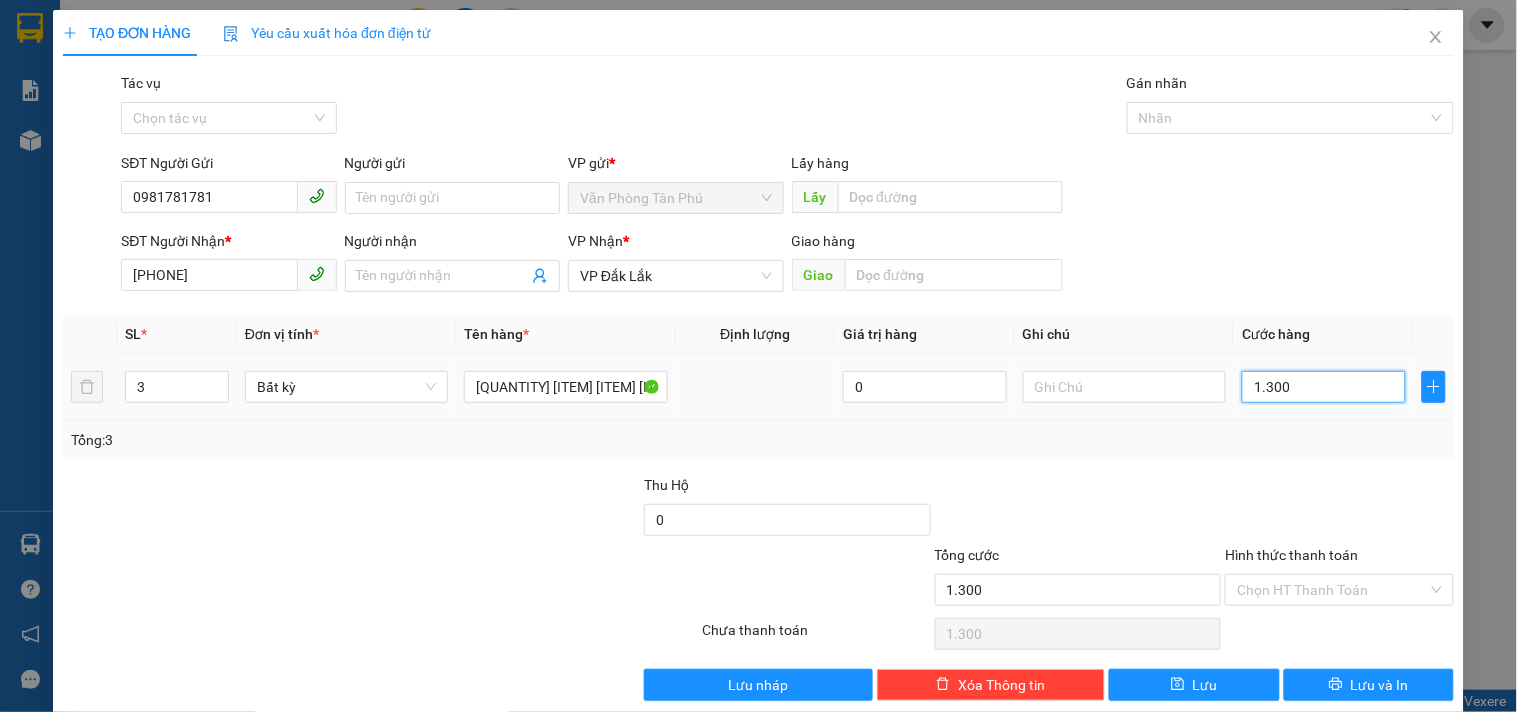type on "13.000" 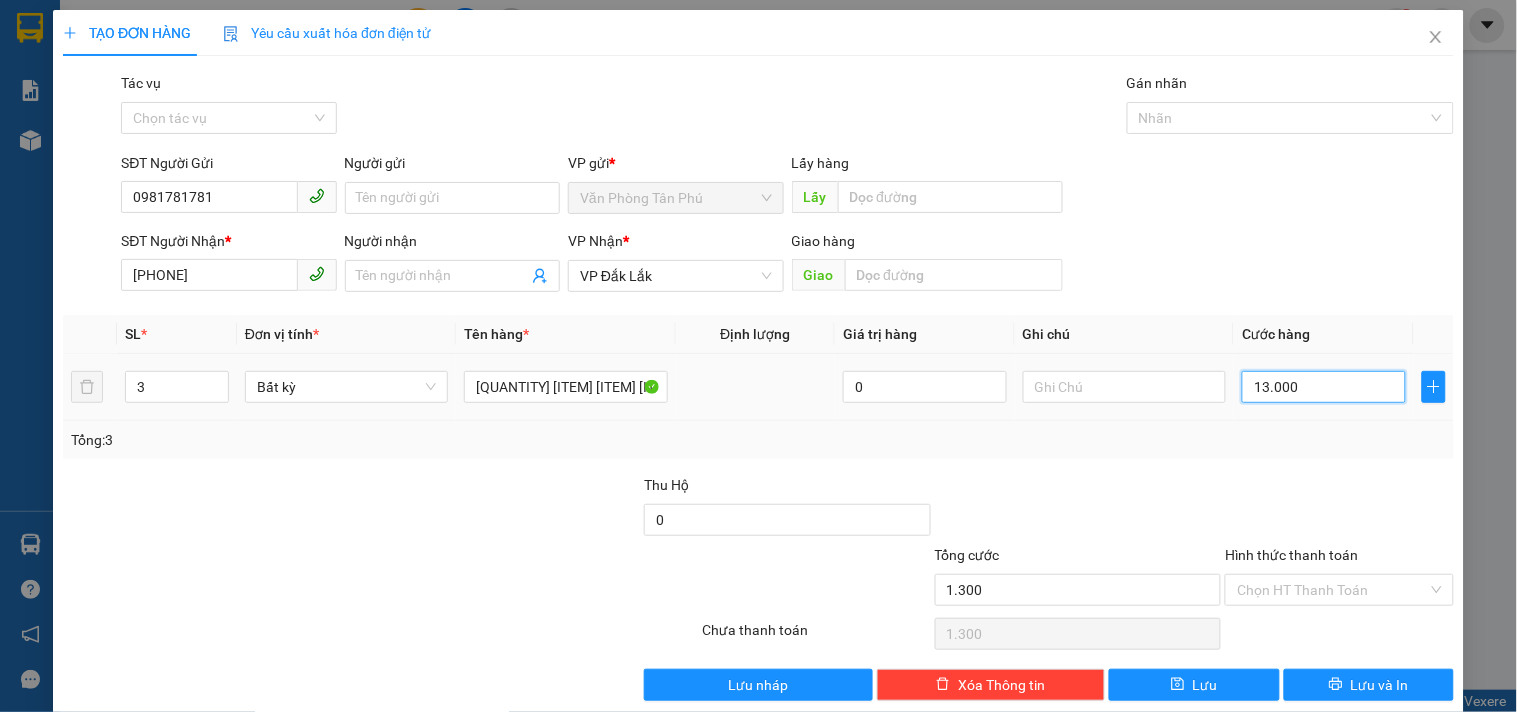 type on "13.000" 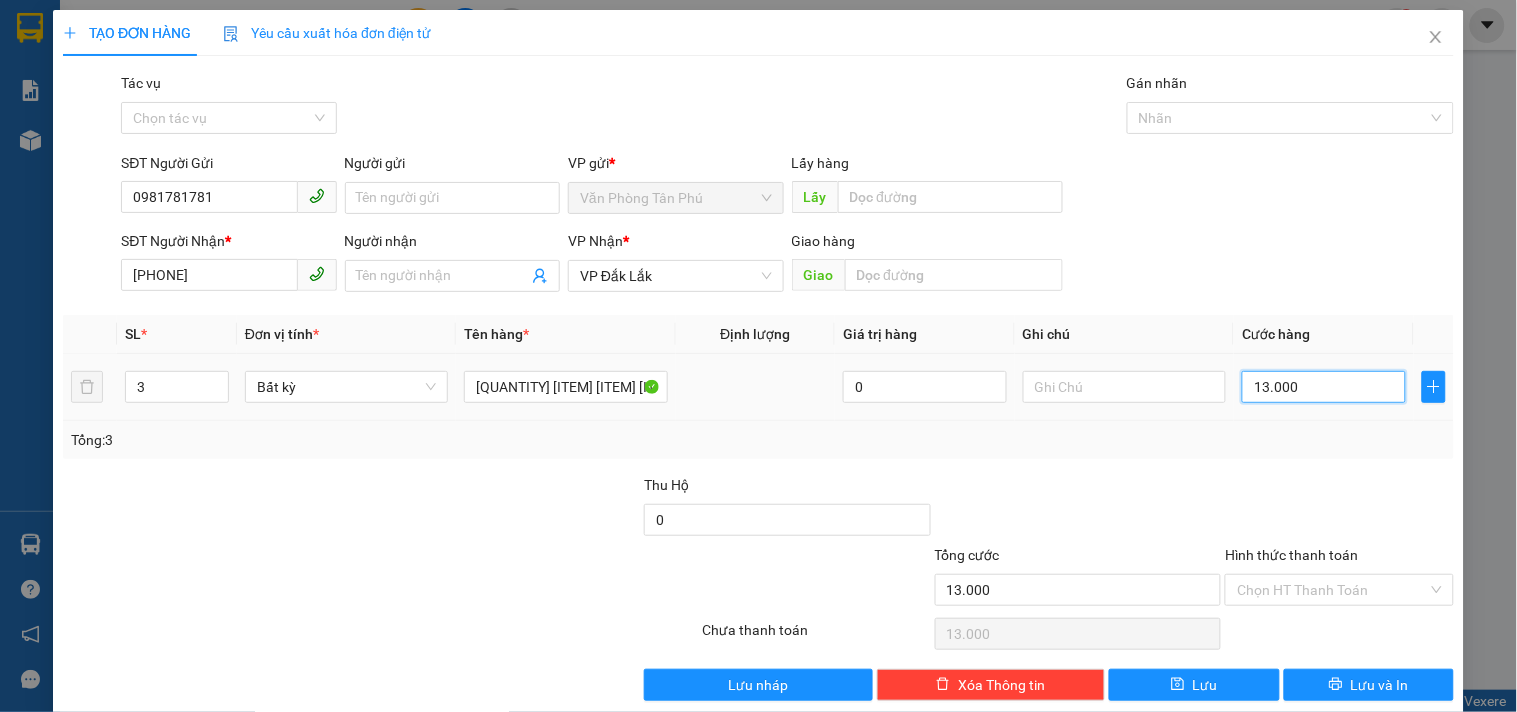 type on "130.000" 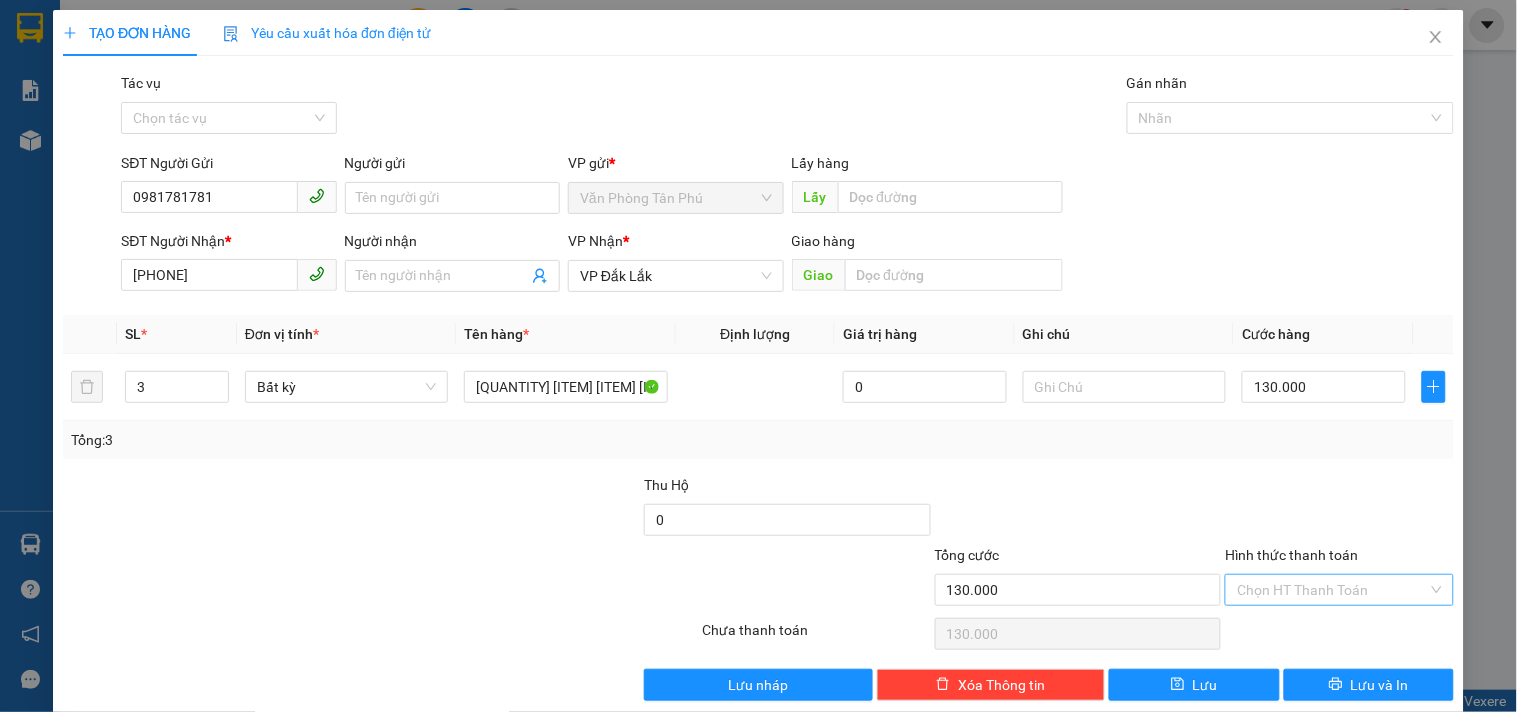 click on "Hình thức thanh toán" at bounding box center (1332, 590) 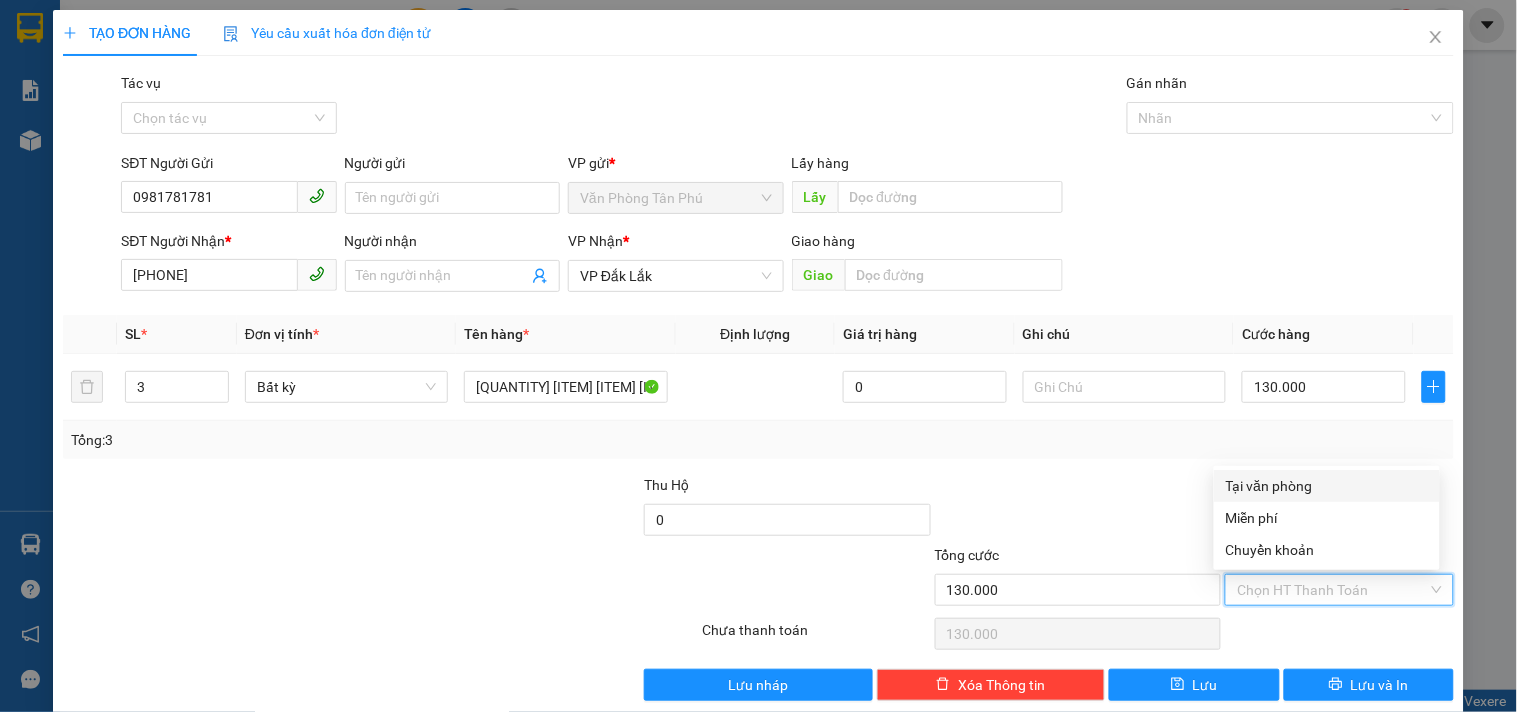 click on "Tại văn phòng" at bounding box center (1327, 486) 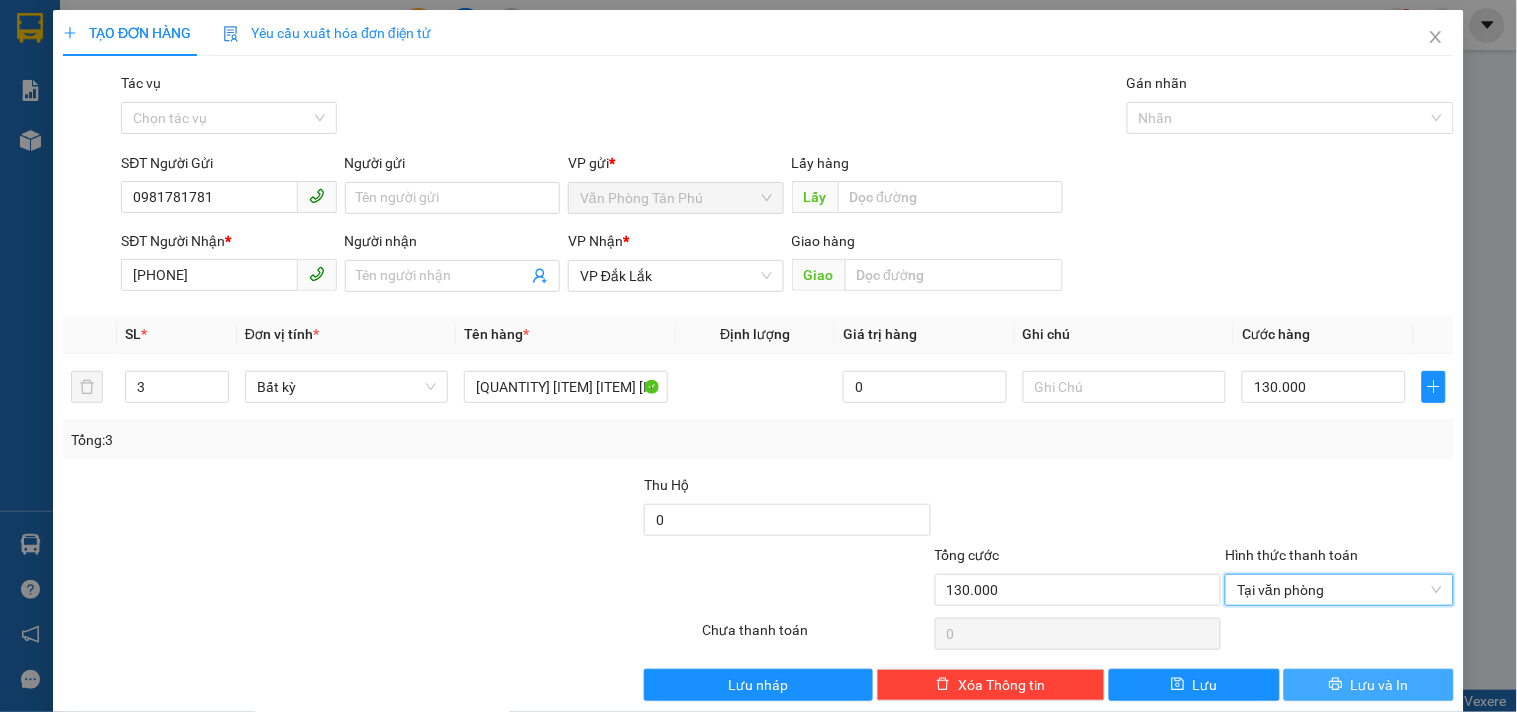 click on "Lưu và In" at bounding box center (1380, 685) 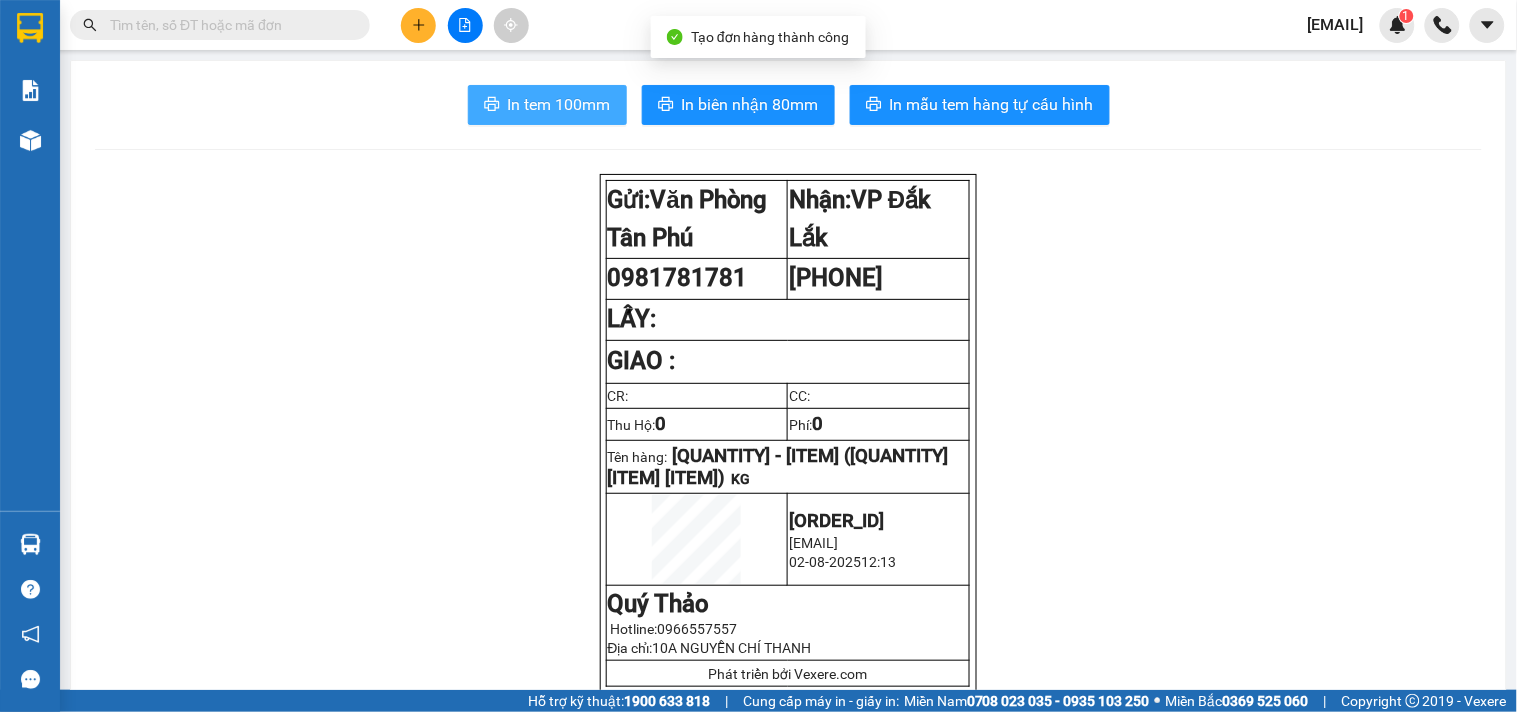 click on "In tem 100mm" at bounding box center (547, 105) 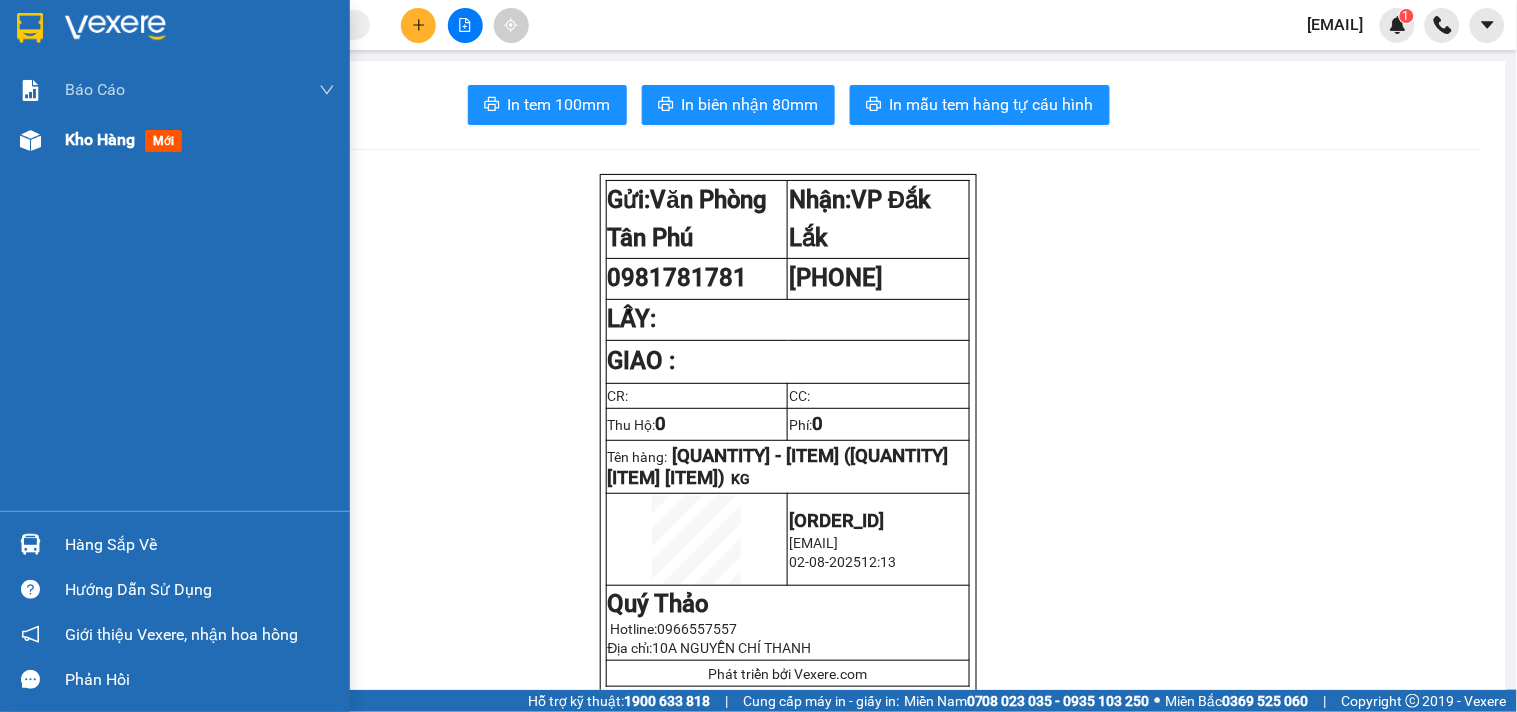 click at bounding box center (30, 140) 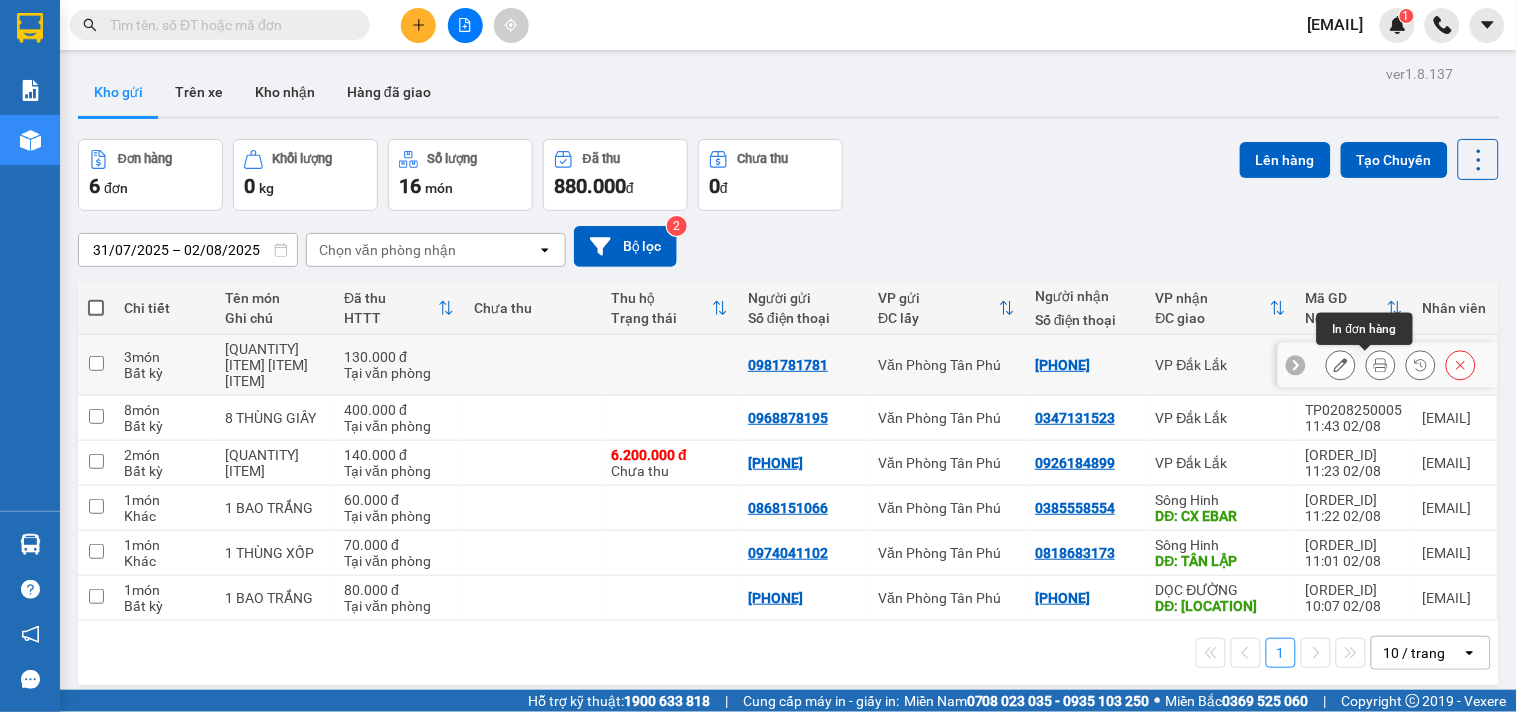 click 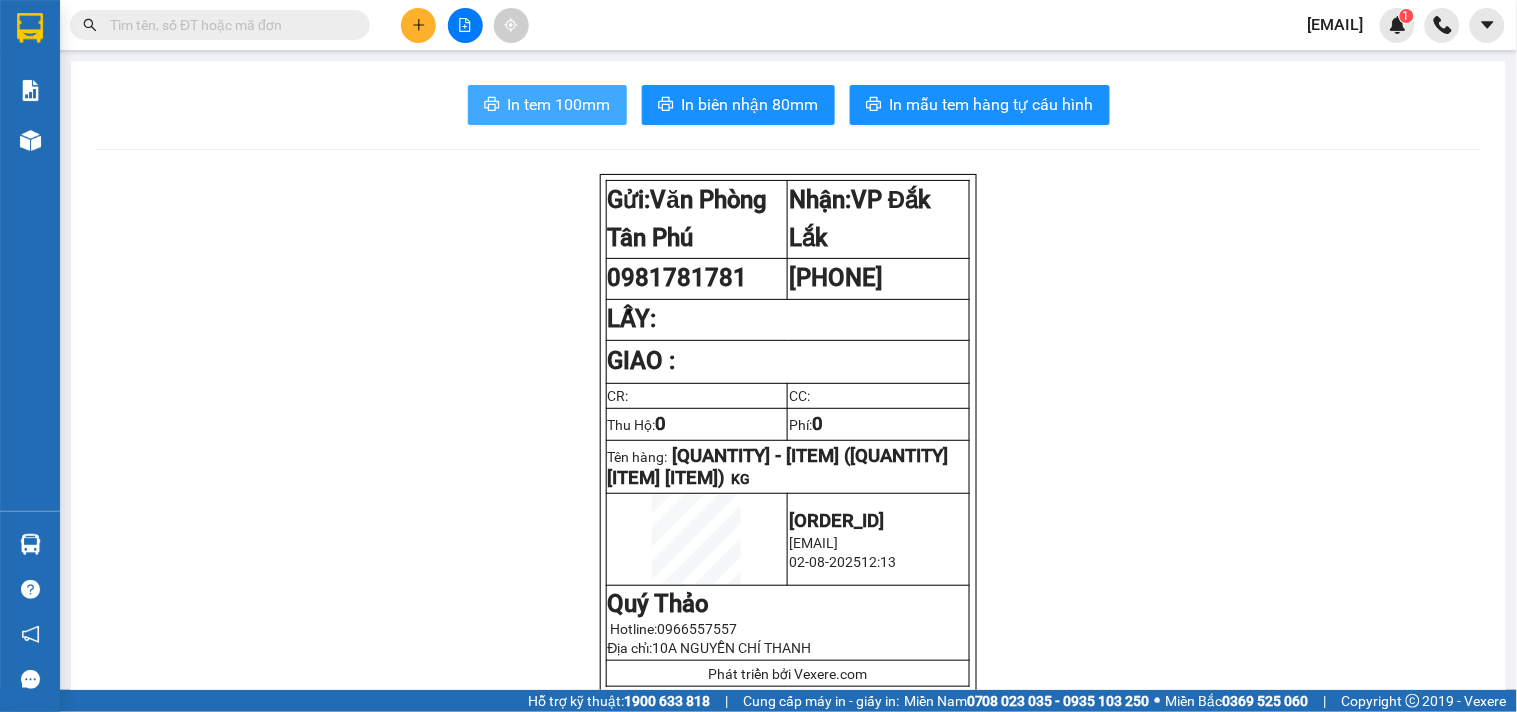 click on "In tem 100mm" at bounding box center (559, 104) 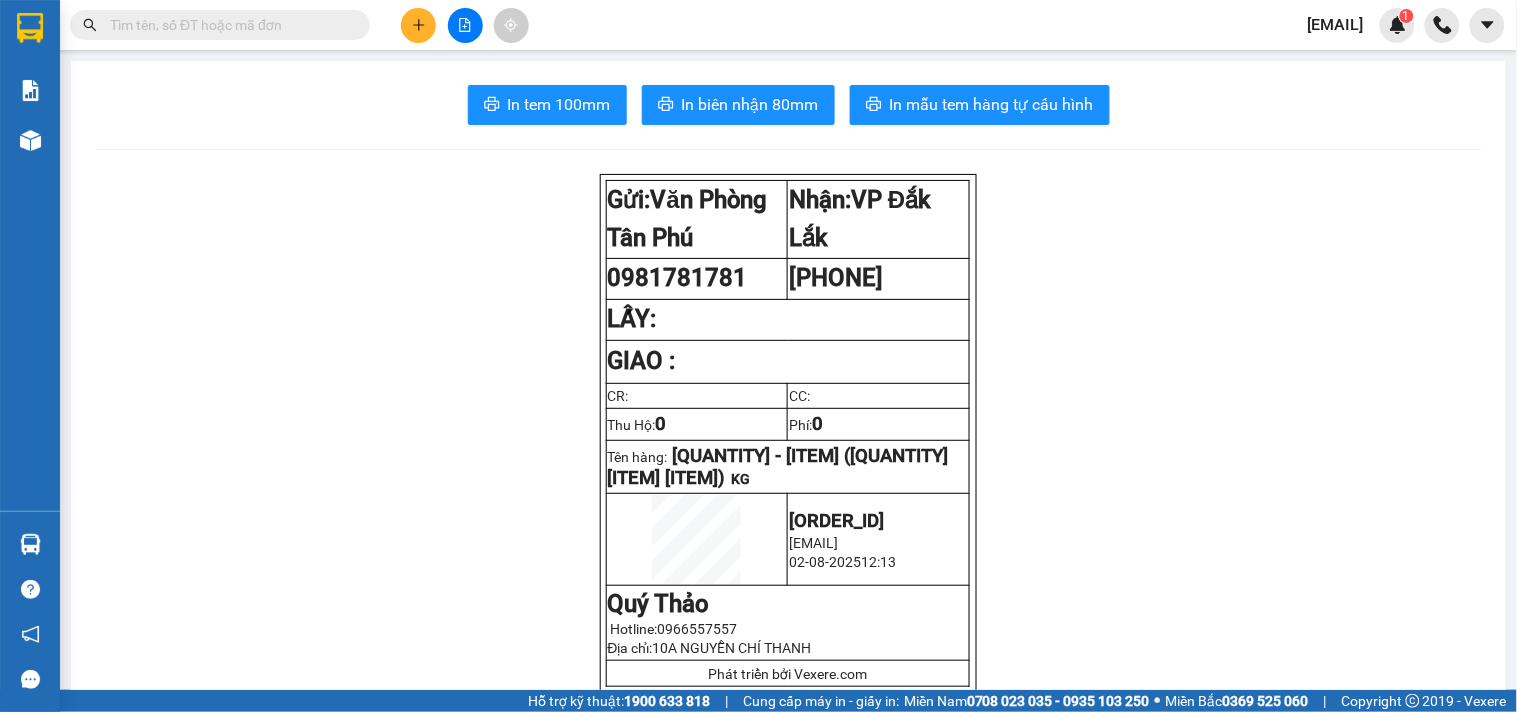 click 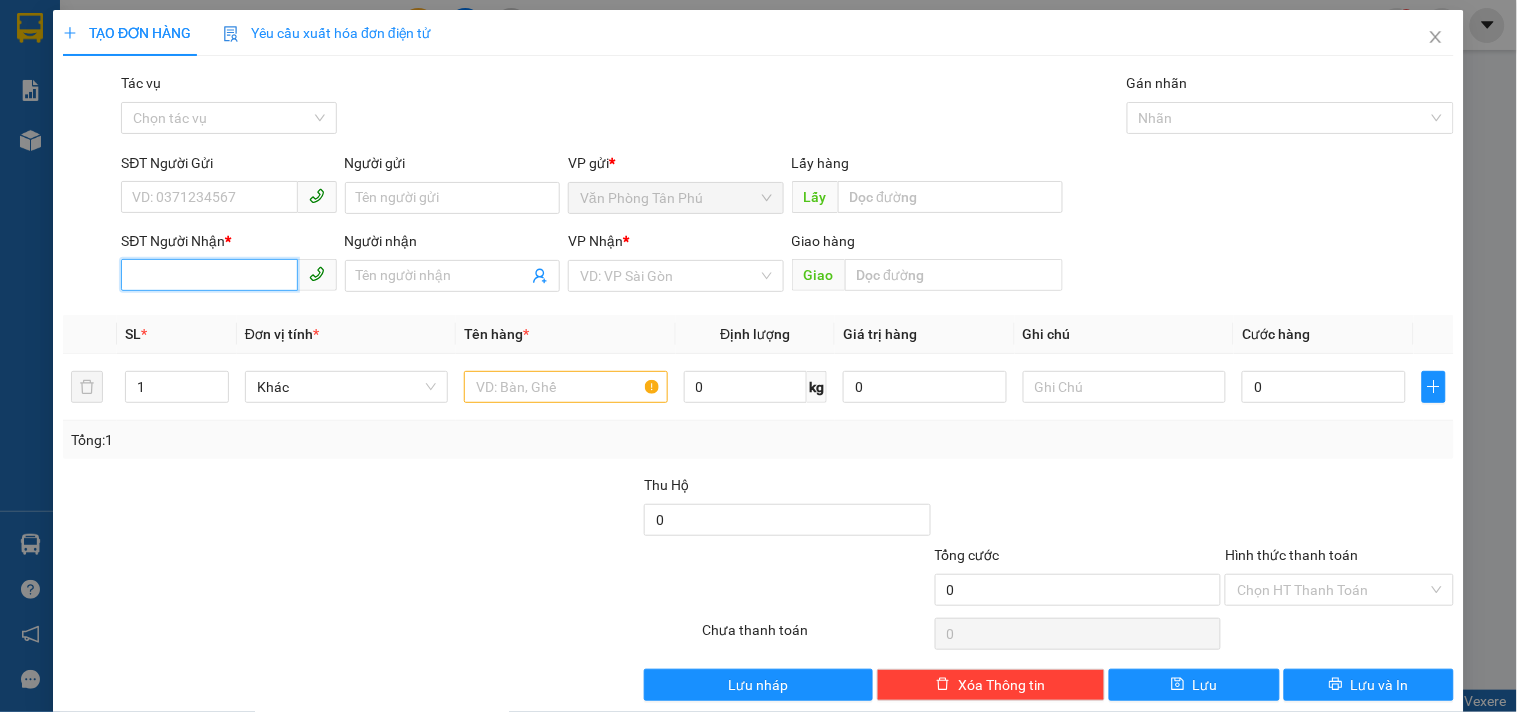 click on "SĐT Người Nhận  *" at bounding box center (209, 275) 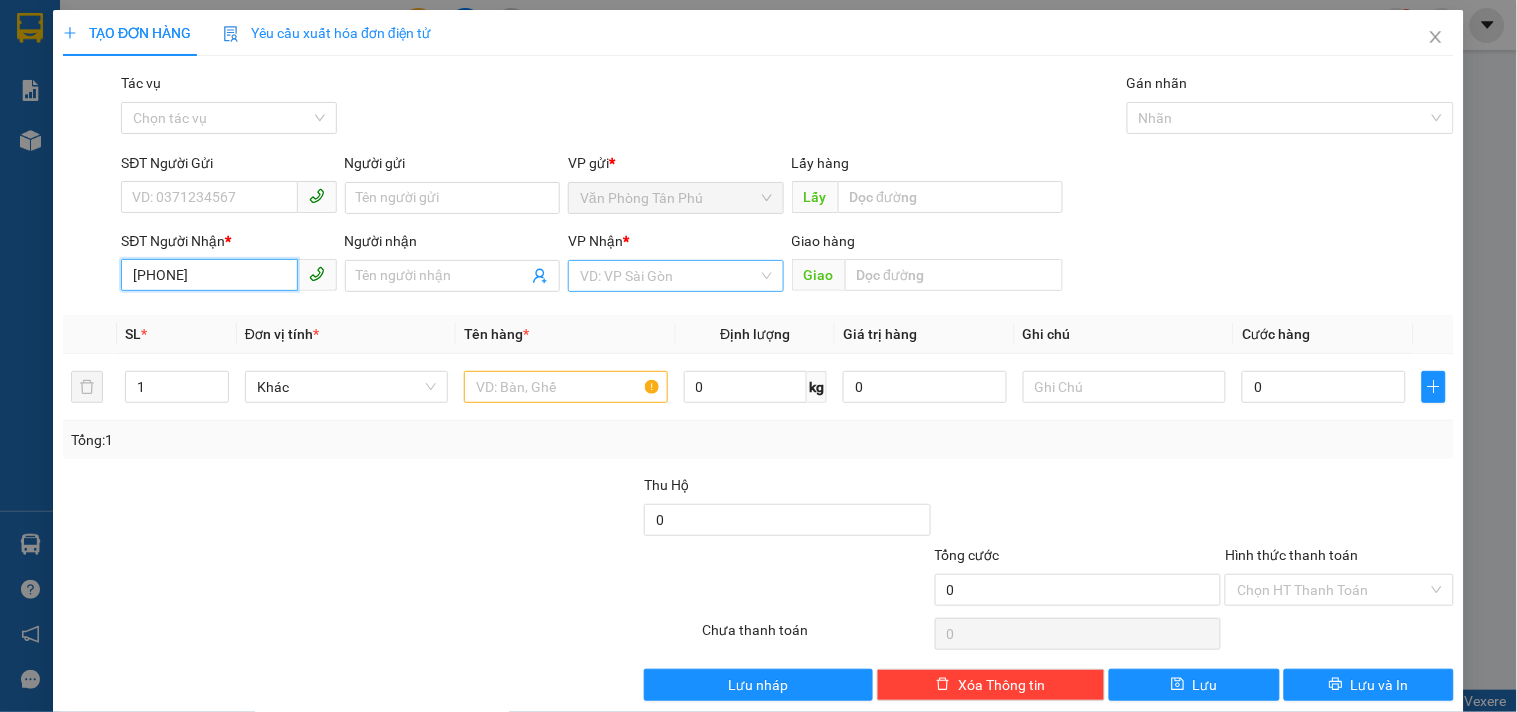 type on "[PHONE]" 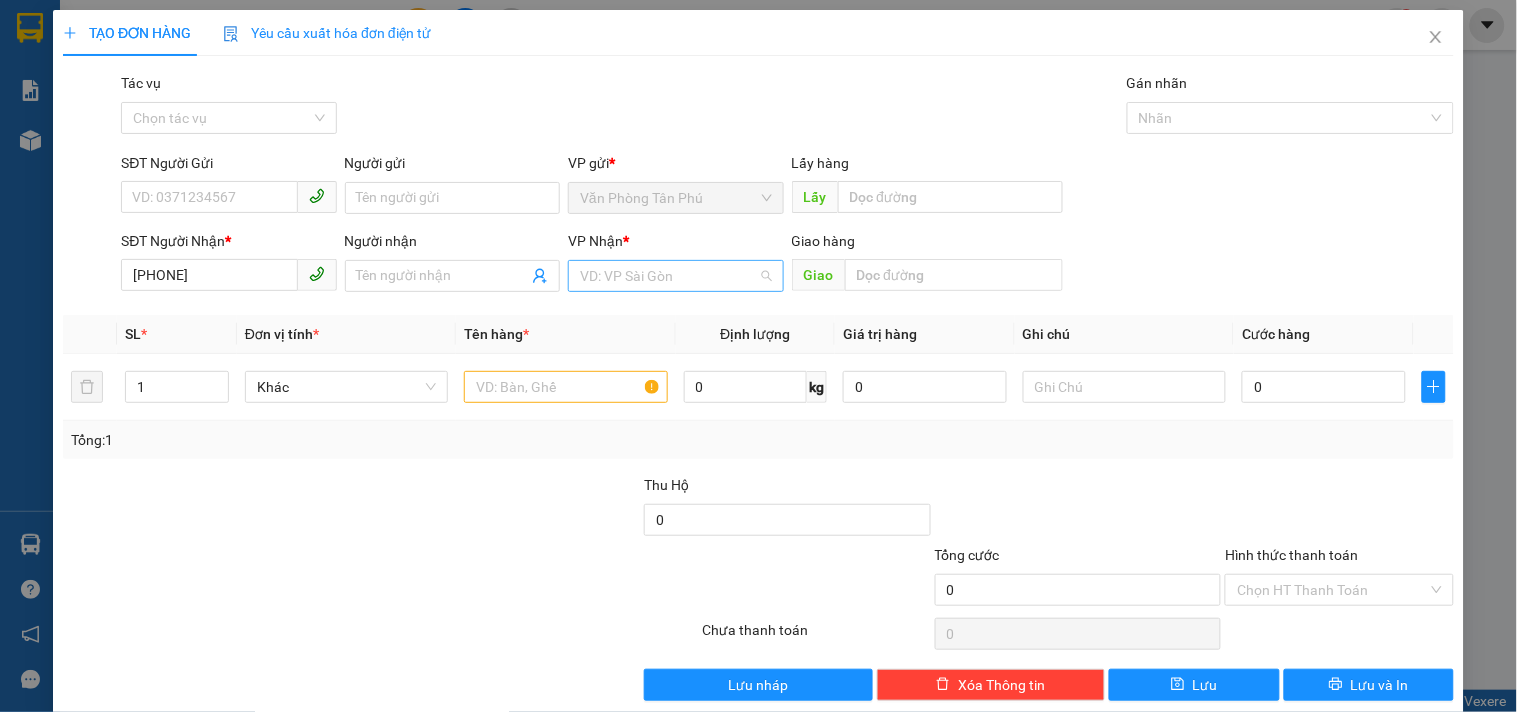 click at bounding box center [668, 276] 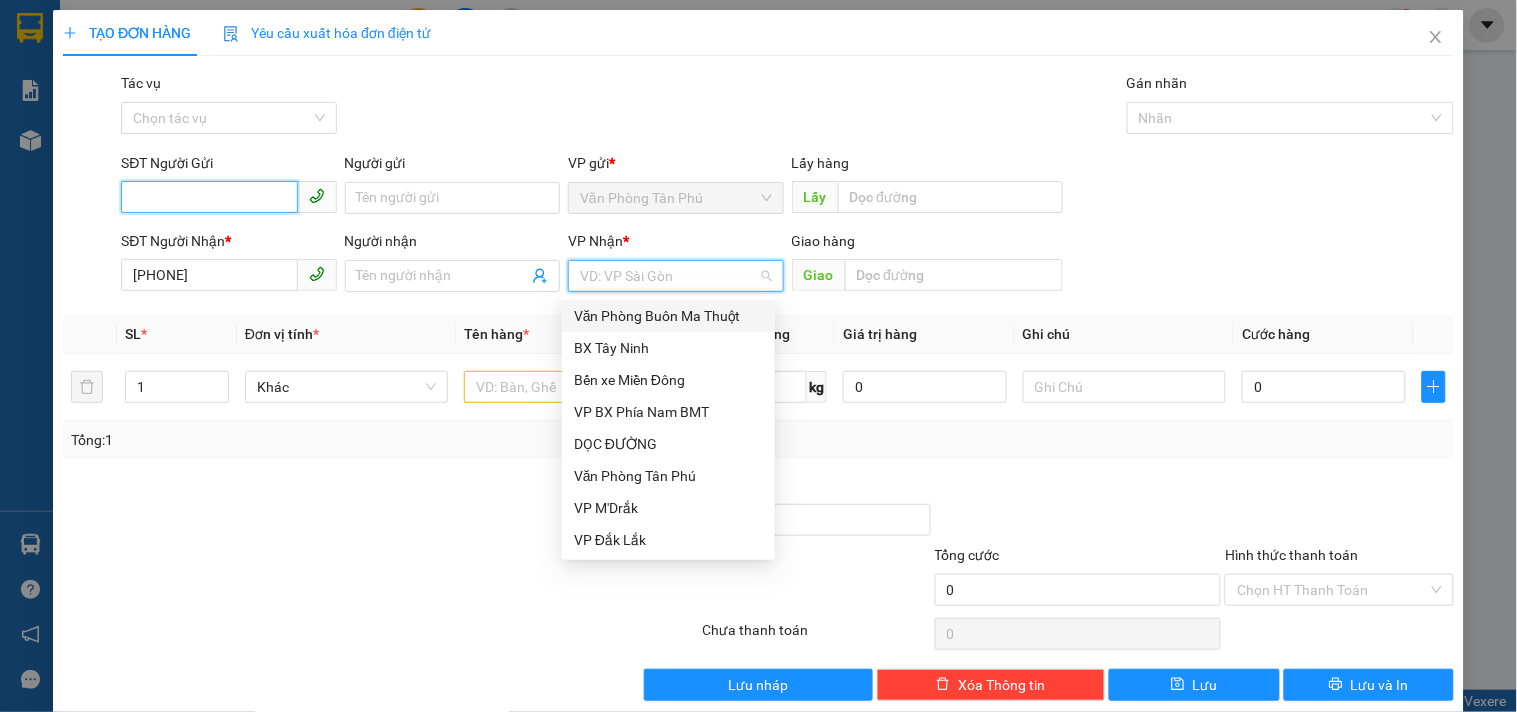 click on "SĐT Người Gửi" at bounding box center [209, 197] 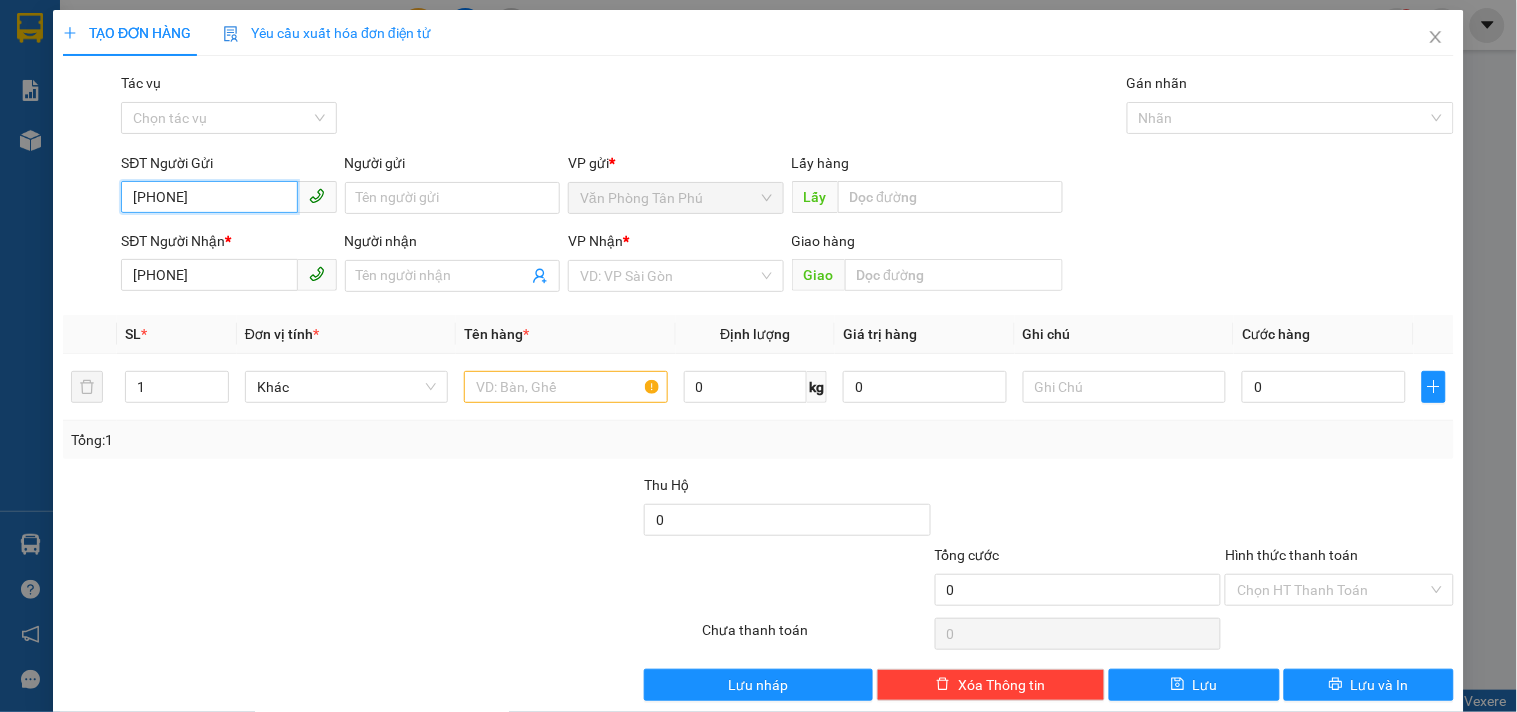 type on "[PHONE]" 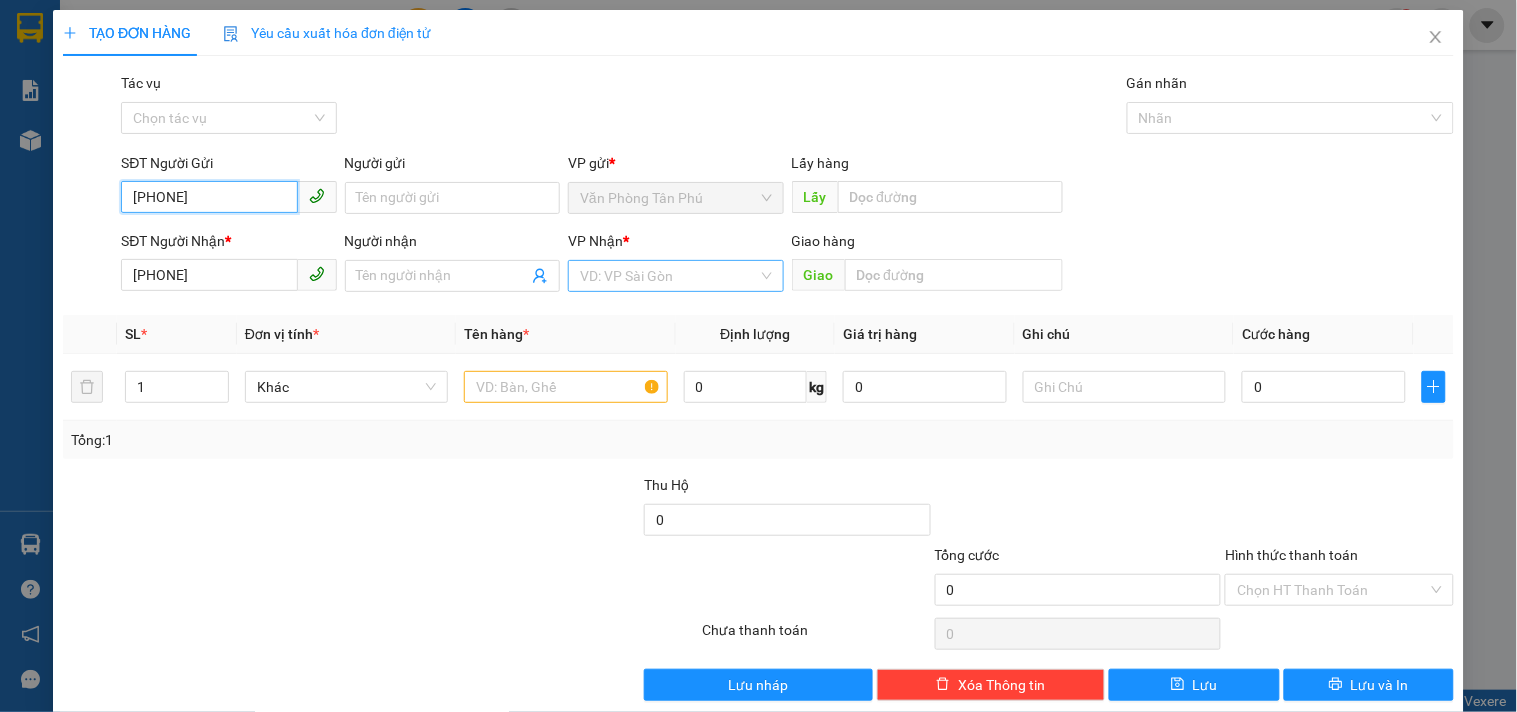 type on "[PHONE]" 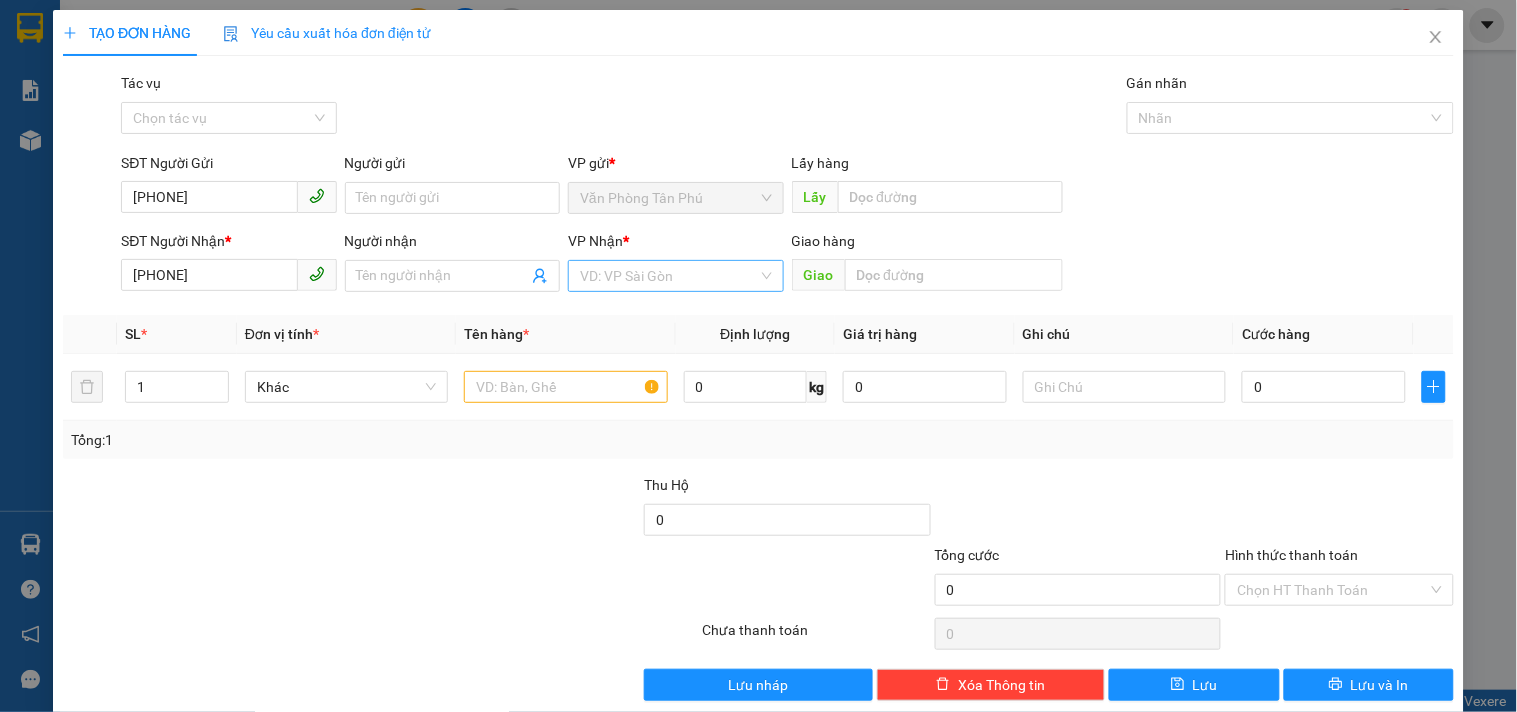 click at bounding box center (668, 276) 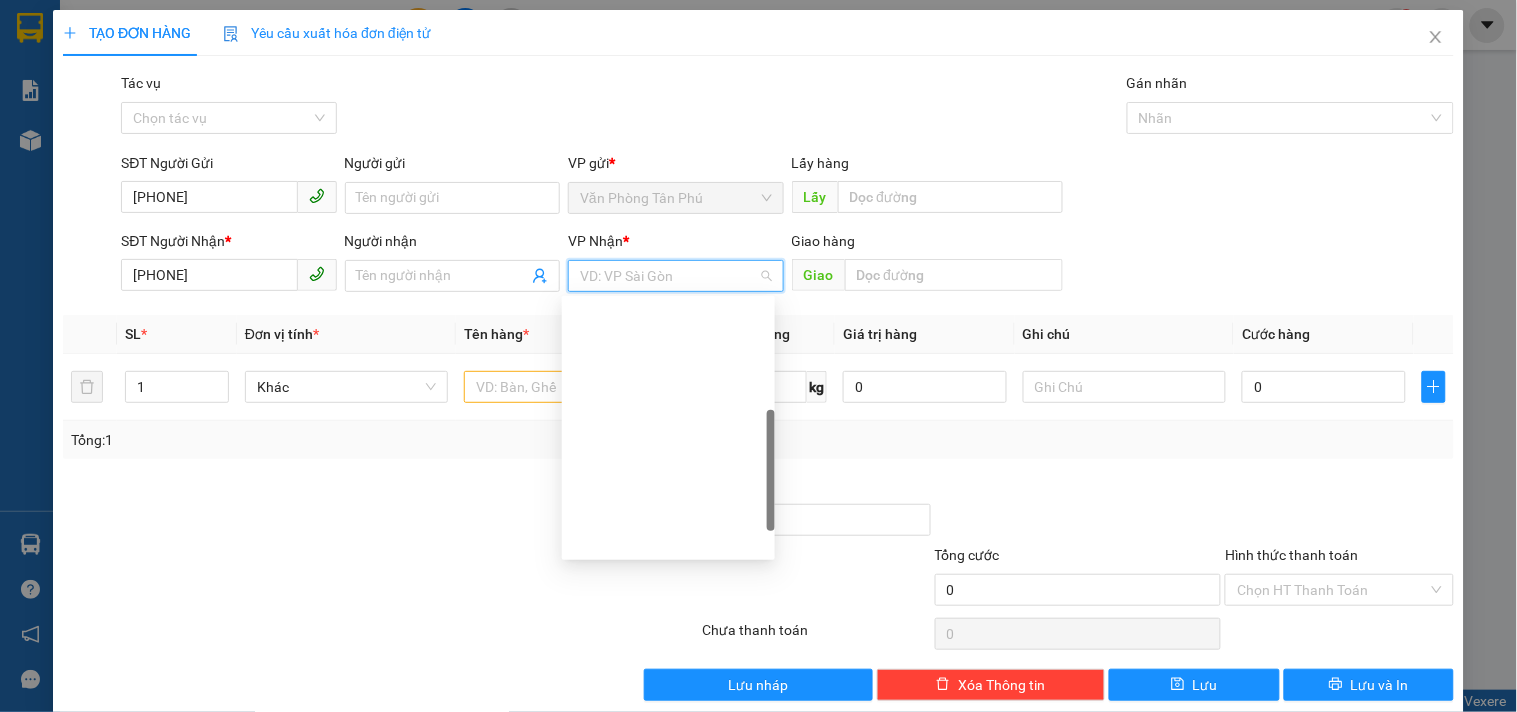 drag, startPoint x: 606, startPoint y: 516, endPoint x: 643, endPoint y: 482, distance: 50.24938 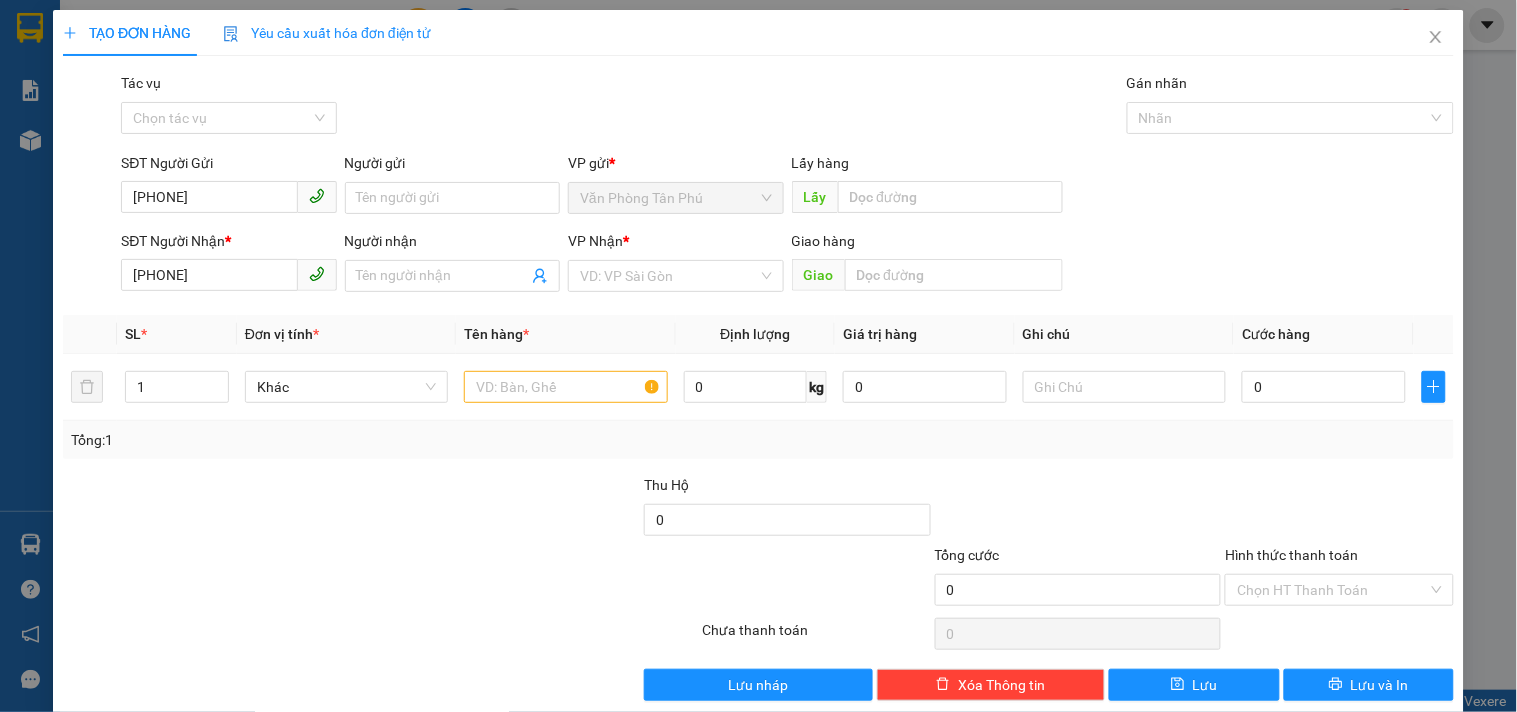 click at bounding box center [584, 579] 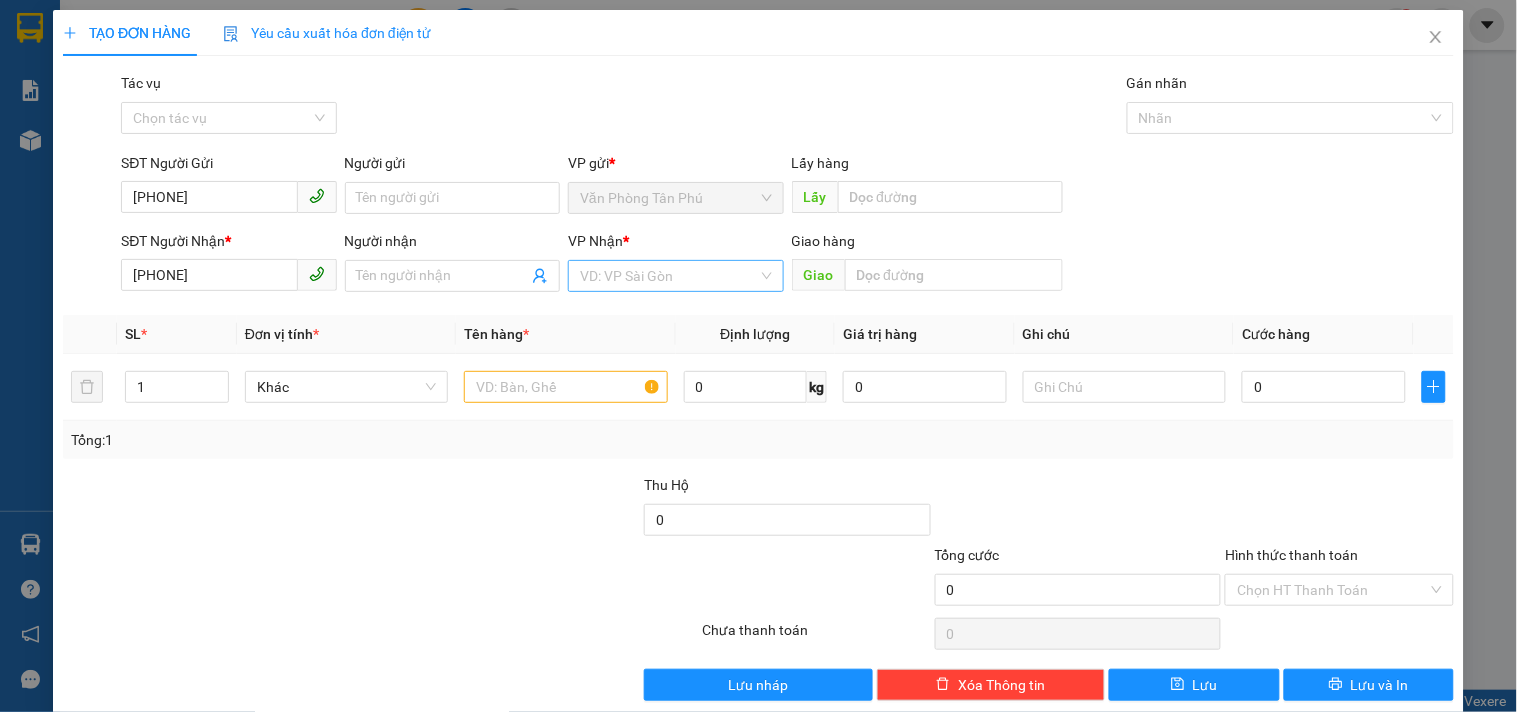 click at bounding box center [668, 276] 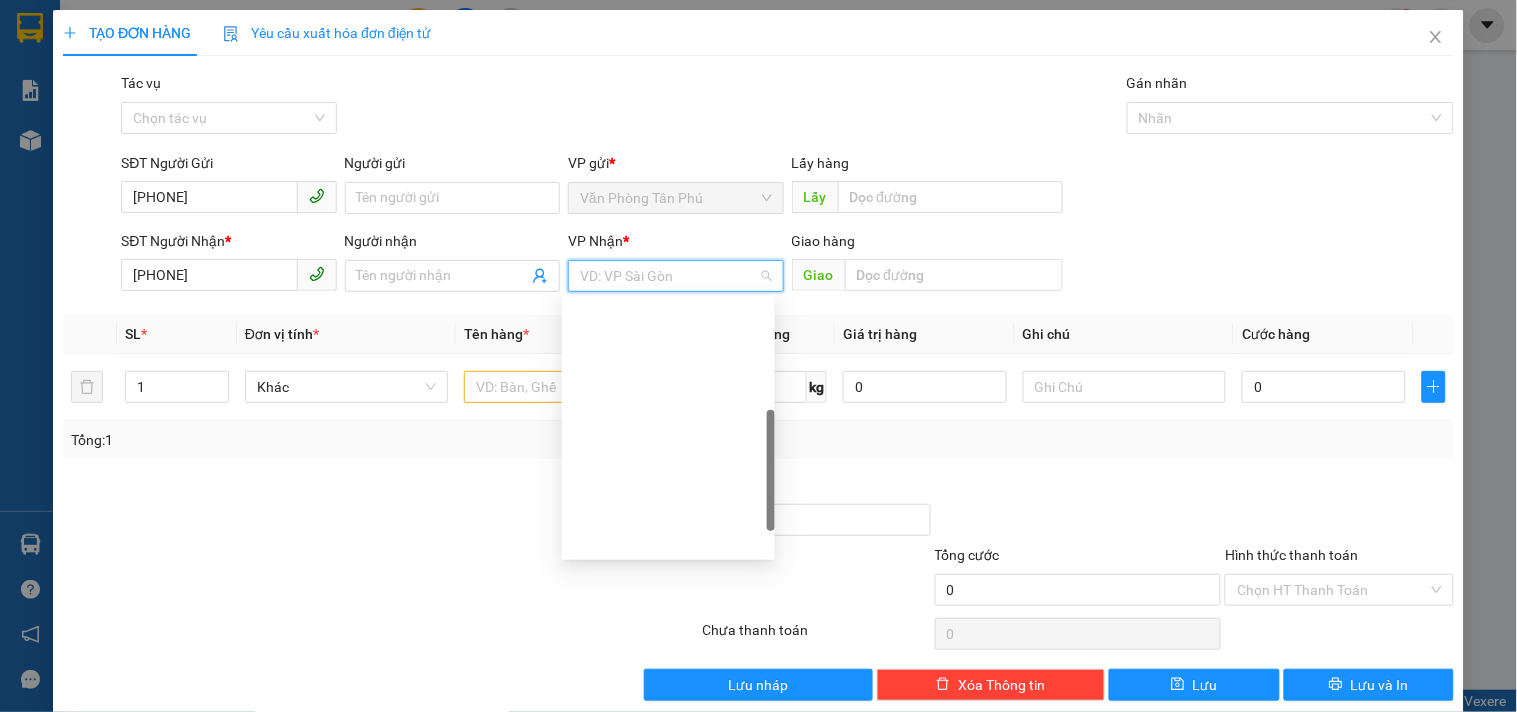 click on "Sông Hinh" at bounding box center (668, 860) 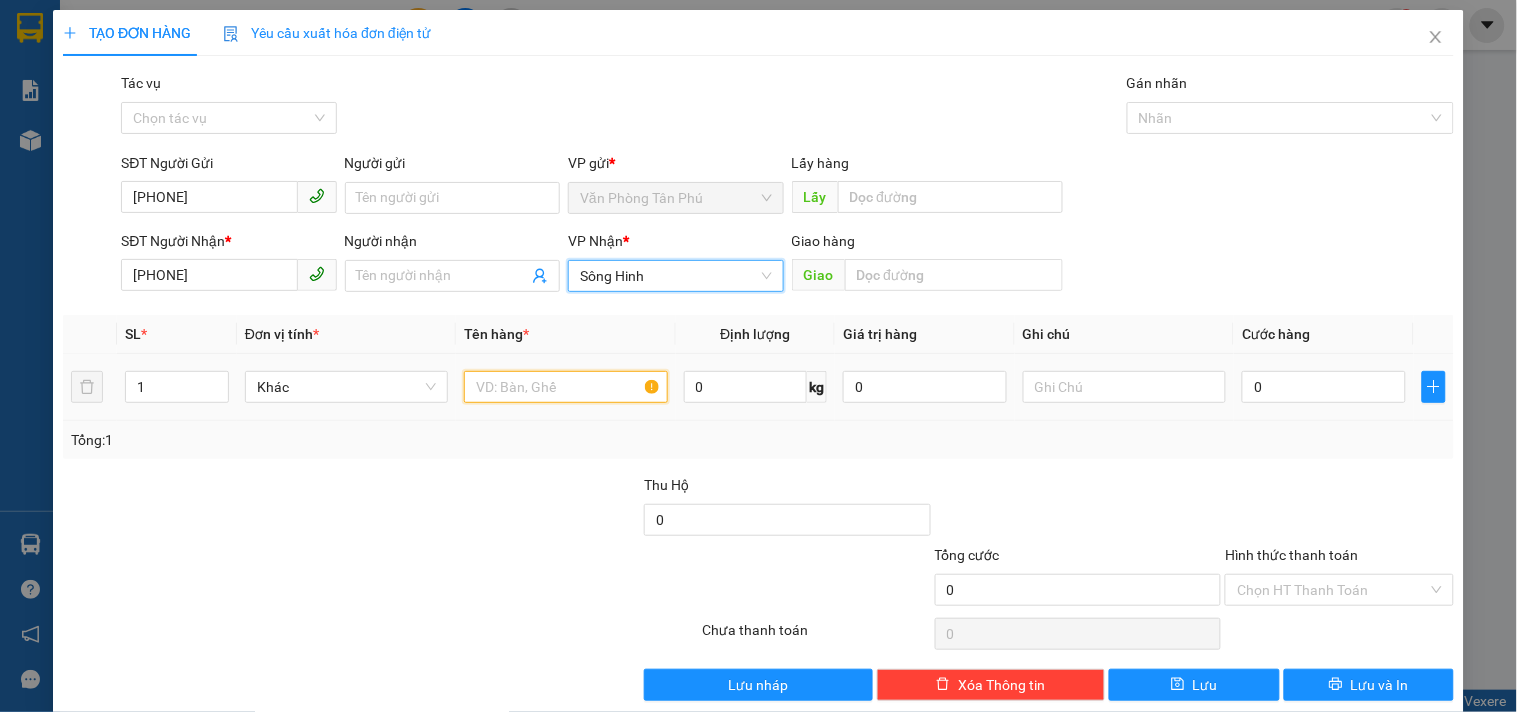 click at bounding box center (565, 387) 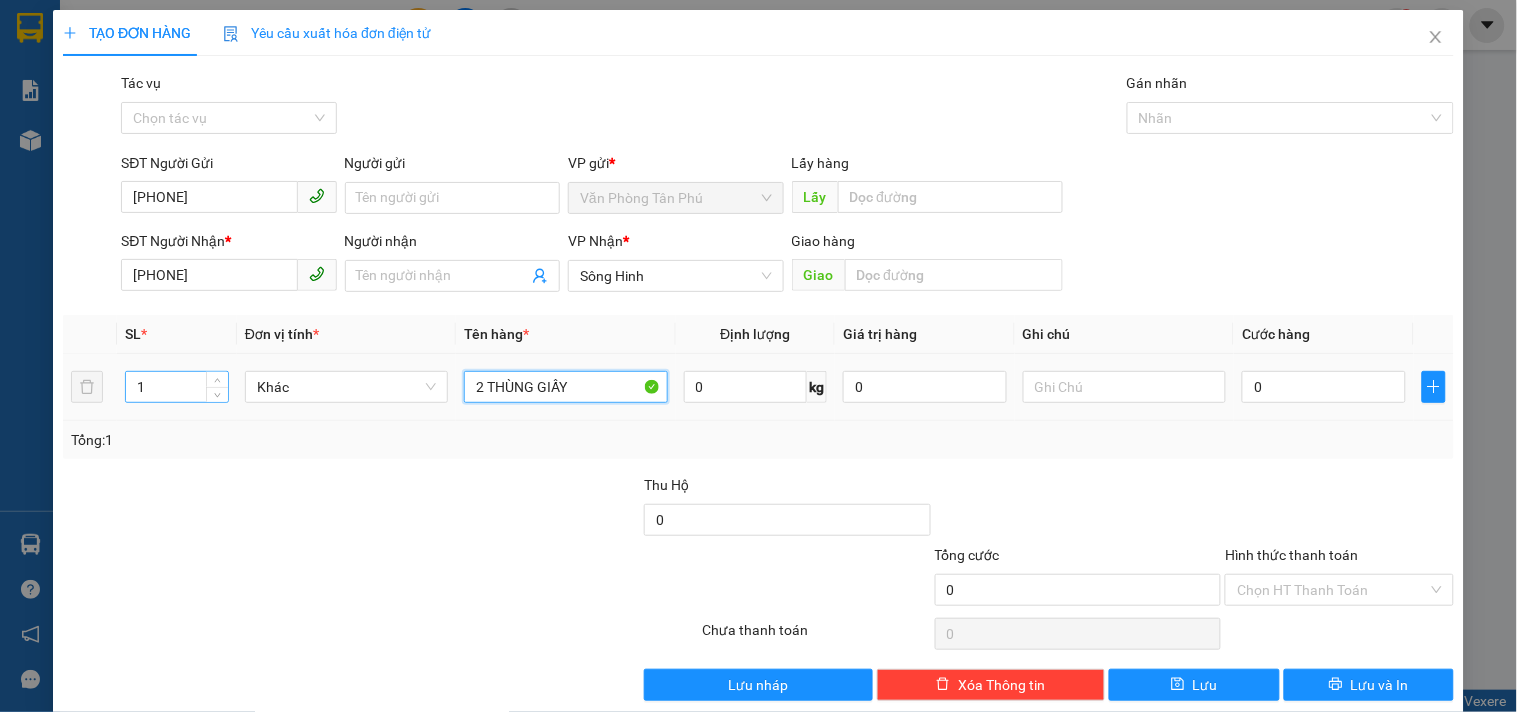 type on "2 THÙNG GIẤY" 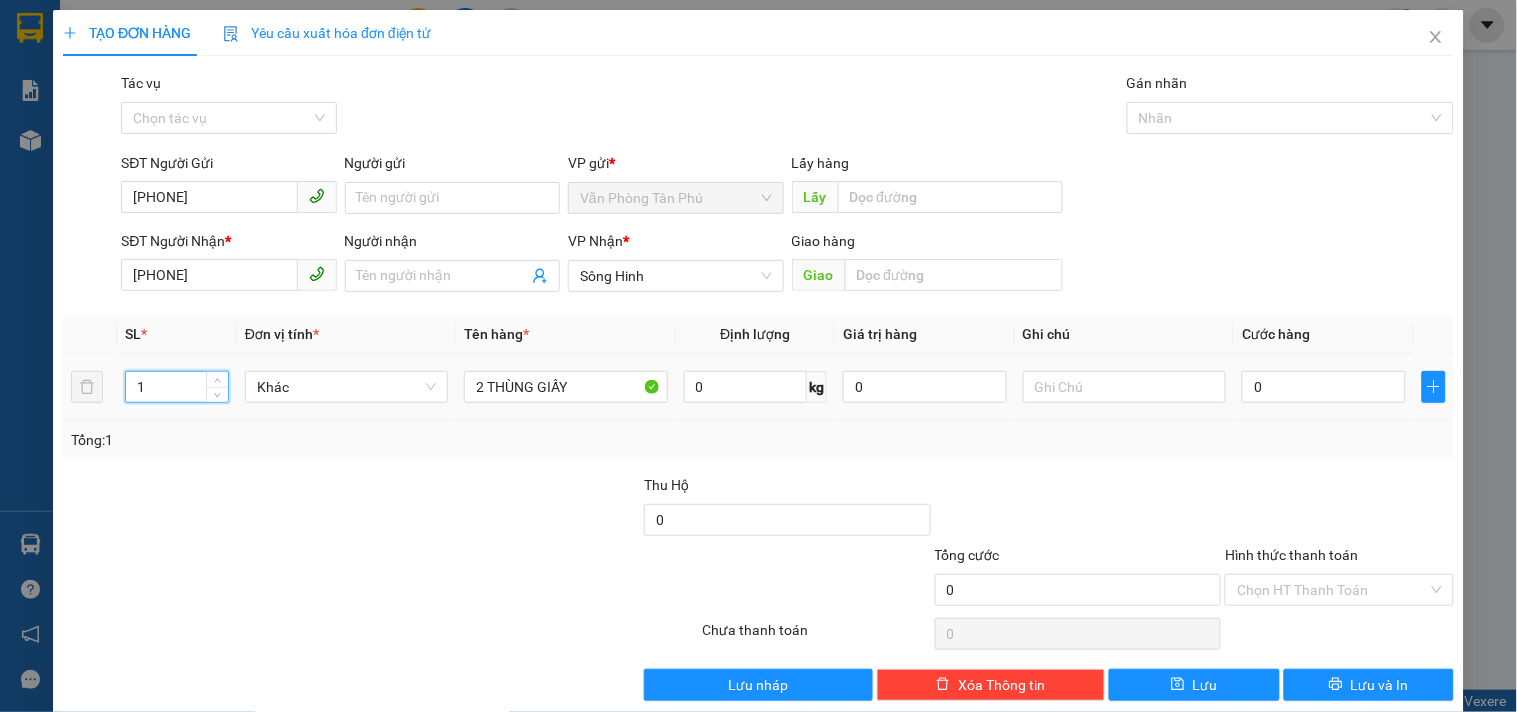 click on "1" at bounding box center [177, 387] 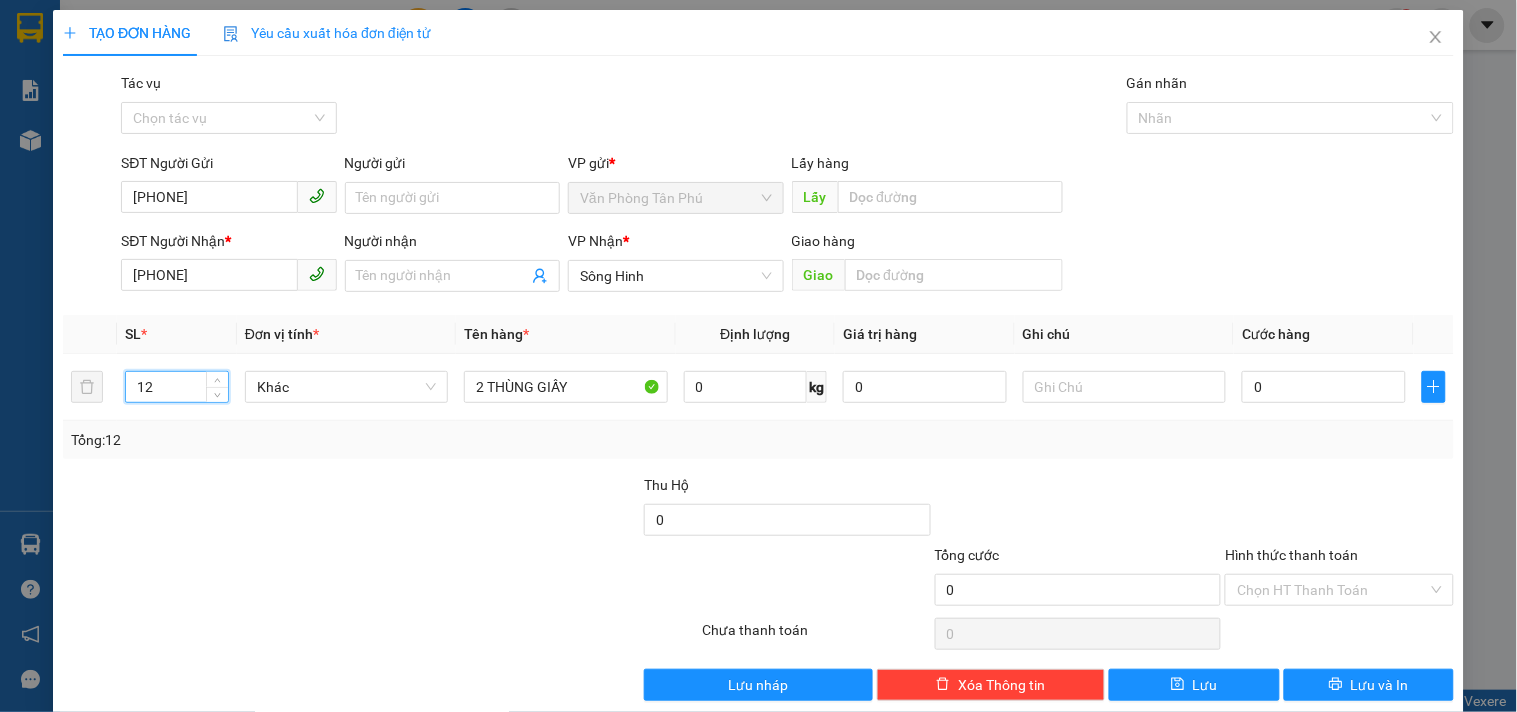 type on "1" 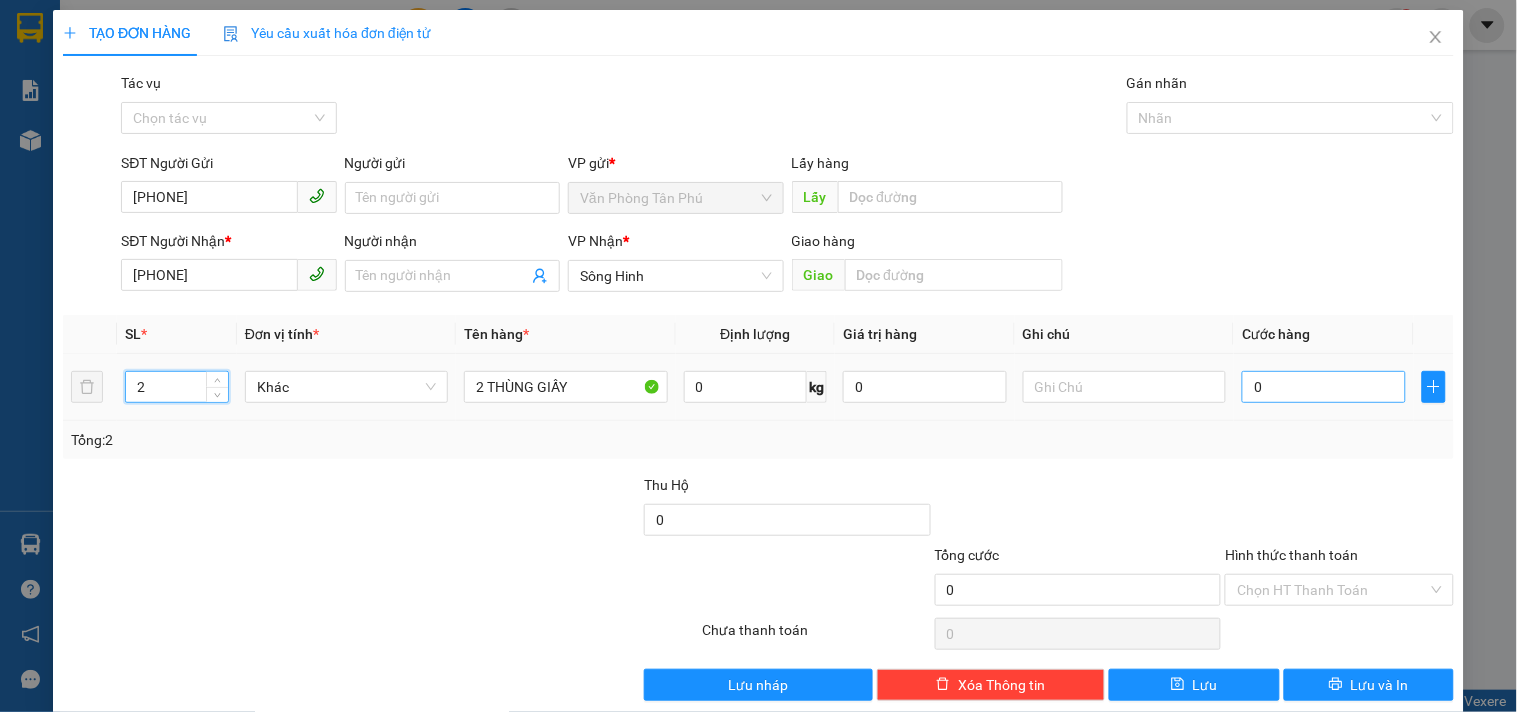 type on "2" 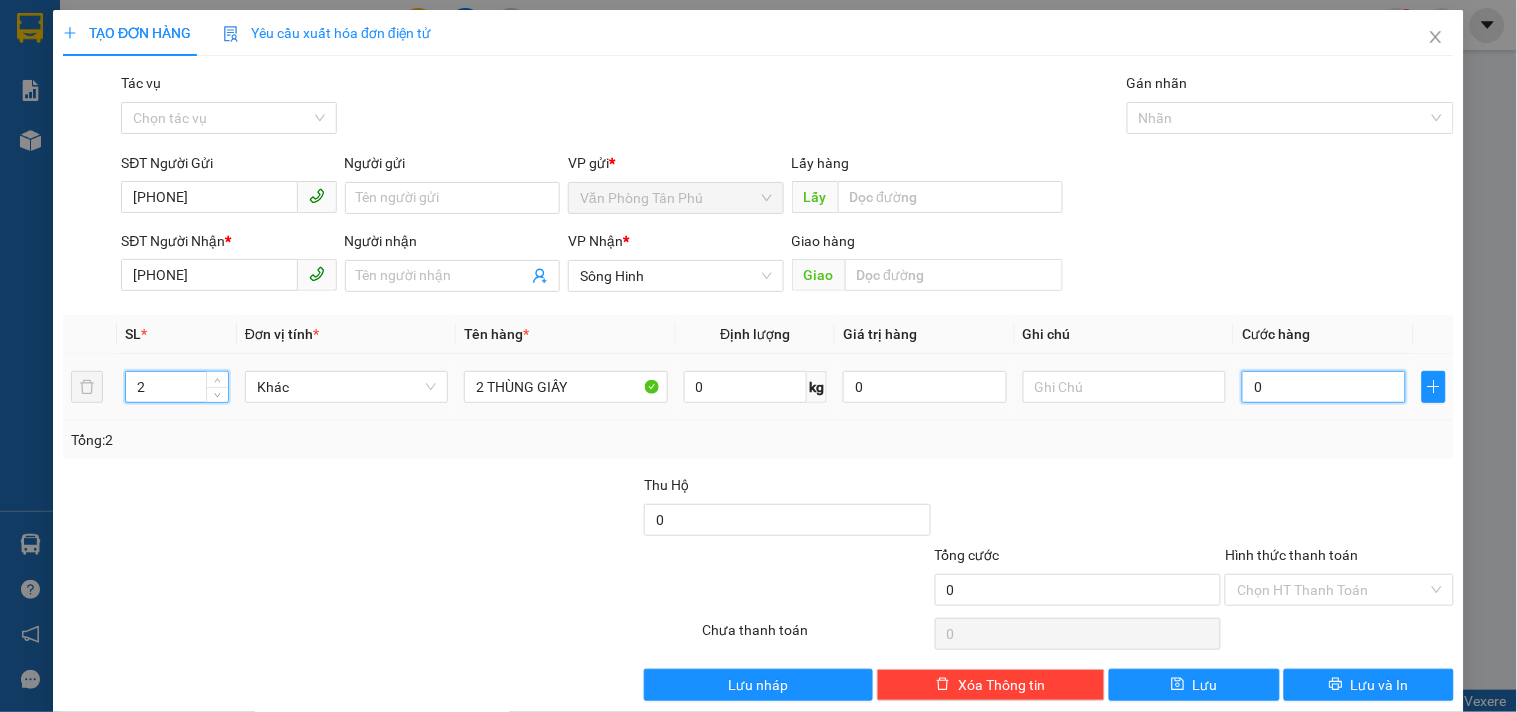 click on "0" at bounding box center (1324, 387) 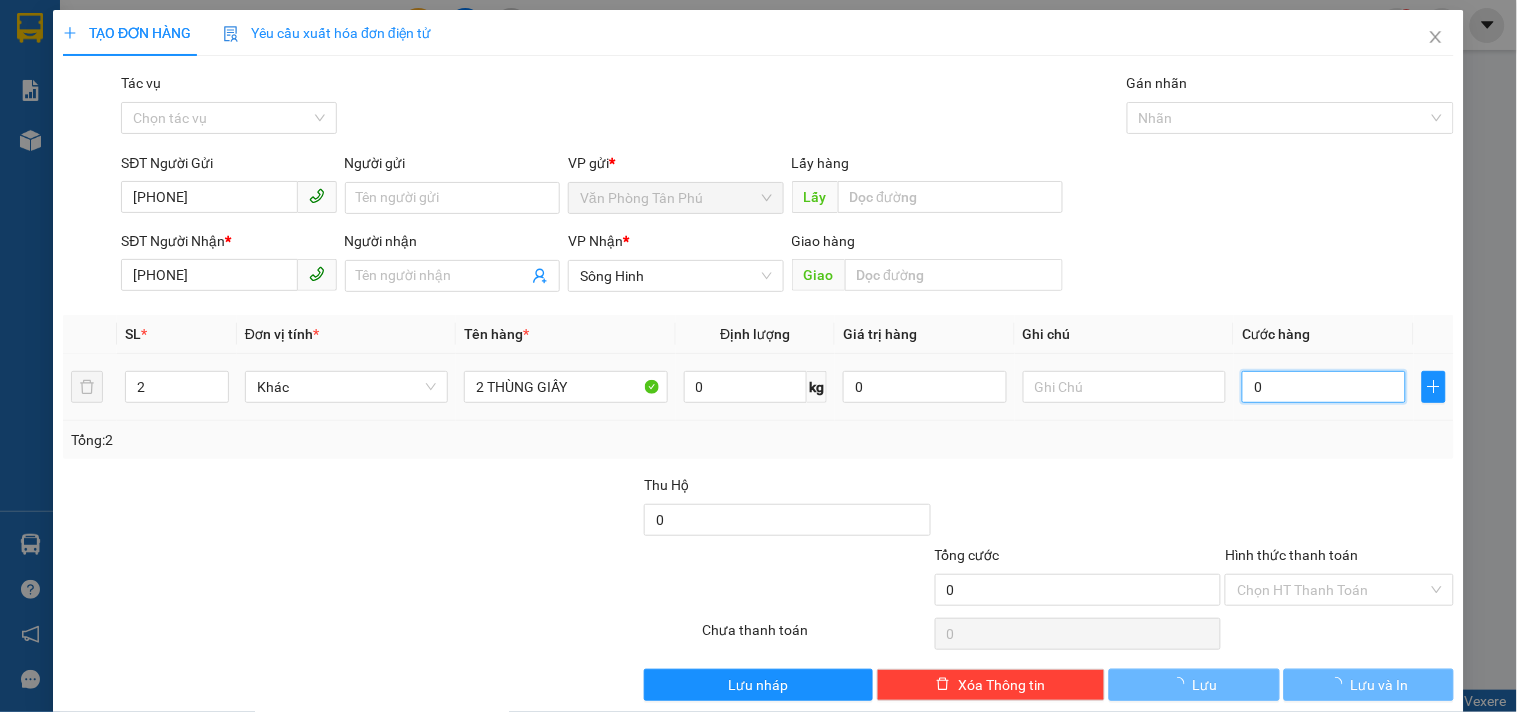 type on "8" 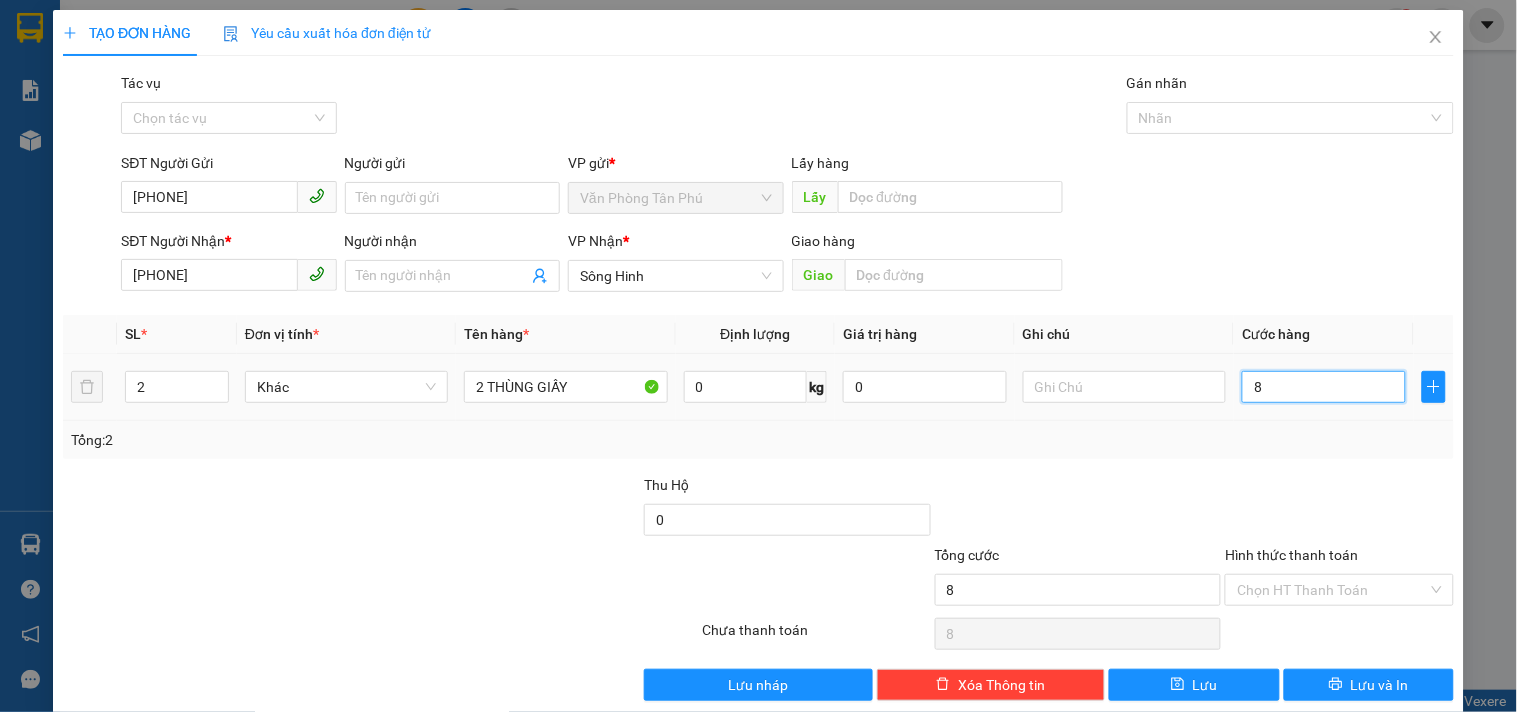 type on "8" 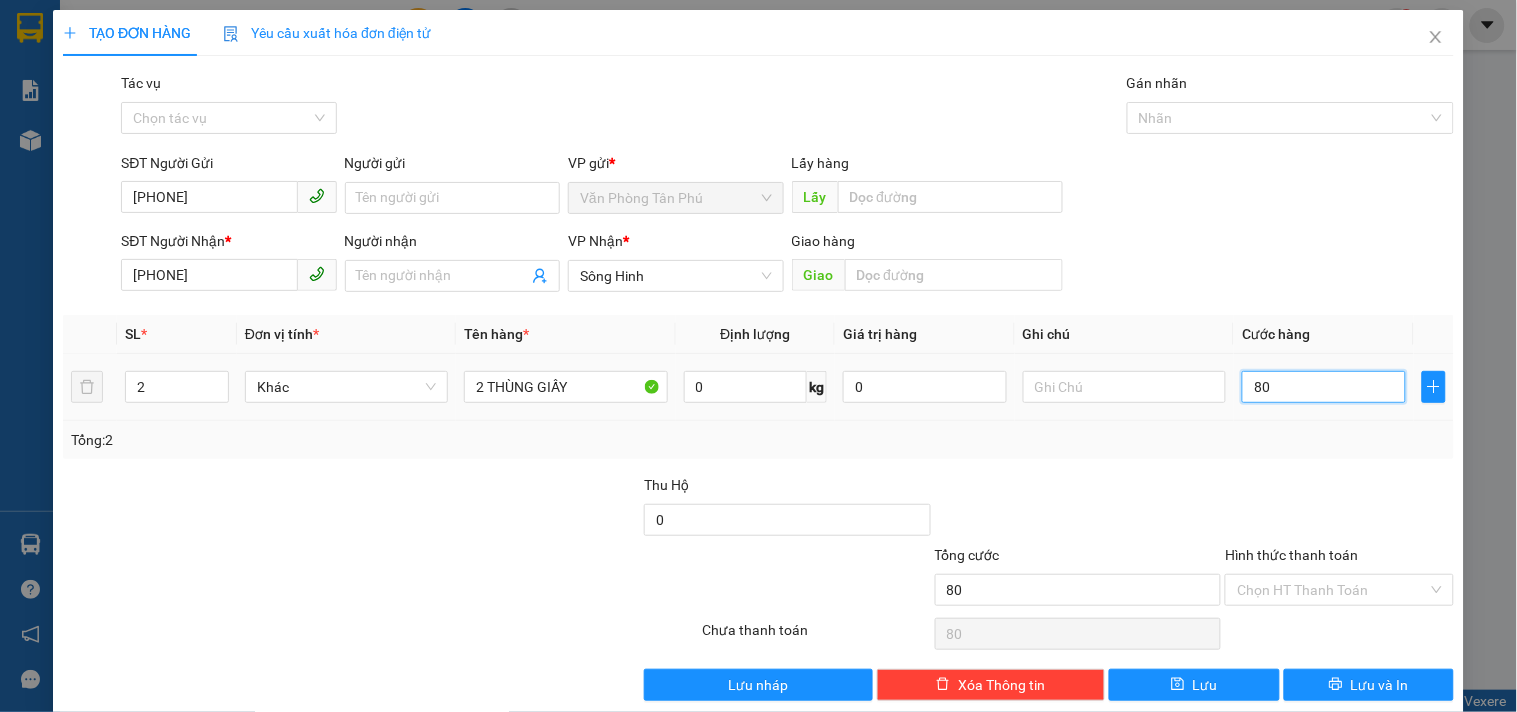 type on "800" 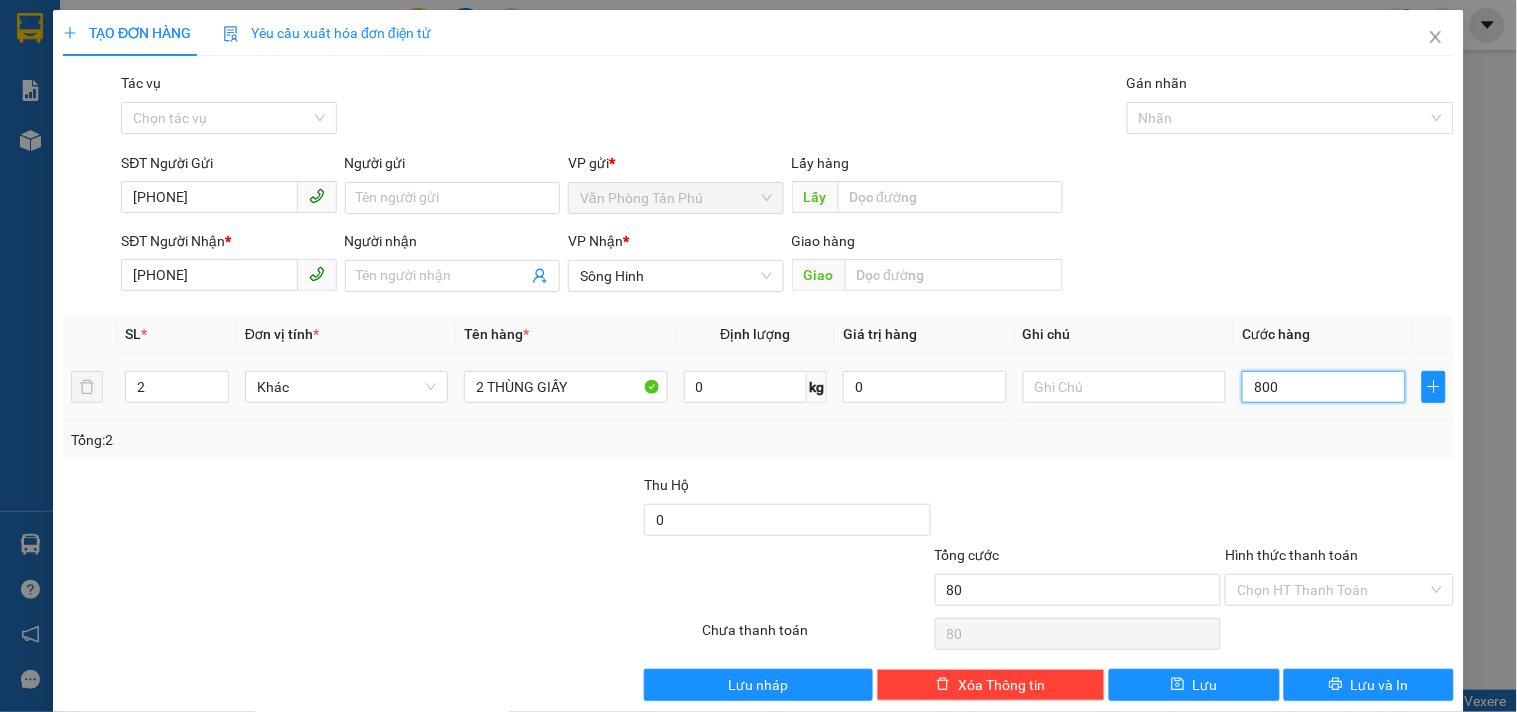 type on "800" 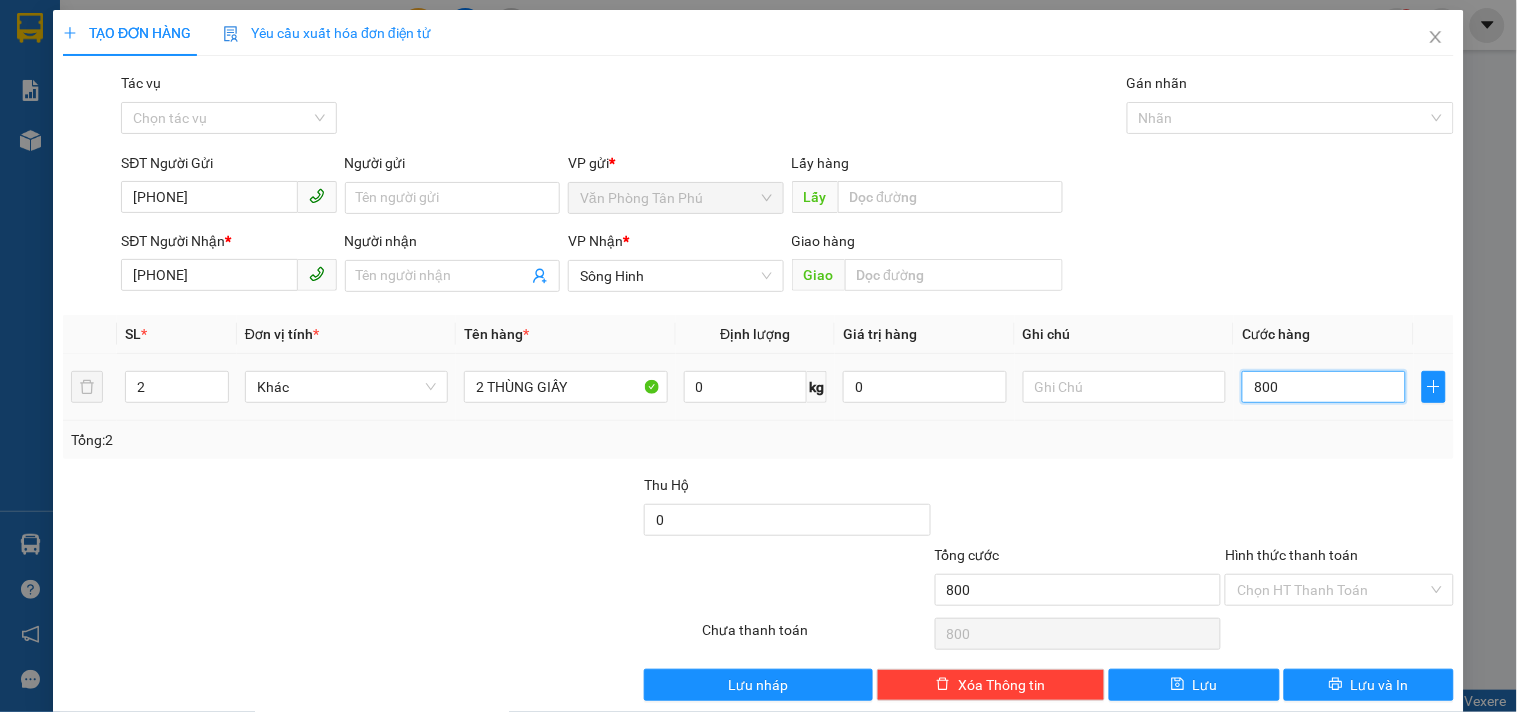 type on "8.000" 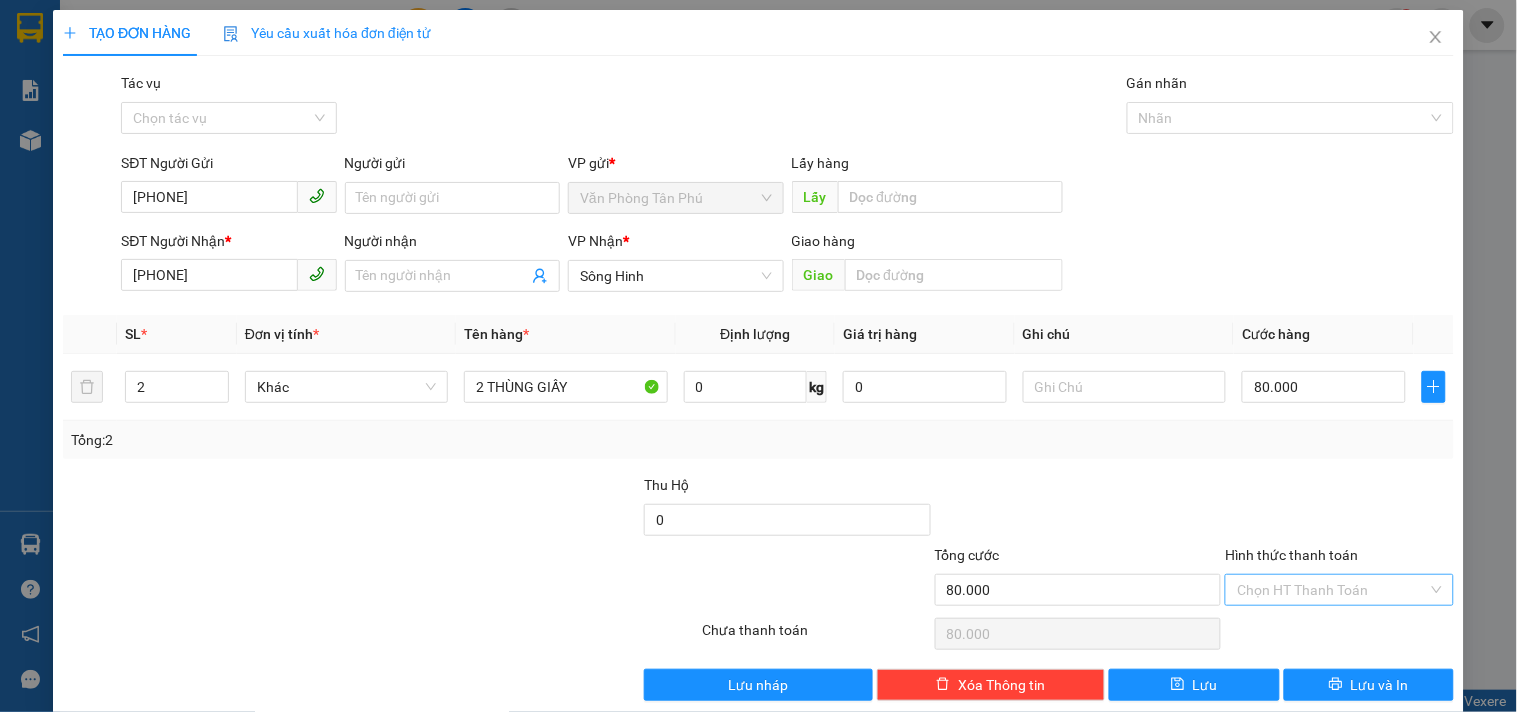 click on "Hình thức thanh toán" at bounding box center (1332, 590) 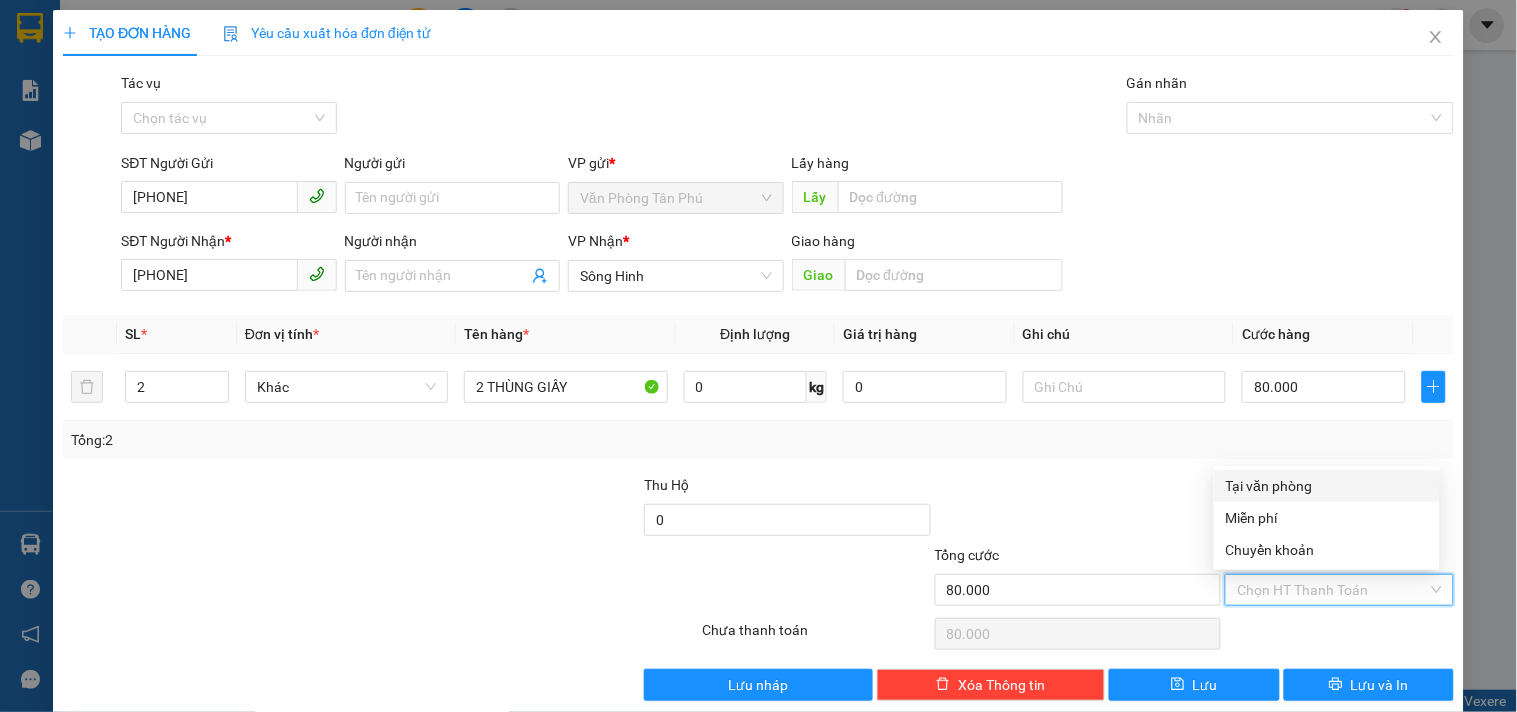 click on "Tại văn phòng" at bounding box center [1327, 486] 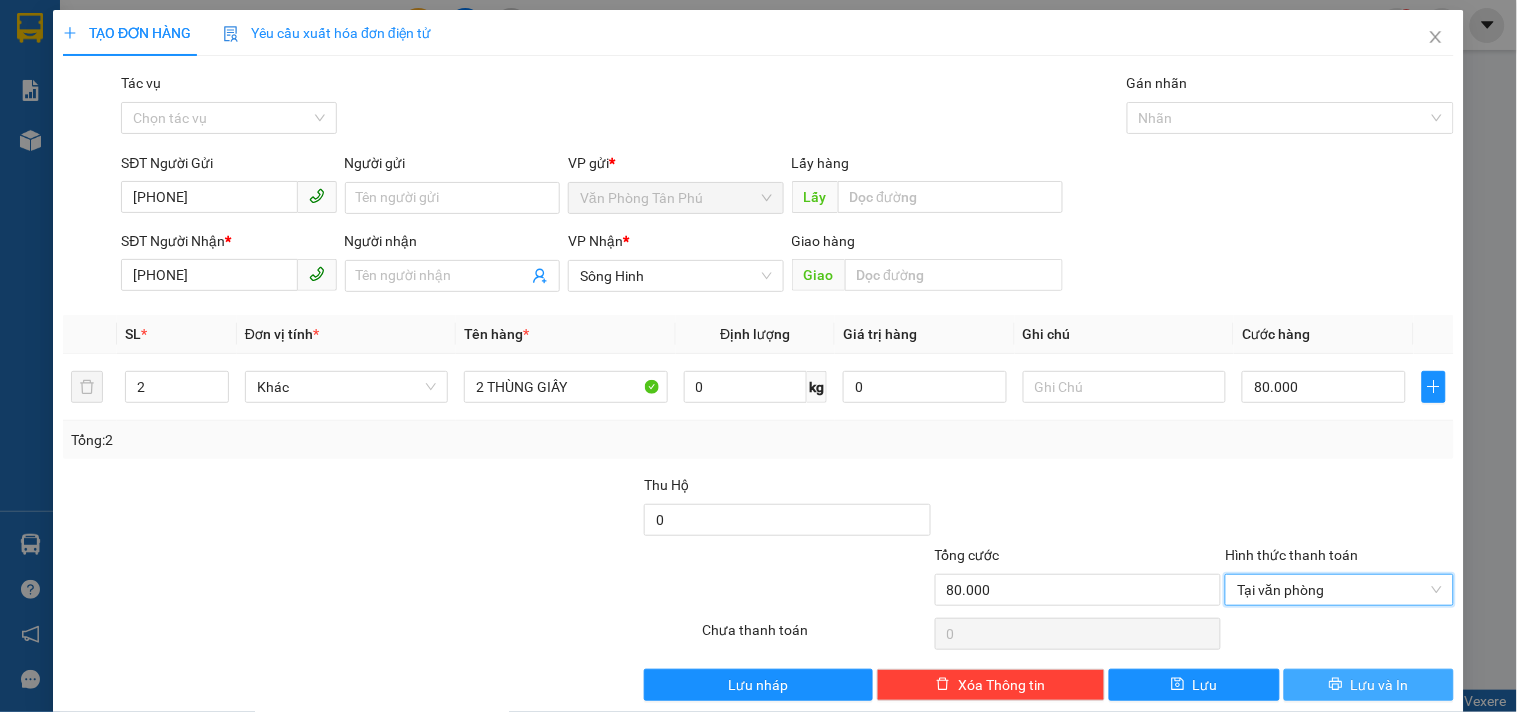 click on "Lưu và In" at bounding box center (1369, 685) 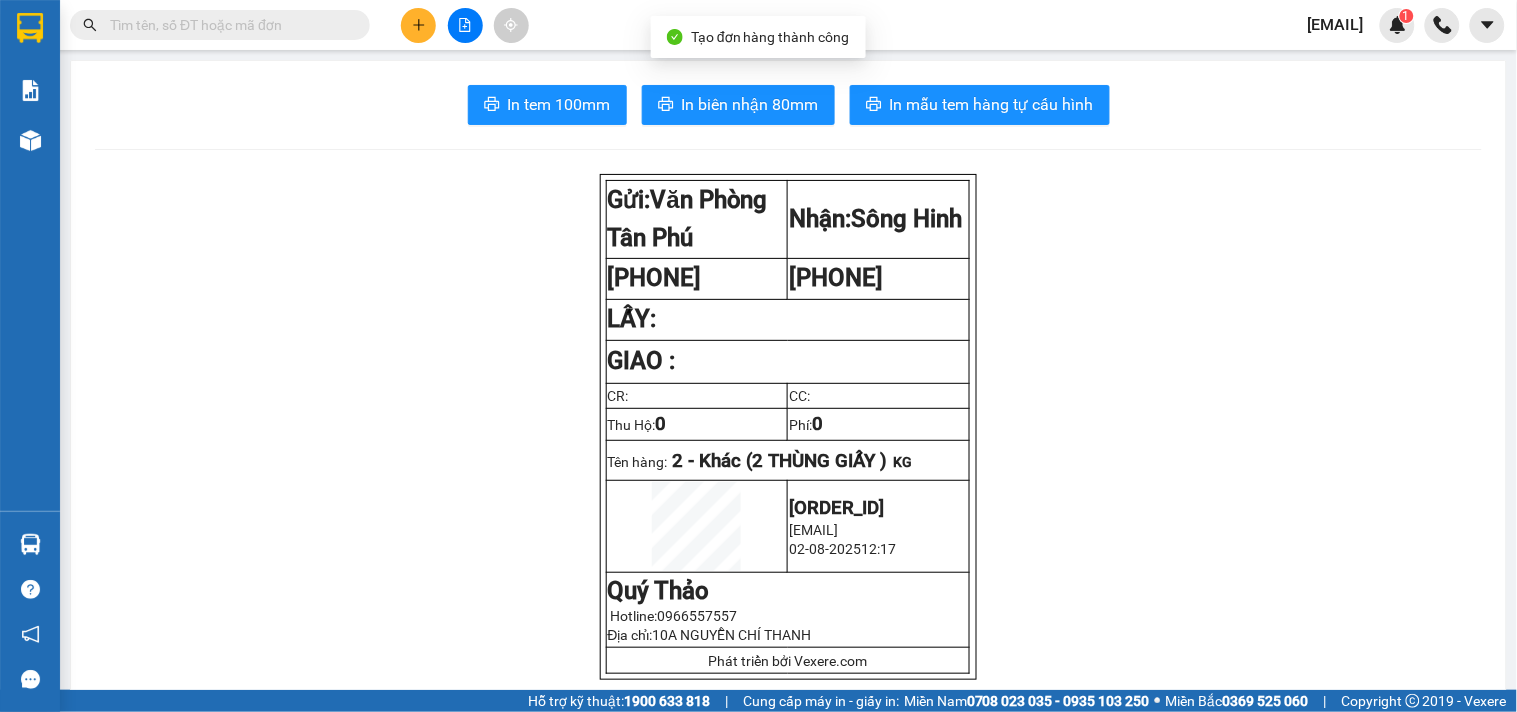 click on "In tem 100mm
In biên nhận 80mm In mẫu tem hàng tự cấu hình
Gửi:  Văn Phòng Tân Phú
Nhận:  Sông Hinh
[PHONE]
[PHONE]
LẤY:
GIAO :
CR:
CC:
Thu Hộ: 0
Phí:  0
Tên hàng:   [QUANTITY] - [ITEM]    KG
[ORDER_ID]
[EMAIL]
[DATE]     [TIME]
Quý Thảo
Hotline:   [PHONE]
Địa chỉ:  [NUMBER] [STREET]
Phát triển bởi Vexere.com
Quý Thảo VP Văn Phòng Tân Phú   [NUMBER] [STREET], P Tân Sơn Nhì, Q Tân Phú    [PHONE], [PHONE], [PHONE] VP Sông Hinh Gửi khách hàng Mã đơn:   [ORDER_ID] In ngày:  [DATE]   [TIME] Gửi :     [PHONE] VP Văn Phòng Tân Phú Nhận :     [PHONE] VP Sông Hinh Tên (giá trị hàng) SL Cước món hàng Khác - [QUANTITY] [ITEM]    (0) 2 80.000 Tổng cộng 2 80.000 Loading... Cước rồi : 80.000 VND Tổng phải thu : 0 VND : Gửi:" at bounding box center (788, 1017) 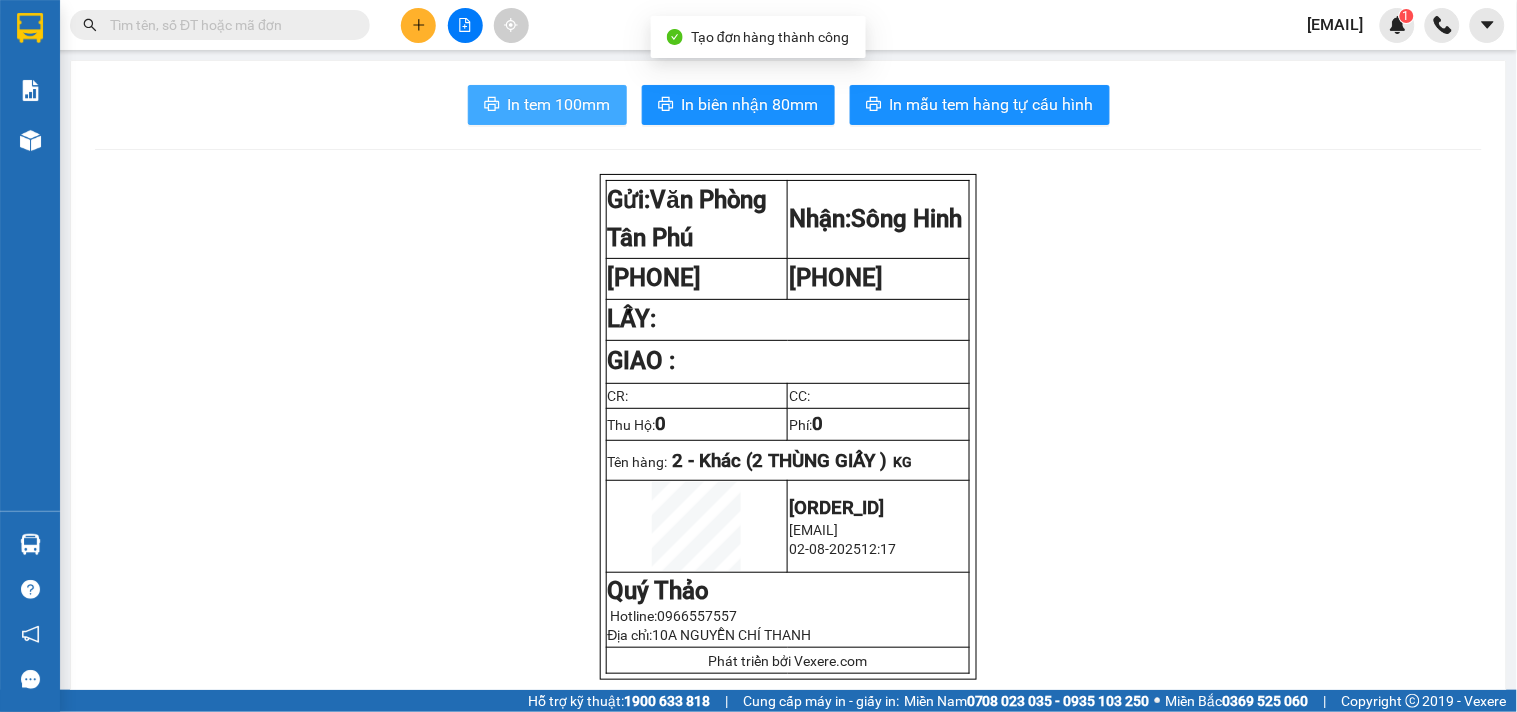 click on "In tem 100mm" at bounding box center [547, 105] 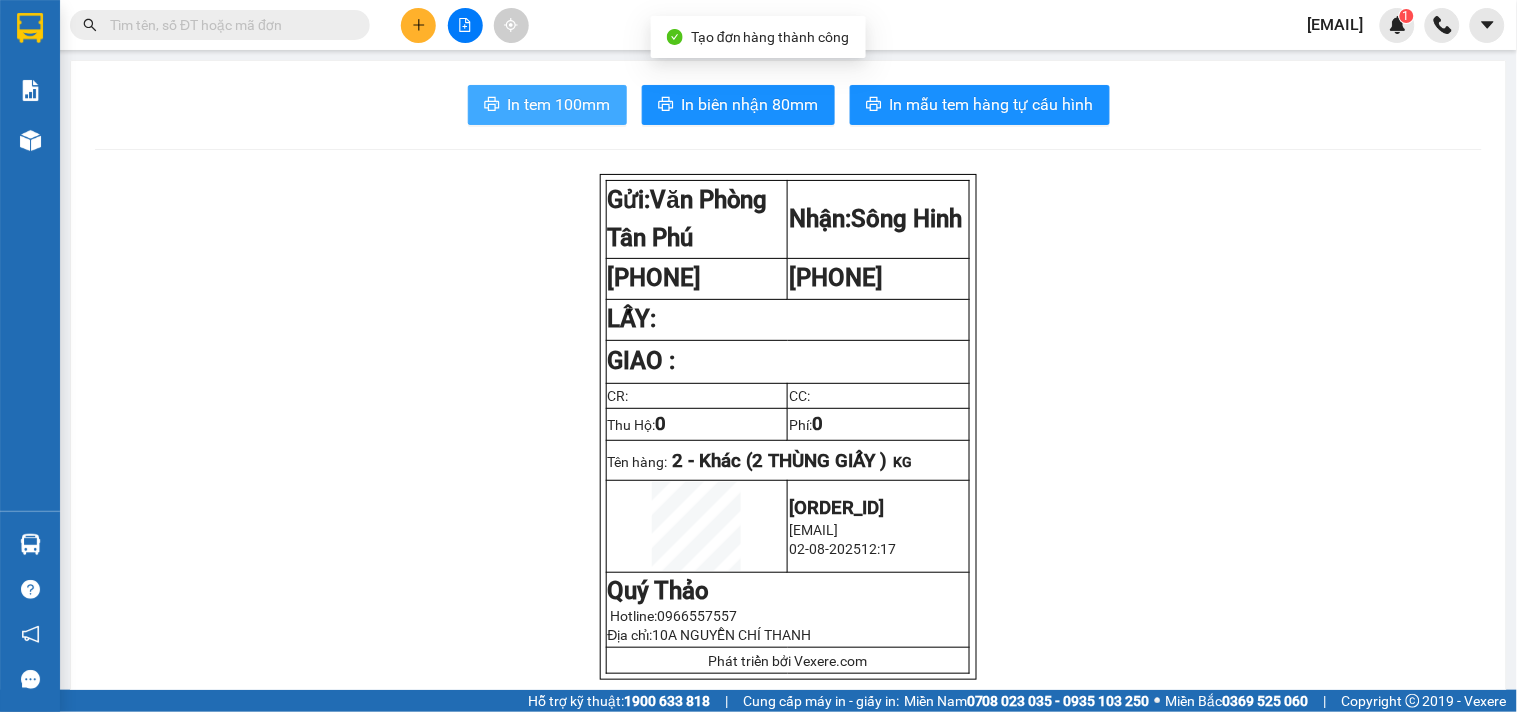 click on "In tem 100mm" at bounding box center [559, 104] 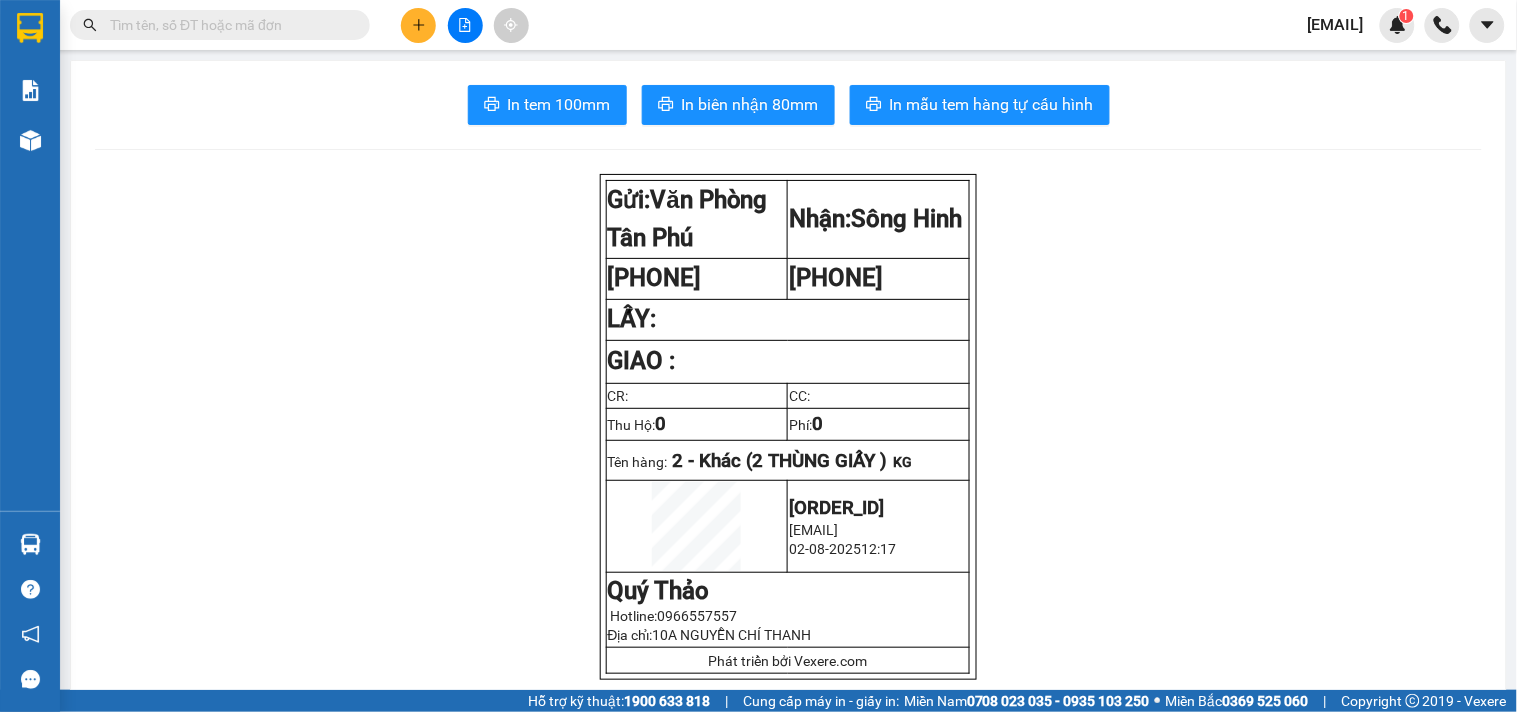 click 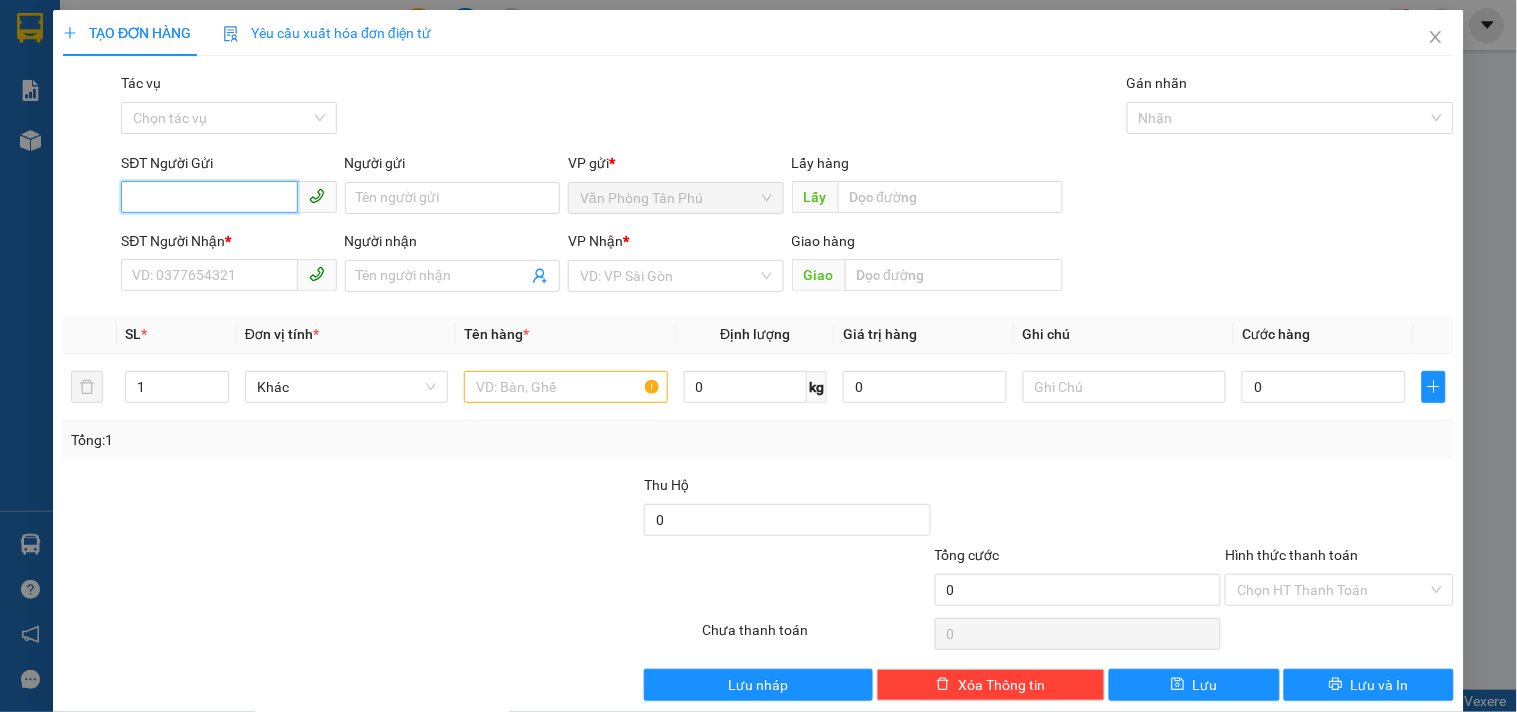 click on "SĐT Người Gửi" at bounding box center (209, 197) 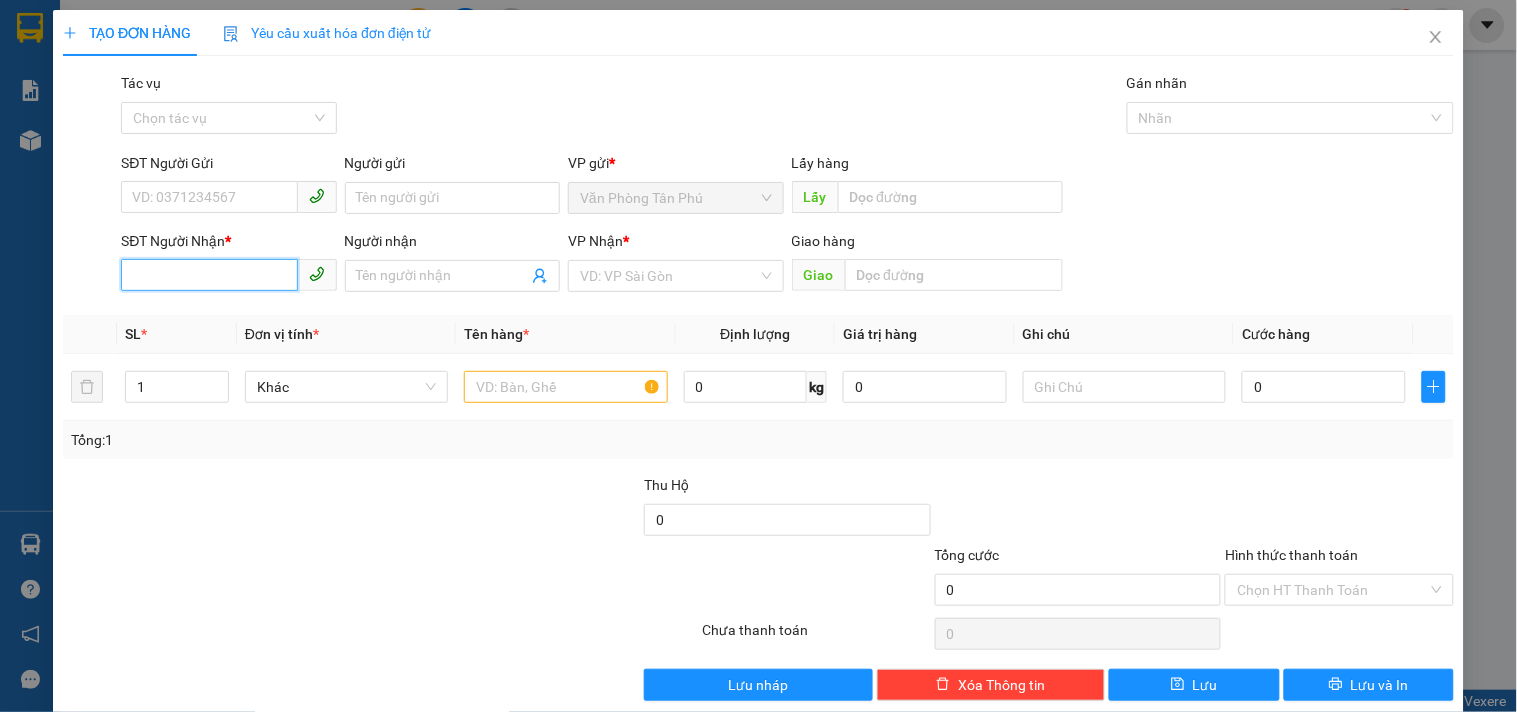 click on "SĐT Người Nhận  *" at bounding box center (209, 275) 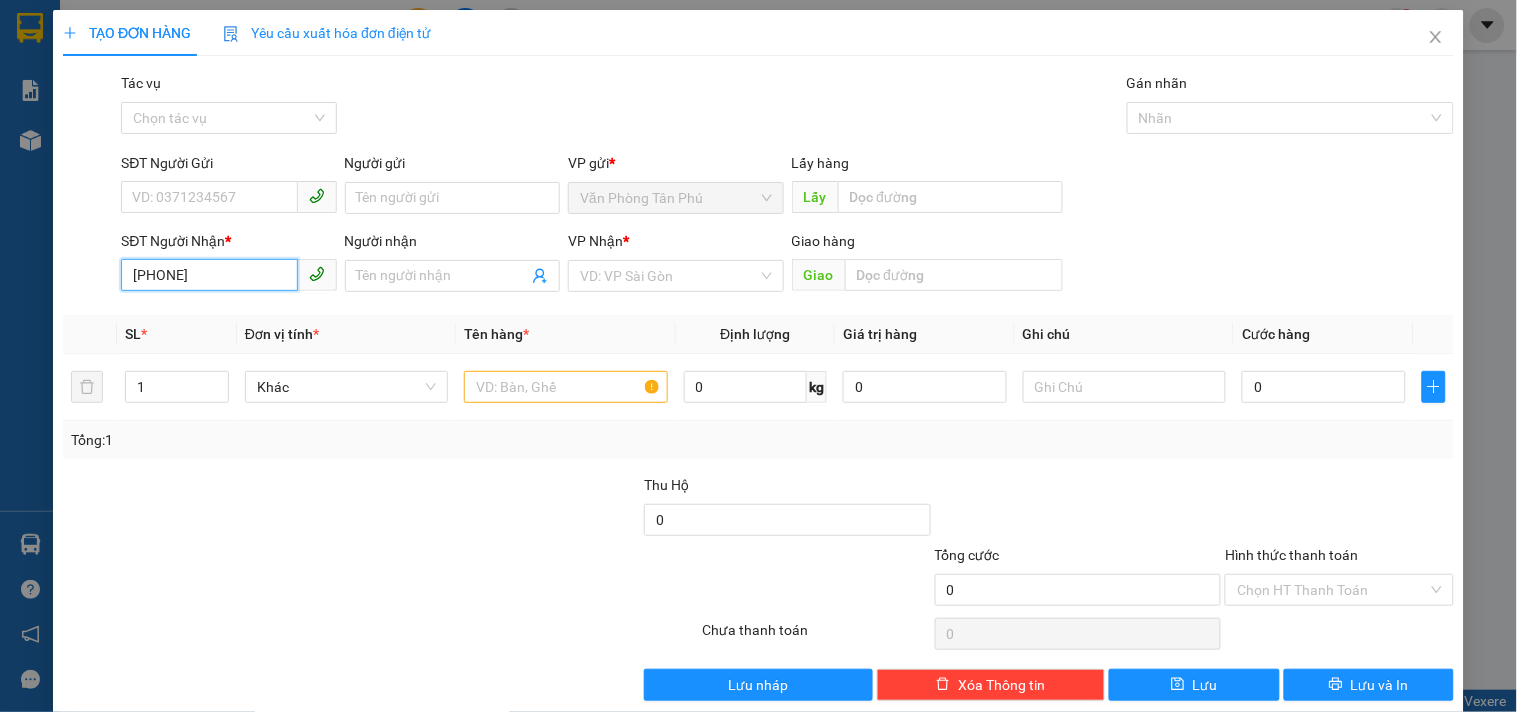 type on "0935900736" 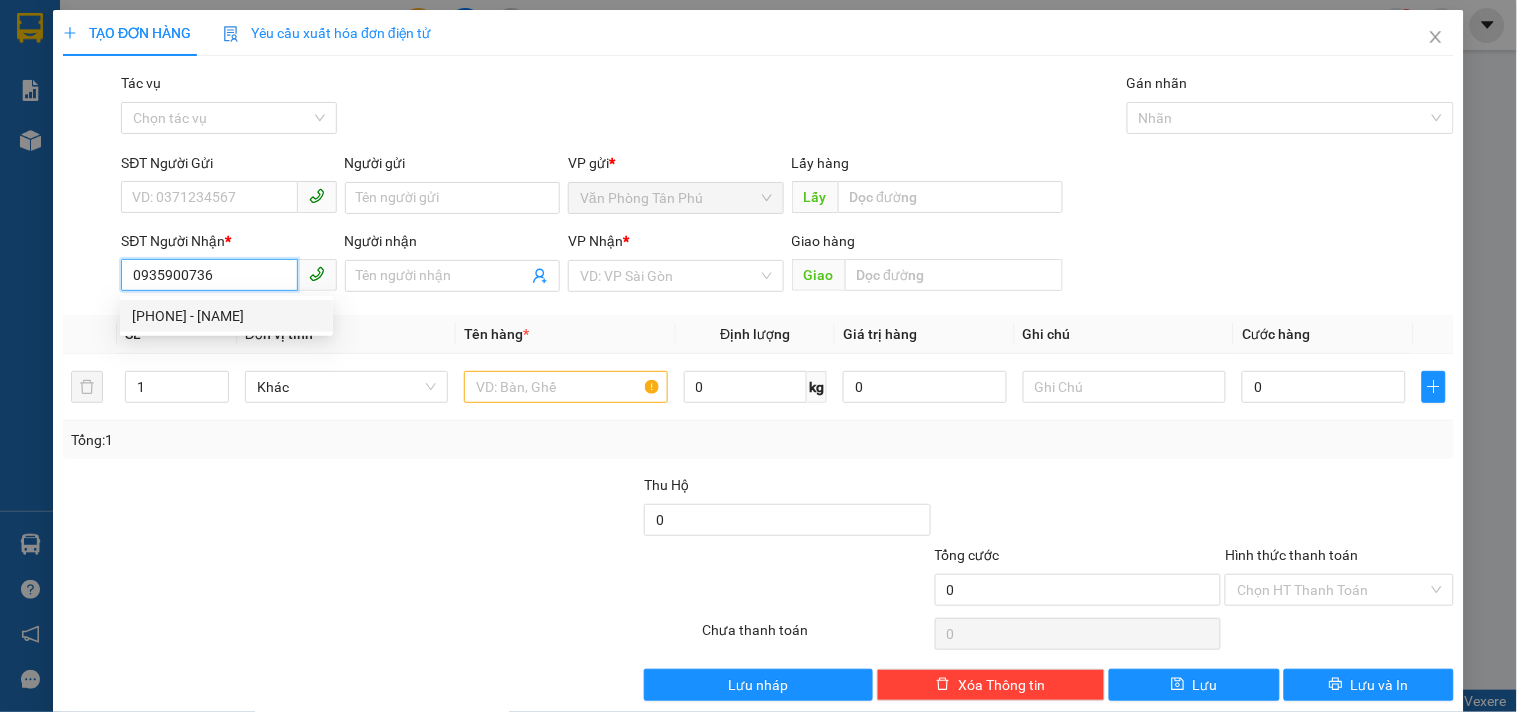 click on "[PHONE] - [NAME]" at bounding box center [226, 316] 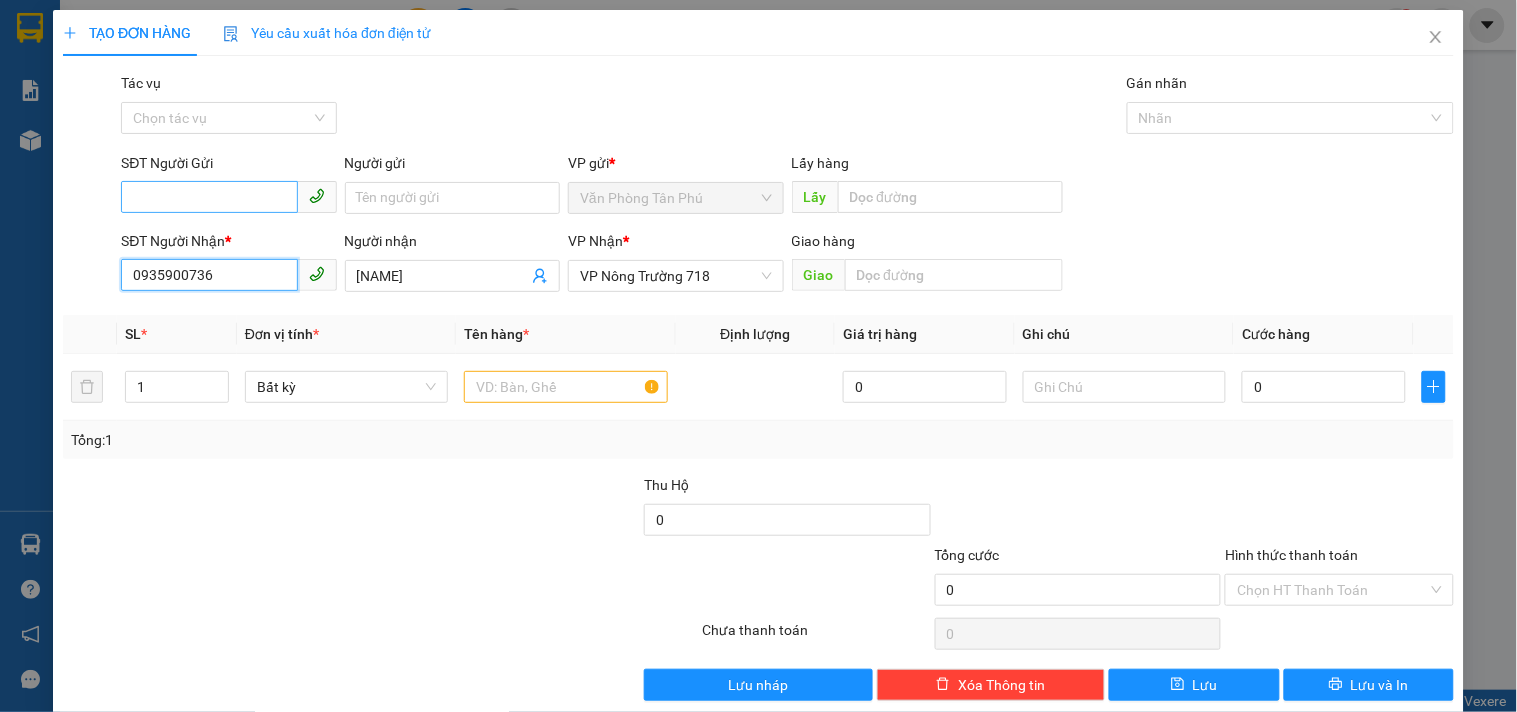type on "0935900736" 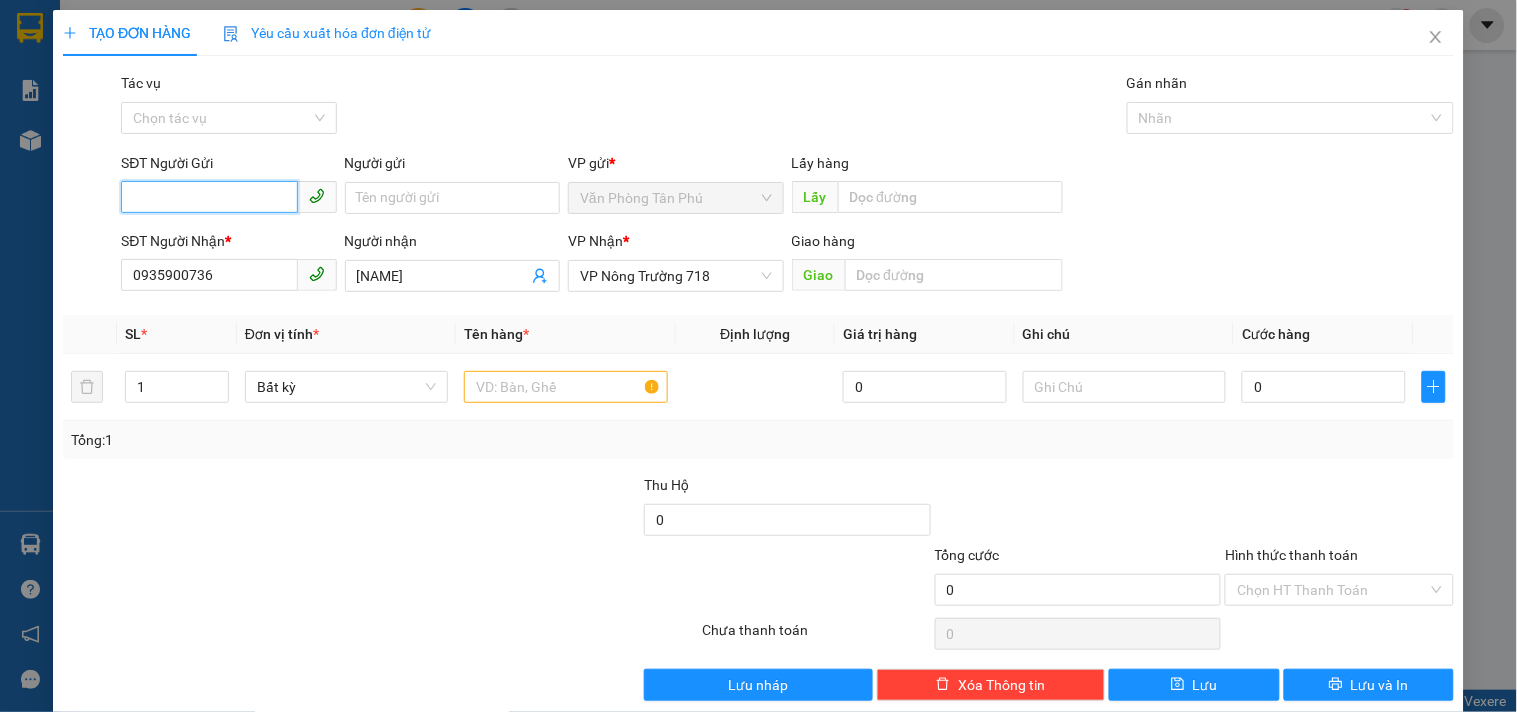 click on "SĐT Người Gửi" at bounding box center (209, 197) 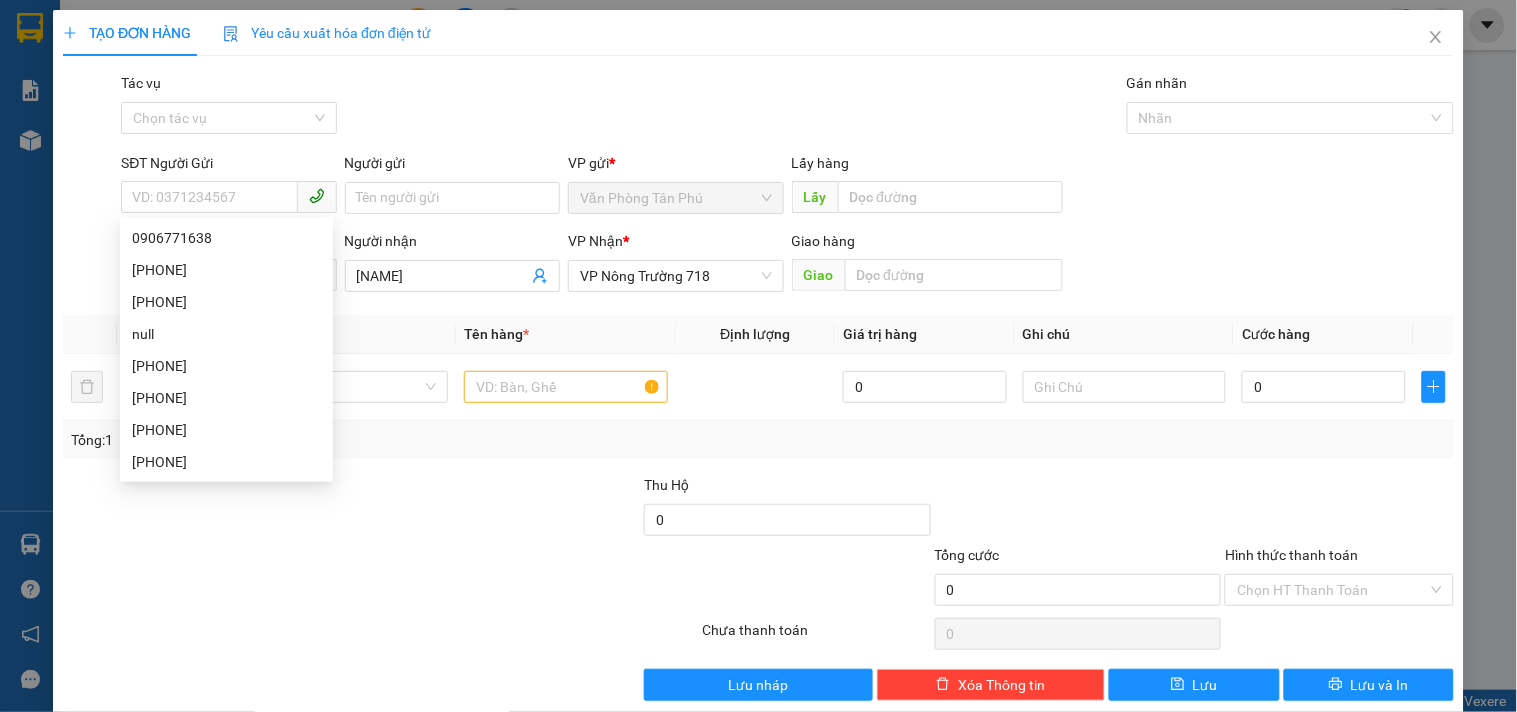 click on "TẠO ĐƠN HÀNG Yêu cầu xuất hóa đơn điện tử Transit Pickup Surcharge Ids Transit Deliver Surcharge Ids Transit Deliver Surcharge Transit Deliver Surcharge Gói vận chuyển  * Tiêu chuẩn Tác vụ Chọn tác vụ Gán nhãn   Nhãn SĐT Người Gửi VD: [PHONE] Người gửi Tên người gửi VP gửi  * Văn Phòng Tân Phú Lấy hàng Lấy SĐT Người Nhận  * [PHONE] Người nhận [NAME] VP Nhận  * VP Nông Trường 718 Giao hàng Giao SL  * Đơn vị tính  * Tên hàng  * Định lượng Giá trị hàng Ghi chú Cước hàng                   1 Bất kỳ 0 0 Tổng:  1 Thu Hộ 0 Tổng cước 0 Hình thức thanh toán Chọn HT Thanh Toán Số tiền thu trước 0 Chưa thanh toán 0 Chọn HT Thanh Toán Lưu nháp Xóa Thông tin Lưu Lưu và In" at bounding box center [758, 355] 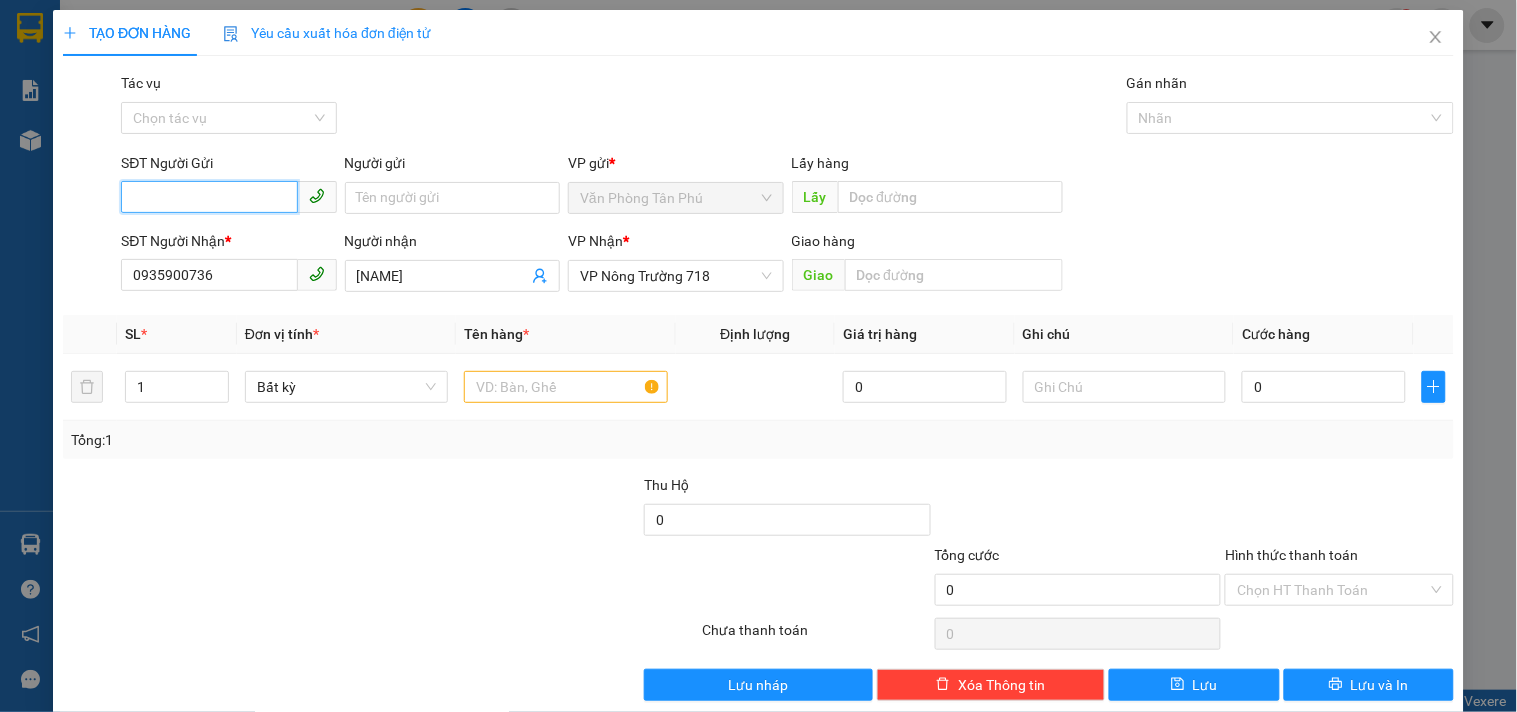 click on "SĐT Người Gửi" at bounding box center [209, 197] 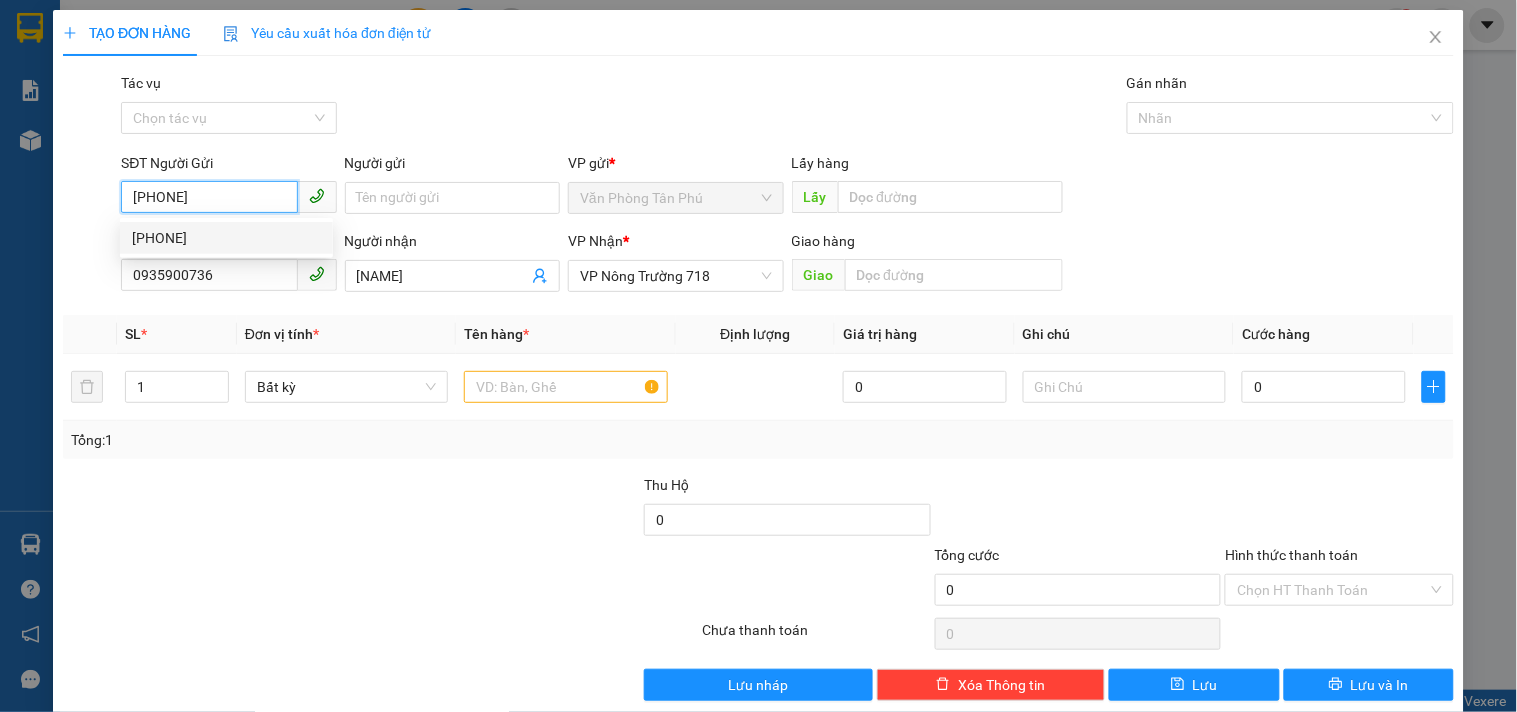 click on "[PHONE]" at bounding box center [226, 238] 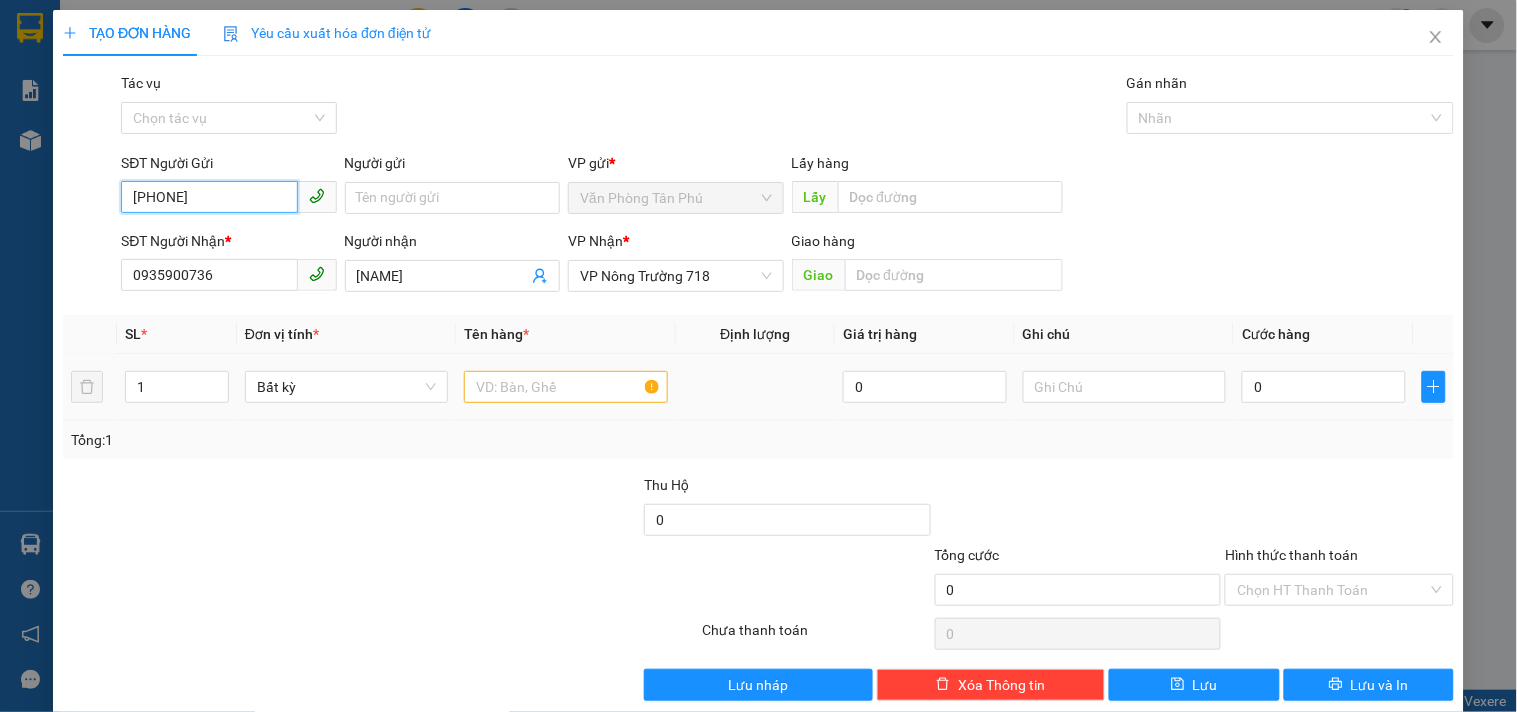 type on "[PHONE]" 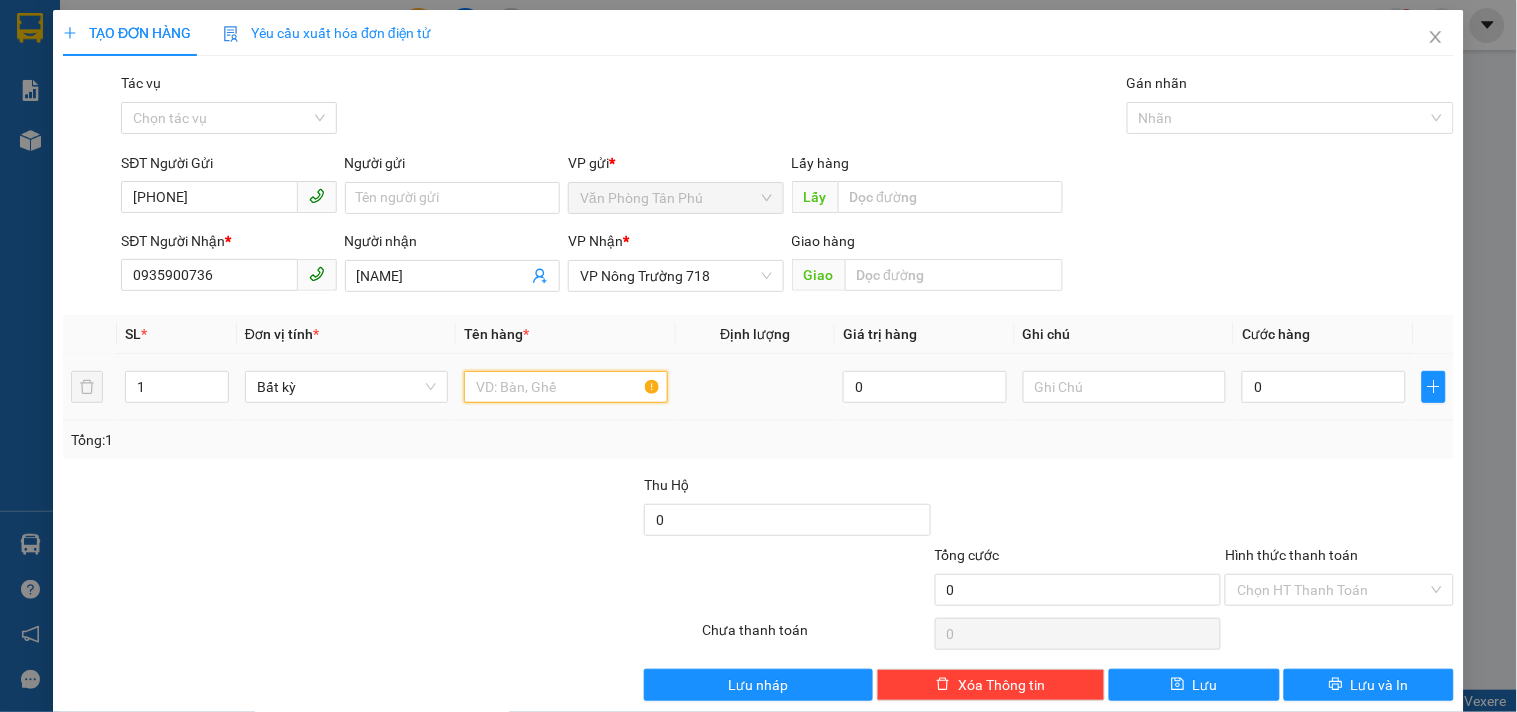 click at bounding box center [565, 387] 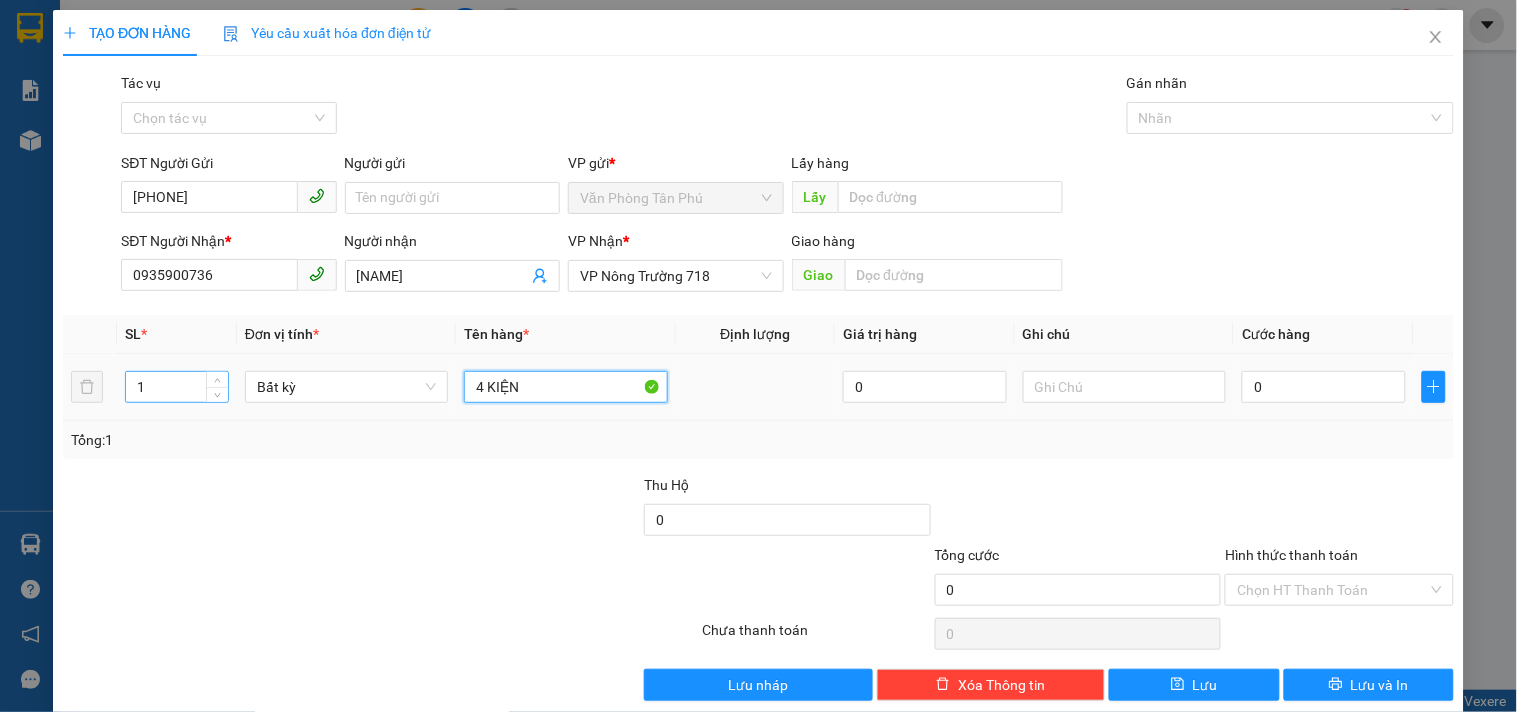 type on "4 KIỆN" 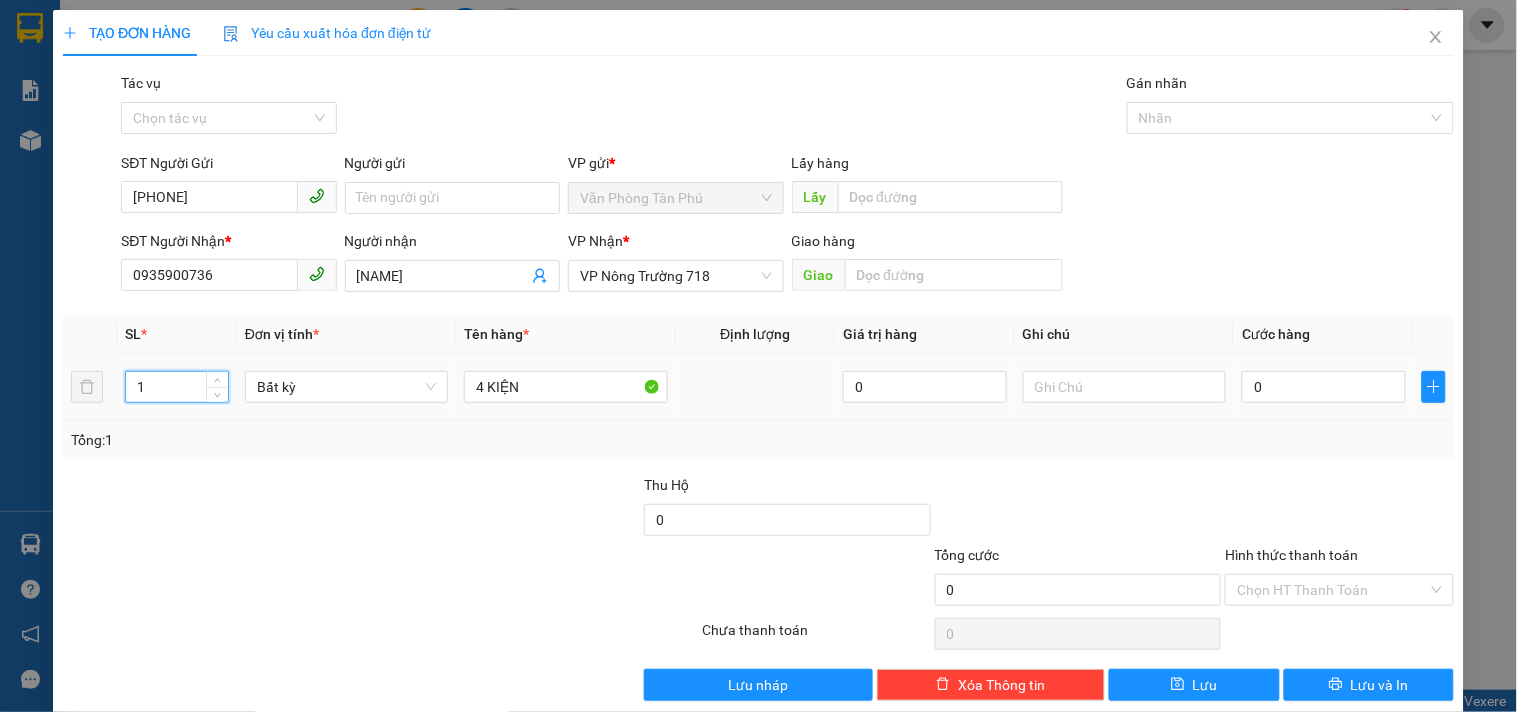 click on "1" at bounding box center (177, 387) 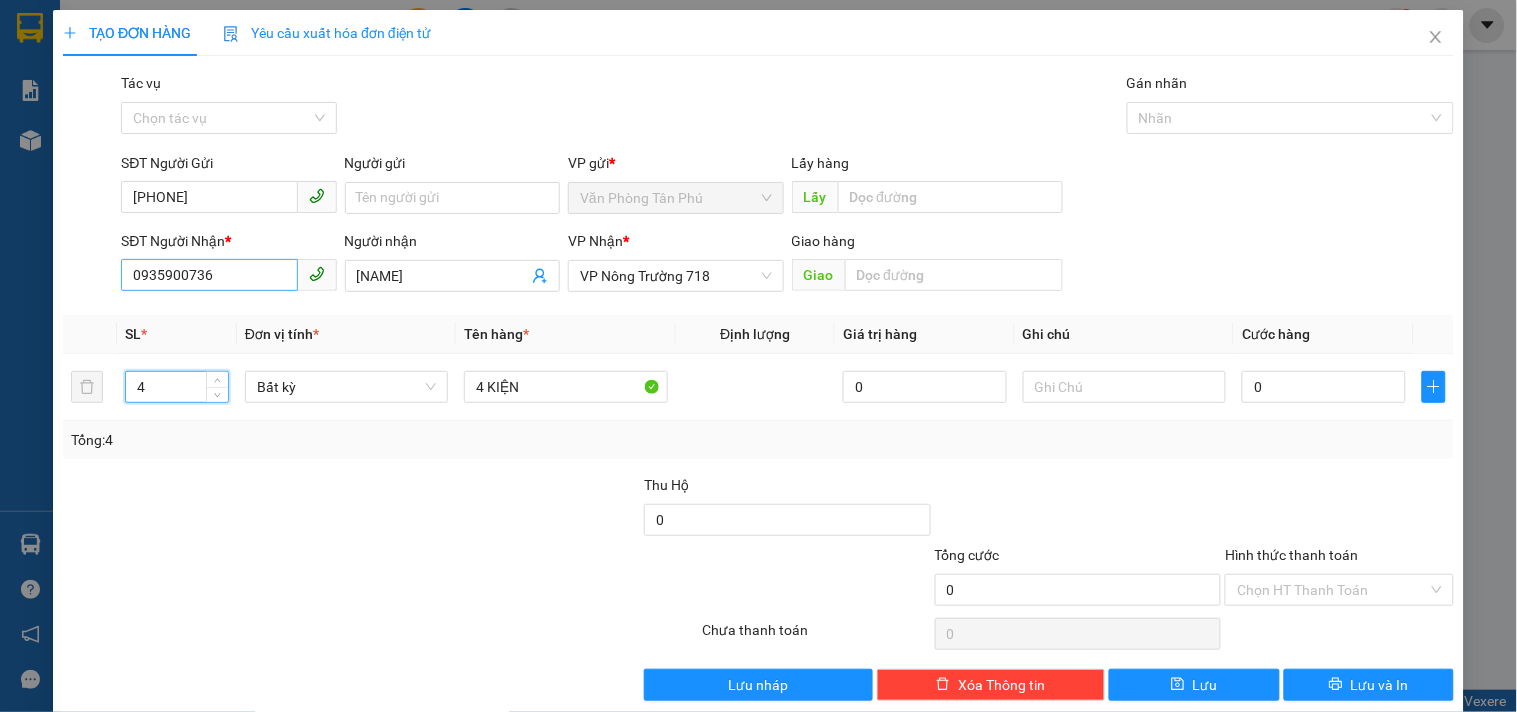 type on "4" 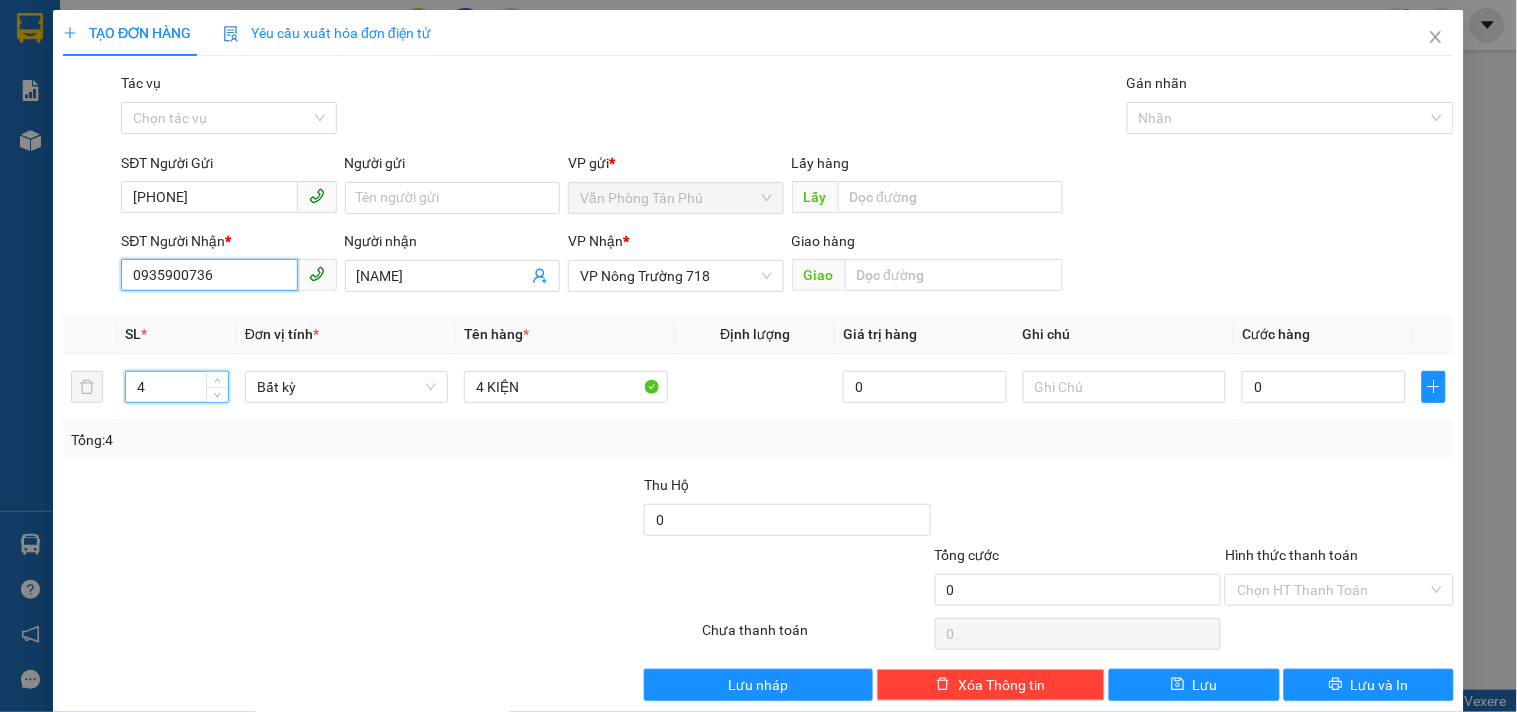 drag, startPoint x: 251, startPoint y: 281, endPoint x: 0, endPoint y: 280, distance: 251.002 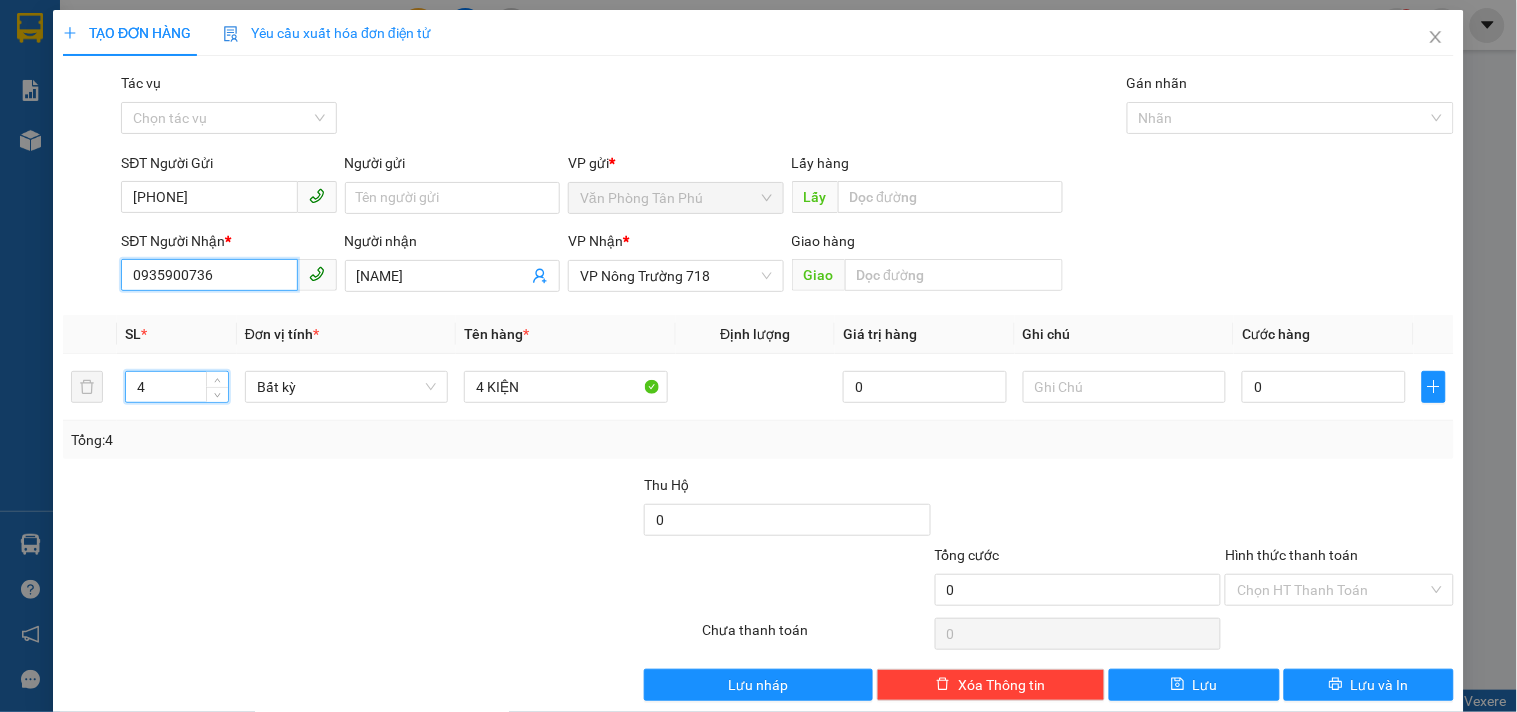 click on "TẠO ĐƠN HÀNG Yêu cầu xuất hóa đơn điện tử Transit Pickup Surcharge Ids Transit Deliver Surcharge Ids Transit Deliver Surcharge Transit Deliver Surcharge Gói vận chuyển  * Tiêu chuẩn Tác vụ Chọn tác vụ Gán nhãn   Nhãn SĐT Người Gửi [PHONE] Người gửi Tên người gửi VP gửi  * Văn Phòng Tân Phú Lấy hàng Lấy SĐT Người Nhận  * [PHONE] Người nhận PHƯƠNG NAM VP Nhận  * VP Nông Trường 718 Giao hàng Giao SL  * Đơn vị tính  * Tên hàng  * Định lượng Giá trị hàng Ghi chú Cước hàng                   4 Bất kỳ 4 KIỆN 0 0 Tổng:  4 Thu Hộ 0 Tổng cước 0 Hình thức thanh toán Chọn HT Thanh Toán Số tiền thu trước 0 Chưa thanh toán 0 Chọn HT Thanh Toán Lưu nháp Xóa Thông tin Lưu Lưu và In" at bounding box center (758, 356) 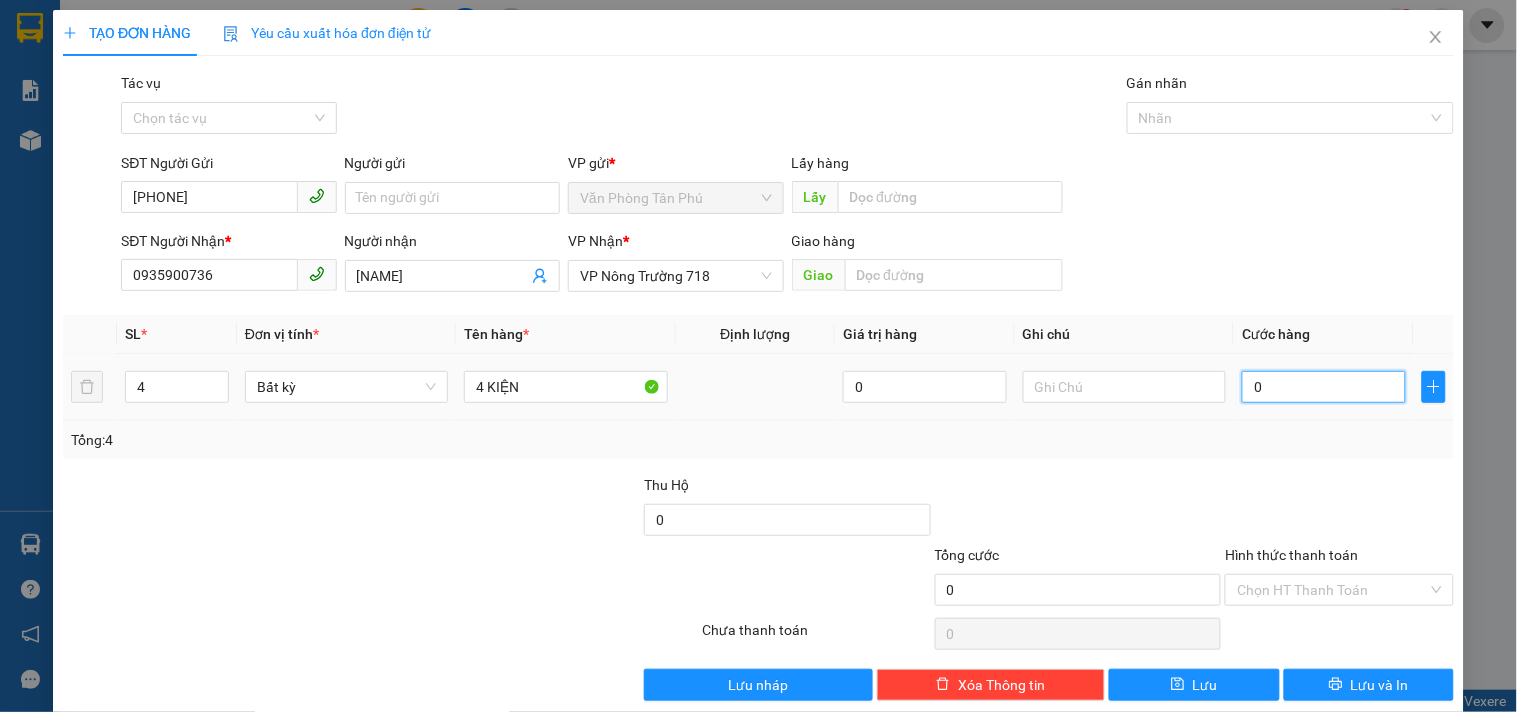 click on "0" at bounding box center (1324, 387) 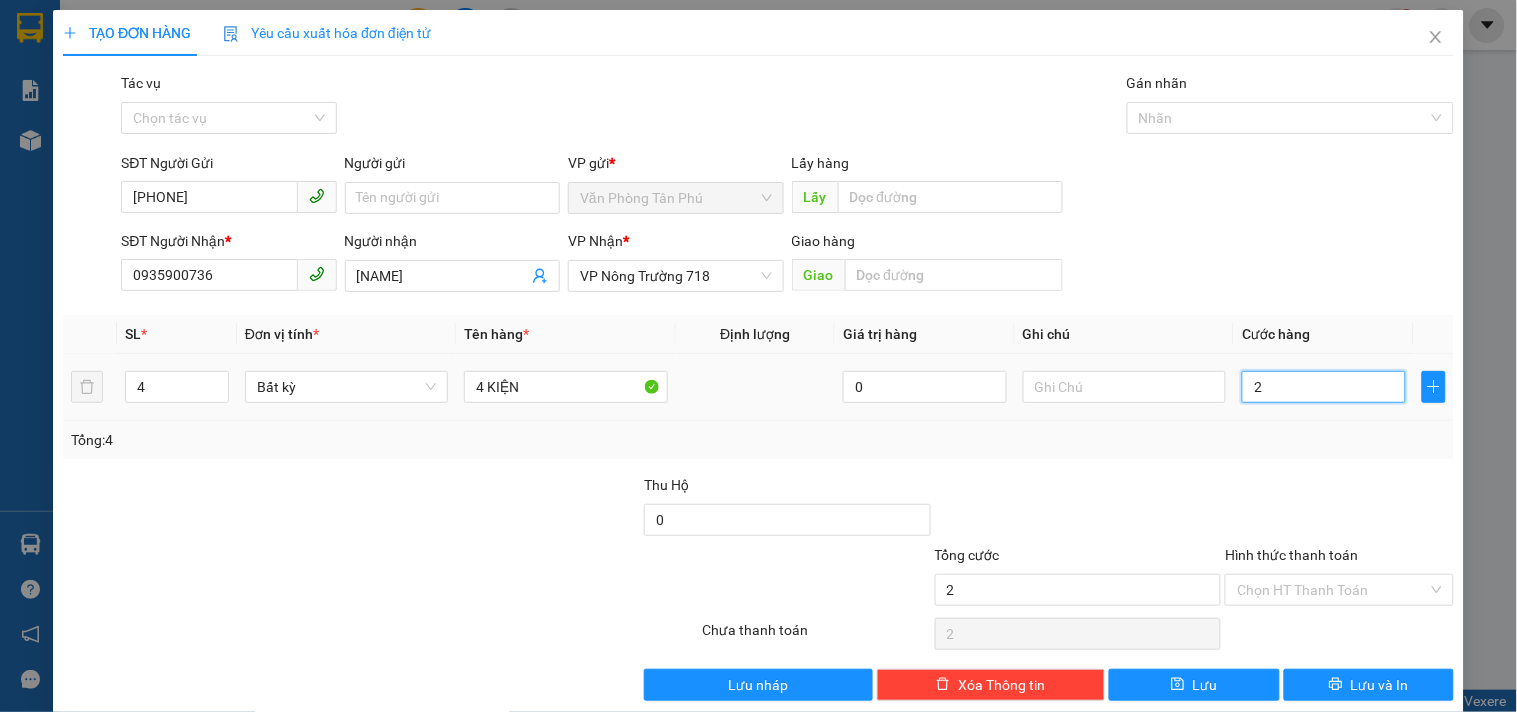 type on "20" 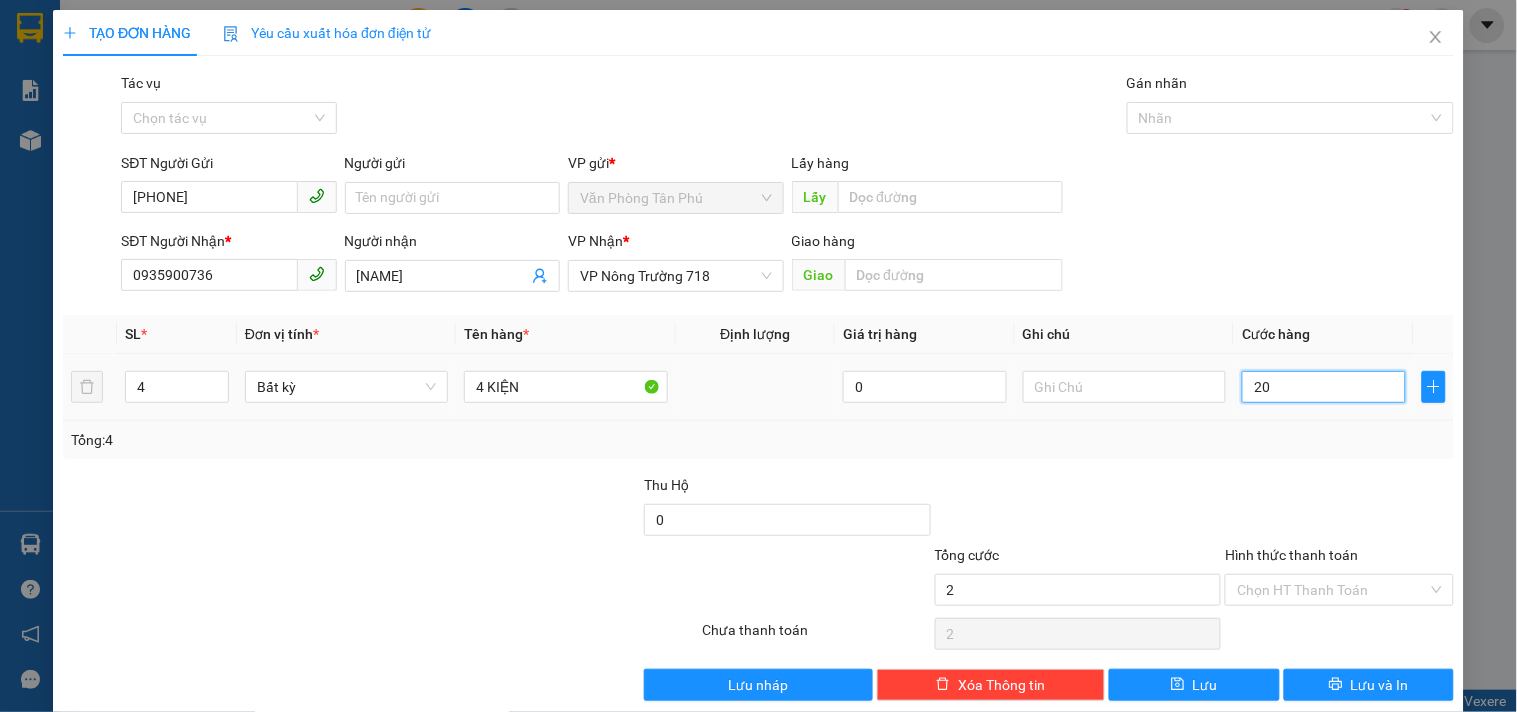 type on "20" 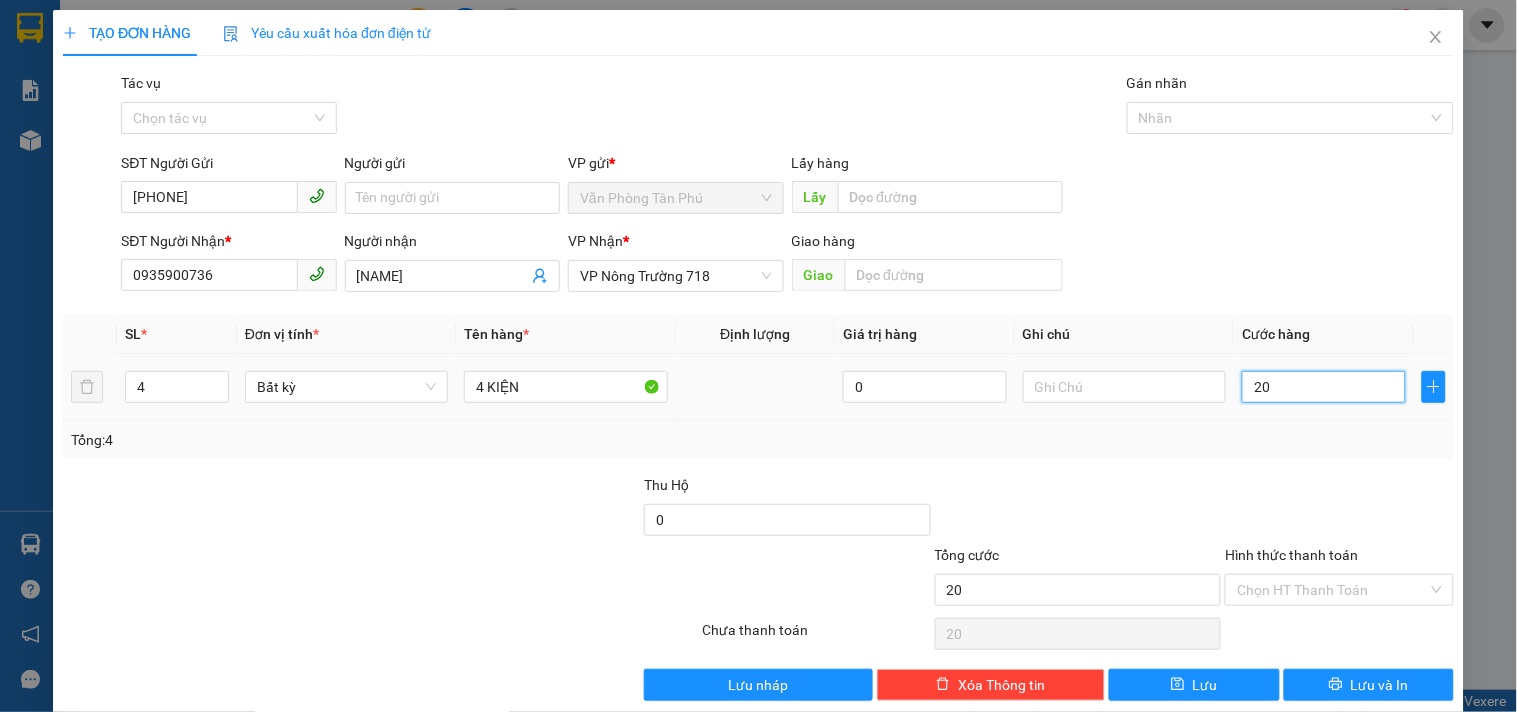 type on "200" 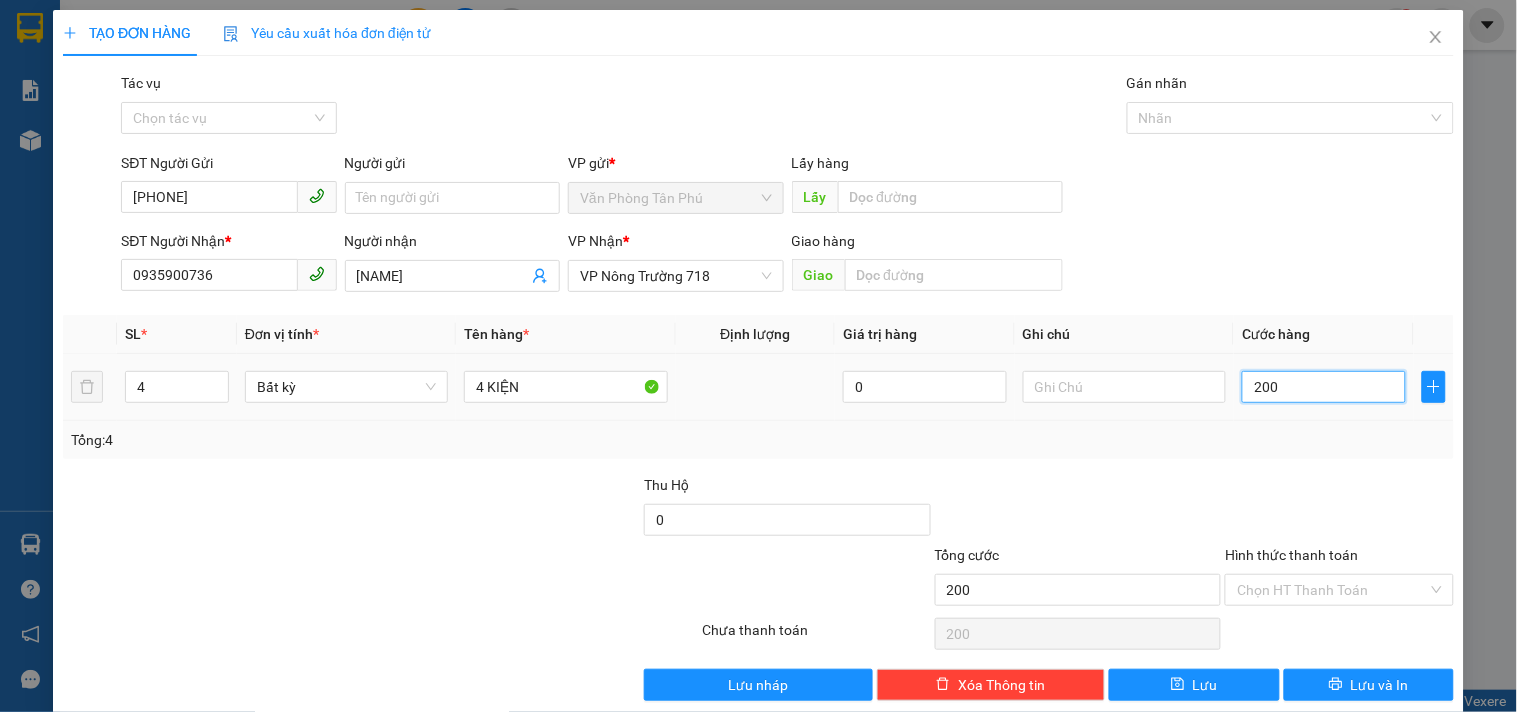 type on "2.000" 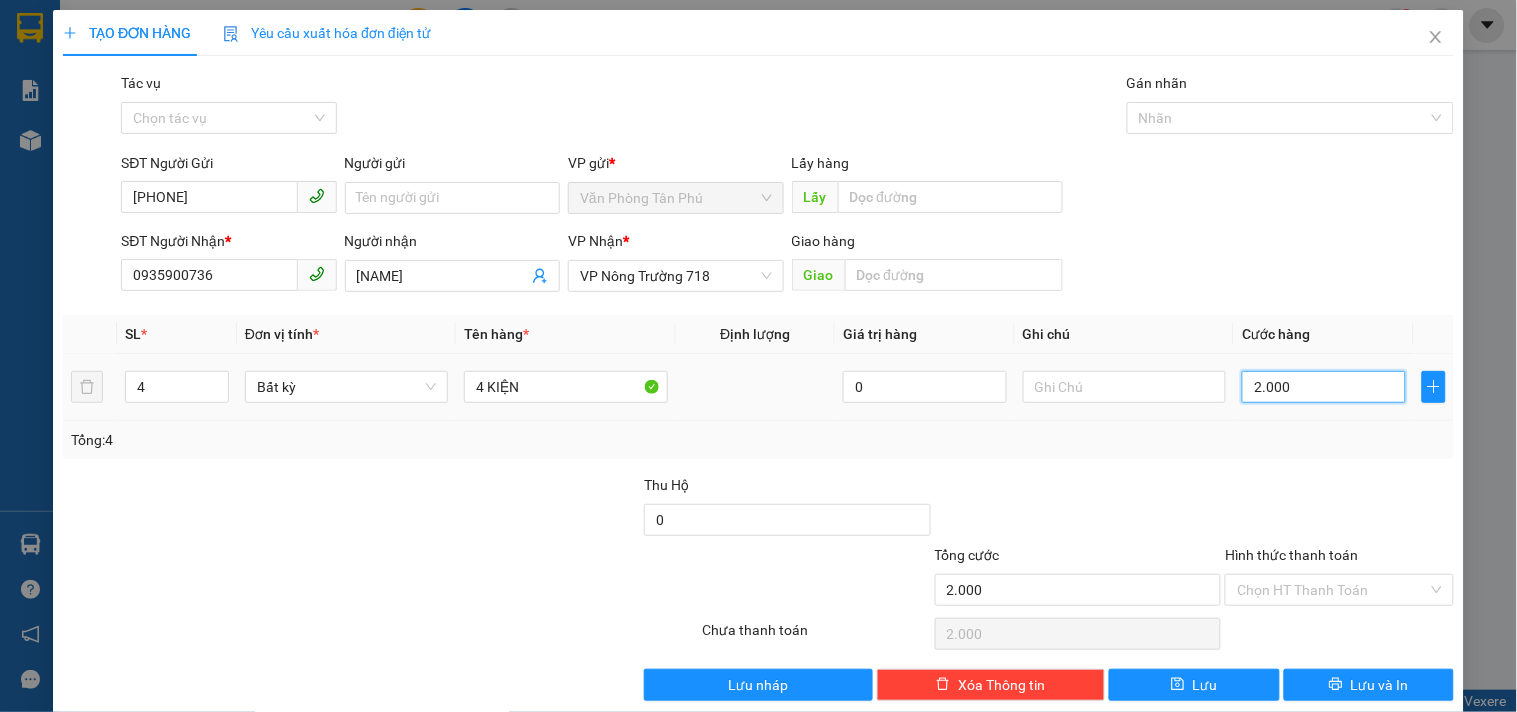type on "20.000" 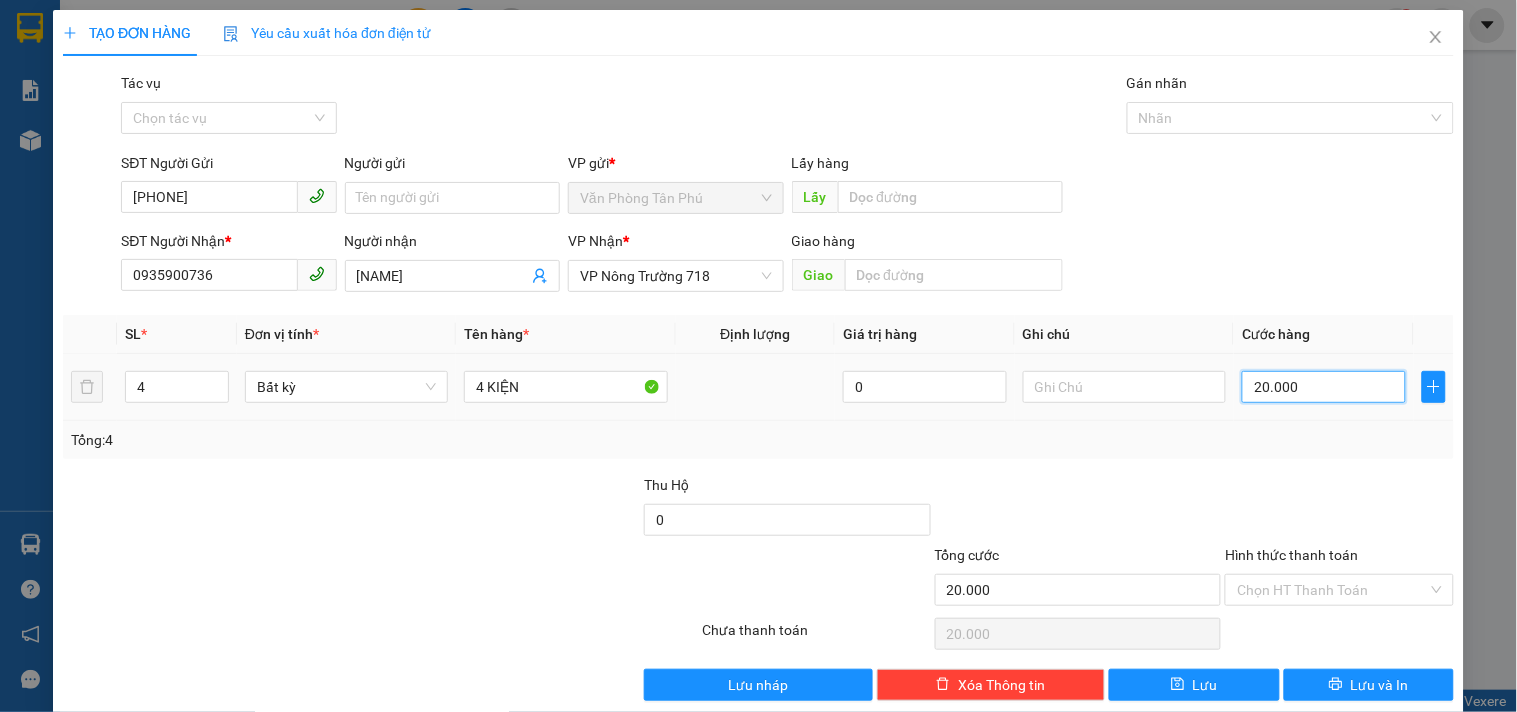 type on "200.000" 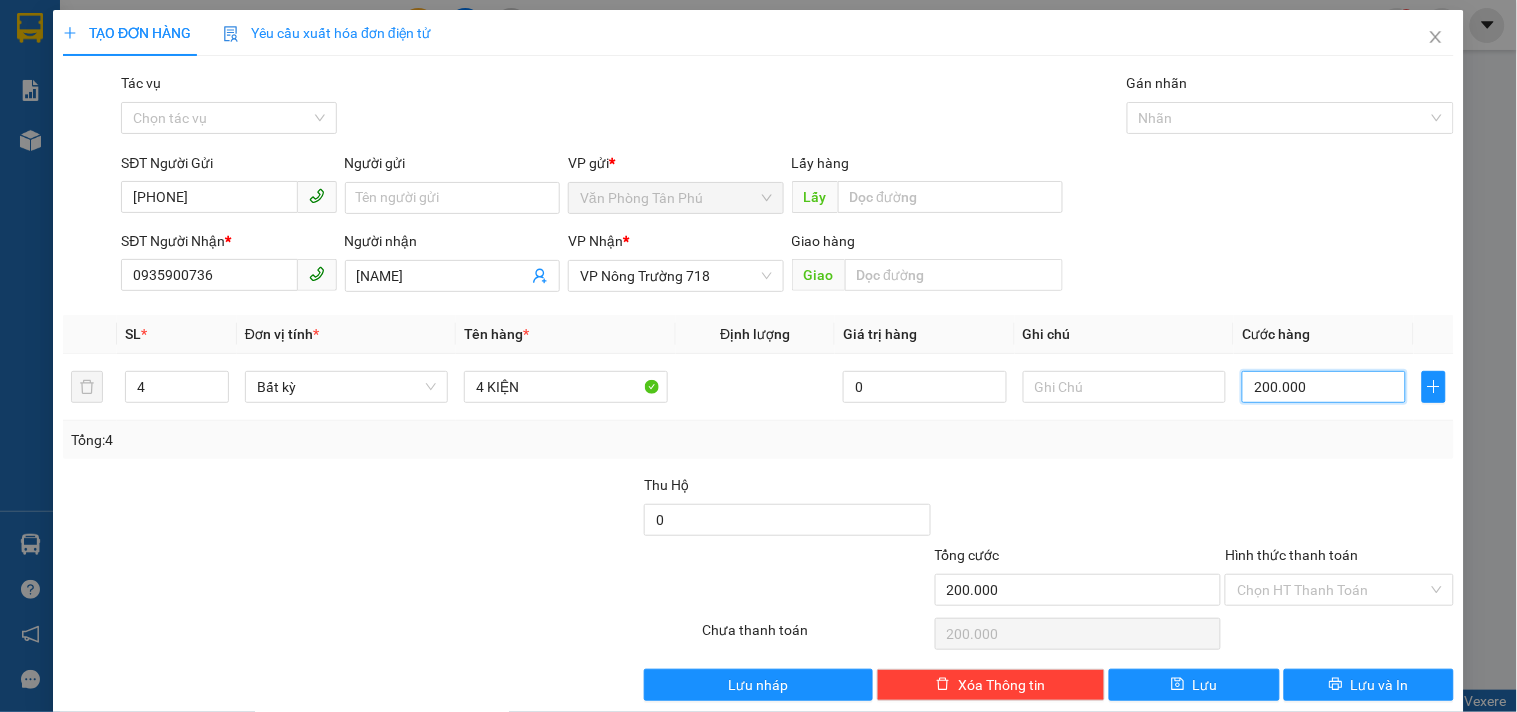 type on "200.000" 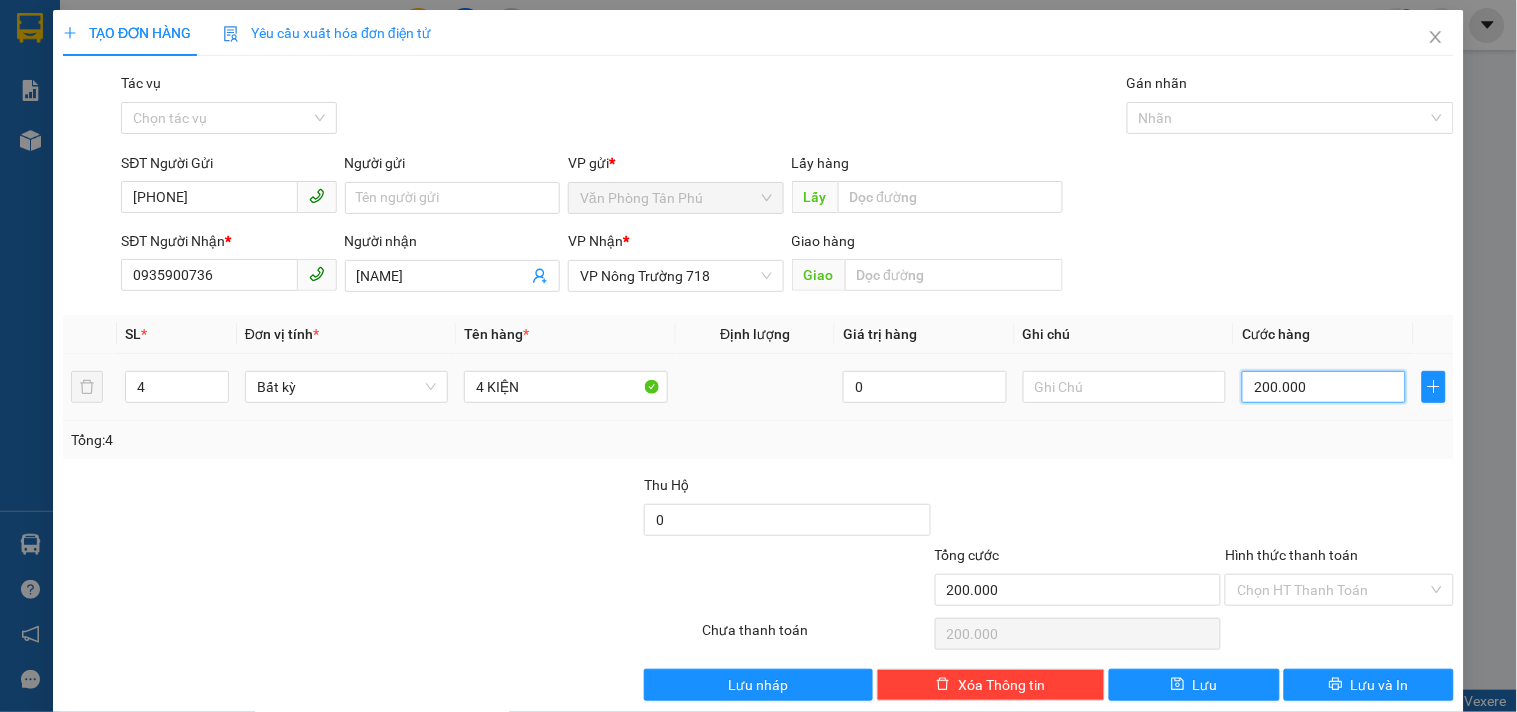 click on "200.000" at bounding box center (1324, 387) 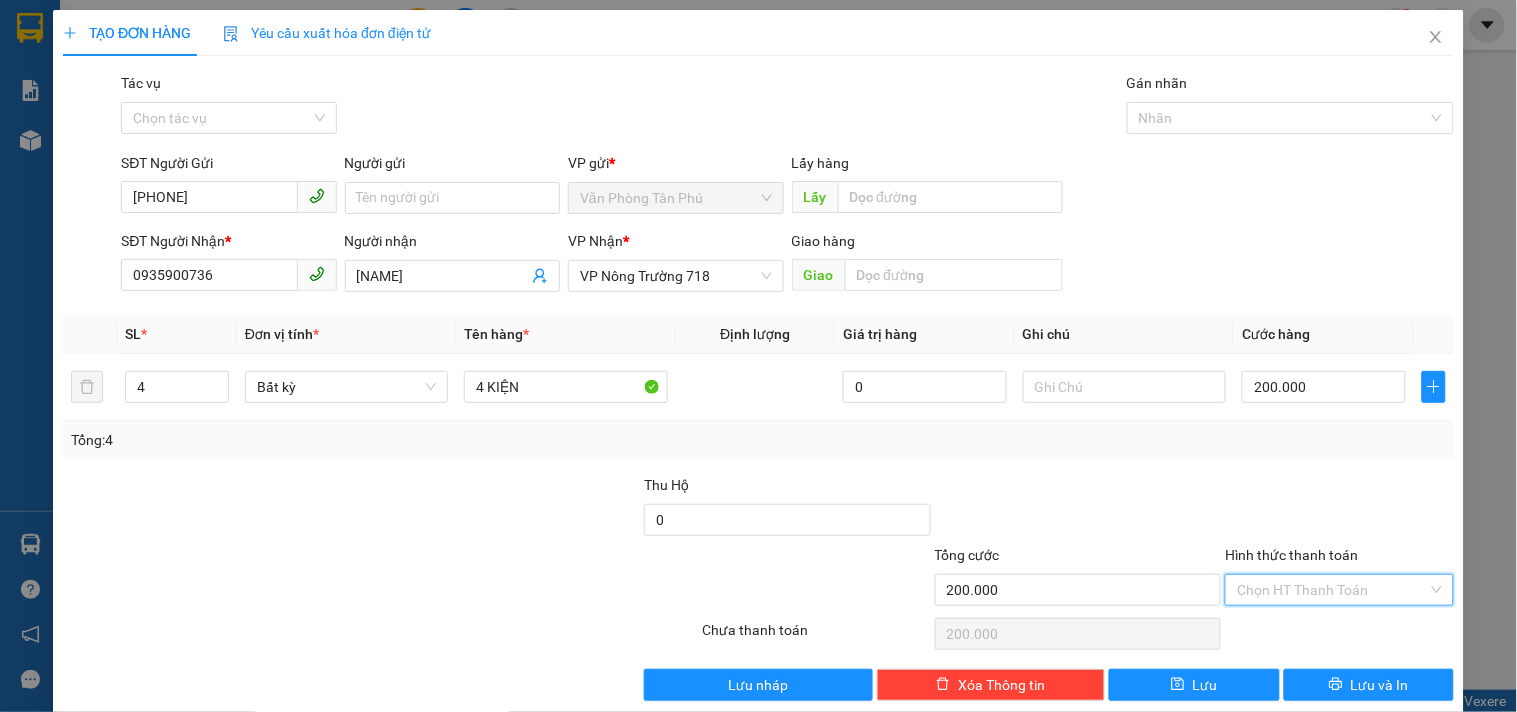click on "Hình thức thanh toán" at bounding box center (1332, 590) 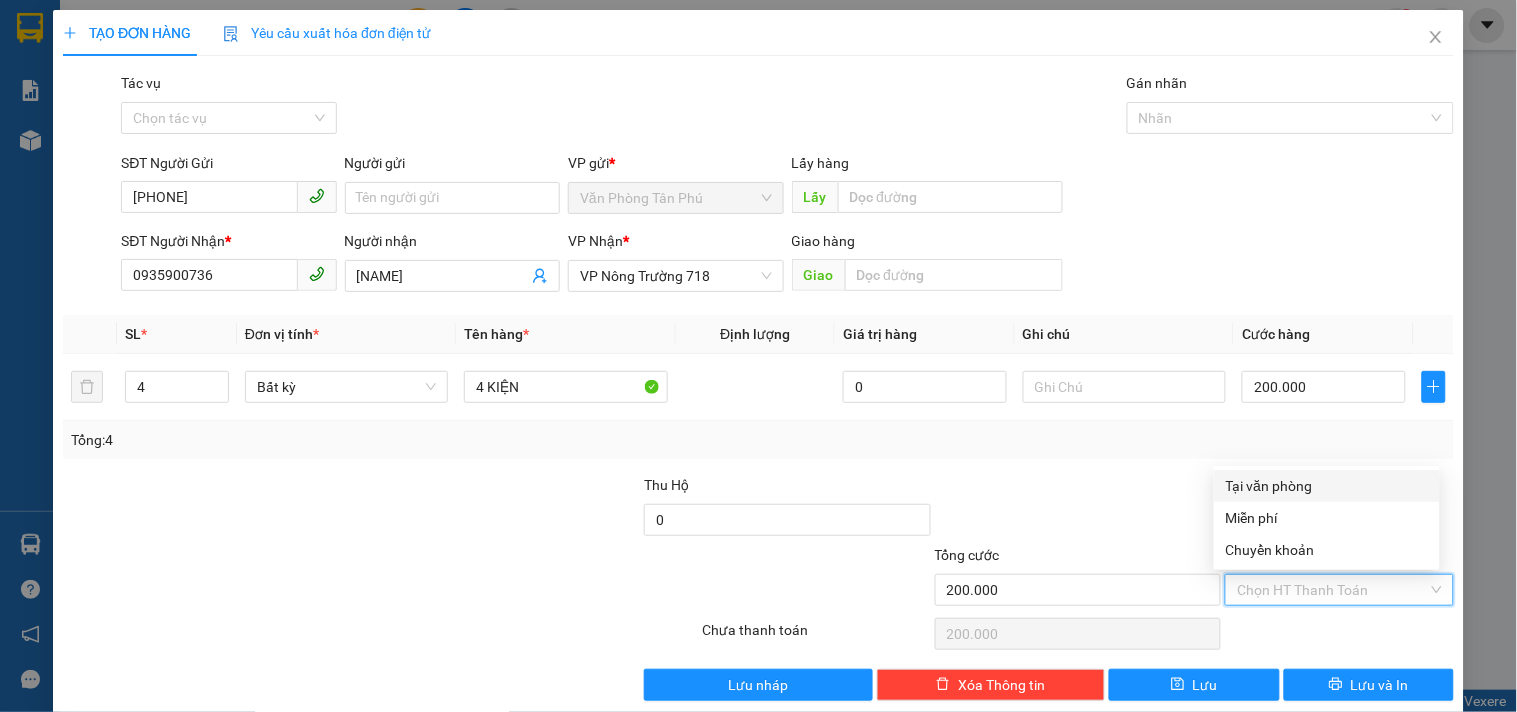 click on "Tại văn phòng" at bounding box center [1327, 486] 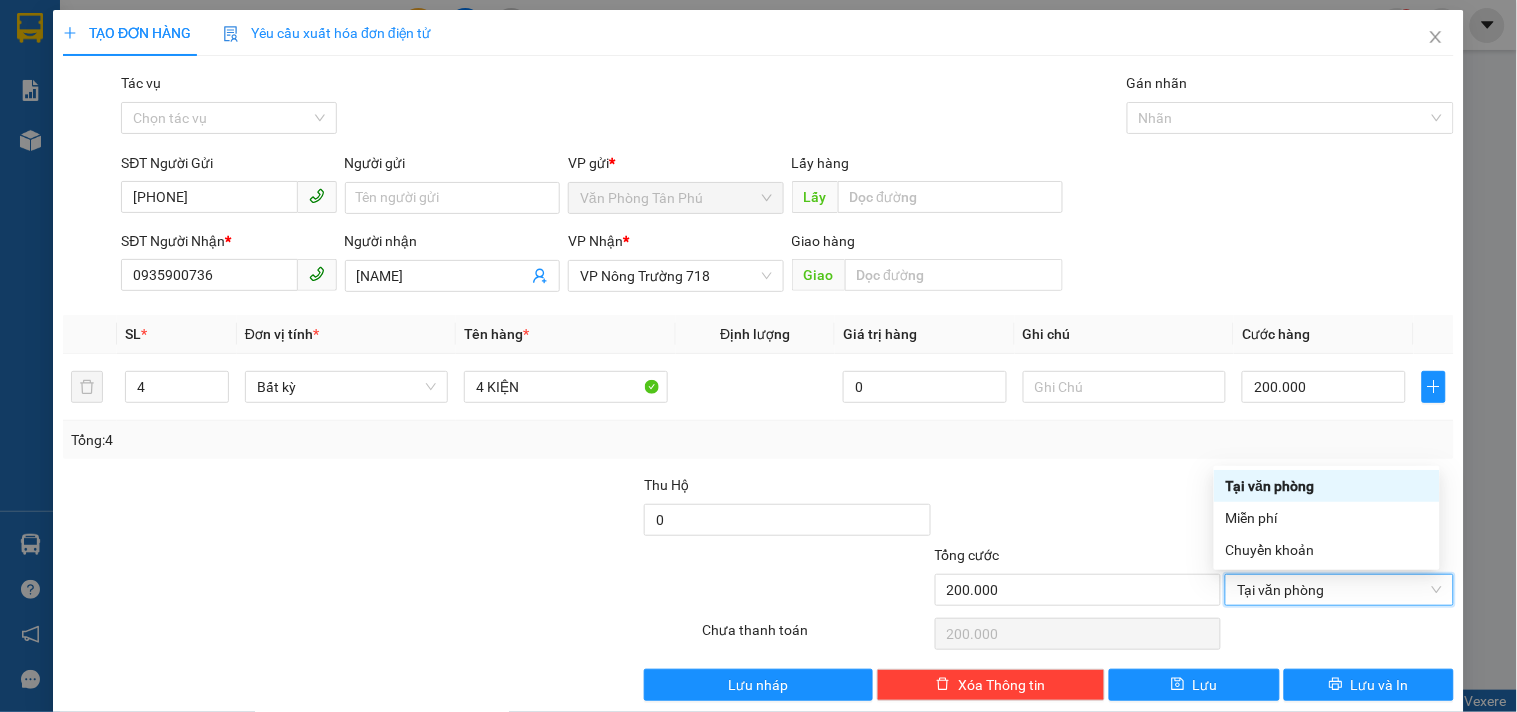 type on "0" 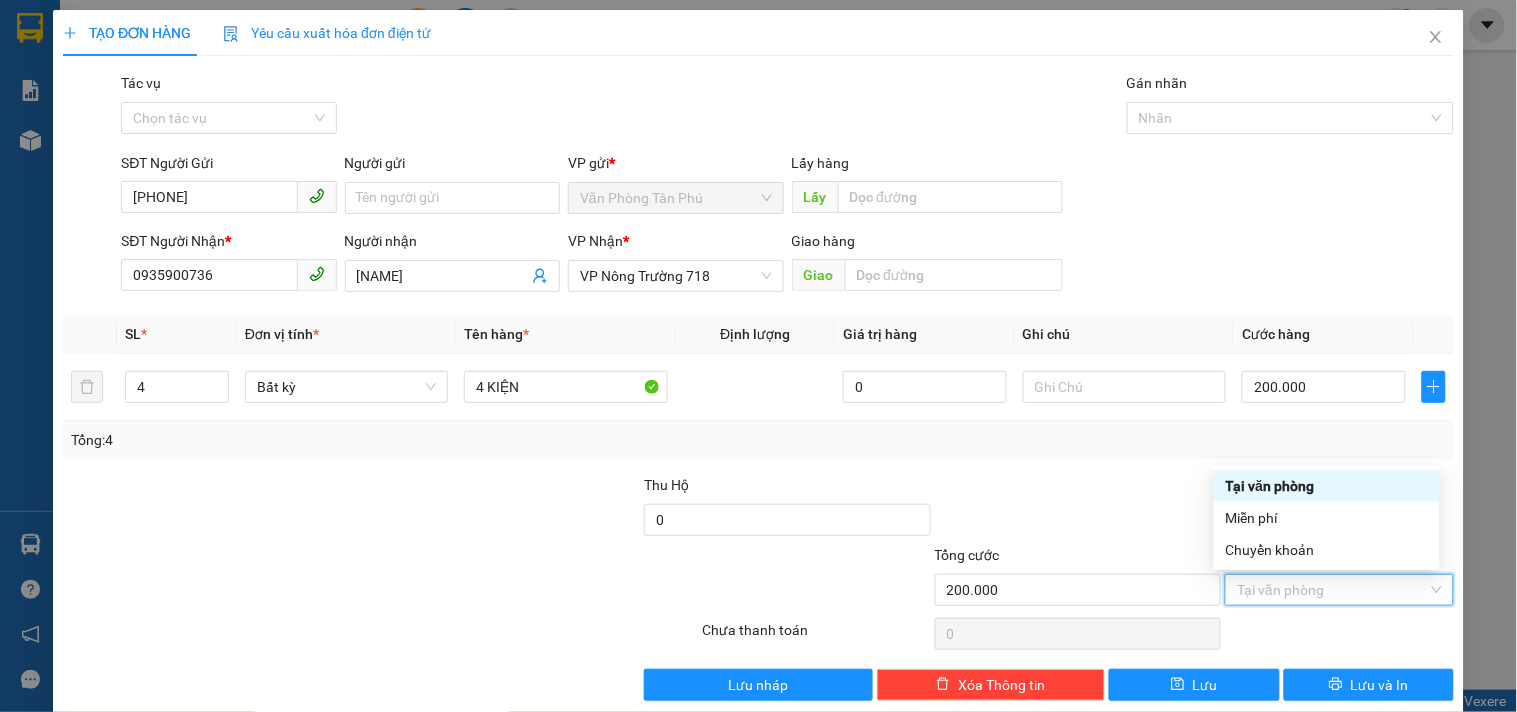 click on "Tại văn phòng" at bounding box center [1327, 486] 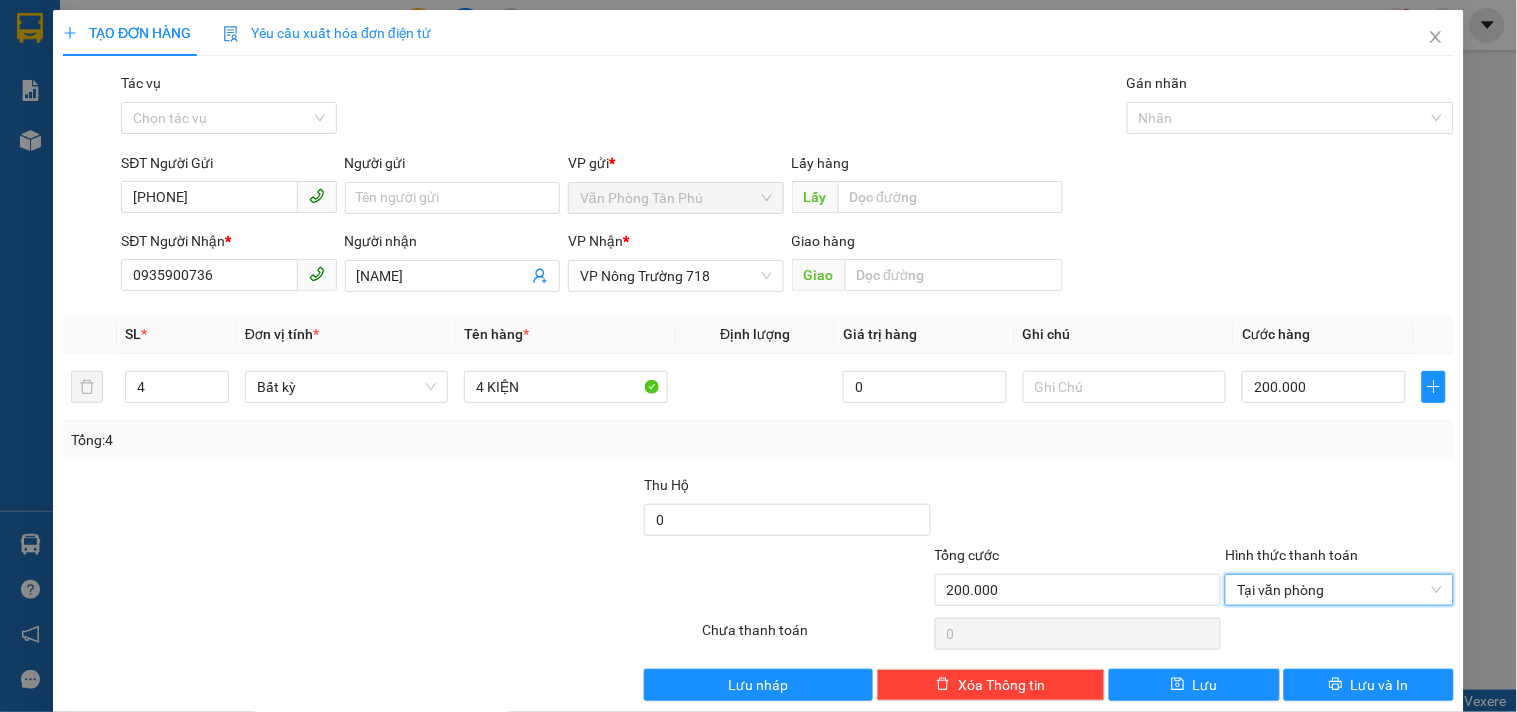 click on "TẠO ĐƠN HÀNG Yêu cầu xuất hóa đơn điện tử Transit Pickup Surcharge Ids Transit Deliver Surcharge Ids Transit Deliver Surcharge Transit Deliver Surcharge Gói vận chuyển  * Tiêu chuẩn Tác vụ Chọn tác vụ Gán nhãn   Nhãn SĐT Người Gửi [PHONE] Người gửi Tên người gửi VP gửi  * Văn Phòng Tân Phú Lấy hàng Lấy SĐT Người Nhận  * [PHONE] Người nhận [NAME] VP Nhận  * VP Nông Trường 718 Giao hàng Giao SL  * Đơn vị tính  * Tên hàng  * Định lượng Giá trị hàng Ghi chú Cước hàng                   4 Bất kỳ 4 KIỆN 0 200.000 Tổng:  4 Thu Hộ 0 Tổng cước 200.000 Hình thức thanh toán Tại văn phòng Tại văn phòng Số tiền thu trước 0 Tại văn phòng Chưa thanh toán 0 Lưu nháp Xóa Thông tin Lưu Lưu và In Tại văn phòng Miễn phí Tại văn phòng Miễn phí Chuyển khoản" at bounding box center (758, 363) 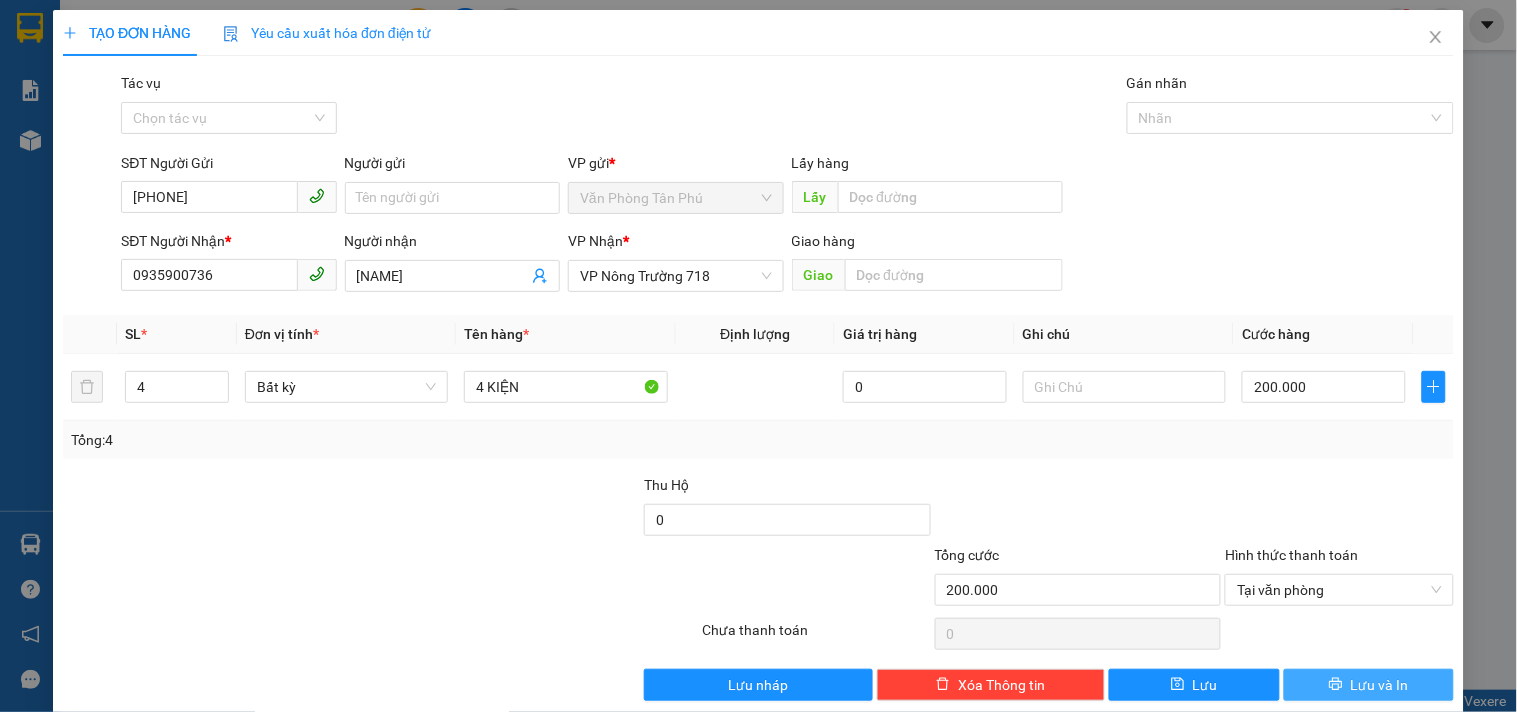click on "Lưu và In" at bounding box center [1369, 685] 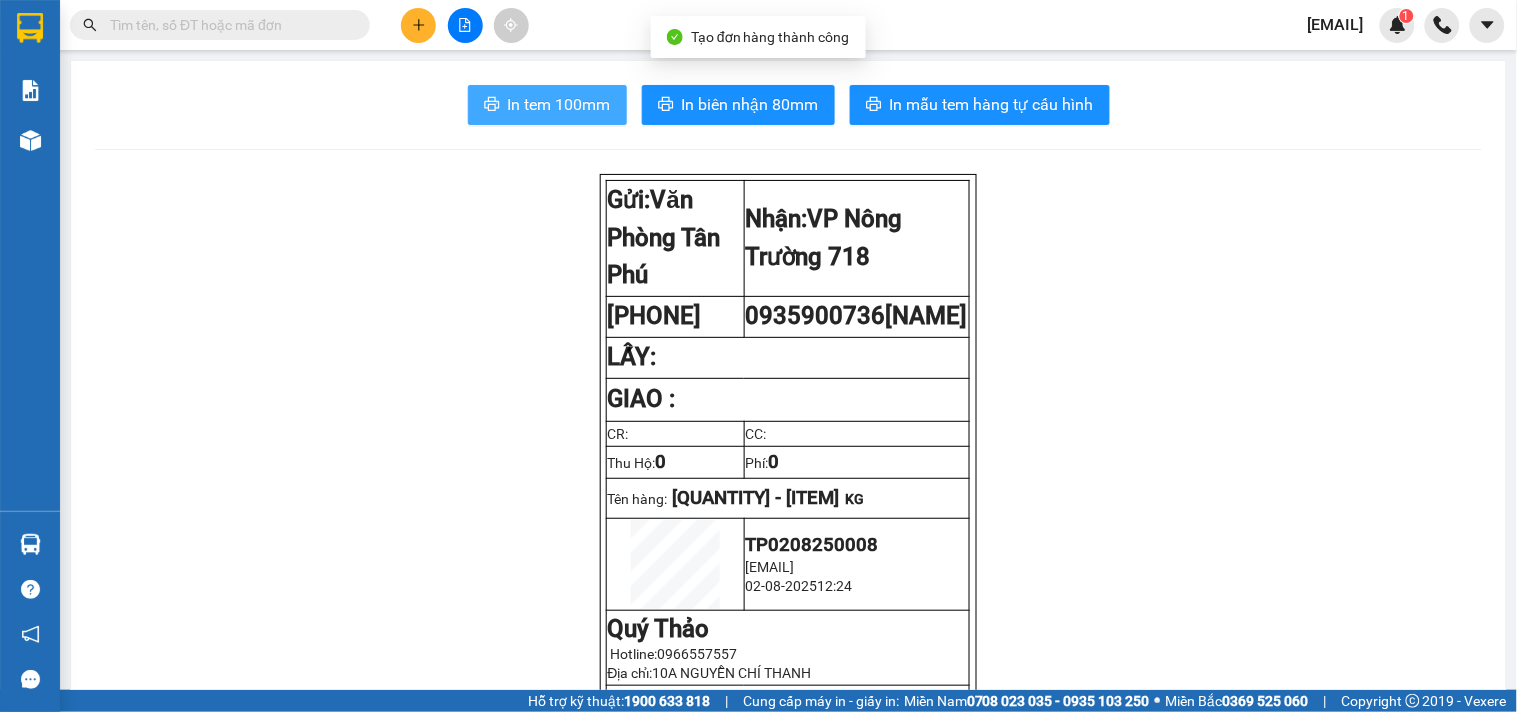 click on "In tem 100mm" at bounding box center (559, 104) 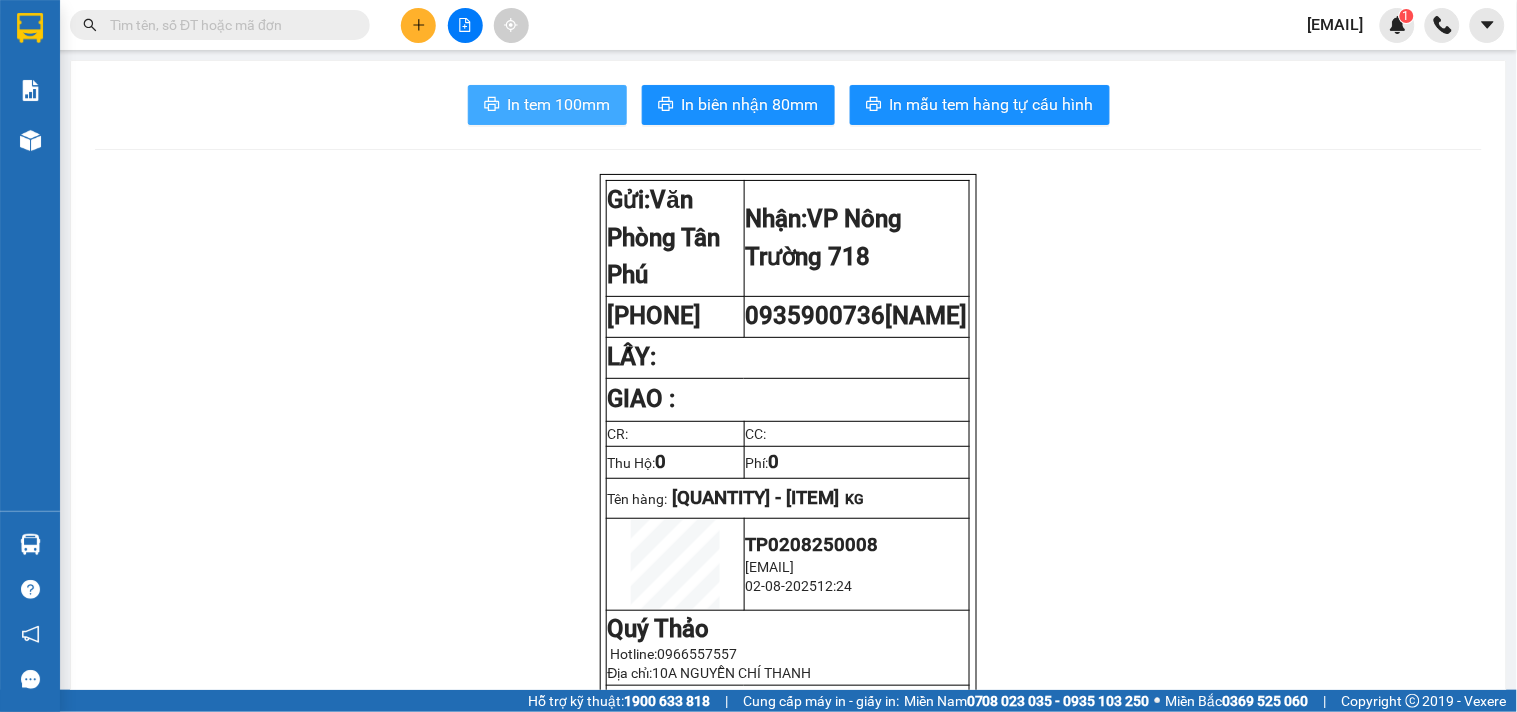 click on "In tem 100mm" at bounding box center [559, 104] 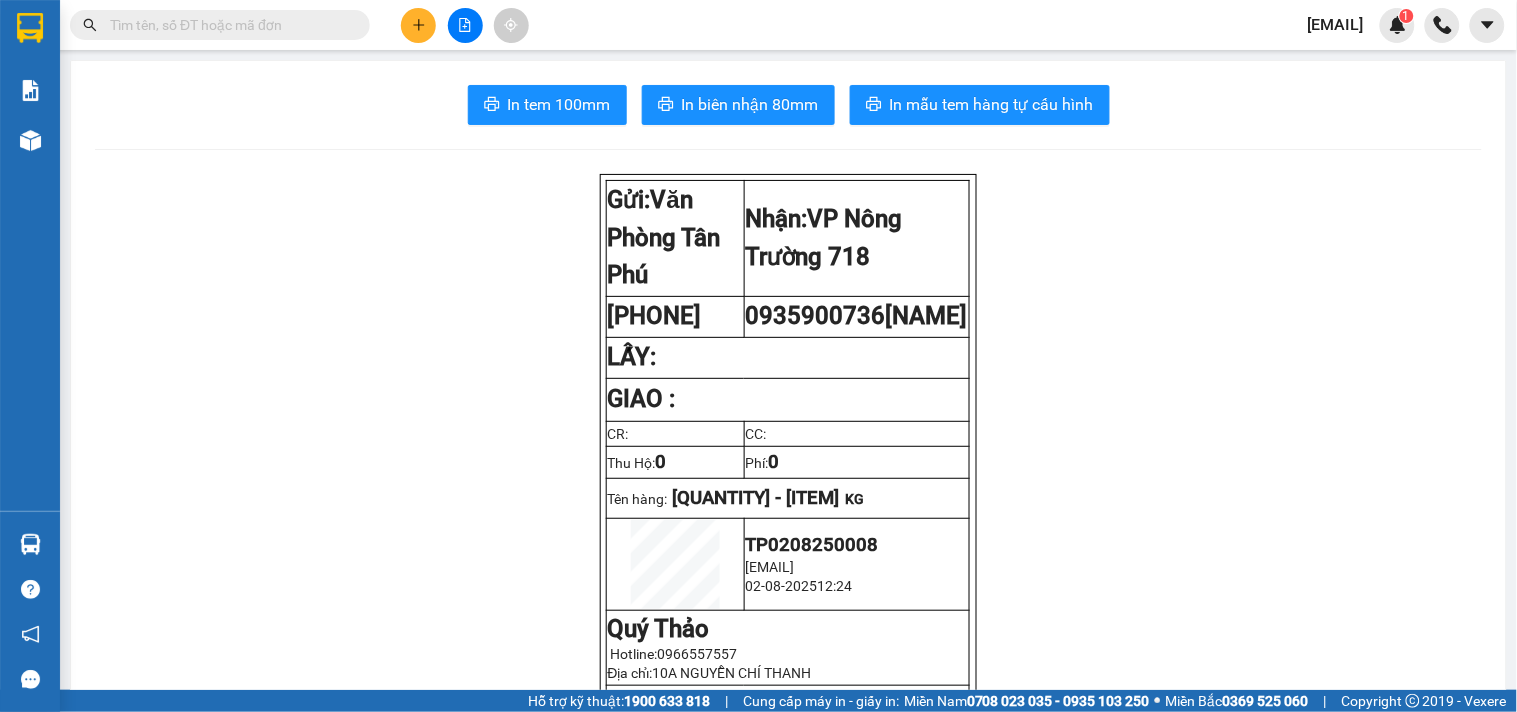 click at bounding box center [418, 25] 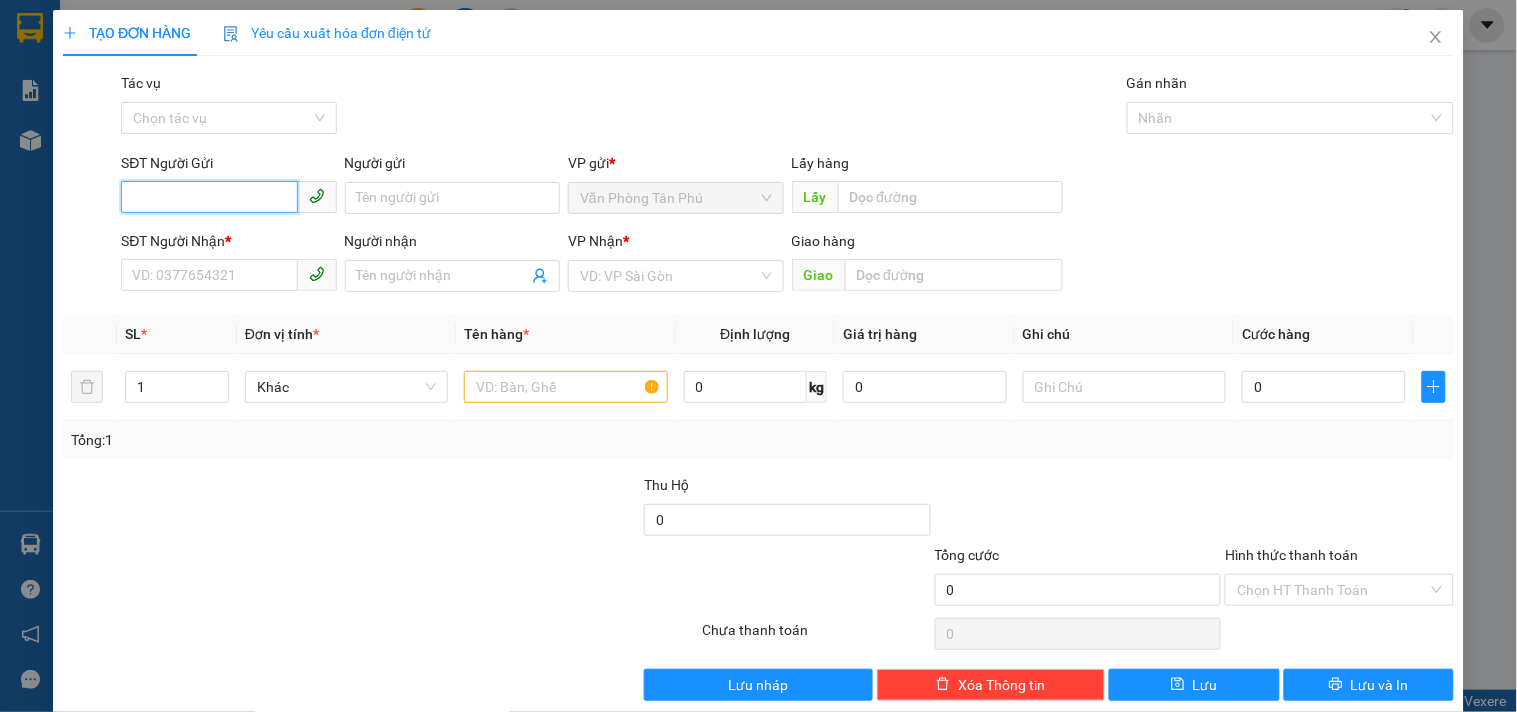drag, startPoint x: 240, startPoint y: 193, endPoint x: 393, endPoint y: 110, distance: 174.0632 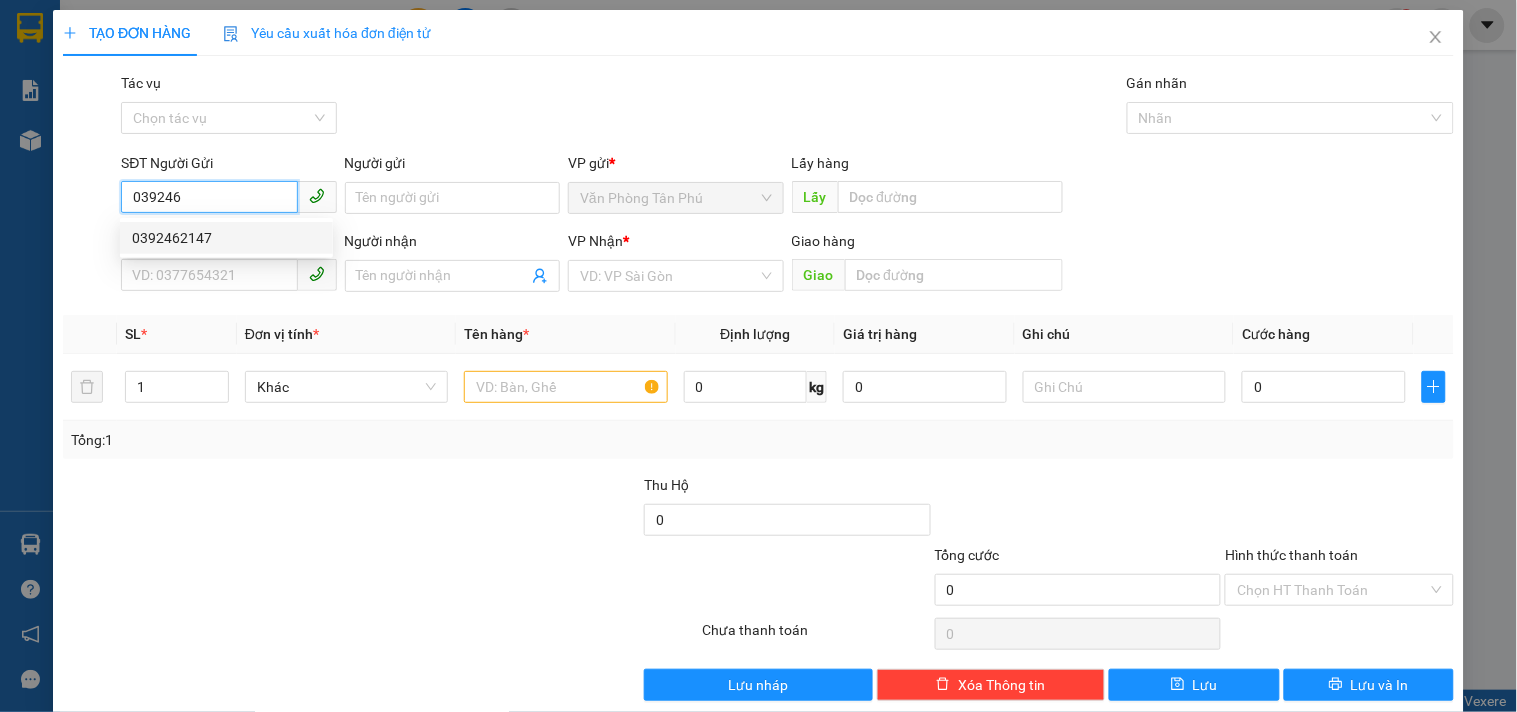 click on "0392462147" at bounding box center (226, 238) 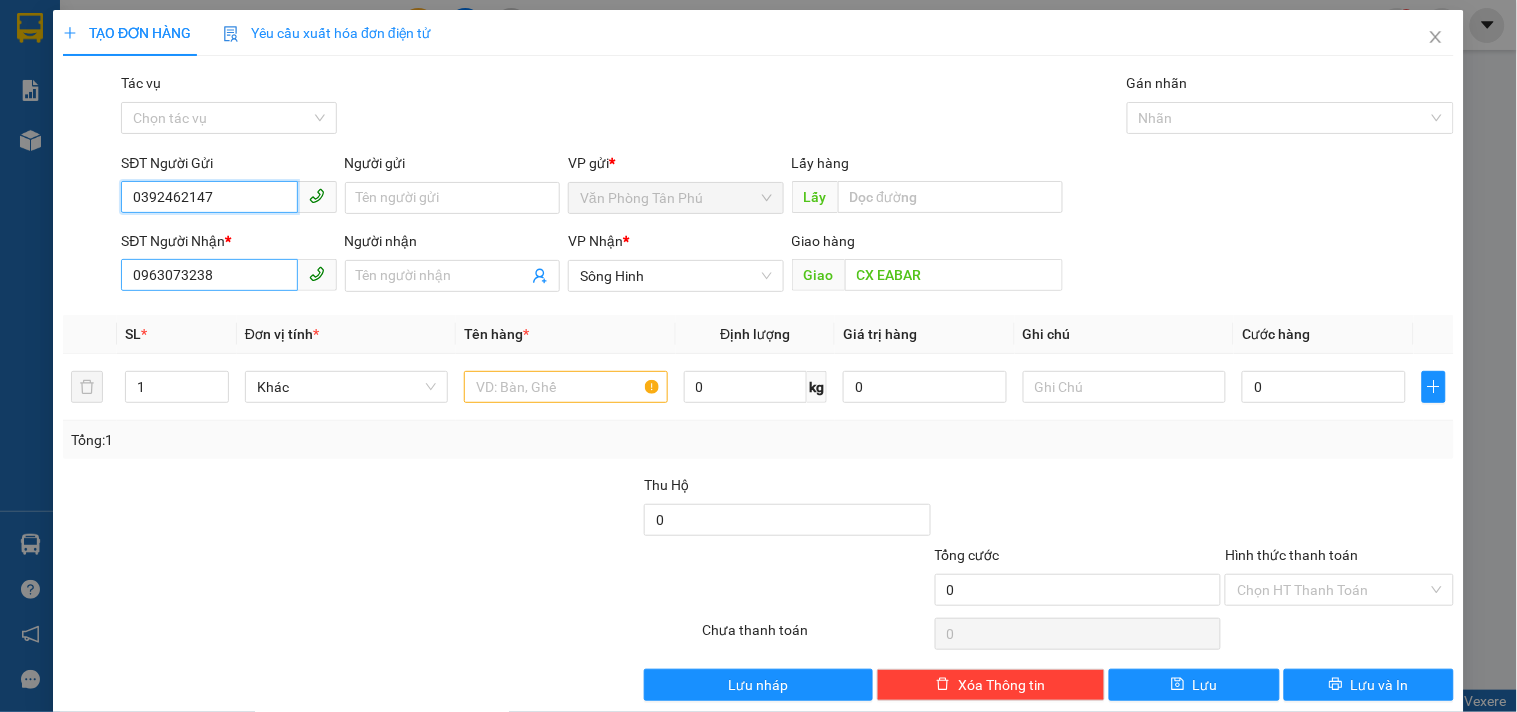 type on "0392462147" 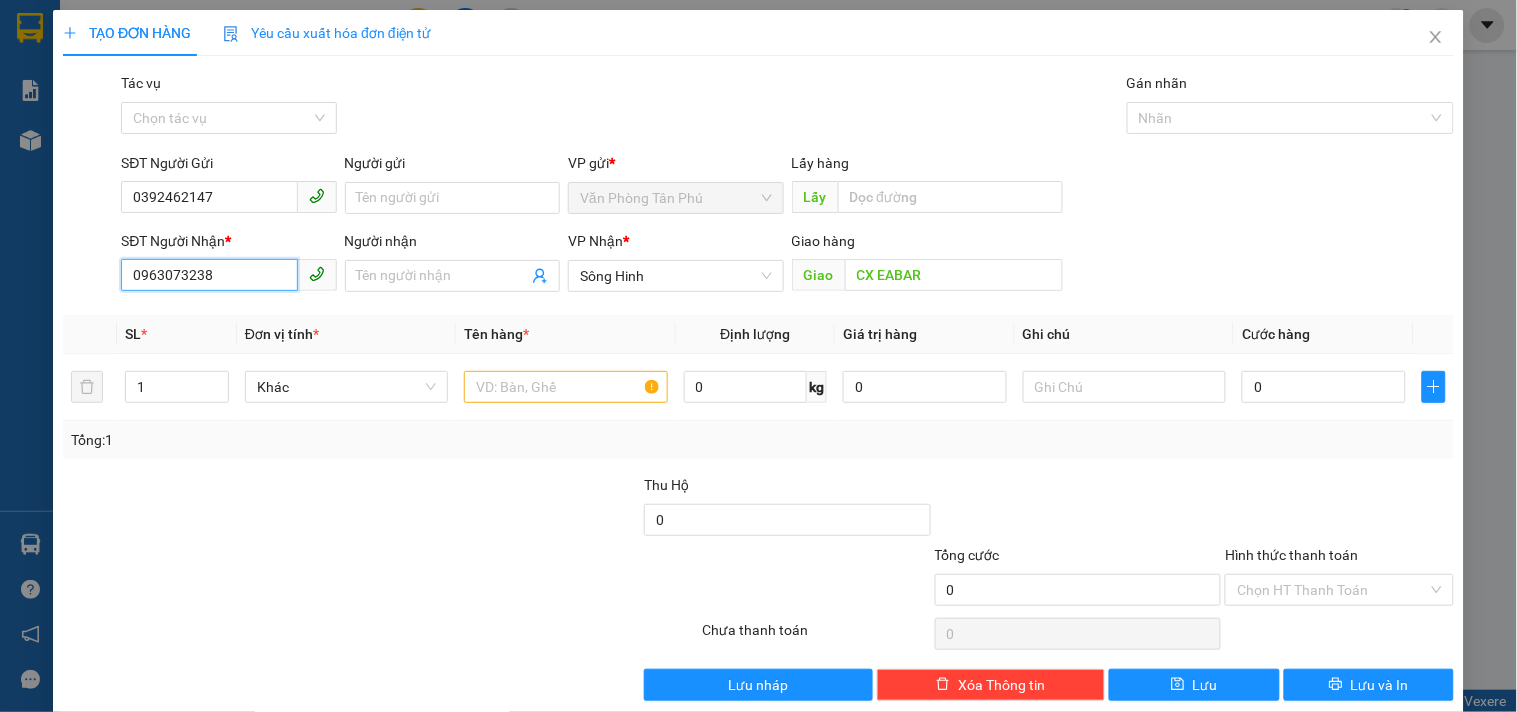 click on "0963073238" at bounding box center [209, 275] 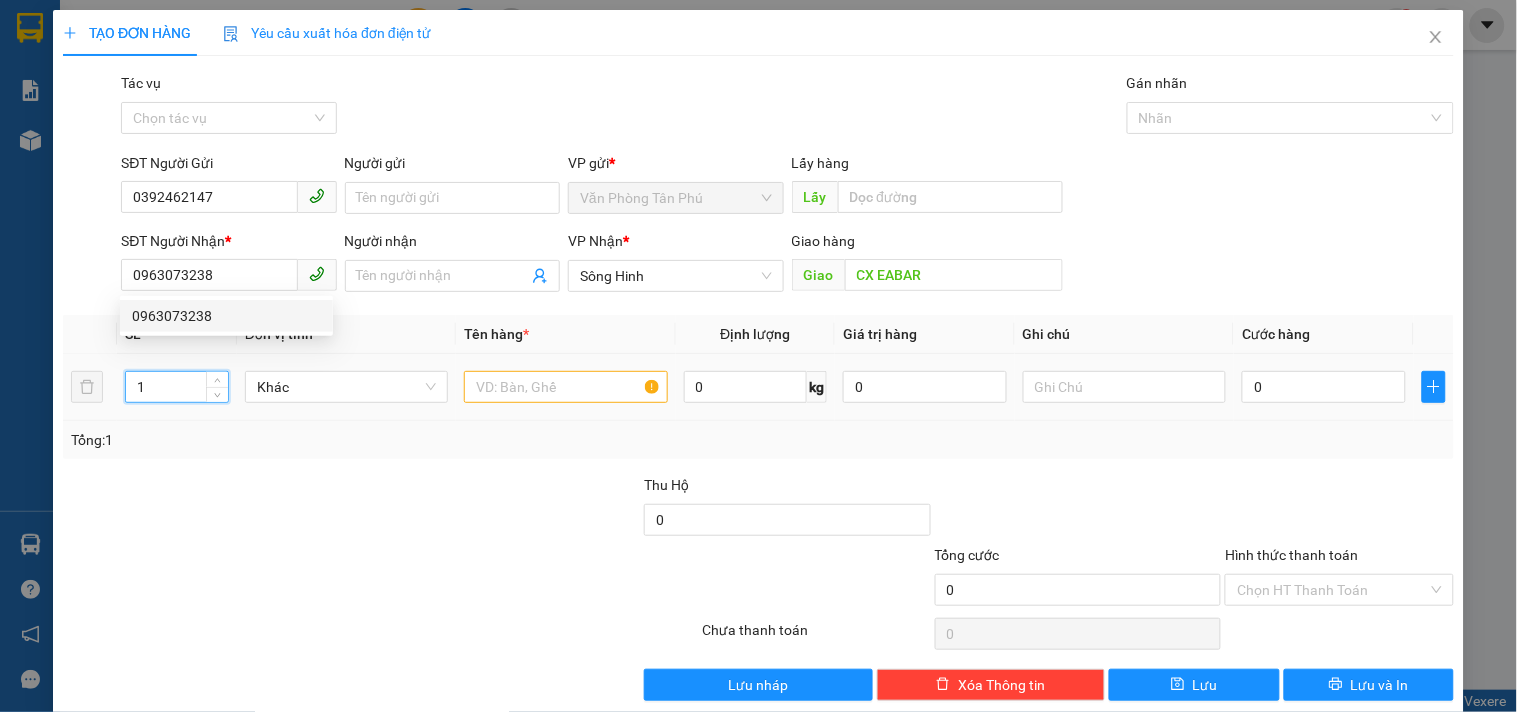 click on "1" at bounding box center [177, 387] 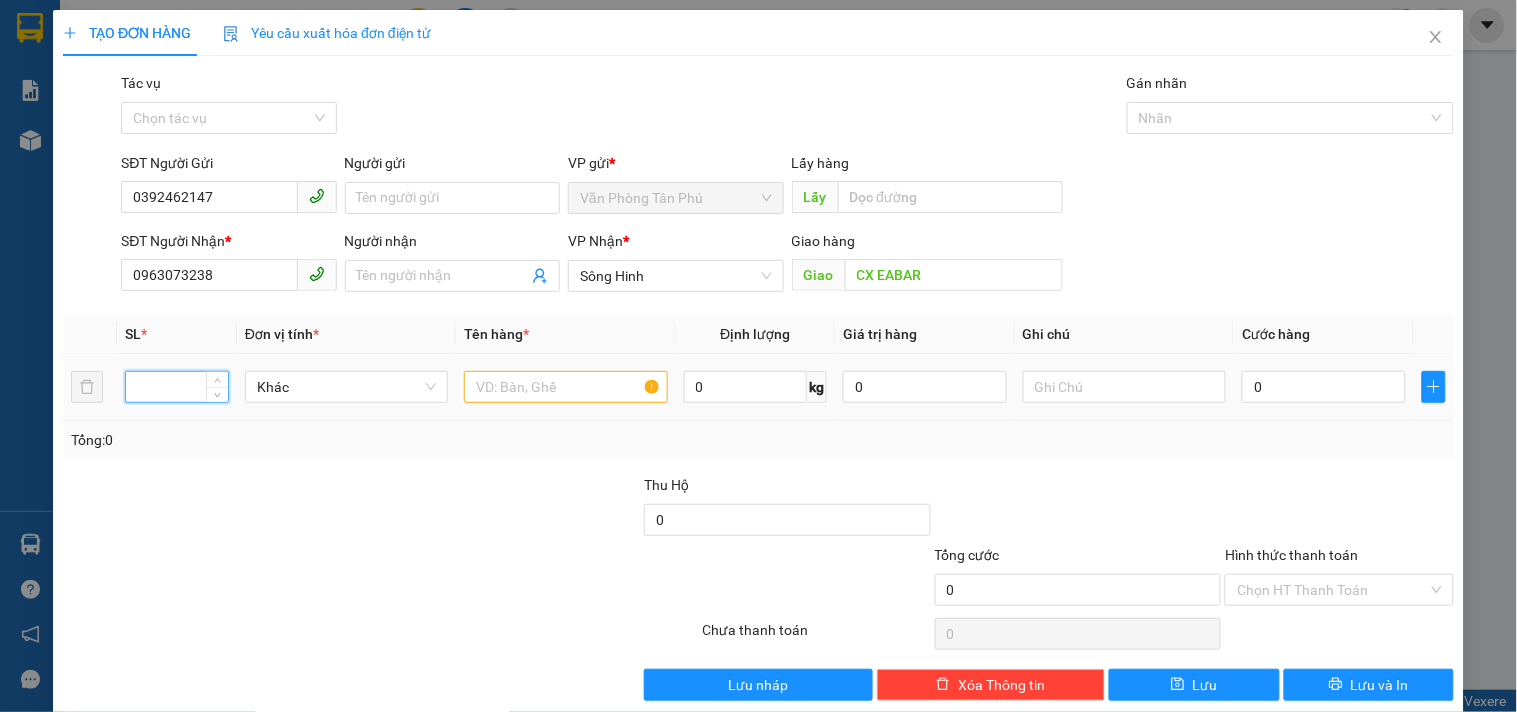 type on "1" 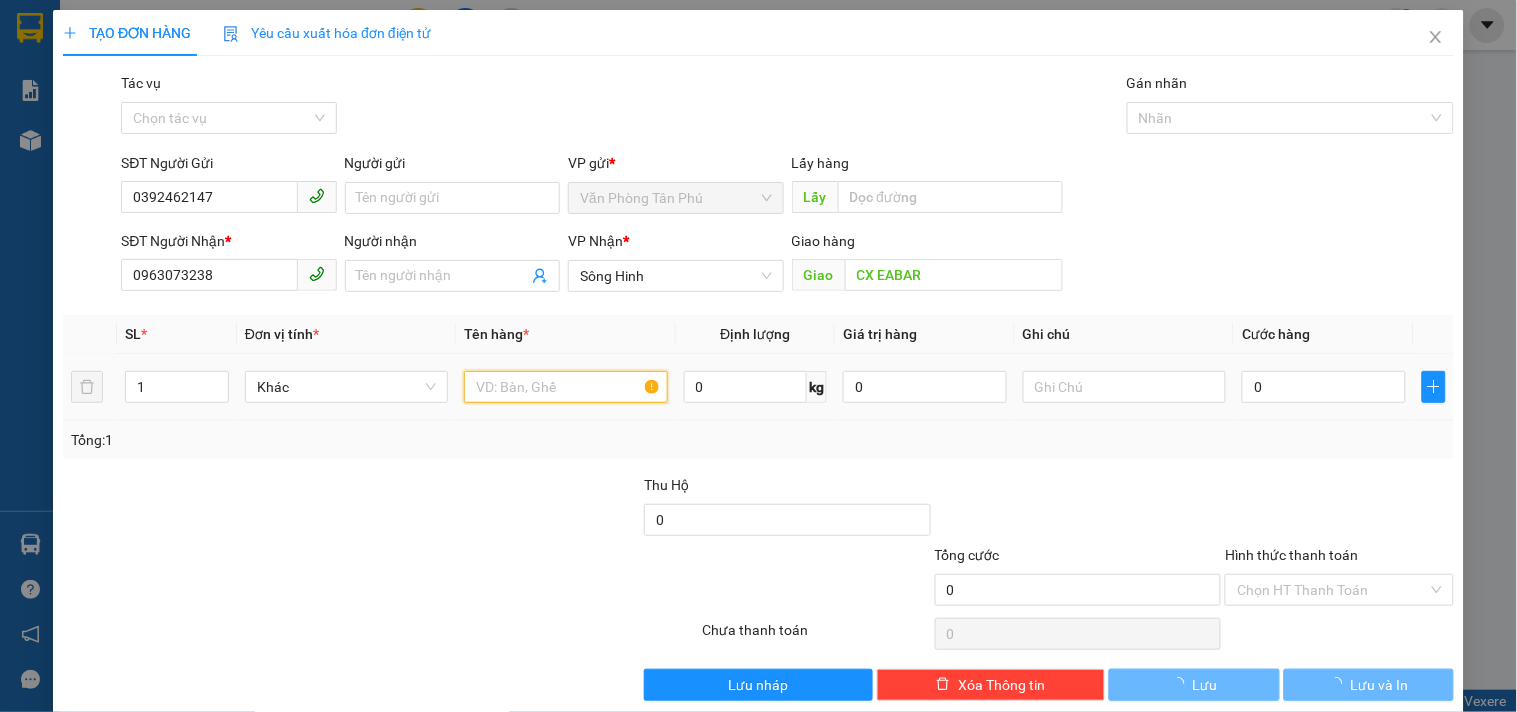 click at bounding box center (565, 387) 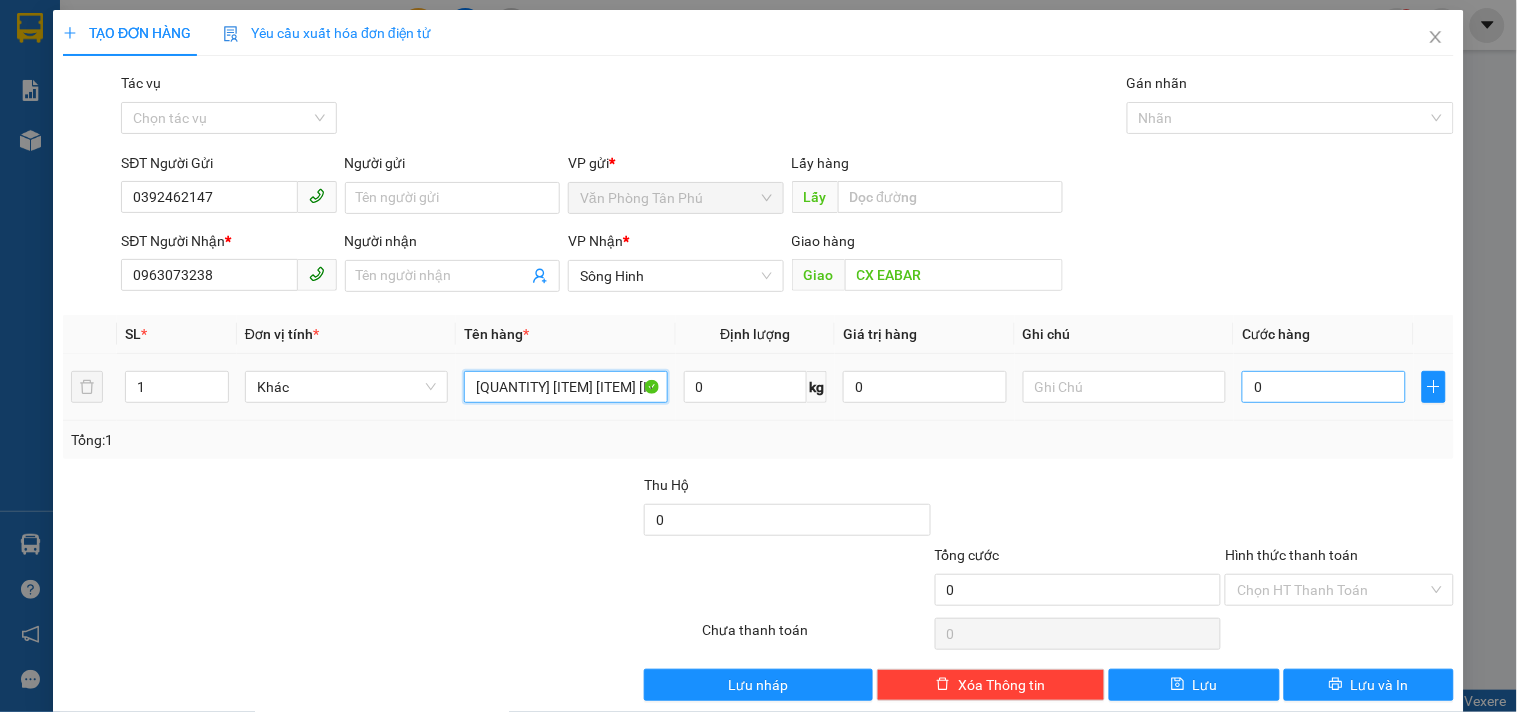 type on "[QUANTITY] [ITEM] [ITEM] [ITEM]" 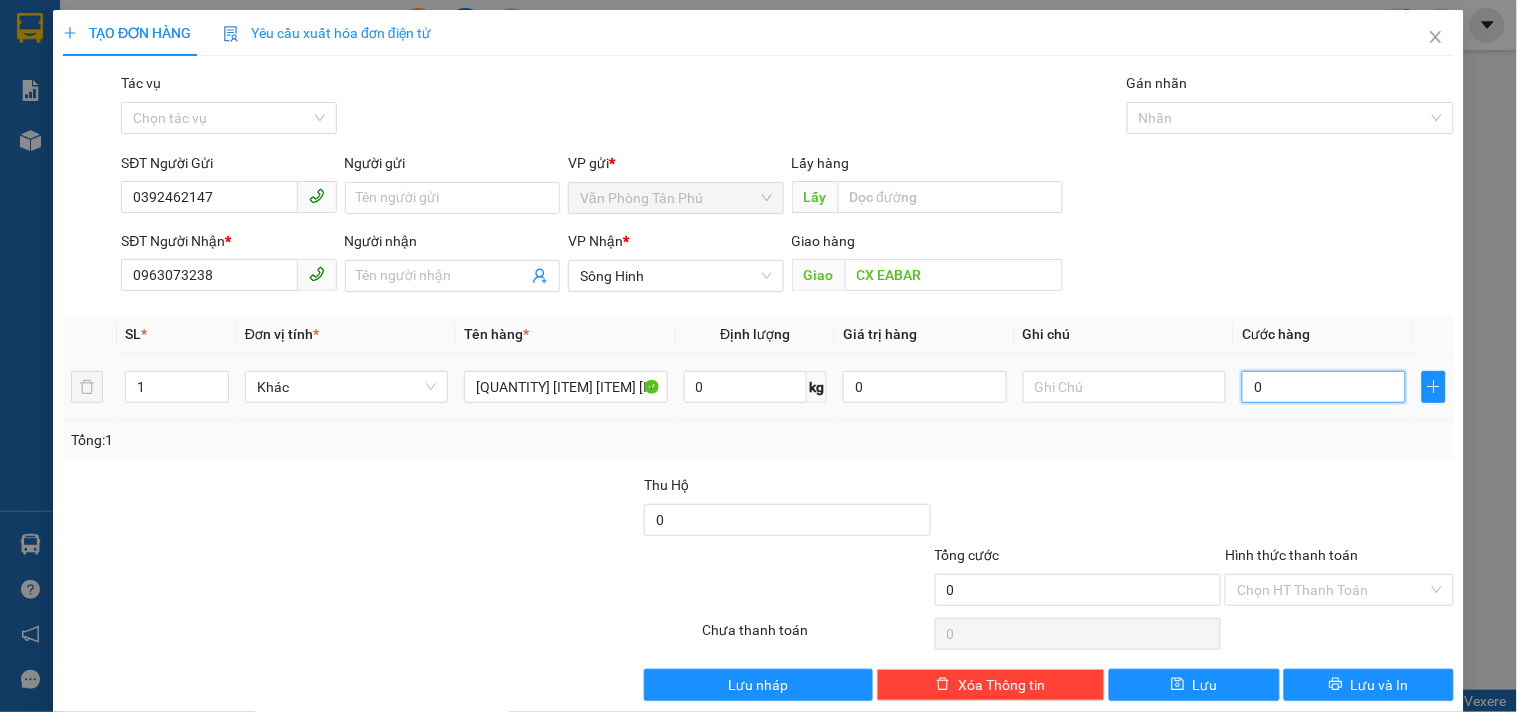 click on "0" at bounding box center (1324, 387) 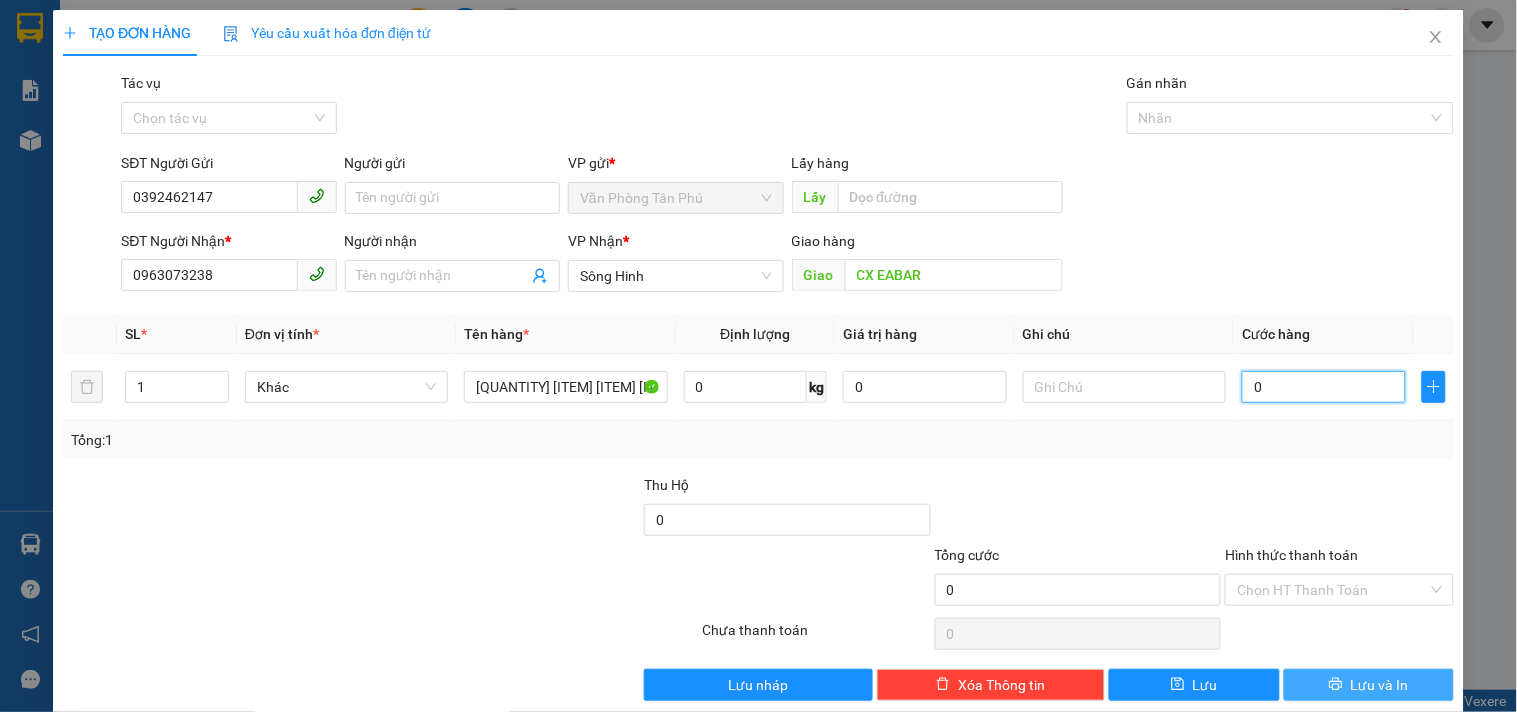 type on "1" 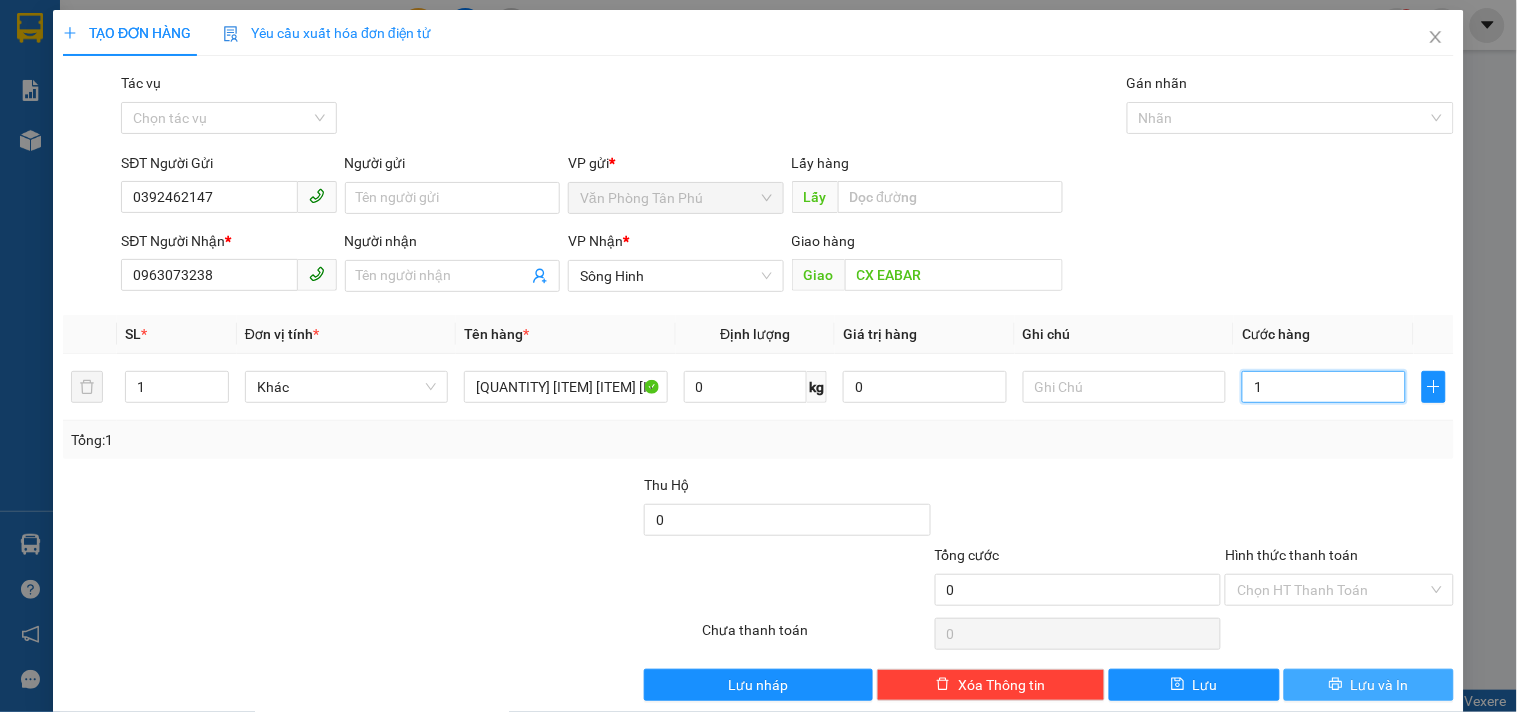 type on "1" 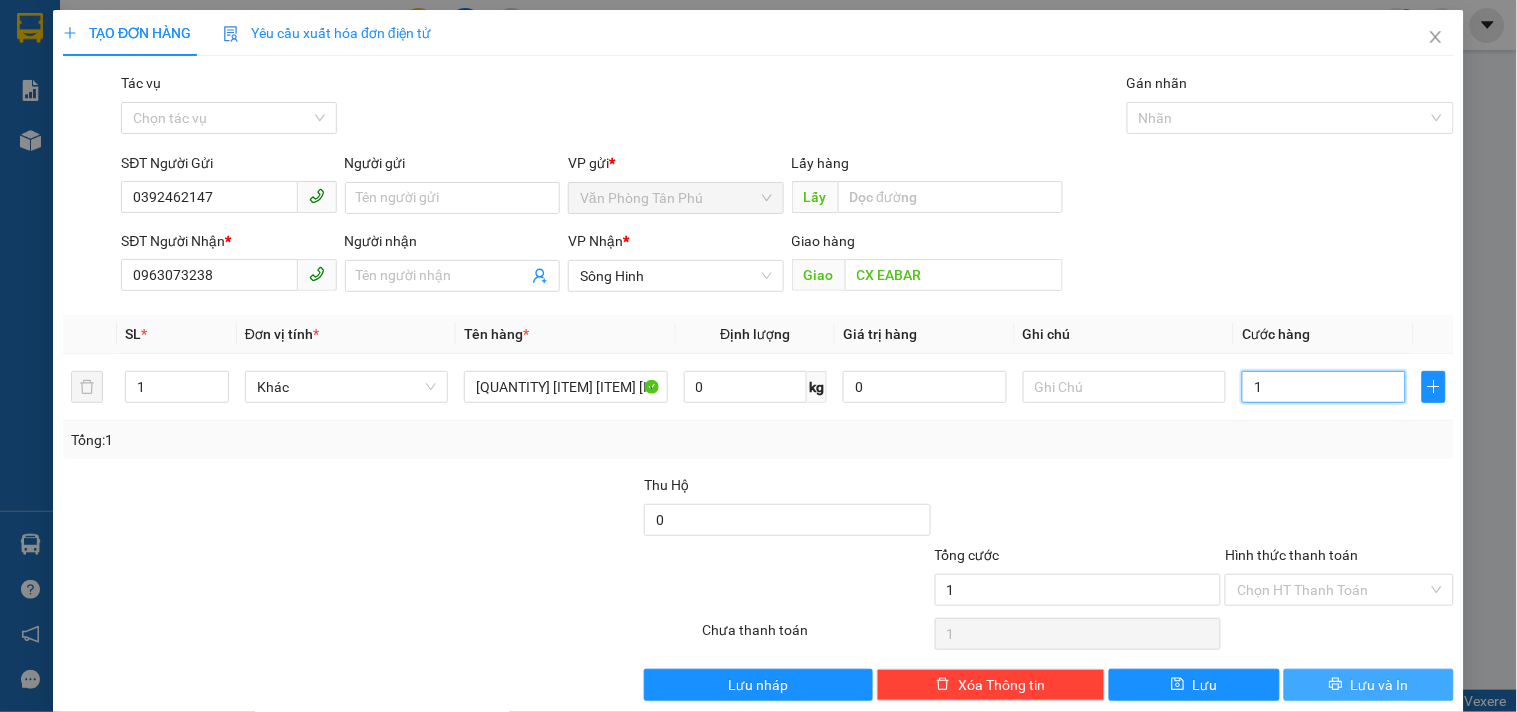 type on "15" 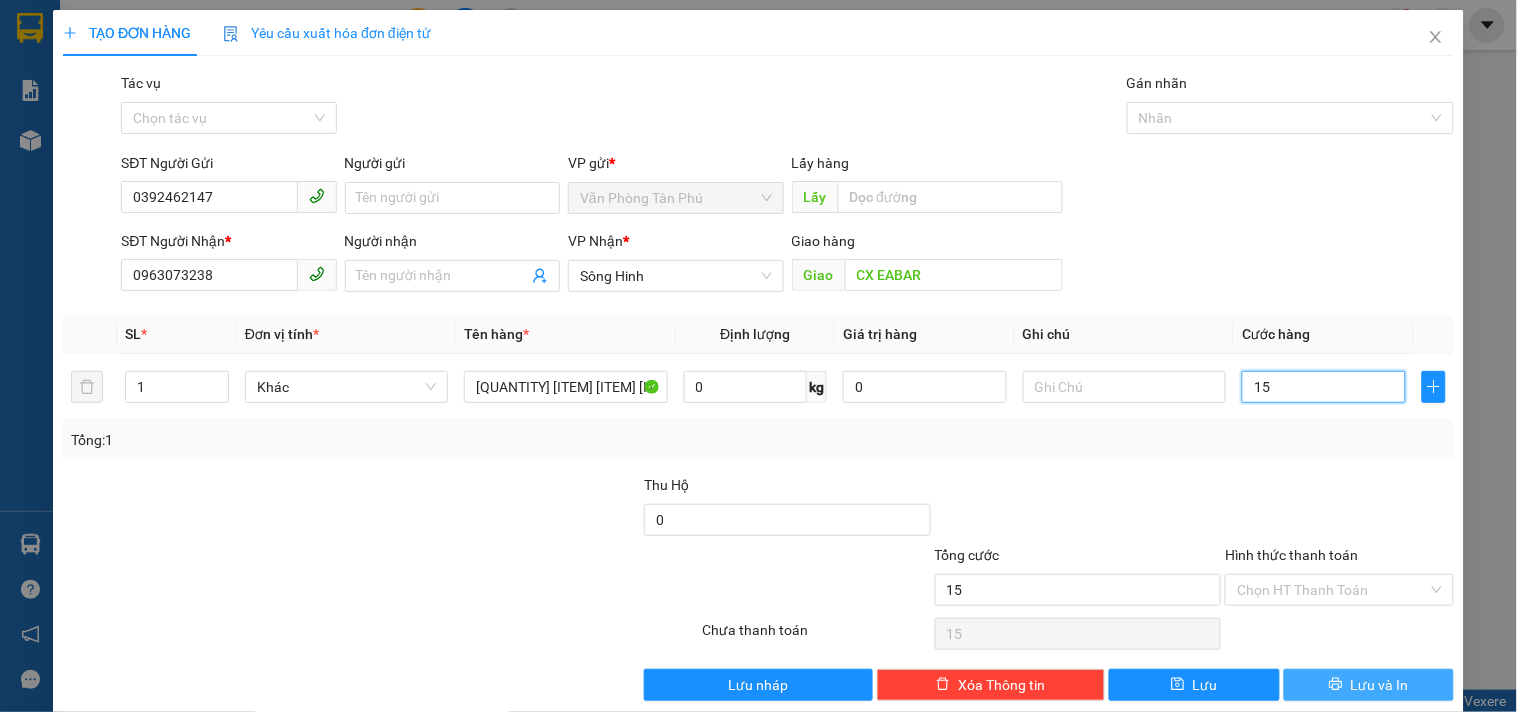 type on "150" 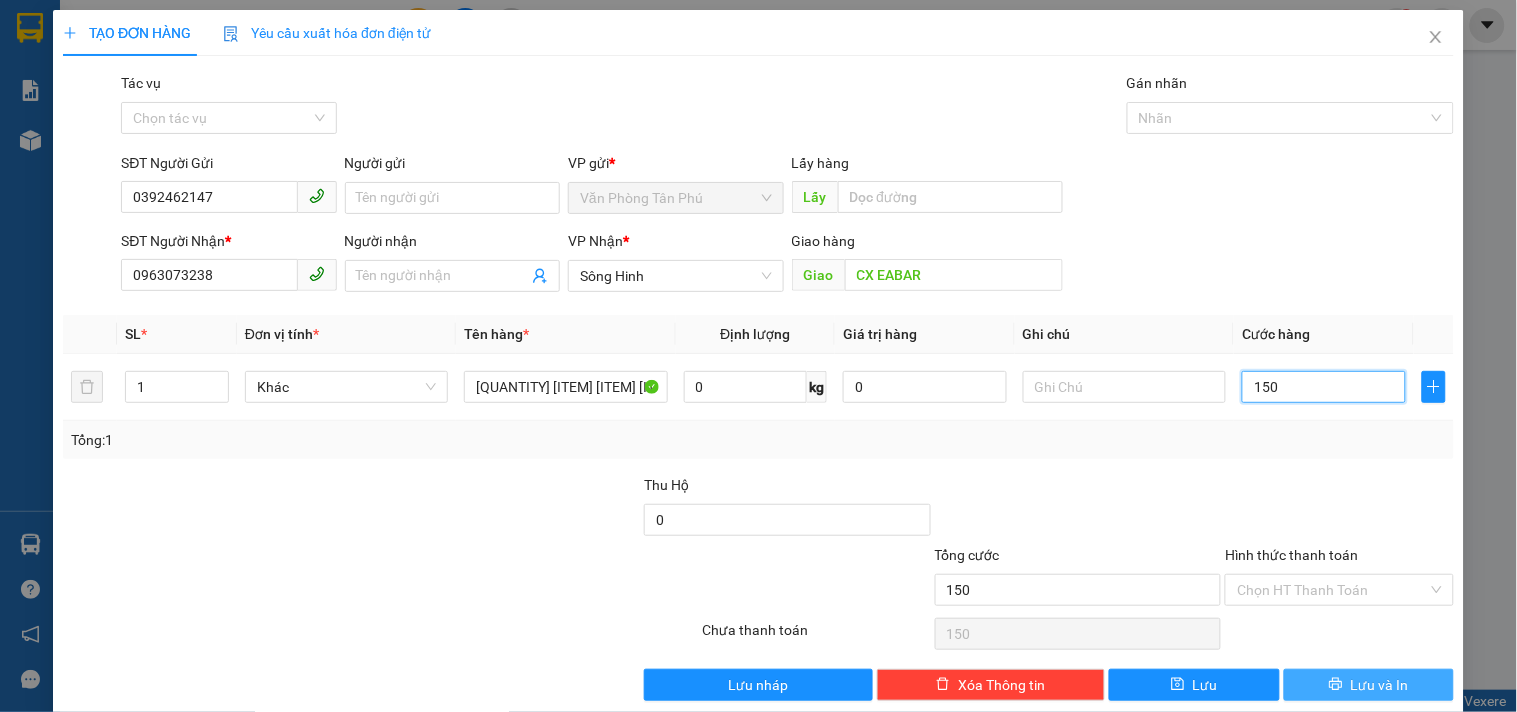 type on "1.500" 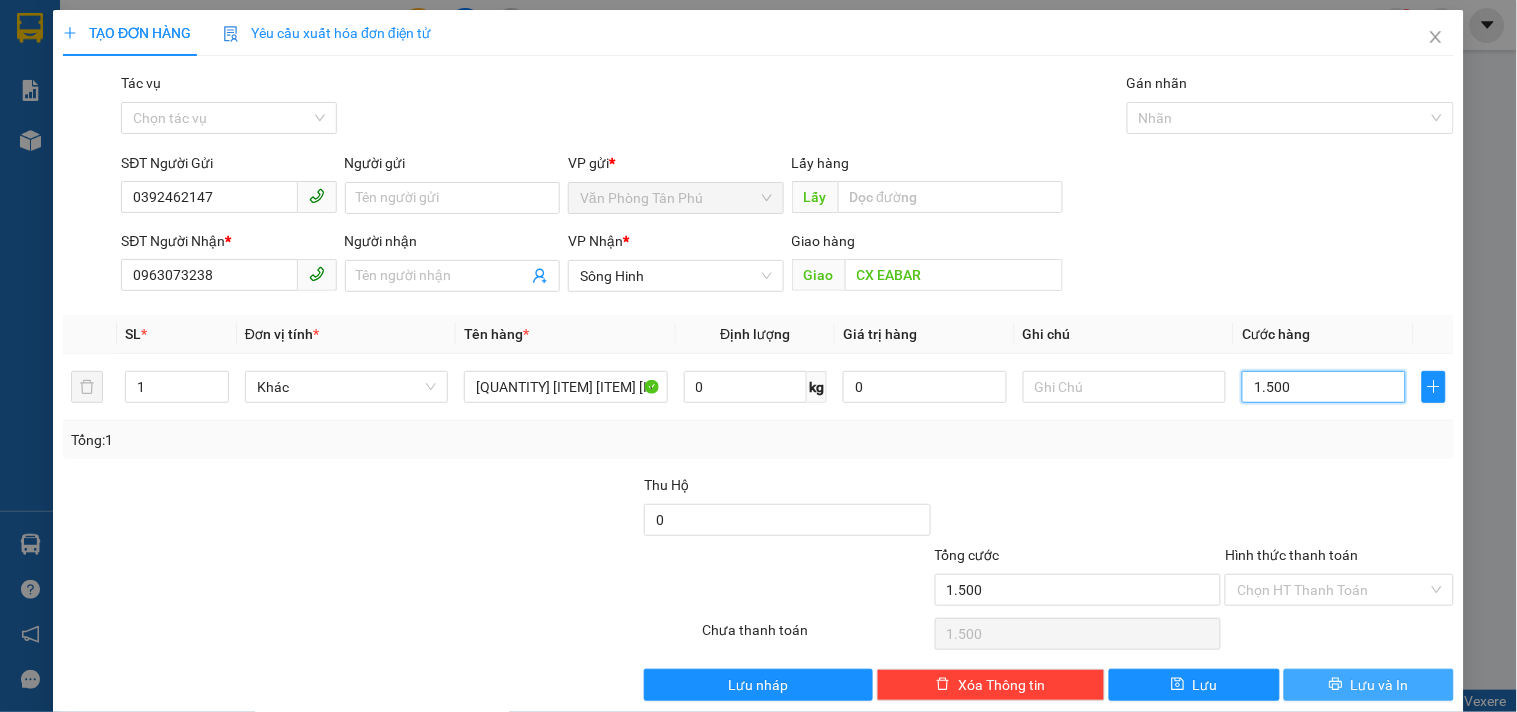 type on "15.000" 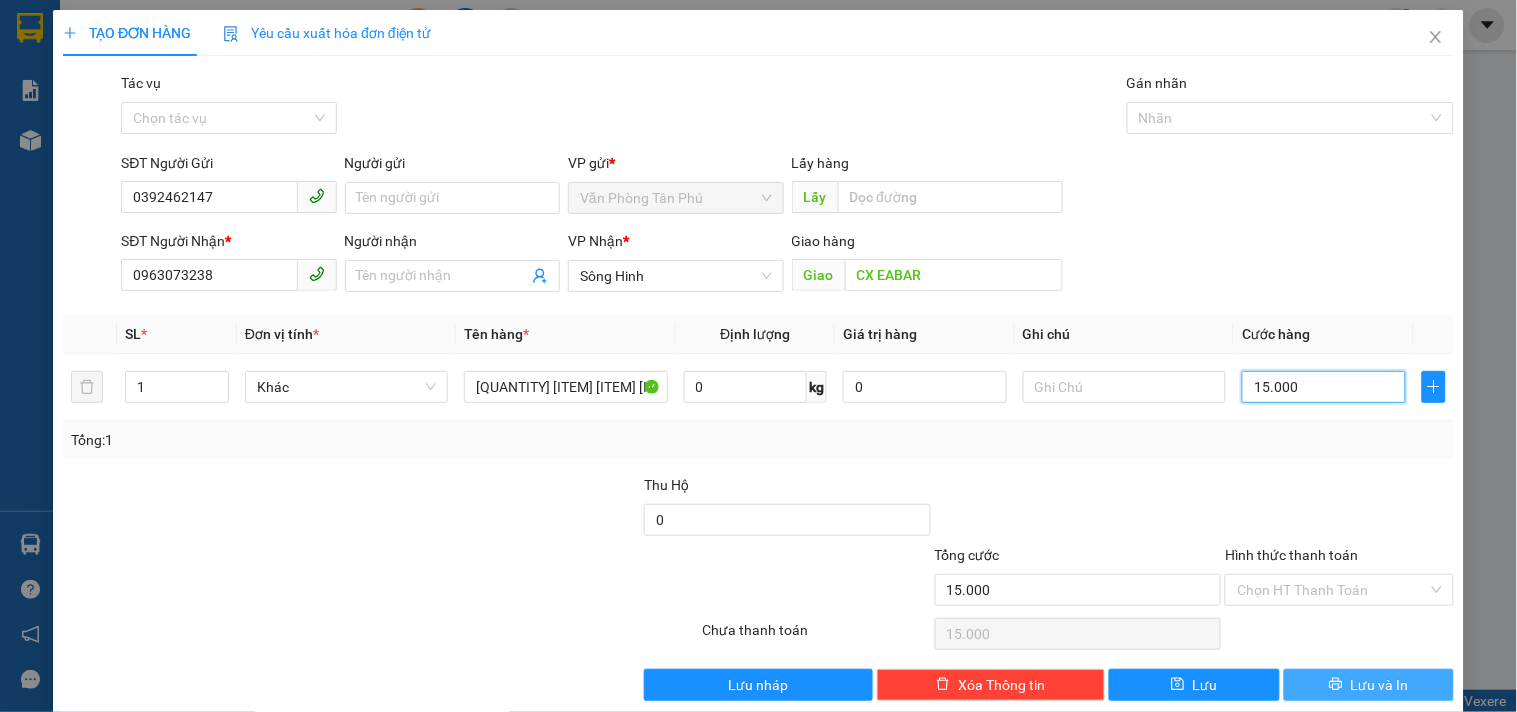 type on "150.000" 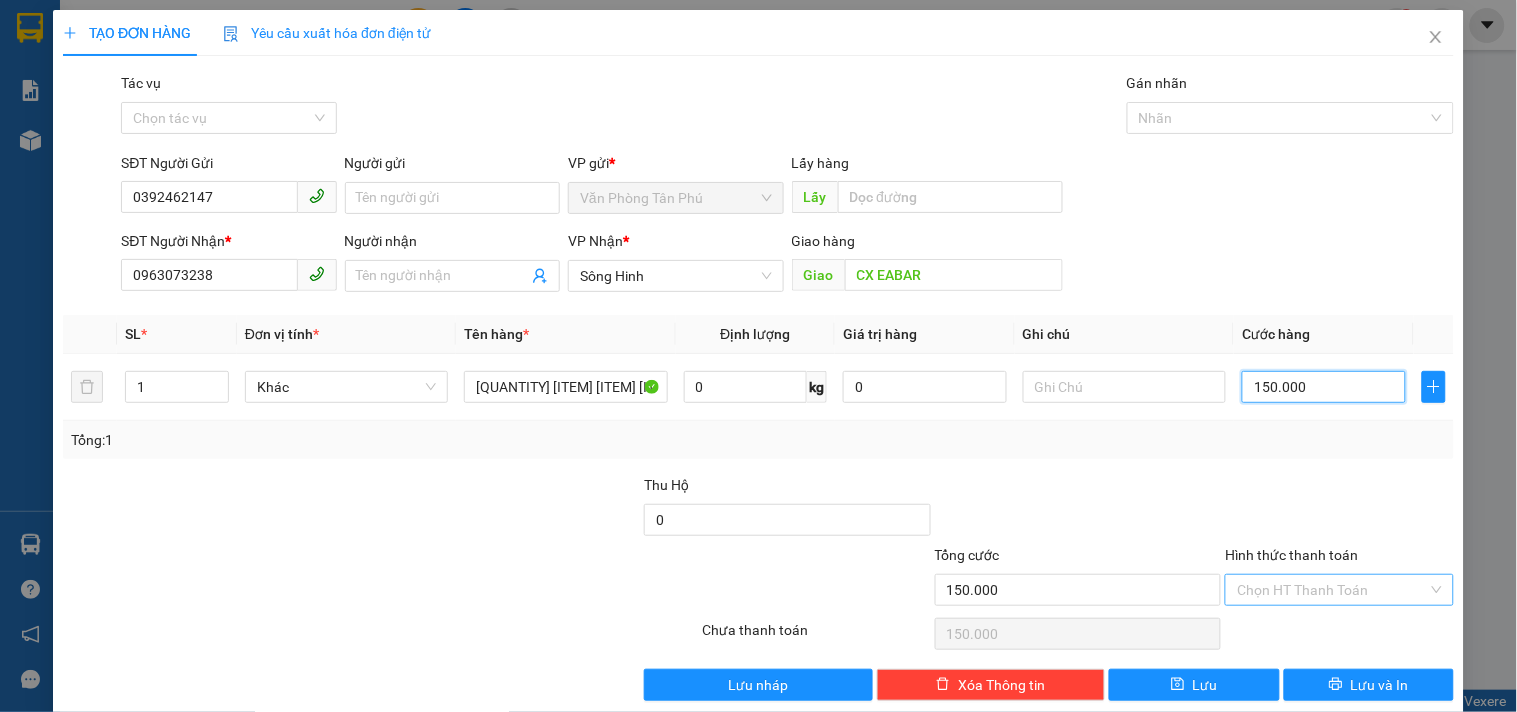 type on "150.000" 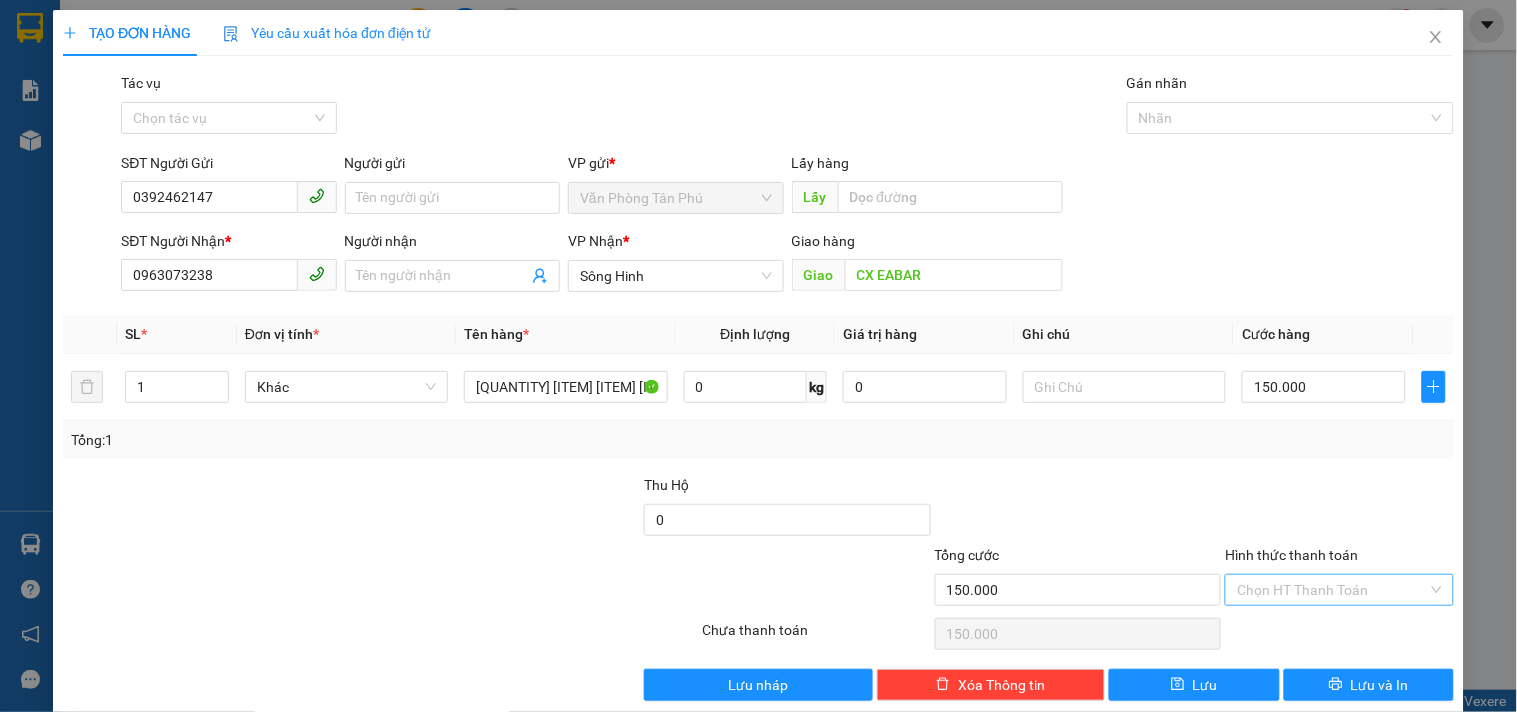 click on "Hình thức thanh toán" at bounding box center [1332, 590] 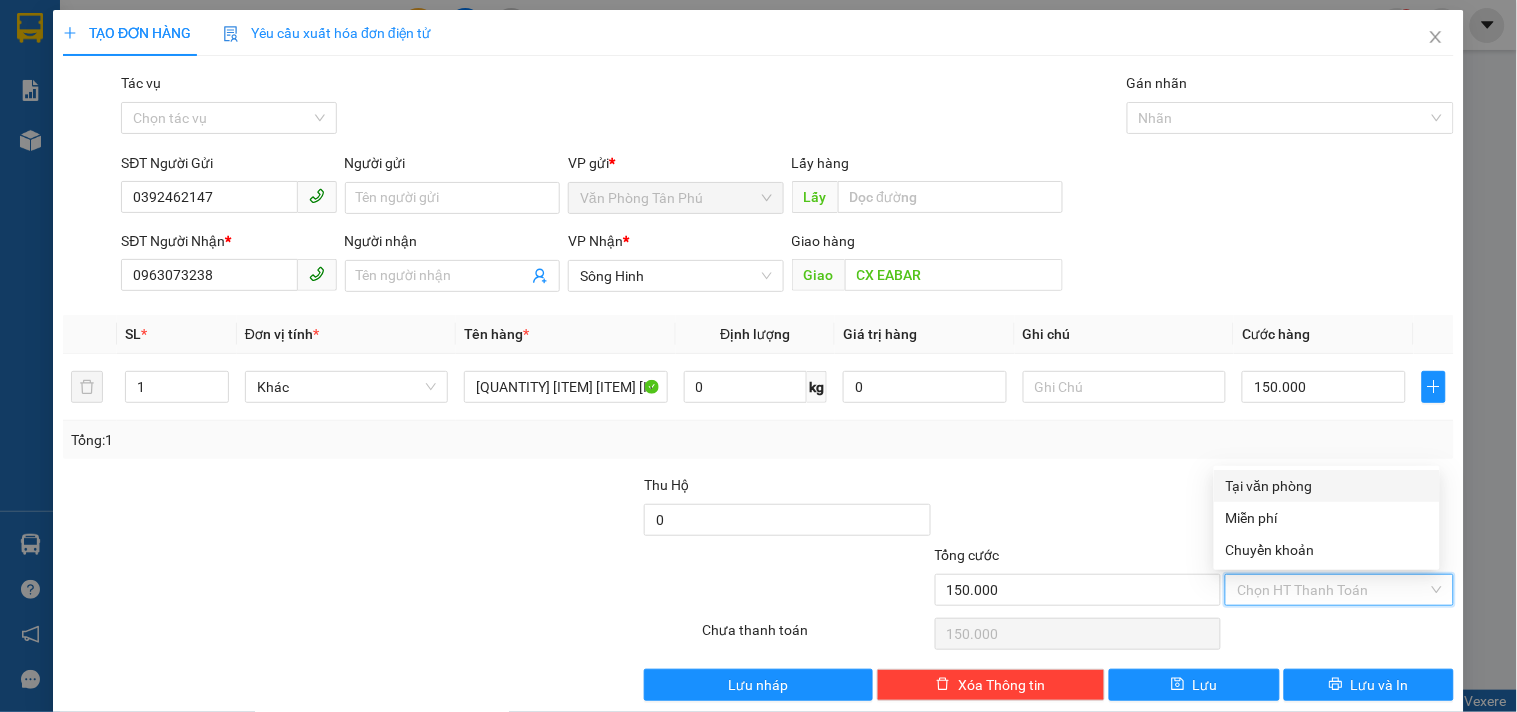 drag, startPoint x: 1291, startPoint y: 483, endPoint x: 1314, endPoint y: 540, distance: 61.46544 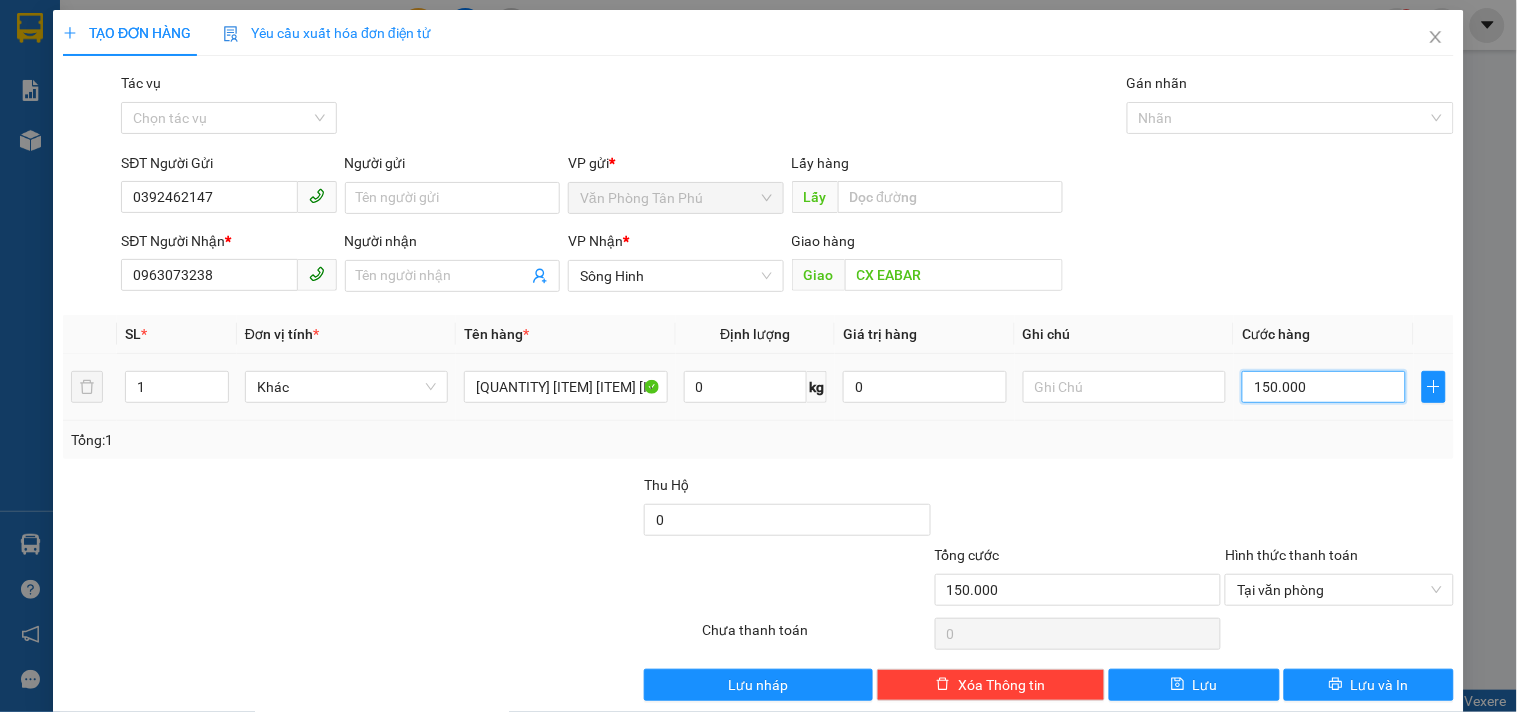 click on "150.000" at bounding box center (1324, 387) 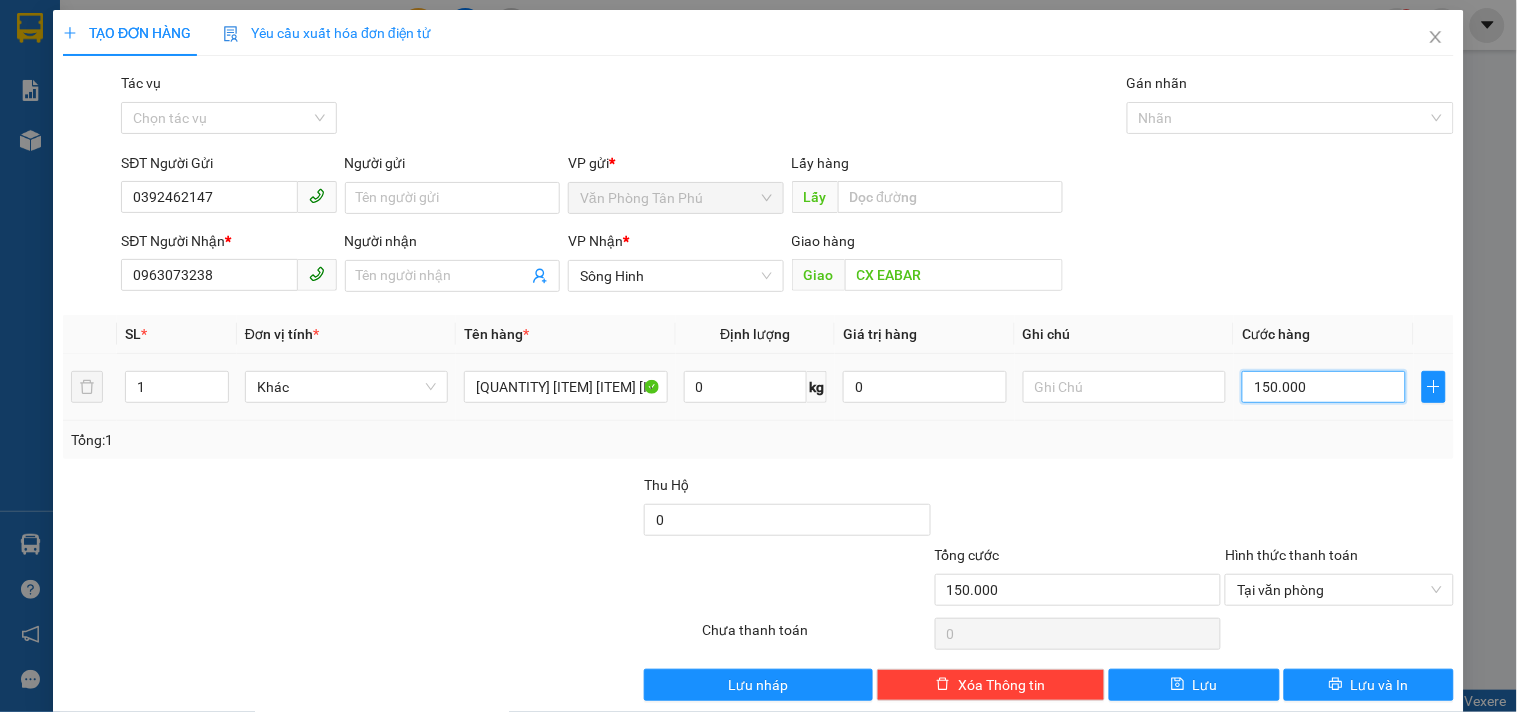 type on "0" 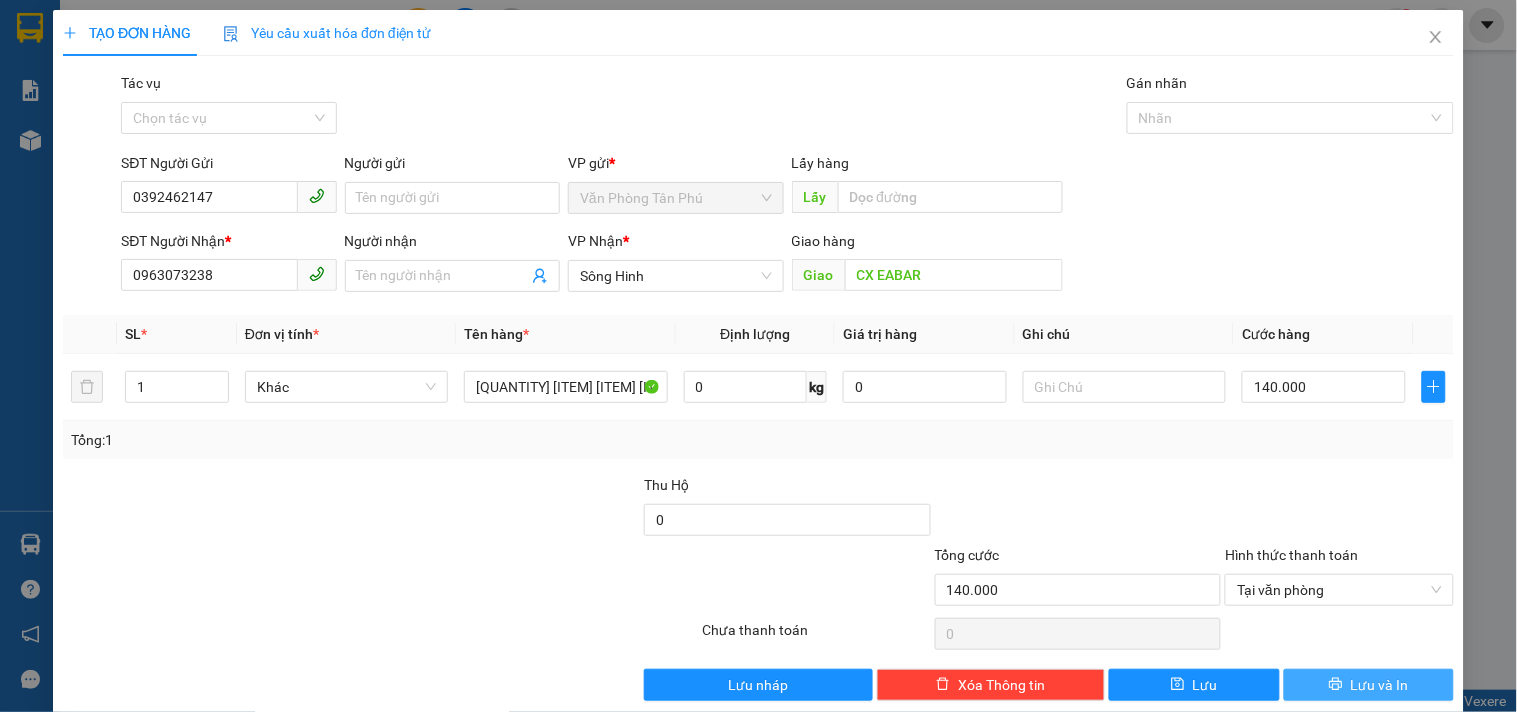 click on "Lưu và In" at bounding box center [1369, 685] 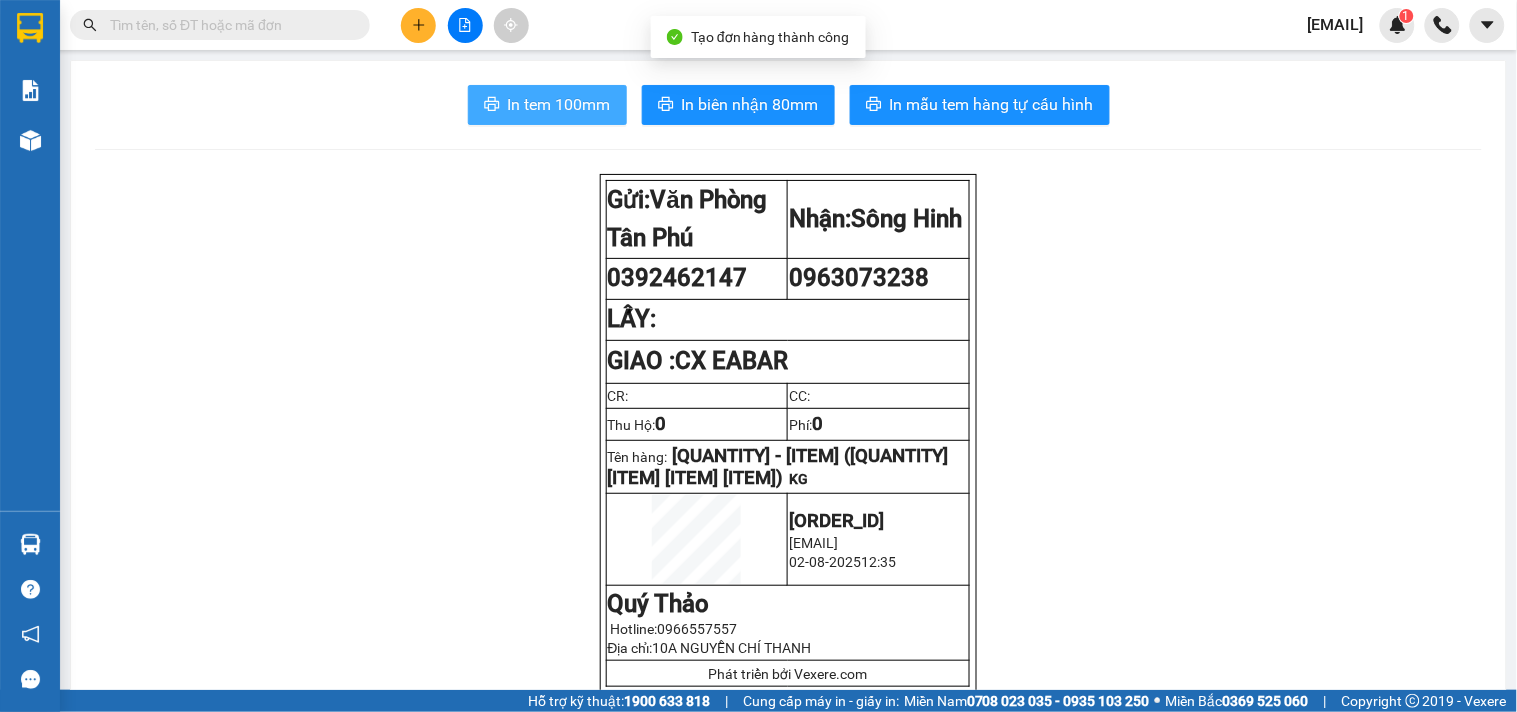 click on "In tem 100mm" at bounding box center (559, 104) 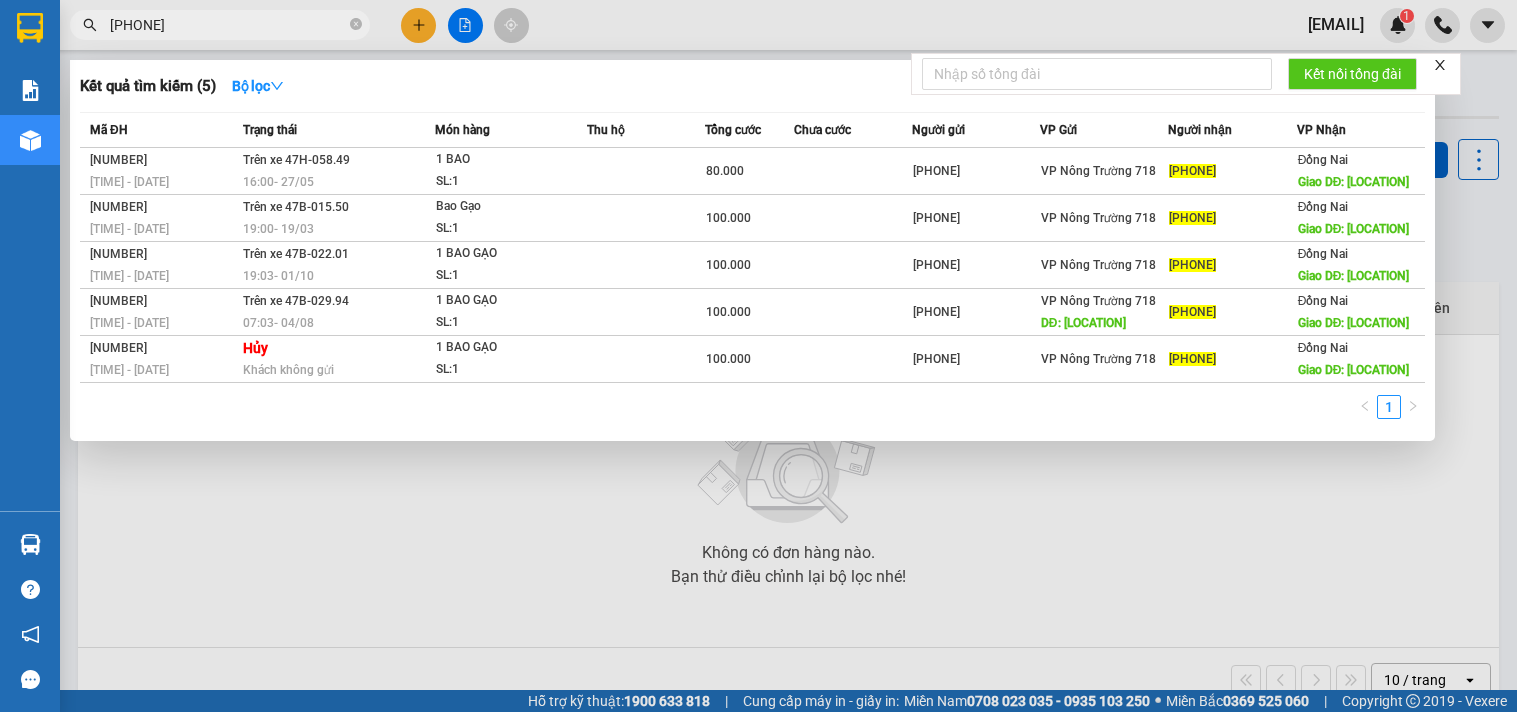 scroll, scrollTop: 0, scrollLeft: 0, axis: both 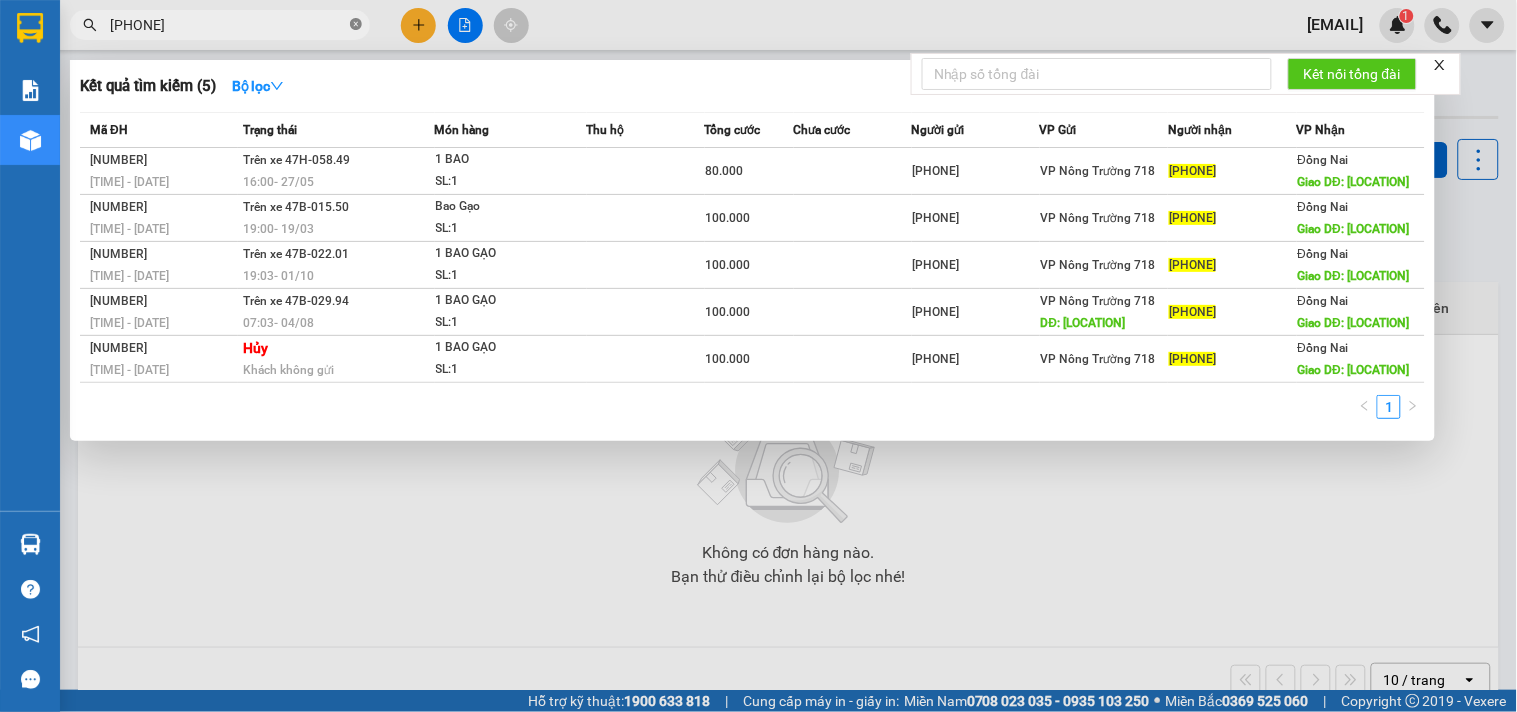 click 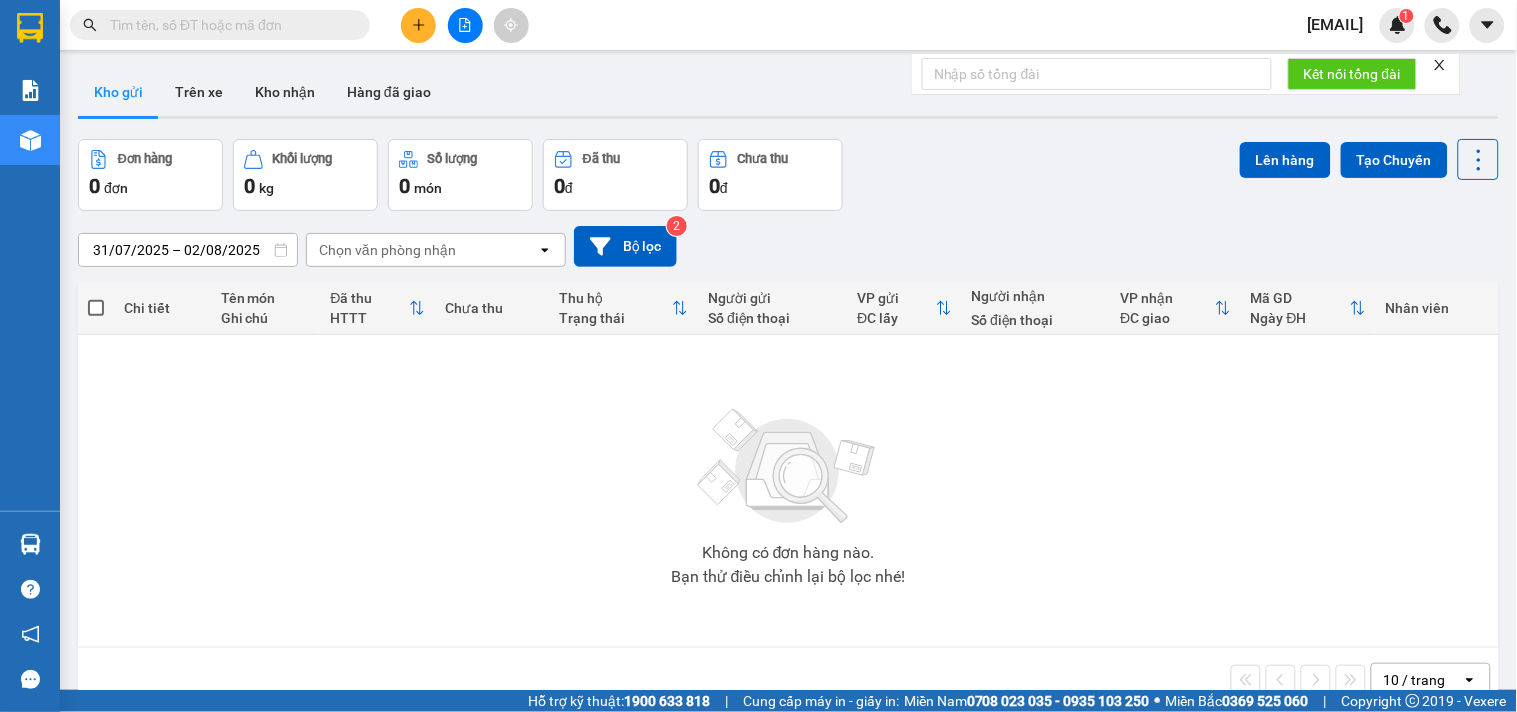click at bounding box center [228, 25] 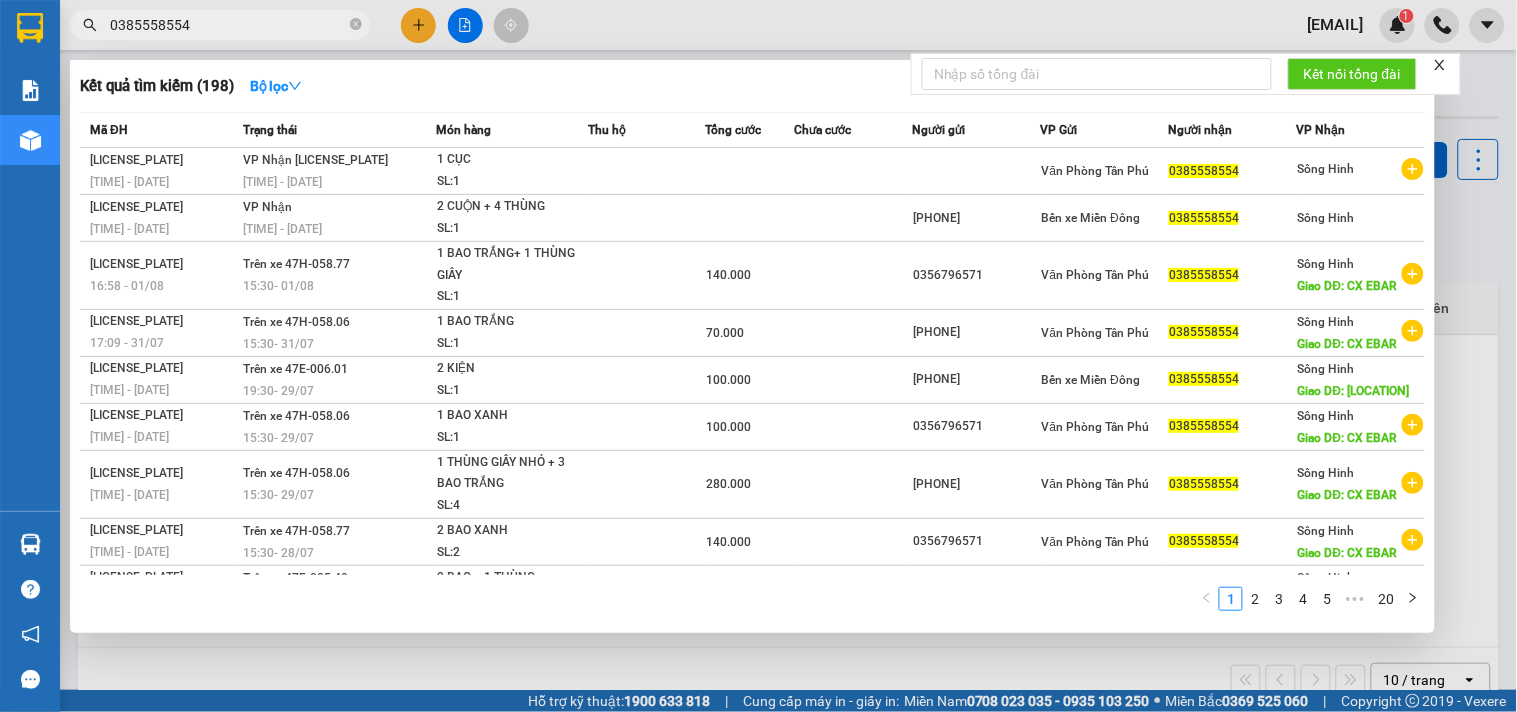 type on "0385558554" 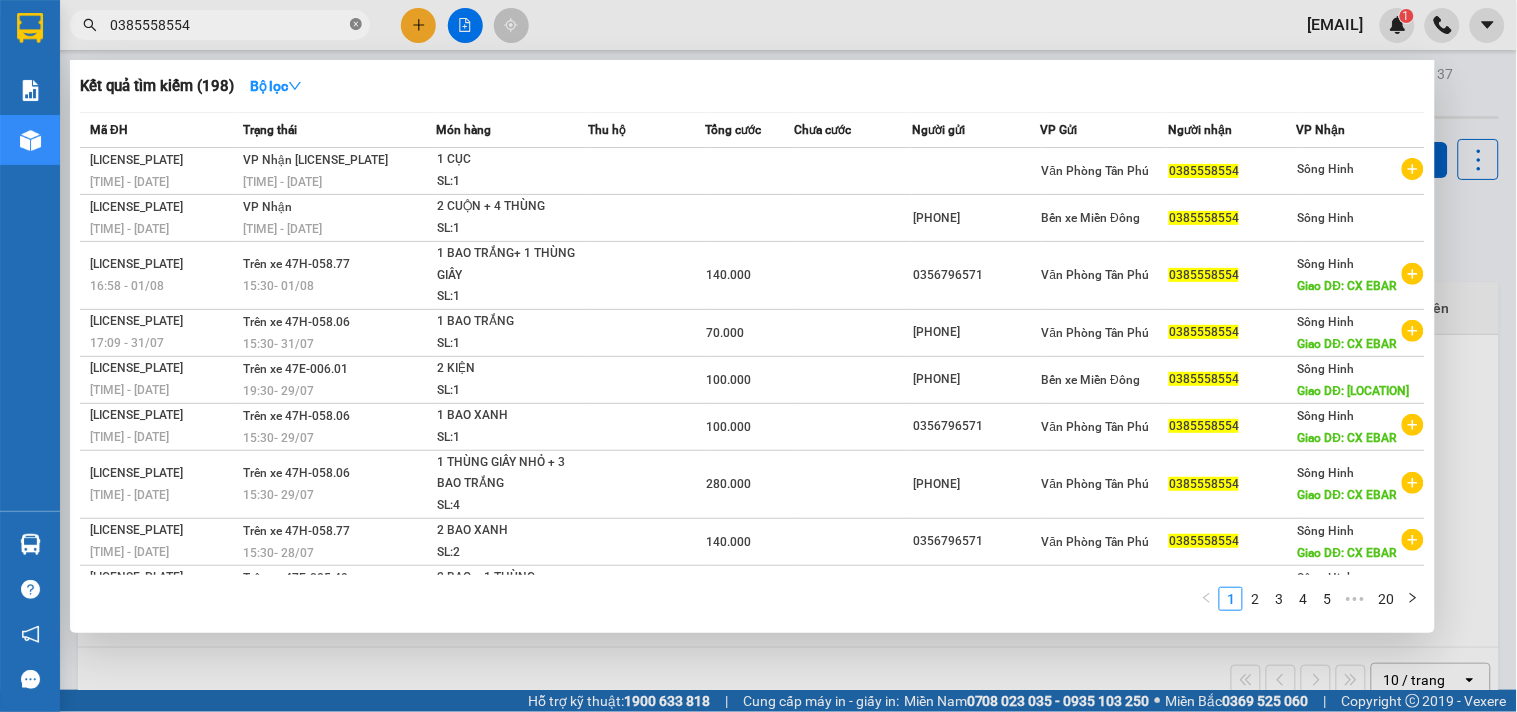 drag, startPoint x: 355, startPoint y: 21, endPoint x: 307, endPoint y: 27, distance: 48.373547 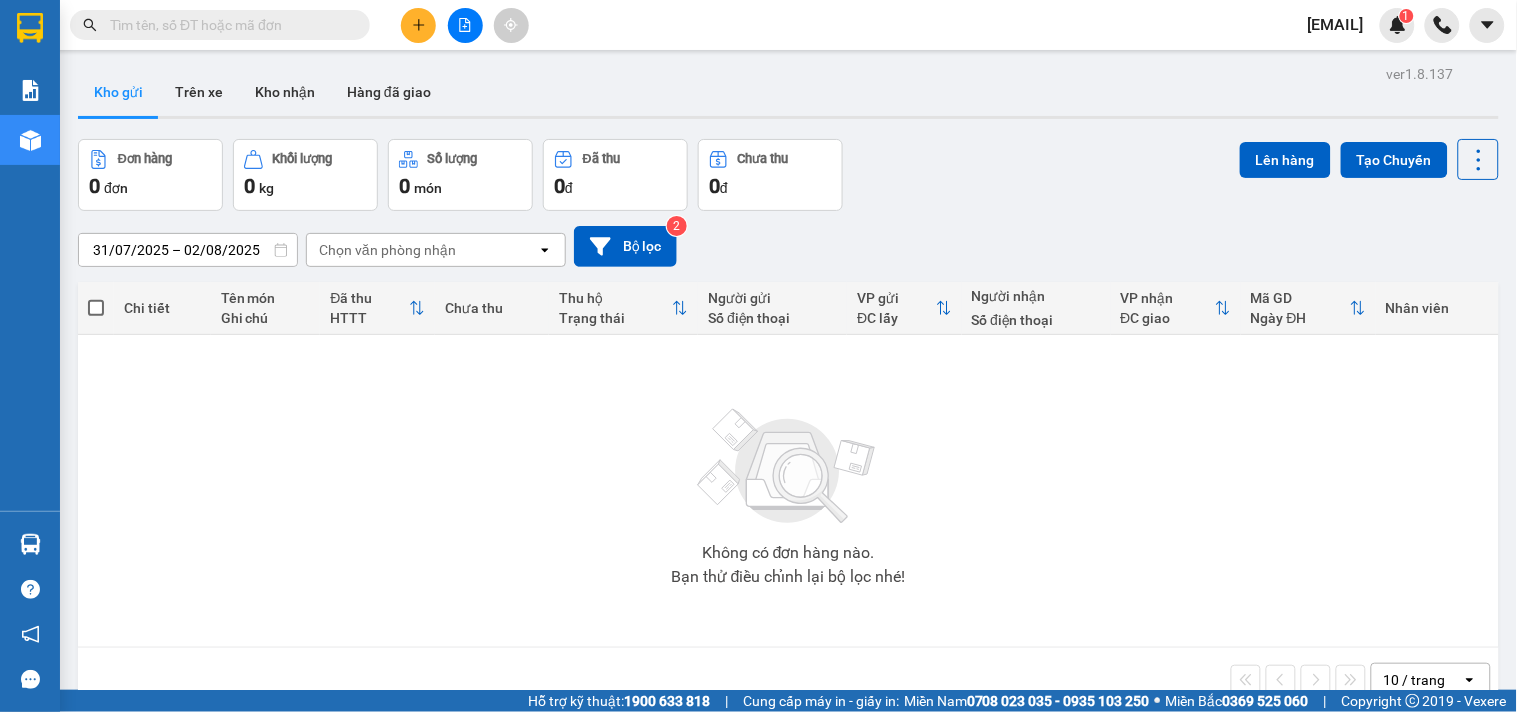 click at bounding box center [228, 25] 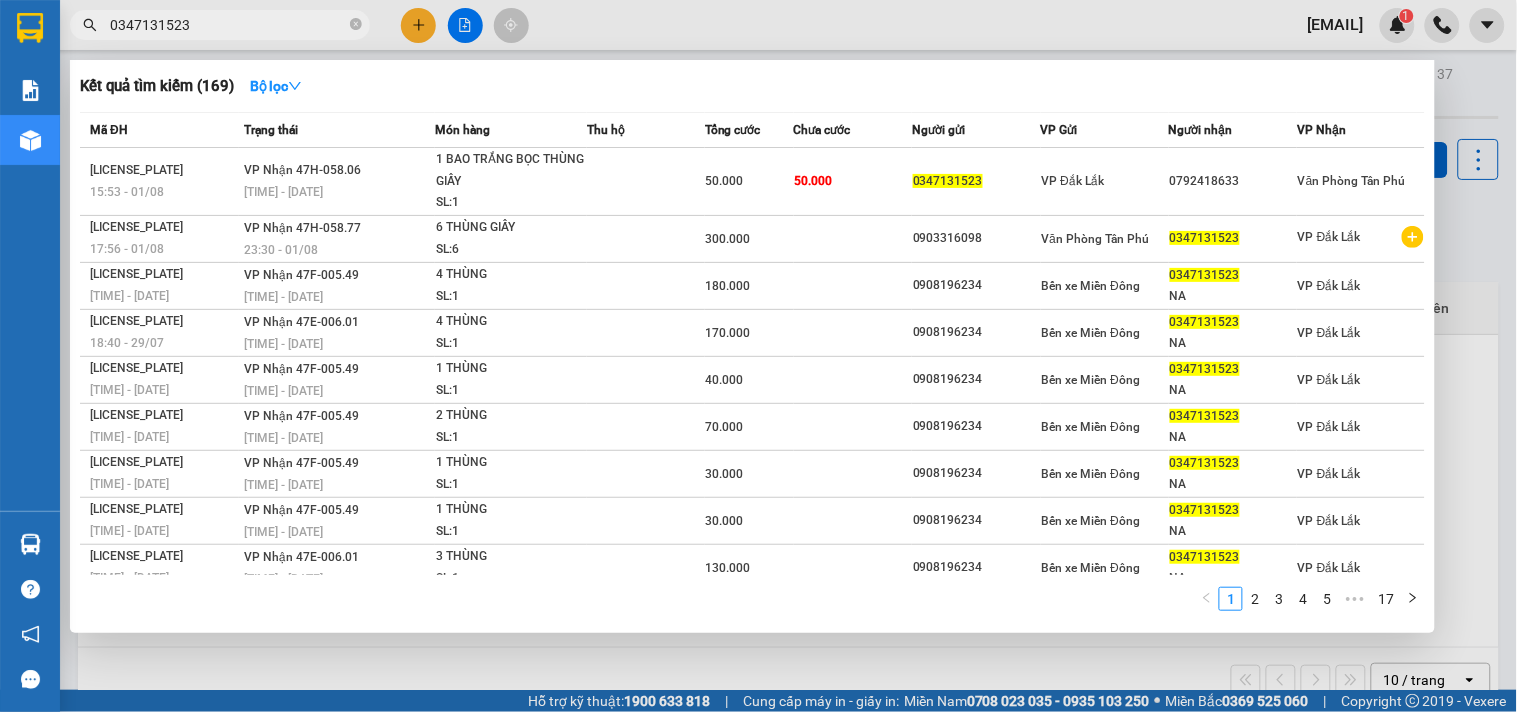 type on "0347131523" 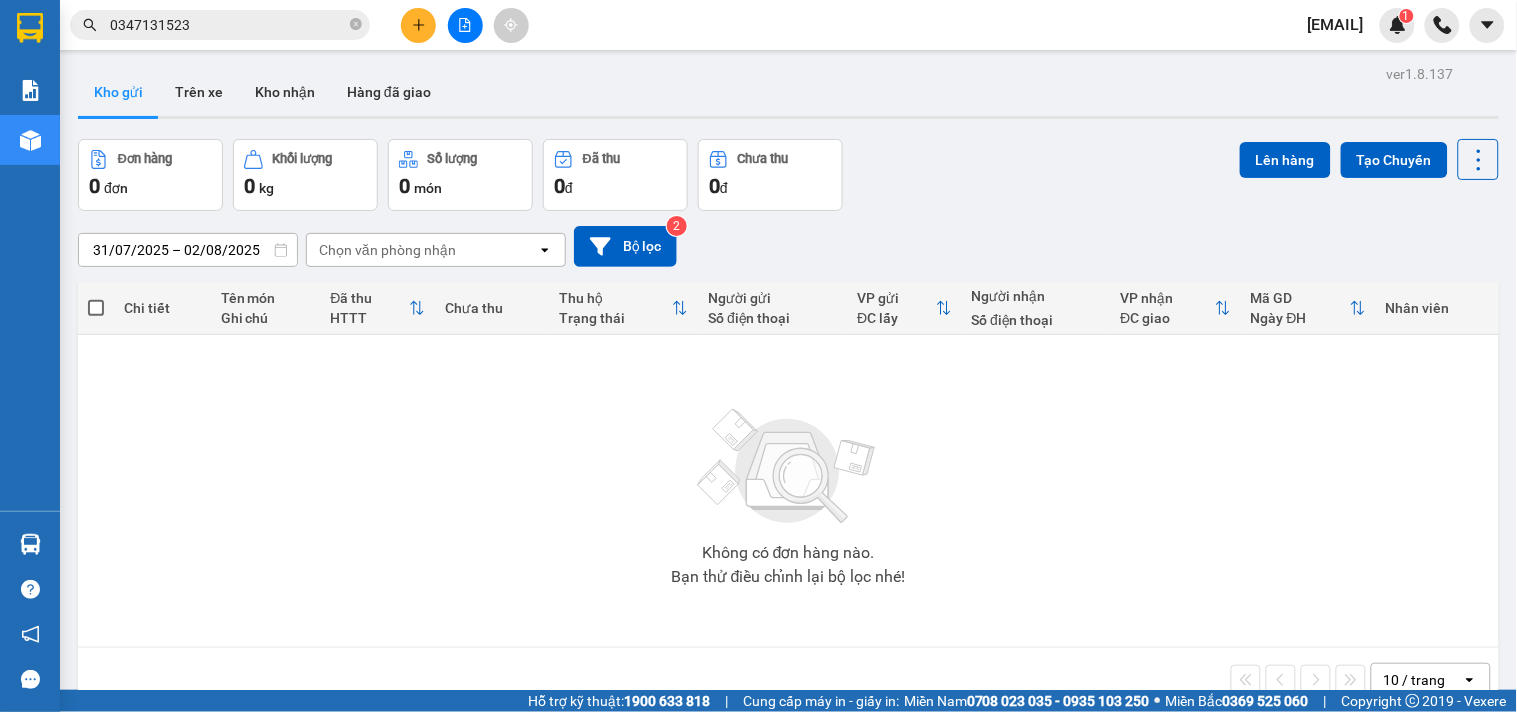 click on "0347131523" at bounding box center (220, 25) 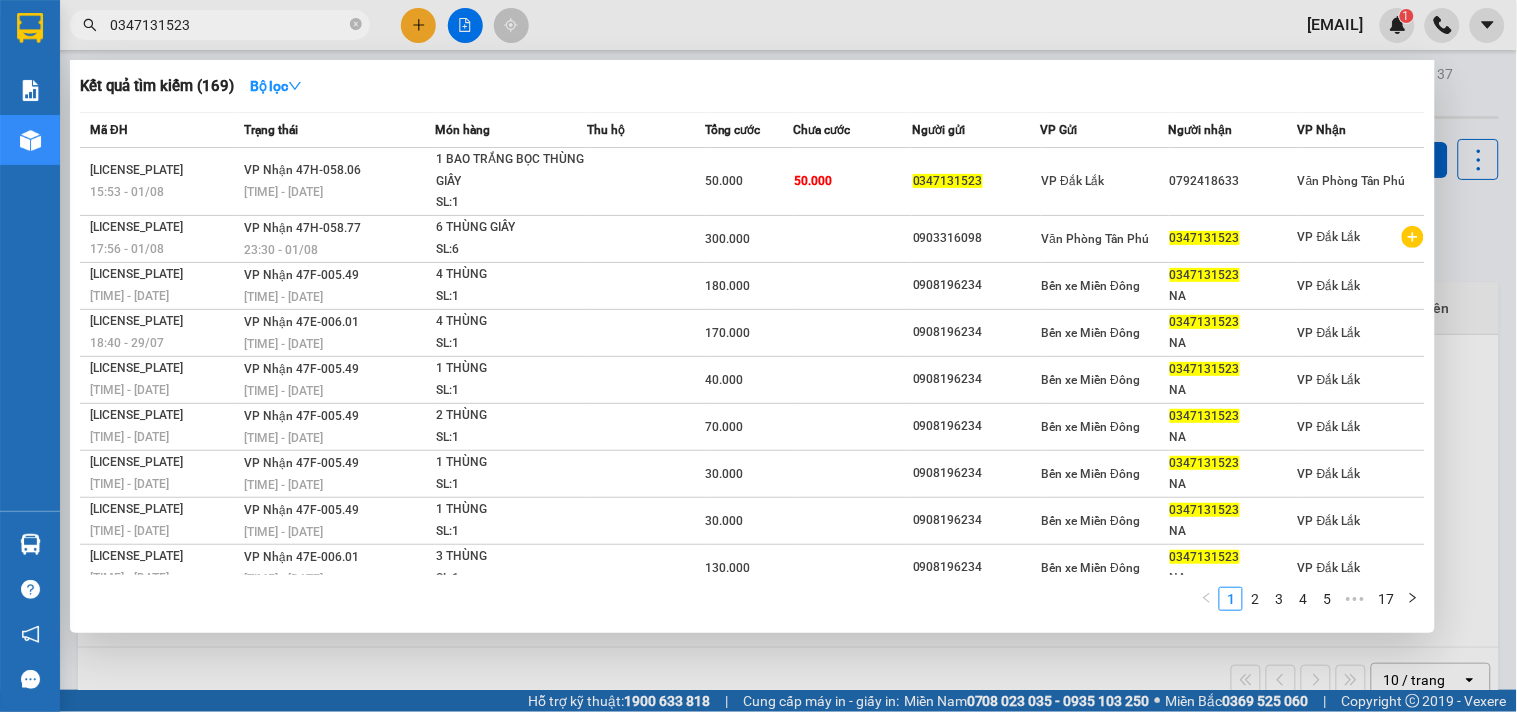 drag, startPoint x: 356, startPoint y: 23, endPoint x: 313, endPoint y: 22, distance: 43.011627 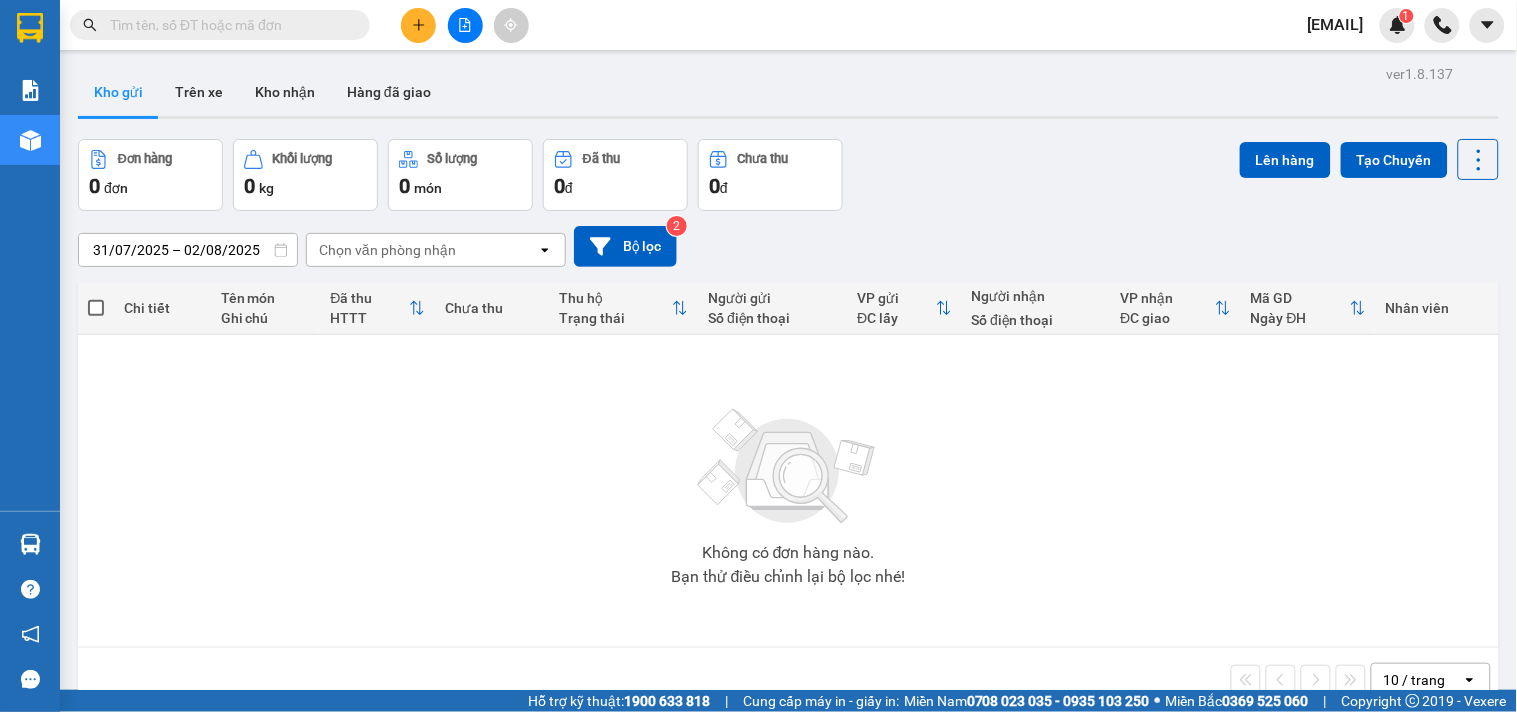 click at bounding box center [228, 25] 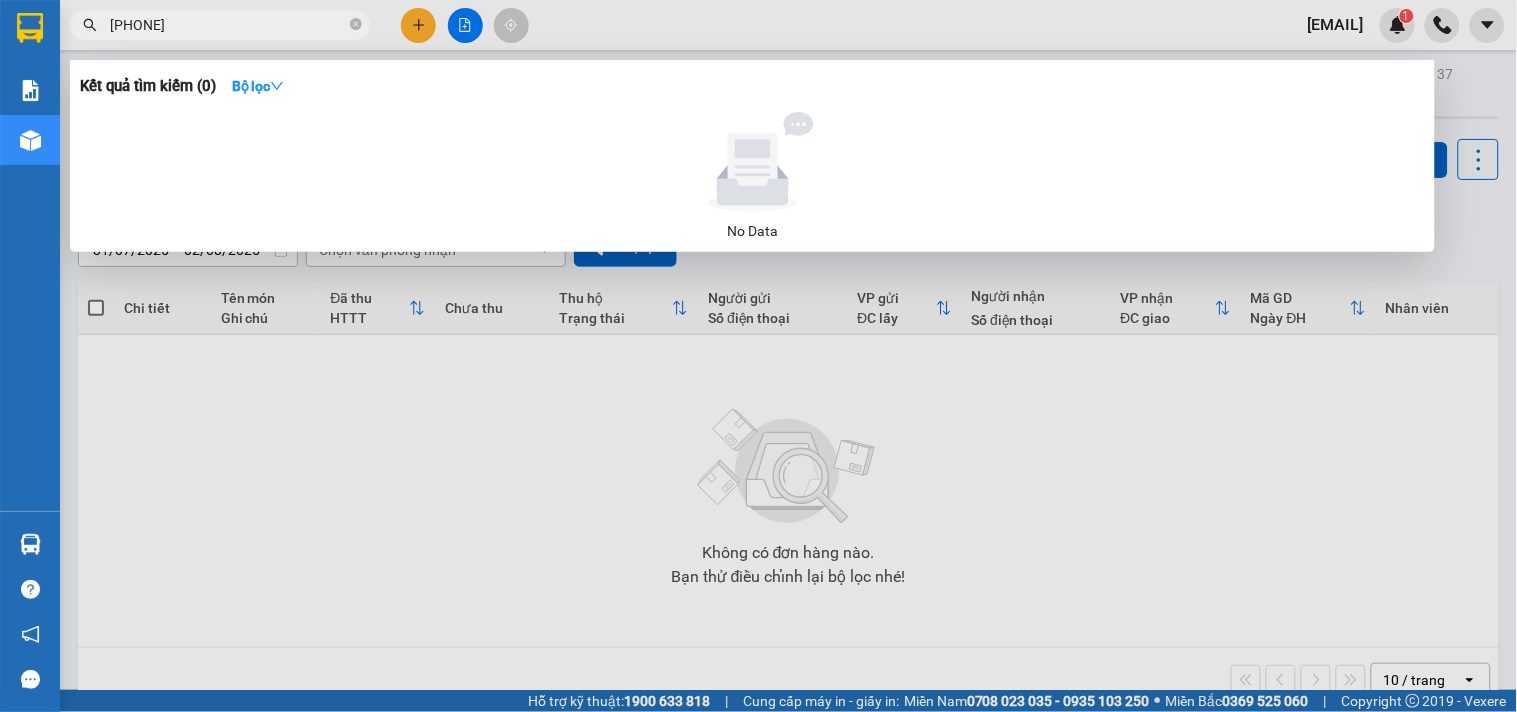click on "0948577283" at bounding box center (228, 25) 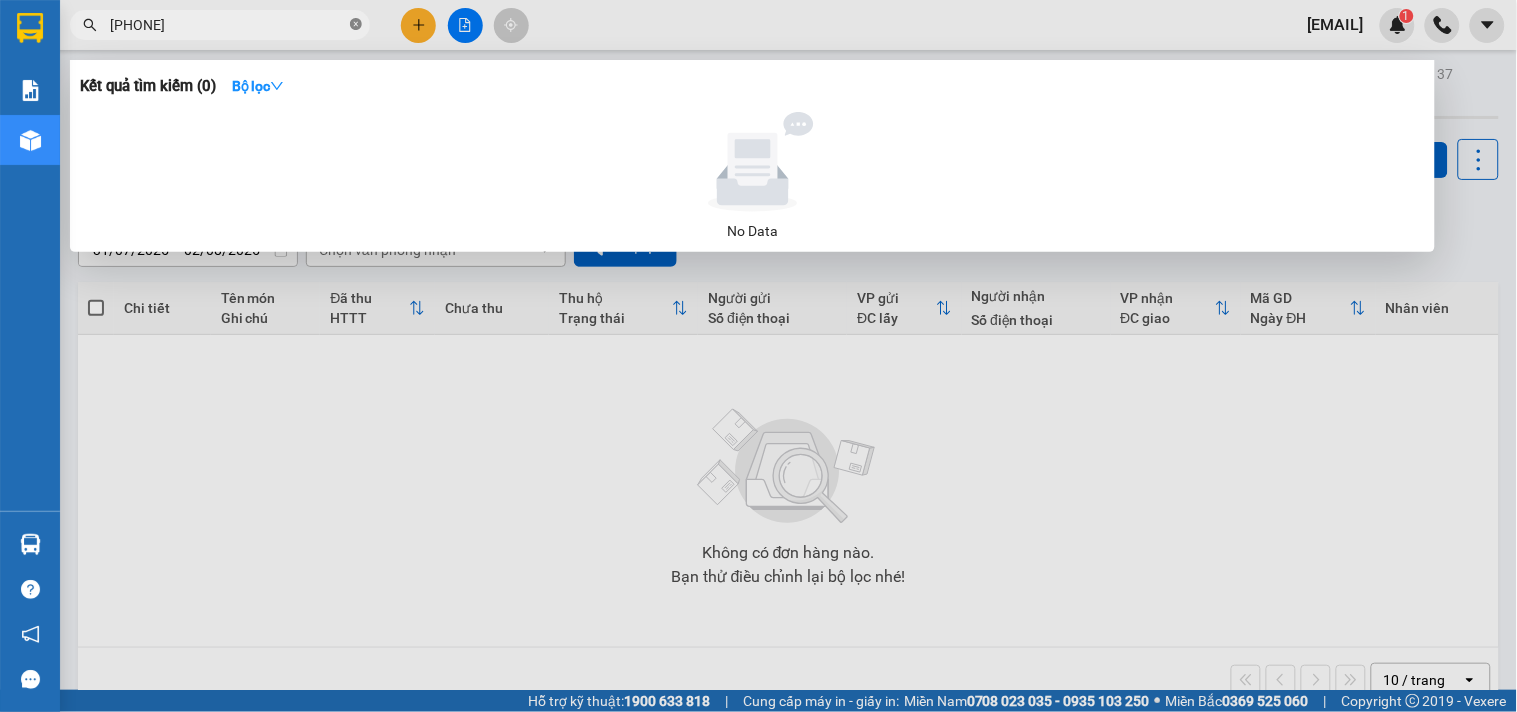 click 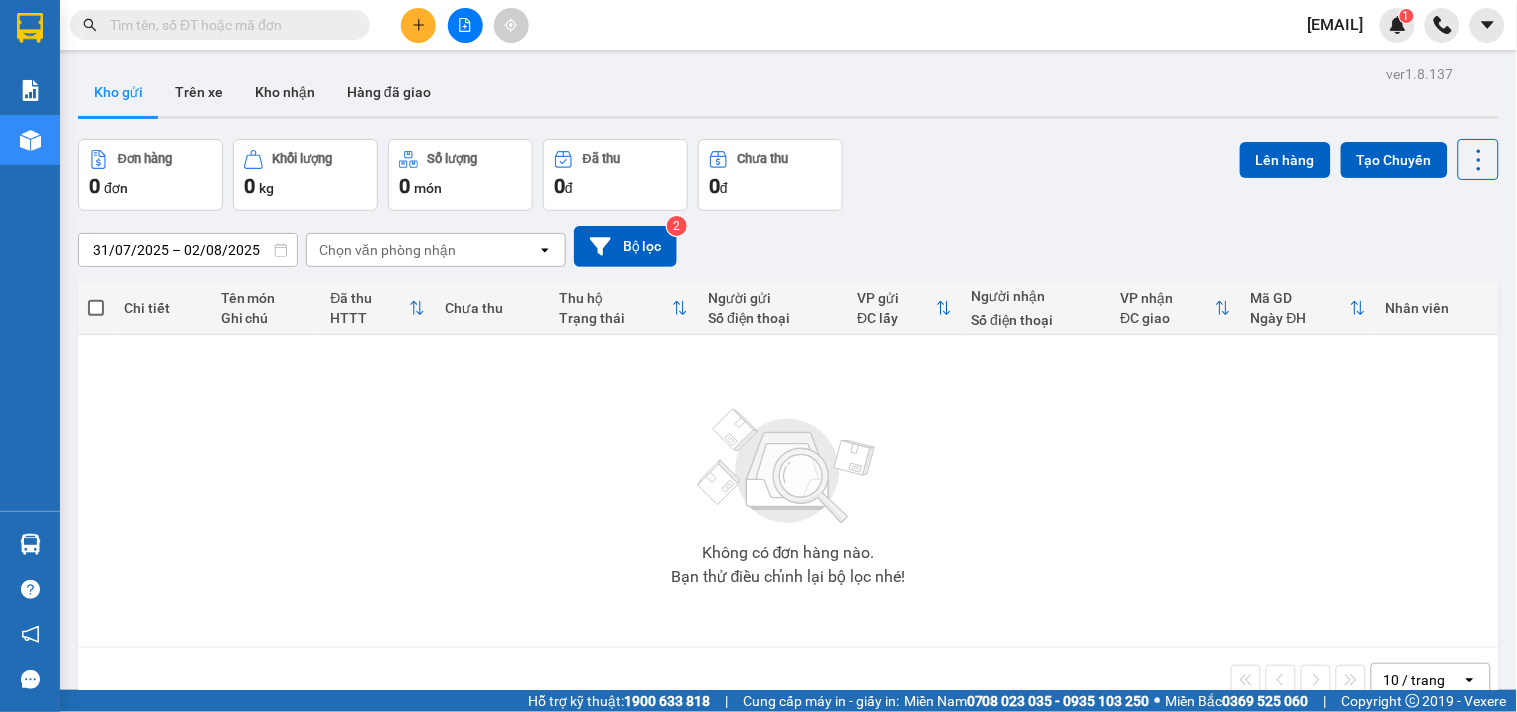 click at bounding box center (228, 25) 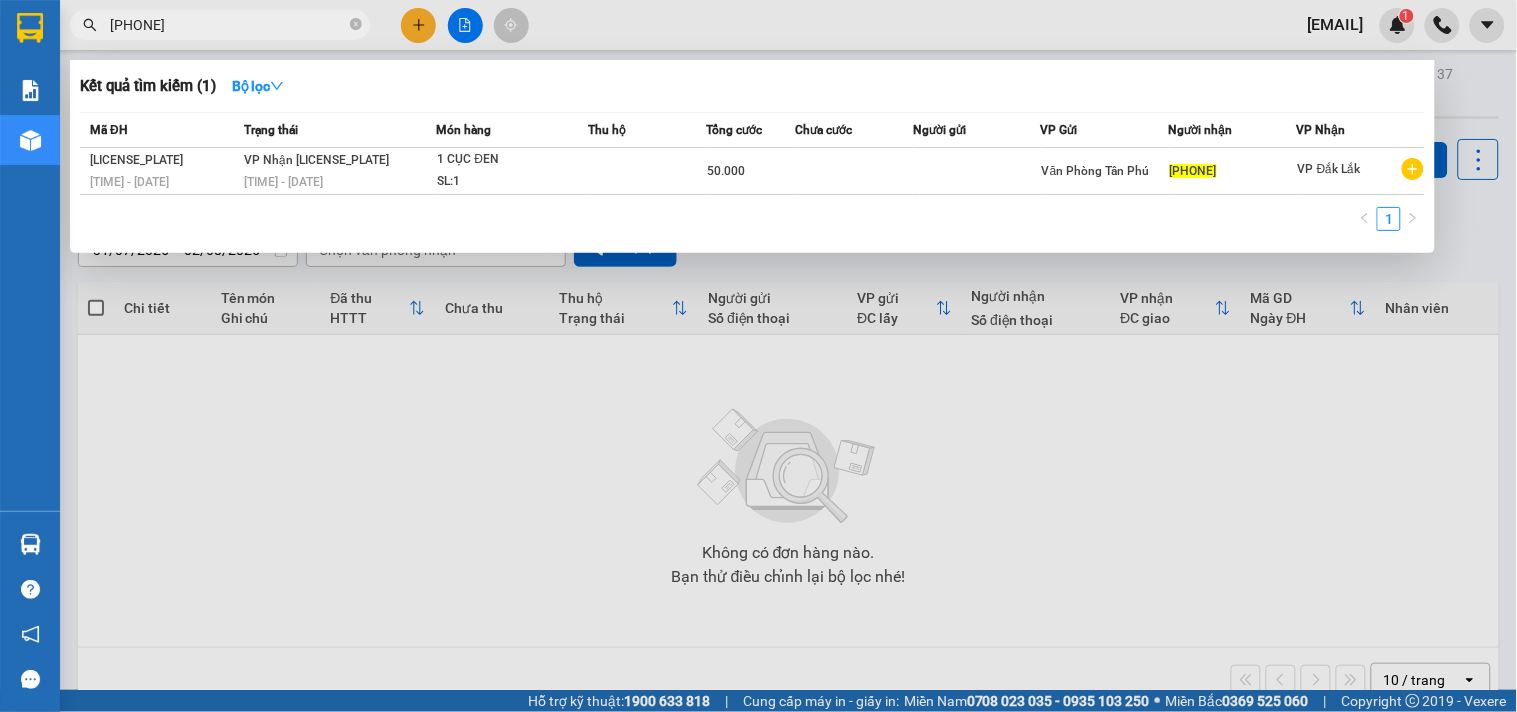 type on "[PHONE]" 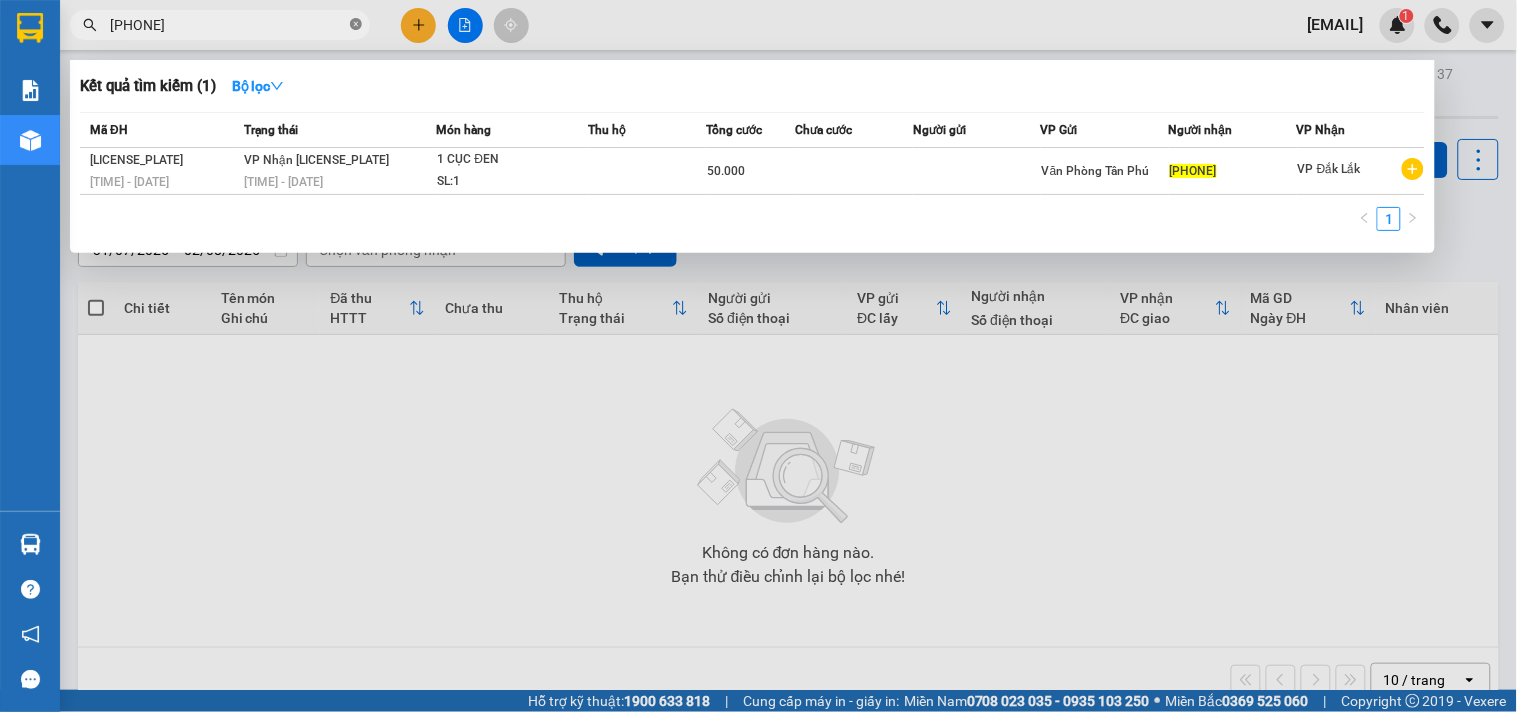 click 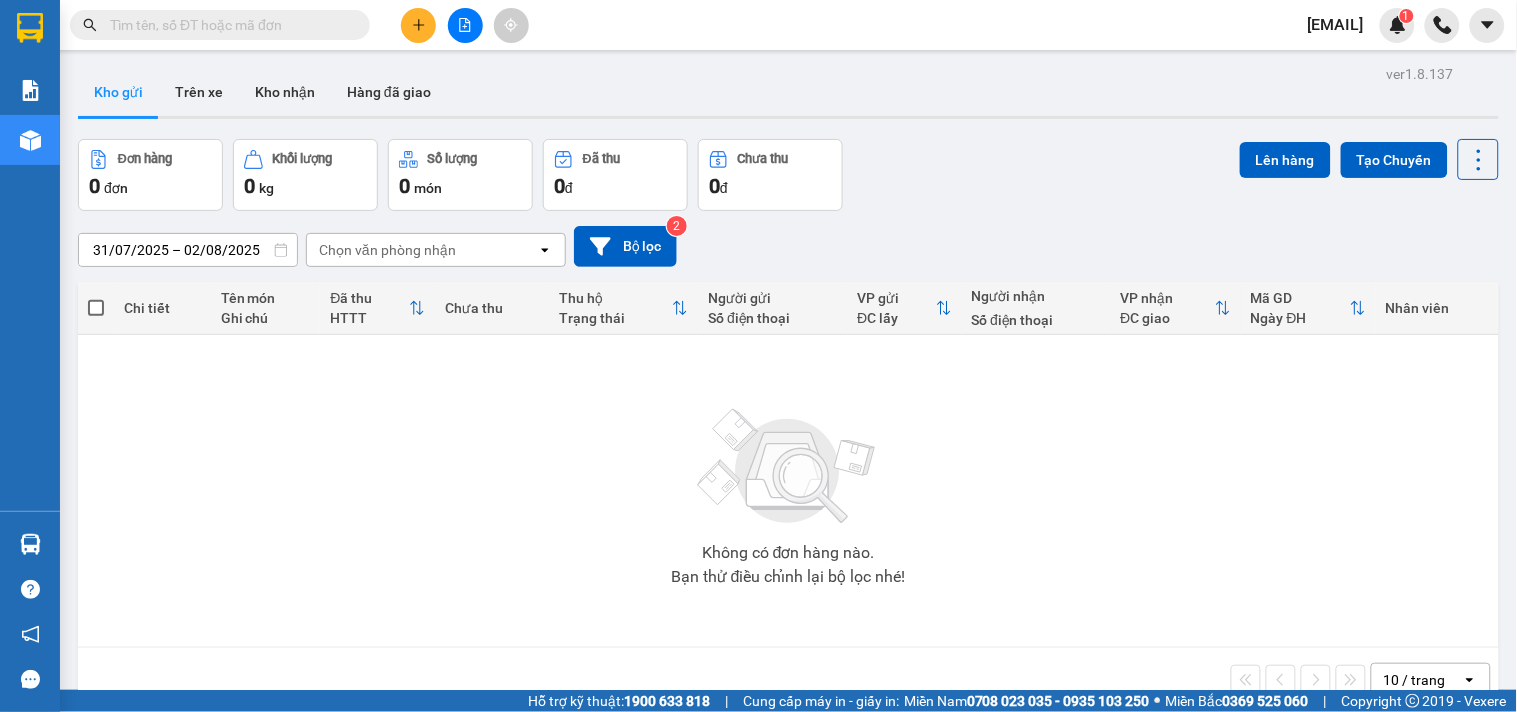 click at bounding box center (228, 25) 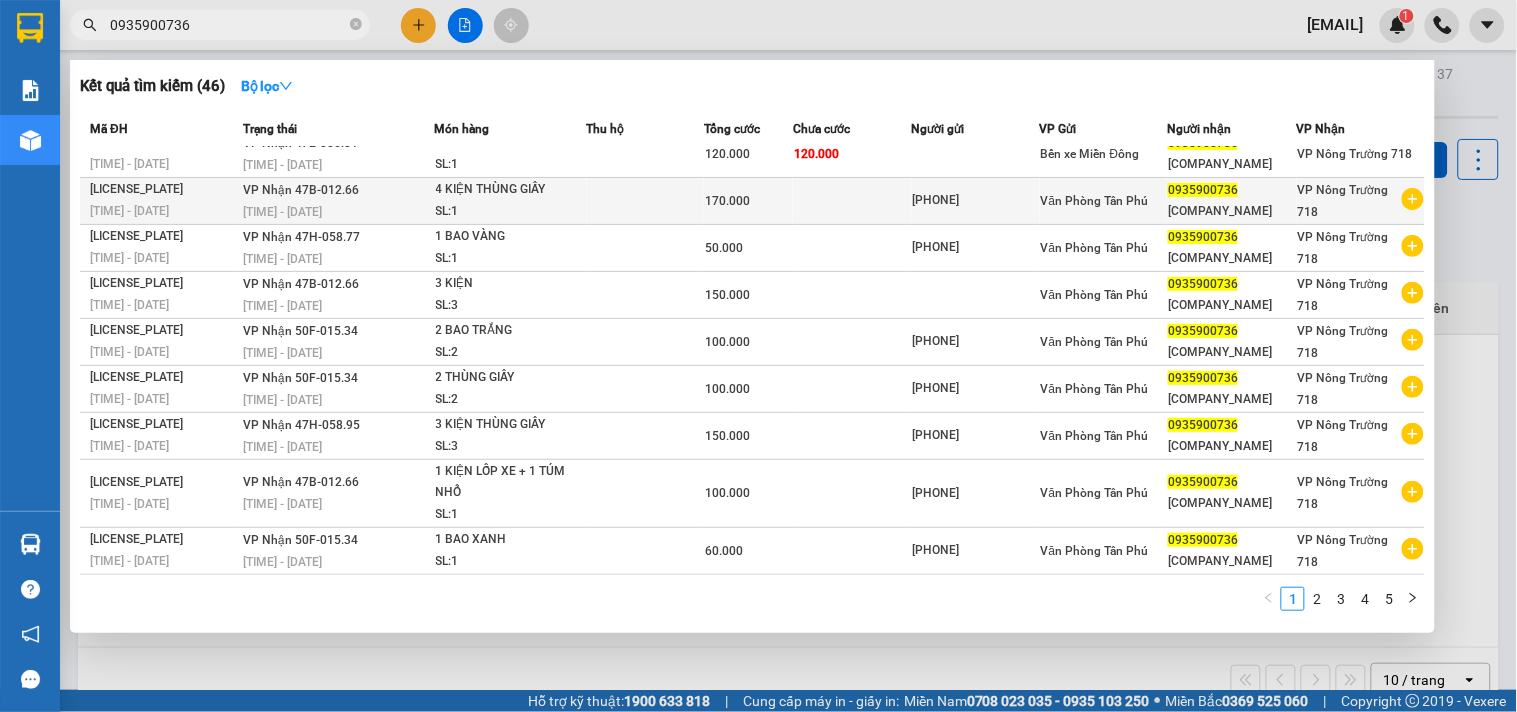 scroll, scrollTop: 0, scrollLeft: 0, axis: both 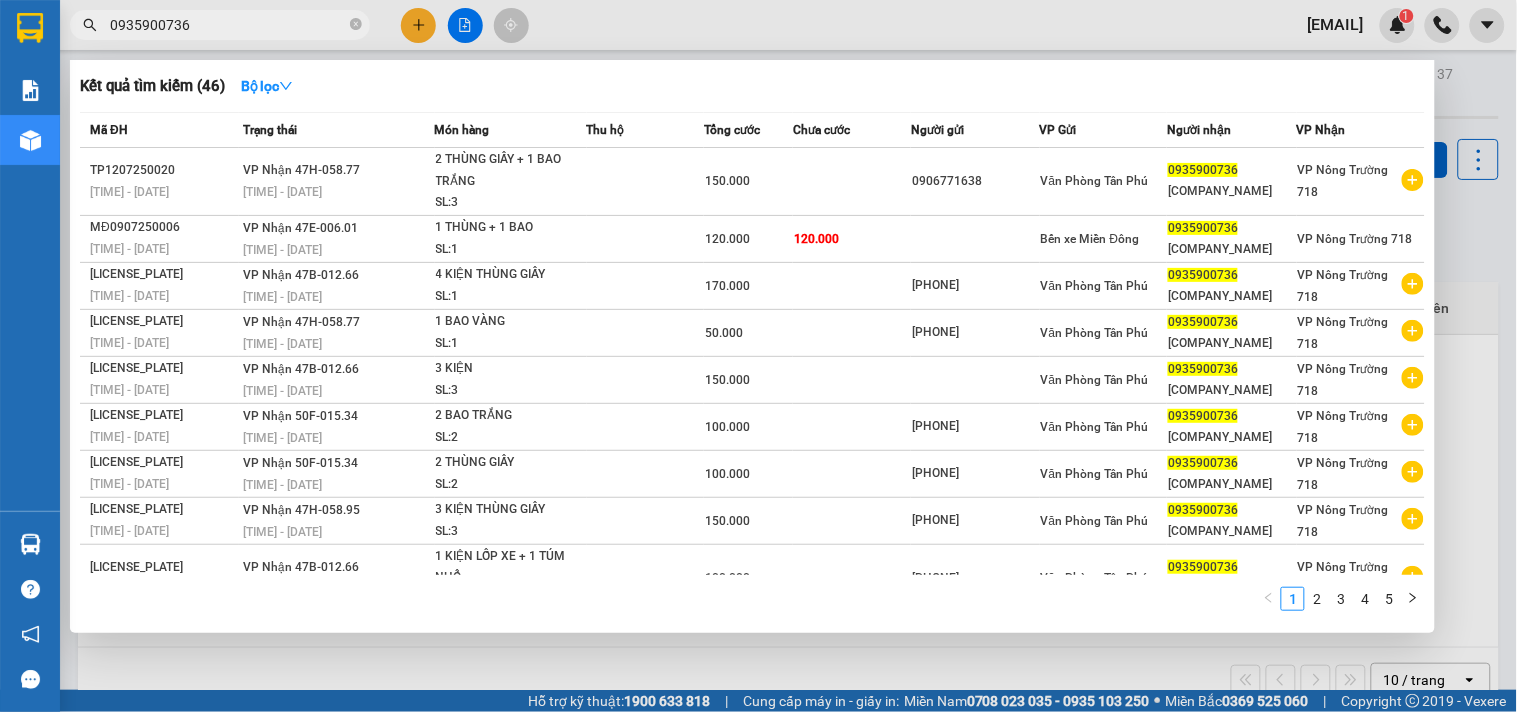 type on "0935900736" 